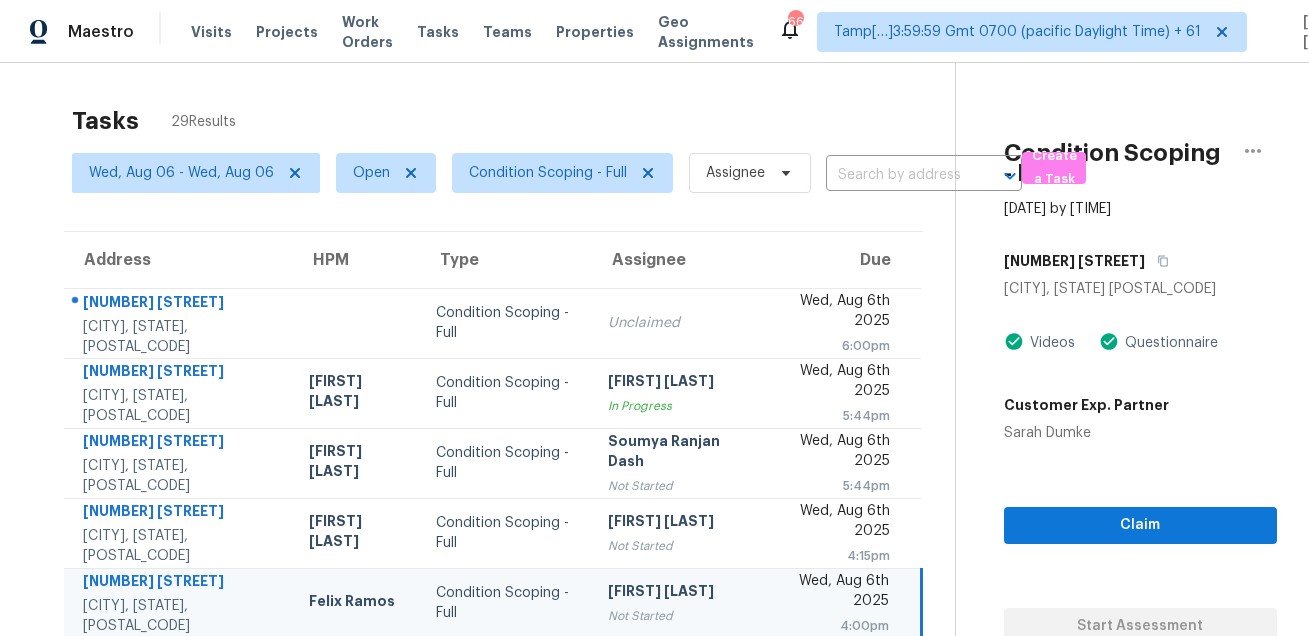 scroll, scrollTop: 0, scrollLeft: 0, axis: both 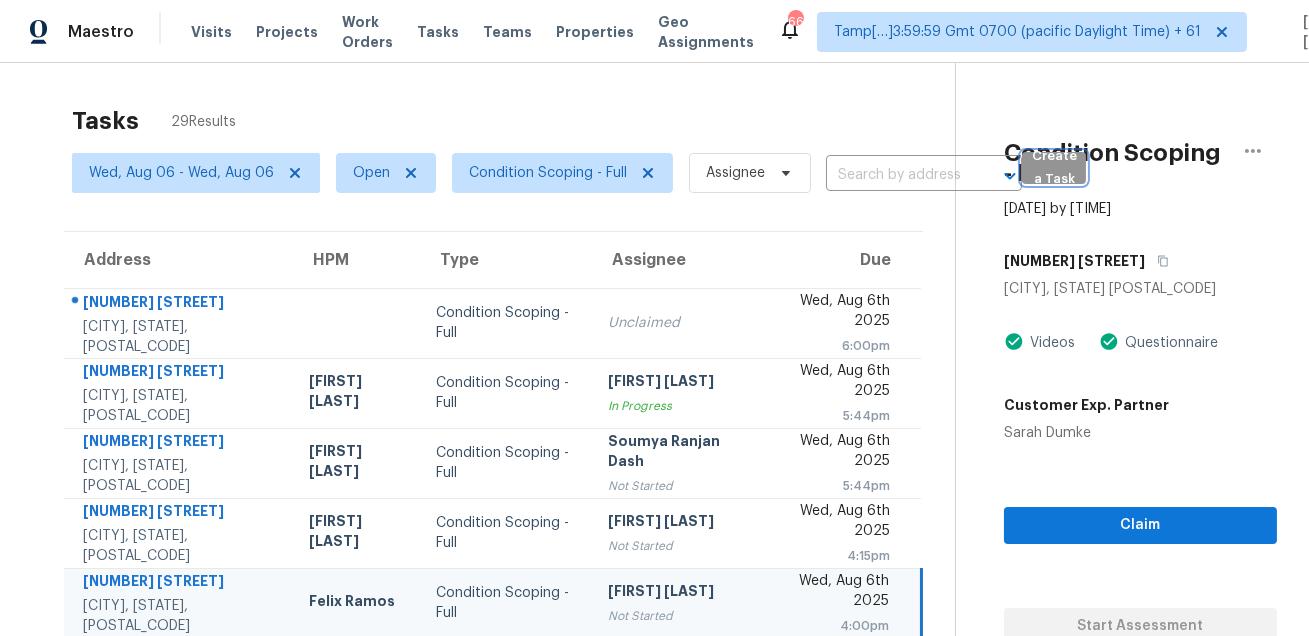 click on "Create a Task" at bounding box center [1054, 168] 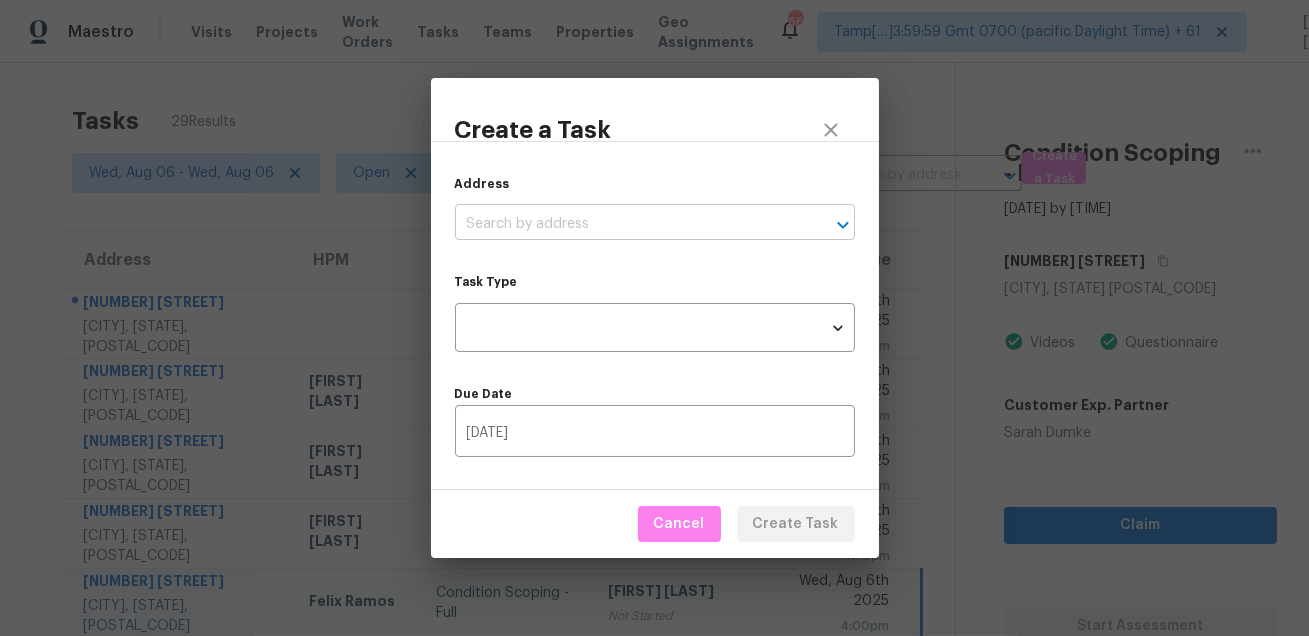 click at bounding box center [627, 224] 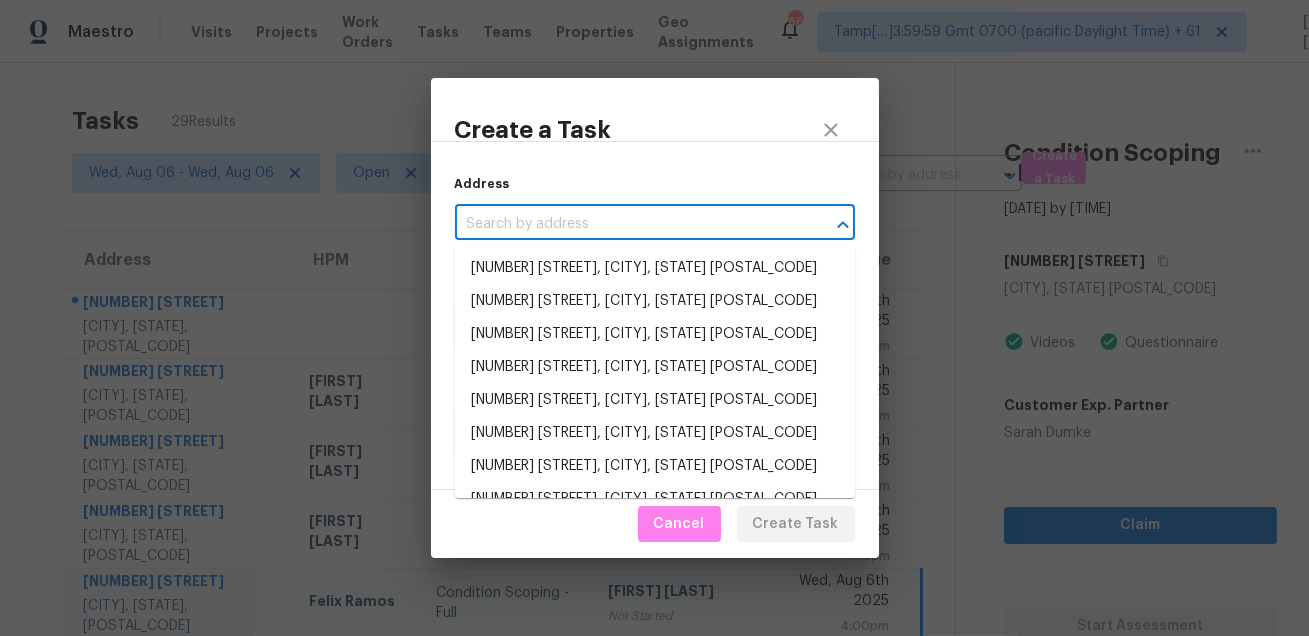 paste on "[NUMBER] [STREET], [CITY], [STATE] [POSTAL_CODE]" 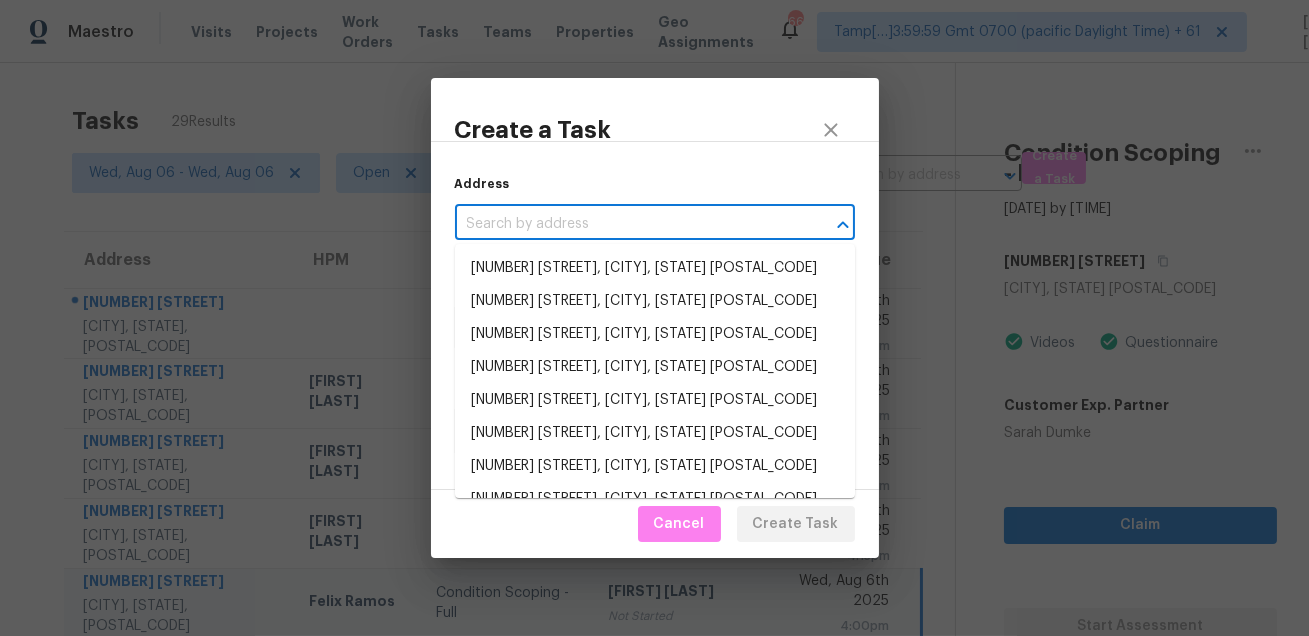 type on "[NUMBER] [STREET], [CITY], [STATE] [POSTAL_CODE]" 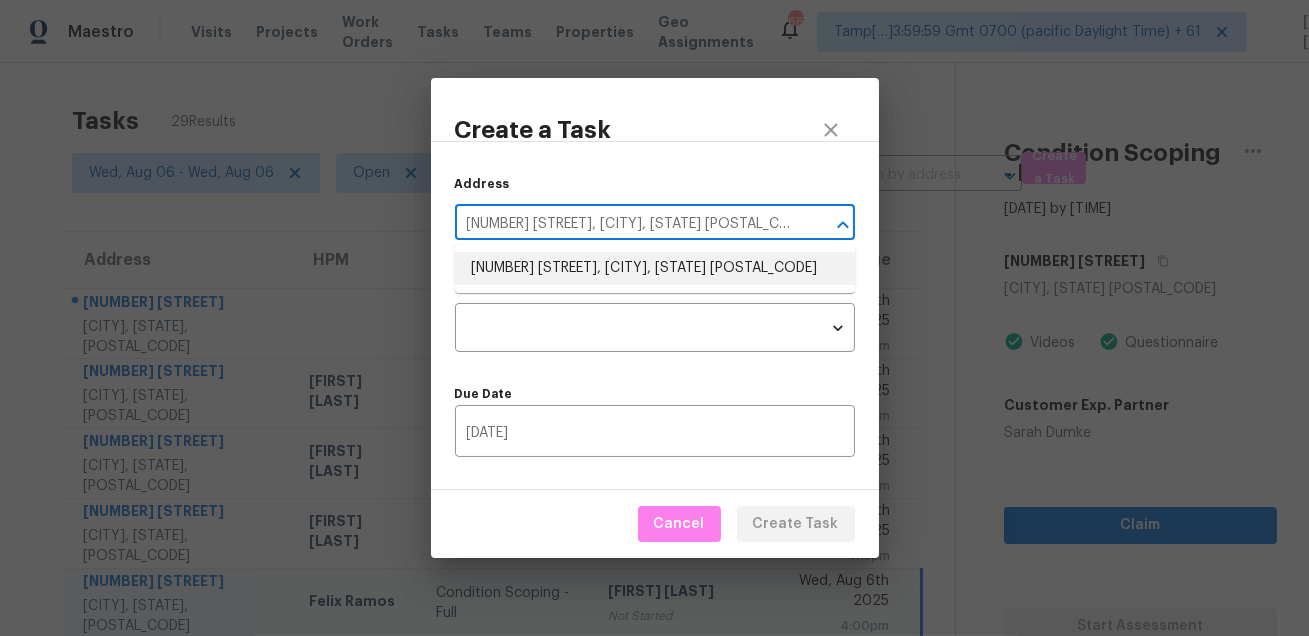 click on "10517 E Durant Dr, Mesa, AZ 85212" at bounding box center (655, 268) 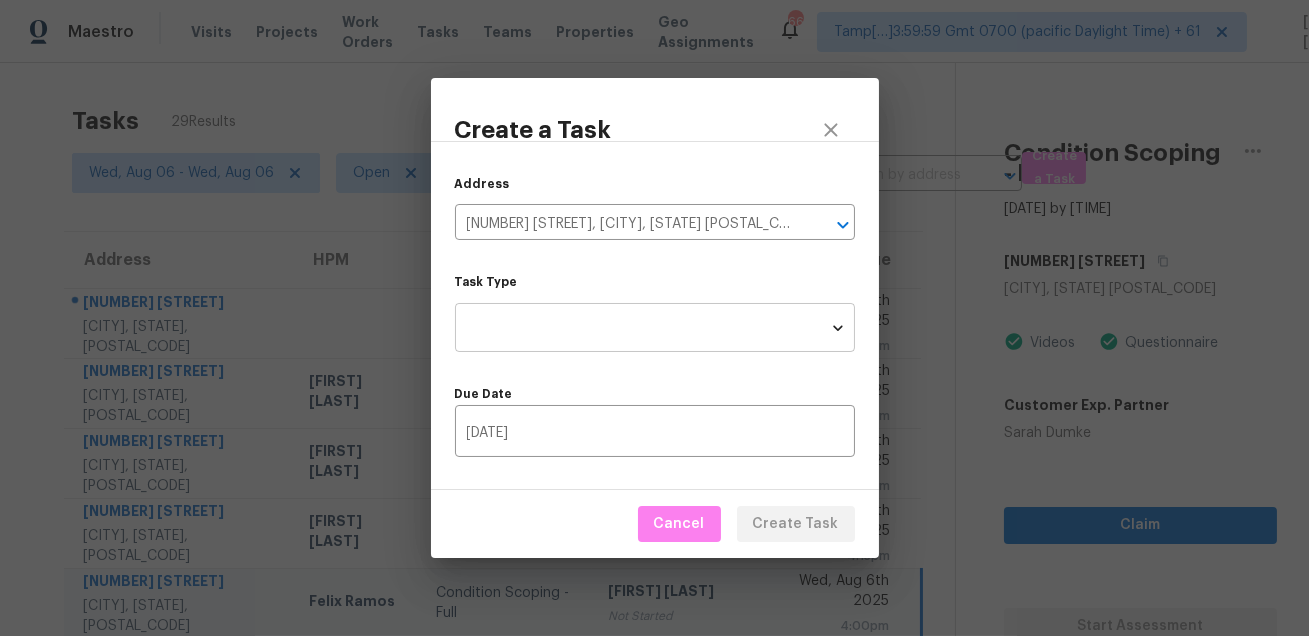 click on "Maestro Visits Projects Work Orders Tasks Teams Properties Geo Assignments 667 Tamp[…]3:59:59 Gmt 0700 (pacific Daylight Time) + 61 Mohammed Moshin Ali Tasks 29  Results Wed, Aug 06 - Wed, Aug 06 Open Condition Scoping - Full Assignee ​ Create a Task Address HPM Type Assignee Due 5326 W New Shadow Way   Marana, AZ, 85658 Condition Scoping - Full Unclaimed Wed, Aug 6th 2025 6:00pm 16733 W Pierce St   Goodyear, AZ, 85338 Nick Pulliam Condition Scoping - Full Pavithran Omsekar In Progress Wed, Aug 6th 2025 5:44pm 9112 Harbor Wind Ave   Las Vegas, NV, 89178 Nicholas Holderbaum Condition Scoping - Full Soumya Ranjan Dash Not Started Wed, Aug 6th 2025 5:44pm 3528 Meadowbrook Blvd   Cleveland Heights, OH, 44118 Marissa Casias Condition Scoping - Full Hariharan GV Not Started Wed, Aug 6th 2025 4:15pm 11837 Snowy Riv   San Antonio, TX, 78254 Felix Ramos Condition Scoping - Full Pavithran Omsekar Not Started Wed, Aug 6th 2025 4:00pm 928 Shady Oaks Dr   Kennedale, TX, 76060 Todd Jorgenson Condition Scoping - Full" at bounding box center (654, 318) 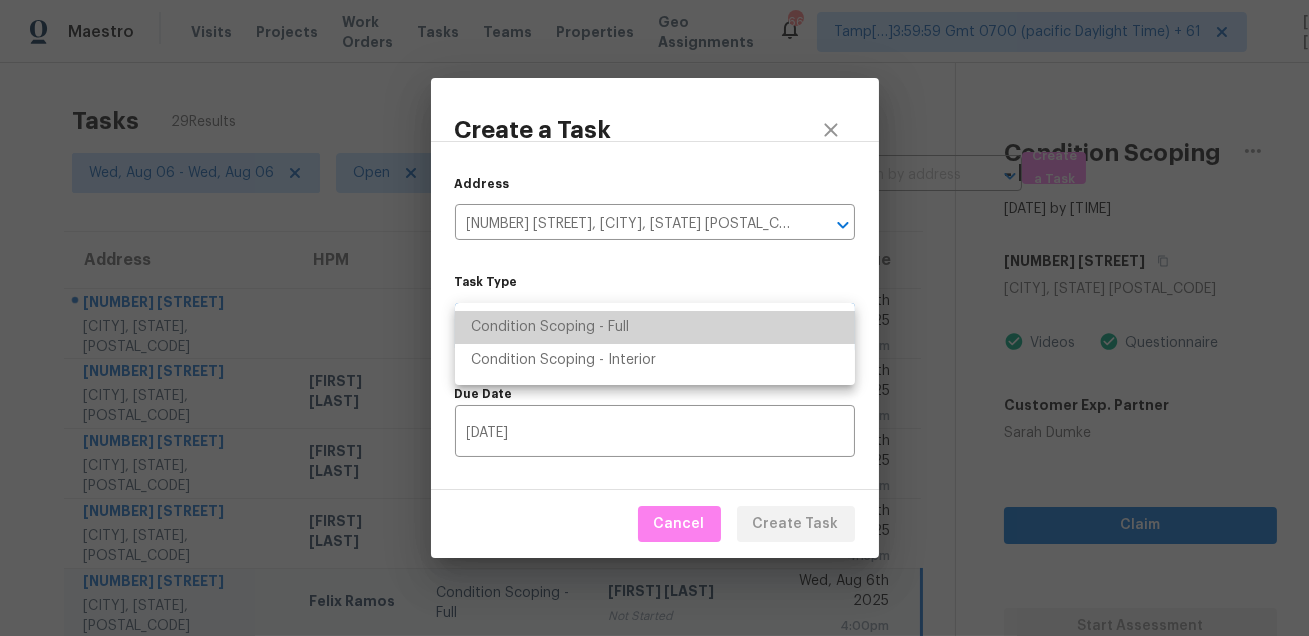 click on "Condition Scoping - Full" at bounding box center (655, 327) 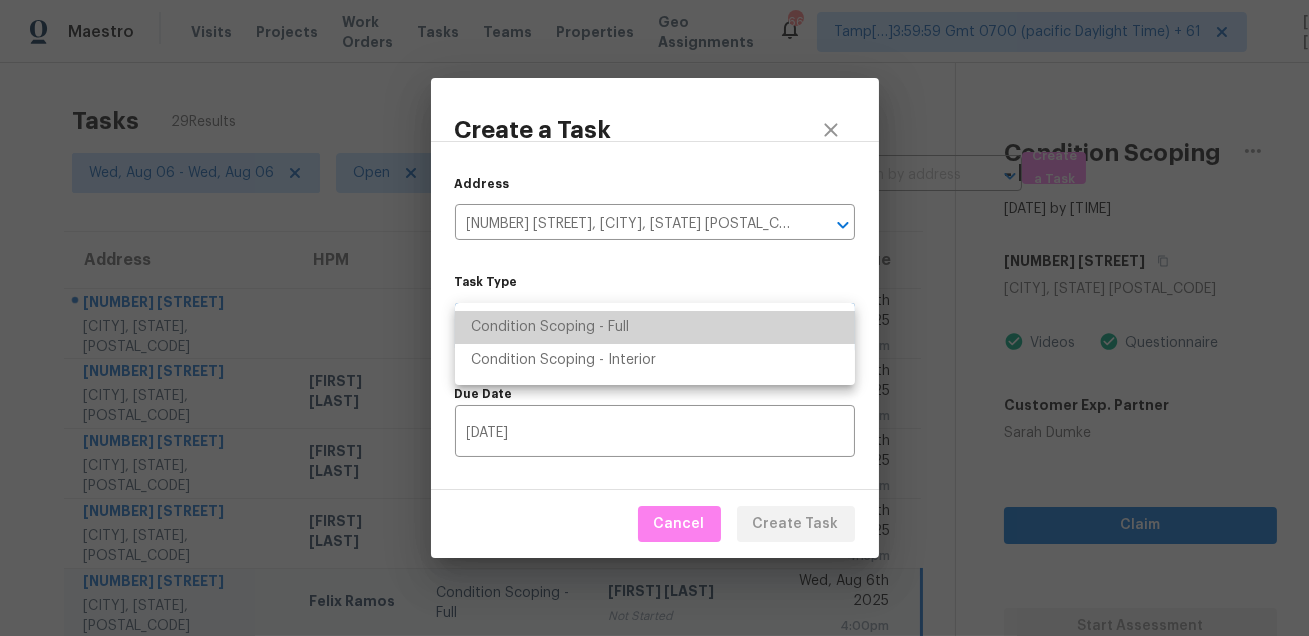 type on "virtual_full_assessment" 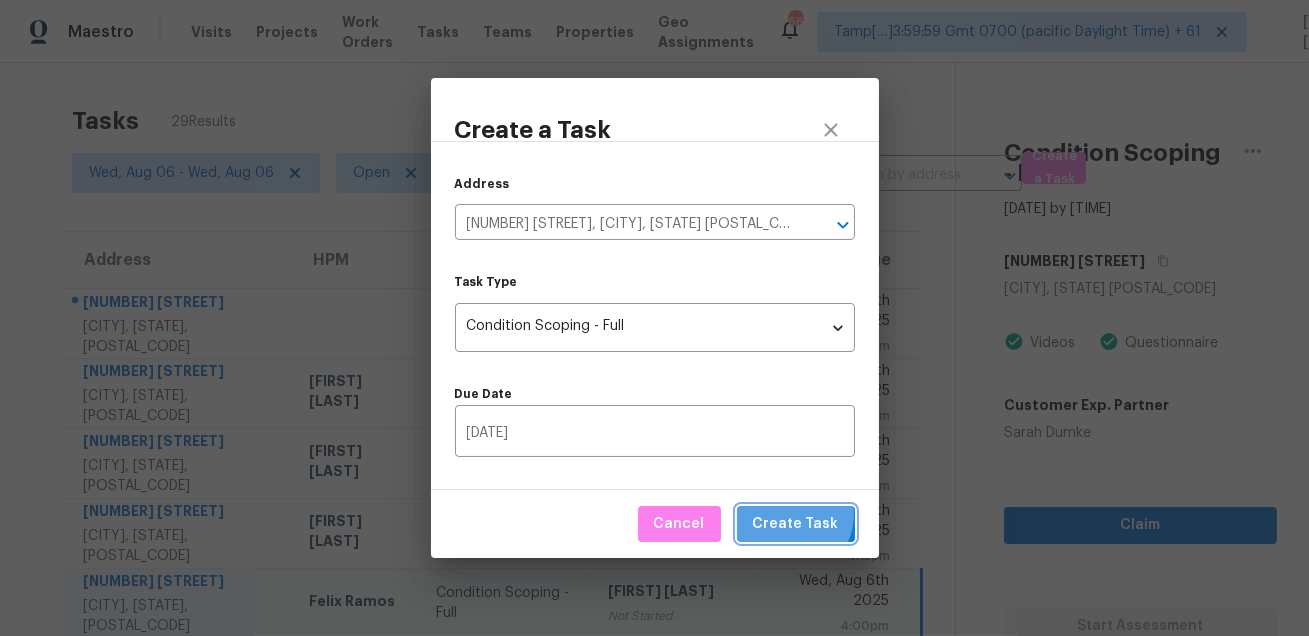 click on "Create Task" at bounding box center [796, 524] 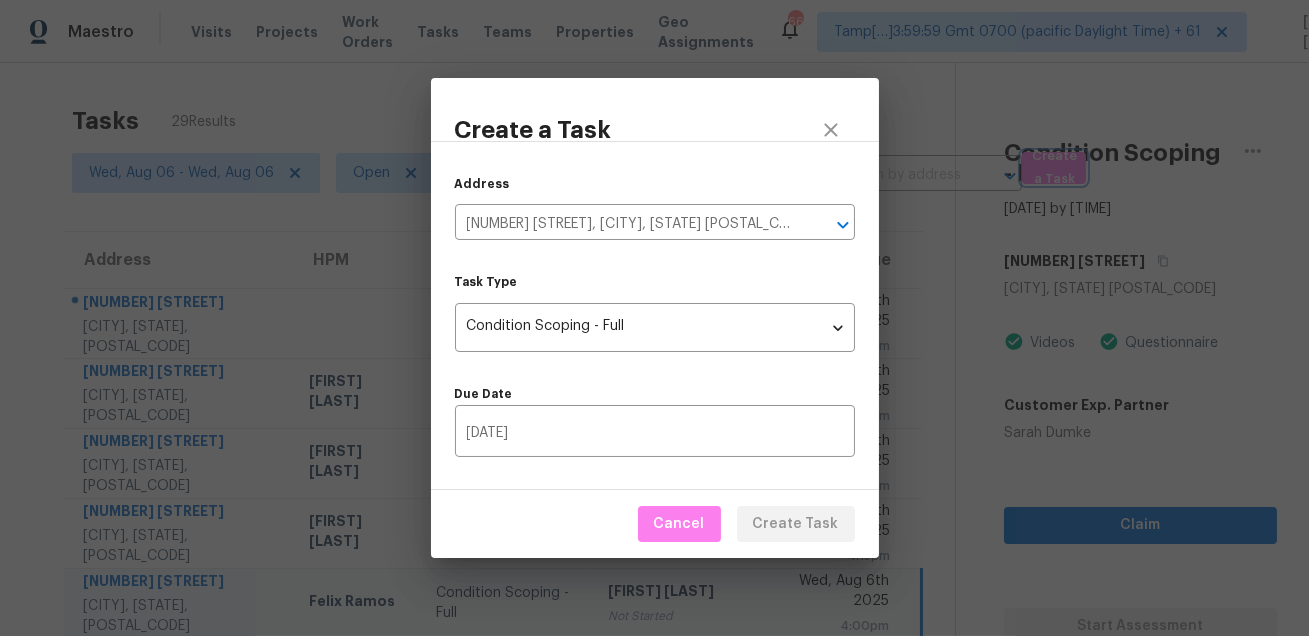 type 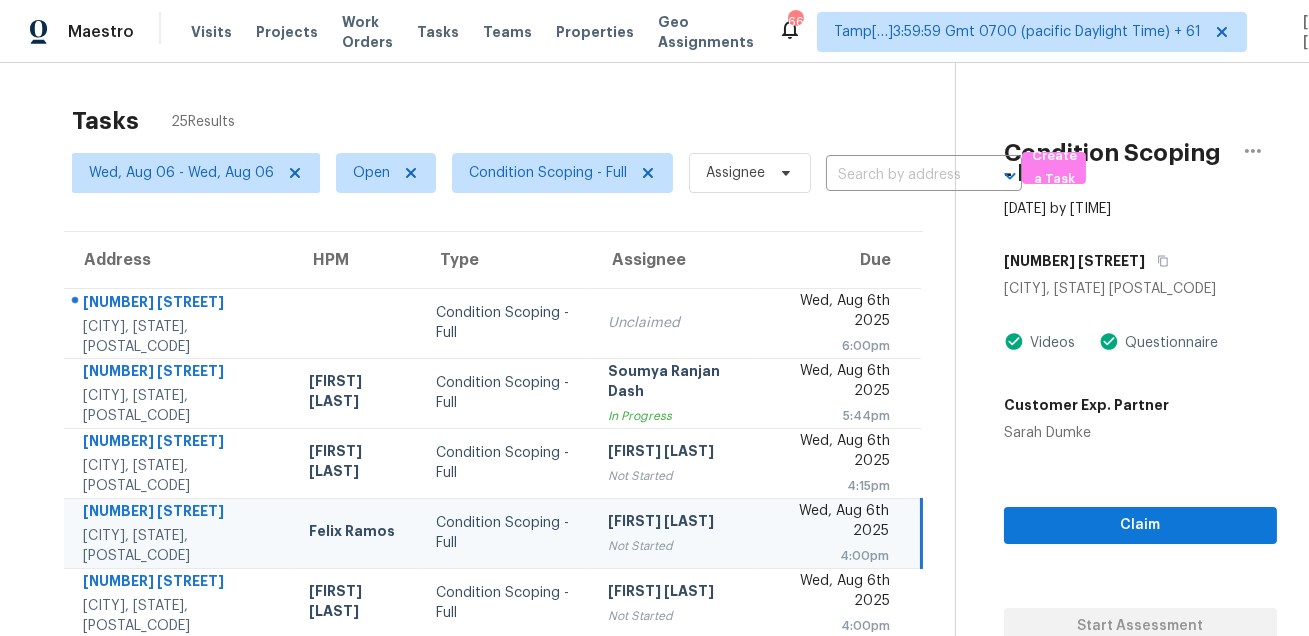 click on "Tasks 25  Results" at bounding box center (513, 121) 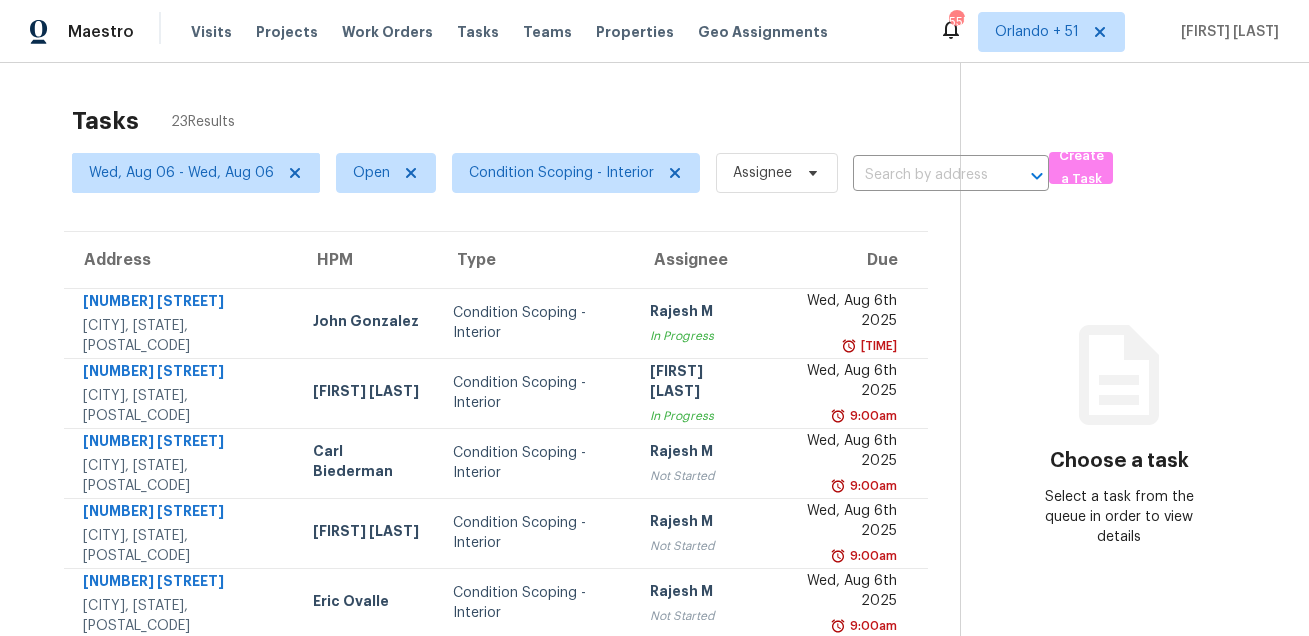 scroll, scrollTop: 0, scrollLeft: 0, axis: both 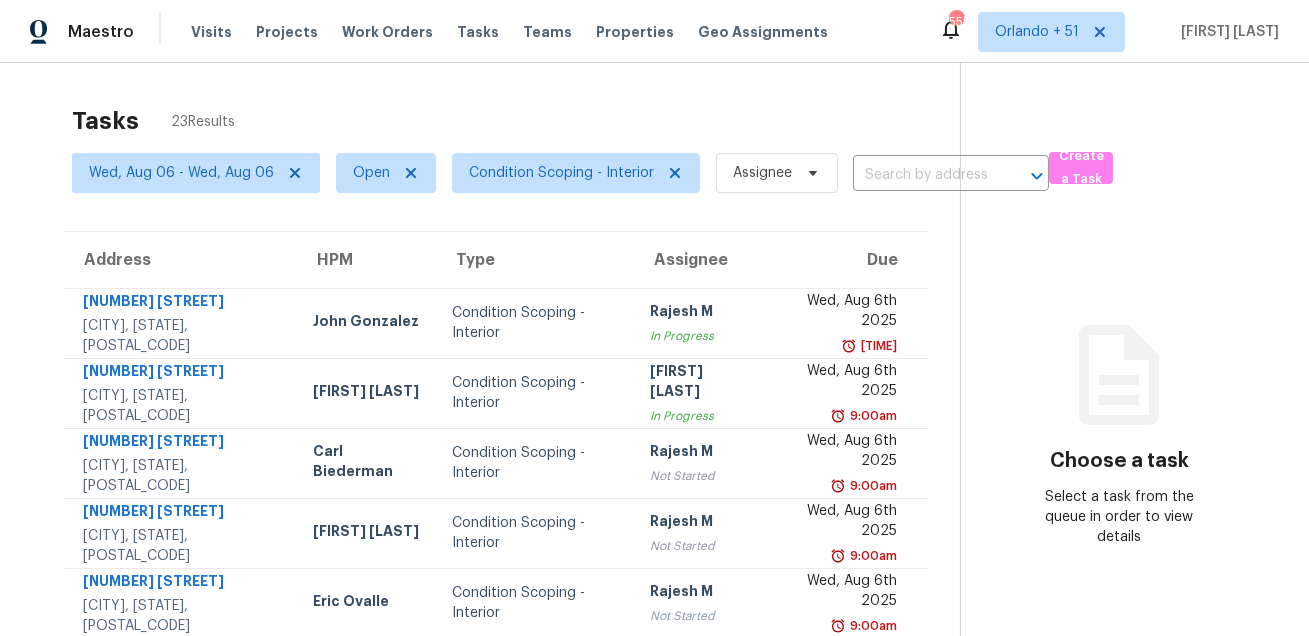 click on "Tasks 23  Results" at bounding box center (516, 121) 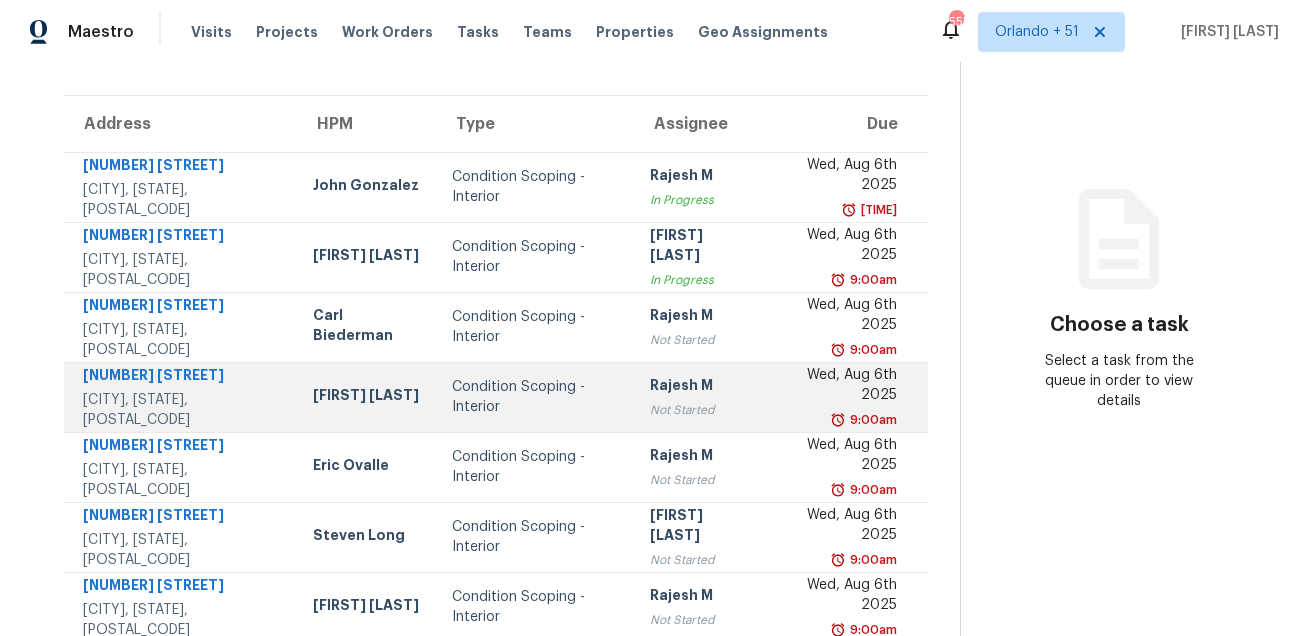 scroll, scrollTop: 0, scrollLeft: 0, axis: both 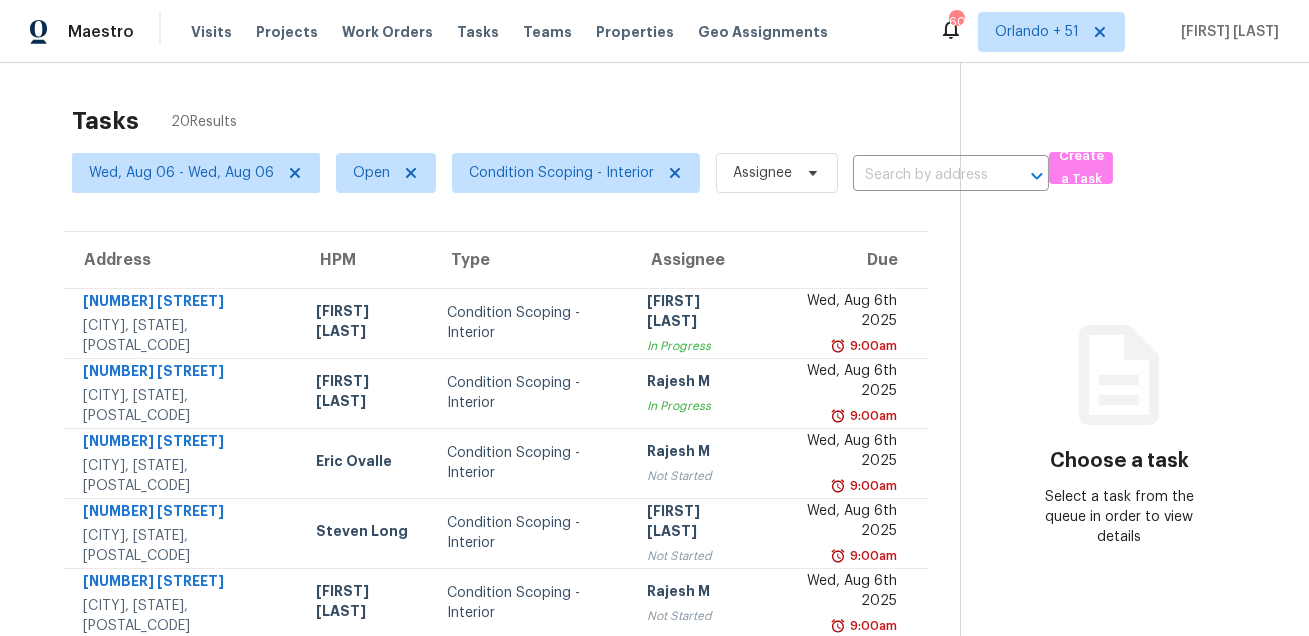 click on "Tasks 20  Results [DAY], [MONTH] [DATE] - [DAY], [MONTH] [DATE] Open Condition Scoping - Interior Assignee    Create a Task Address HPM Type Assignee Due [NUMBER] [STREET]    [CITY], [STATE], [POSTAL_CODE] [FIRST] [LAST] Condition Scoping - Interior [FIRST] [LAST] In Progress [DAY], [MONTH] [DATE] [TIME] [NUMBER] [STREET]    [CITY], [STATE], [POSTAL_CODE] [FIRST] [LAST] Condition Scoping - Interior [FIRST] [LAST] In Progress [DAY], [MONTH] [DATE] [TIME] [NUMBER] [STREET]    [CITY], [STATE], [POSTAL_CODE] [FIRST] [LAST] Condition Scoping - Interior [FIRST] [LAST] Not Started [DAY], [MONTH] [DATE] [TIME] [NUMBER] [STREET]    [CITY], [STATE], [POSTAL_CODE] [FIRST] [LAST] Condition Scoping - Interior [FIRST] [LAST] Not Started [DAY], [MONTH] [DATE] [TIME] [NUMBER] [STREET]    [CITY], [STATE], [POSTAL_CODE] [FIRST] [LAST] Condition Scoping - Interior [FIRST] [LAST] Not Started [DAY], [MONTH] [DATE] [TIME] [NUMBER] [STREET]    [CITY], [STATE], [POSTAL_CODE] [FIRST] [LAST] Condition Scoping - Interior [FIRST] [LAST] Not Started [DAY], [MONTH] [DATE] [TIME] [NUMBER] [STREET]    [CITY], [STATE], [POSTAL_CODE] [FIRST] [LAST] Condition Scoping - Interior [FIRST] [LAST]" at bounding box center (654, 552) 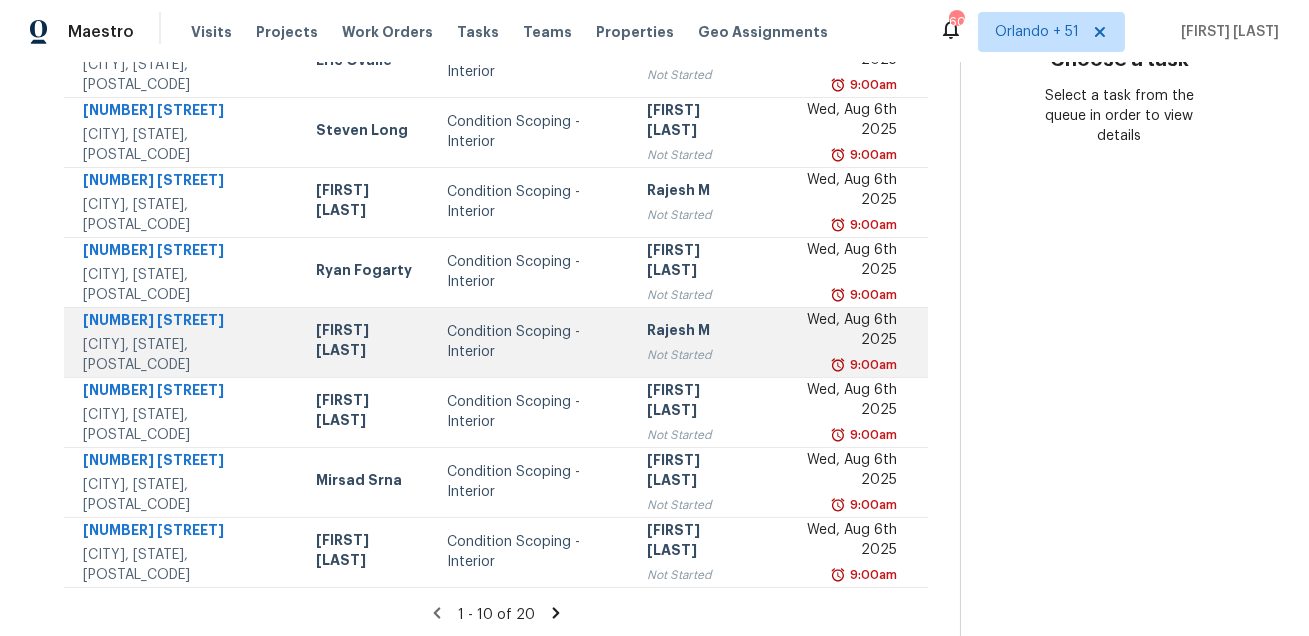 scroll, scrollTop: 405, scrollLeft: 0, axis: vertical 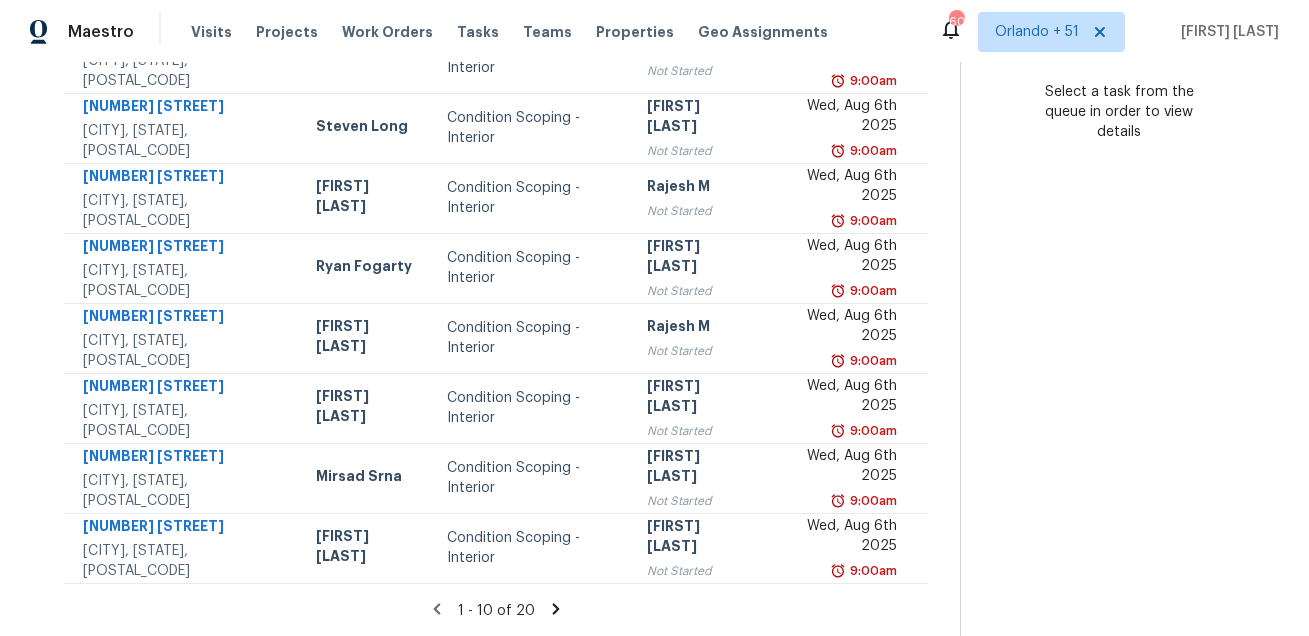 click 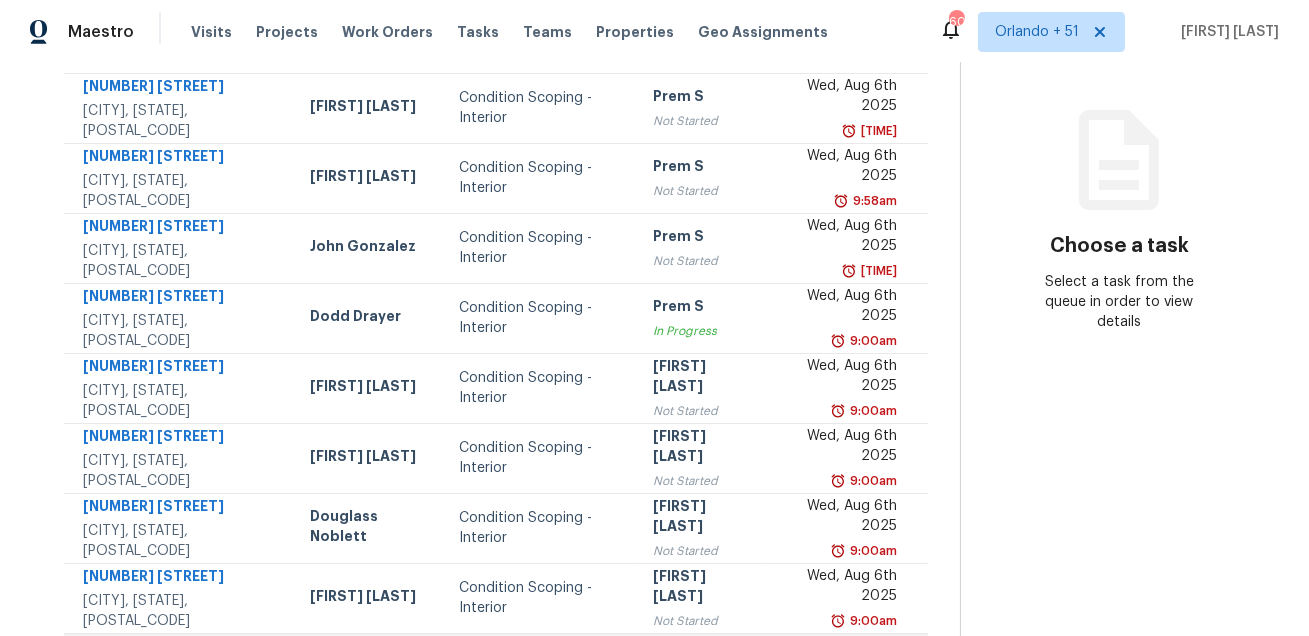 scroll, scrollTop: 405, scrollLeft: 0, axis: vertical 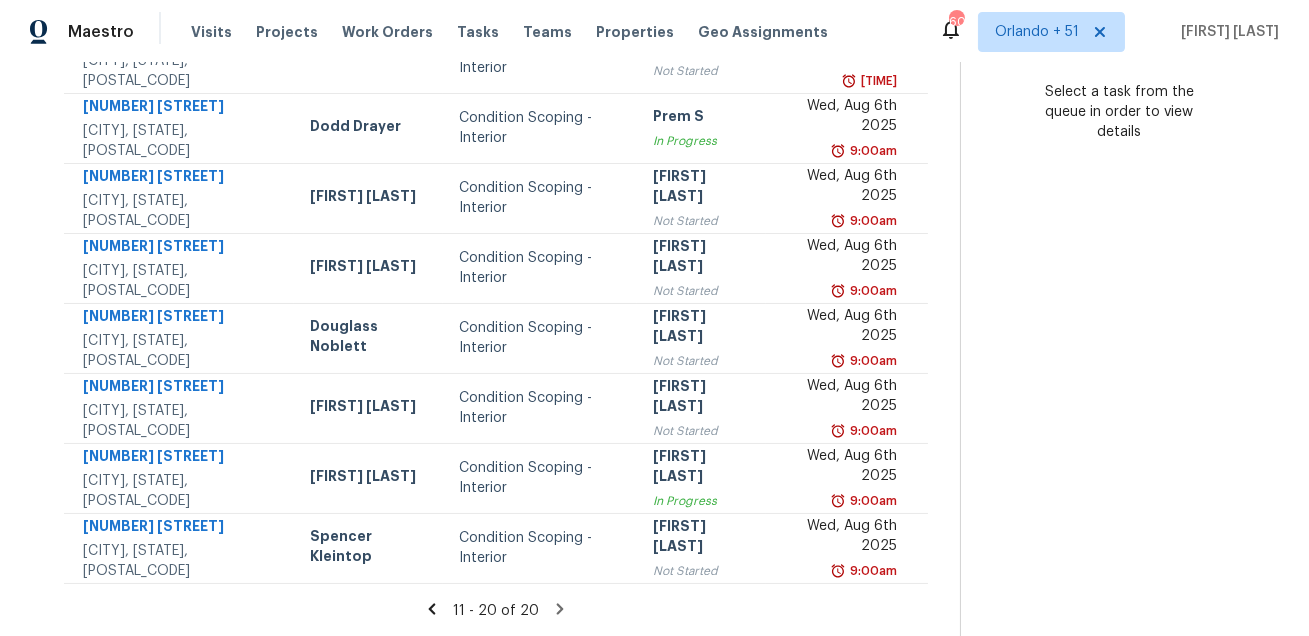 click 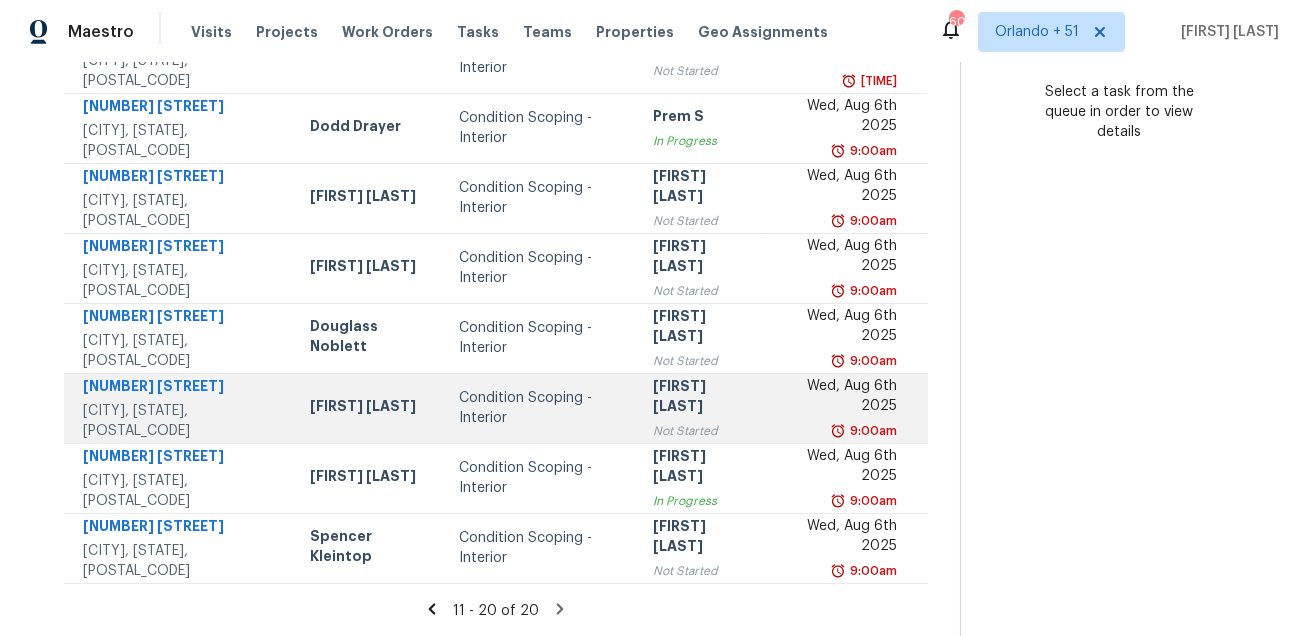 scroll, scrollTop: 0, scrollLeft: 0, axis: both 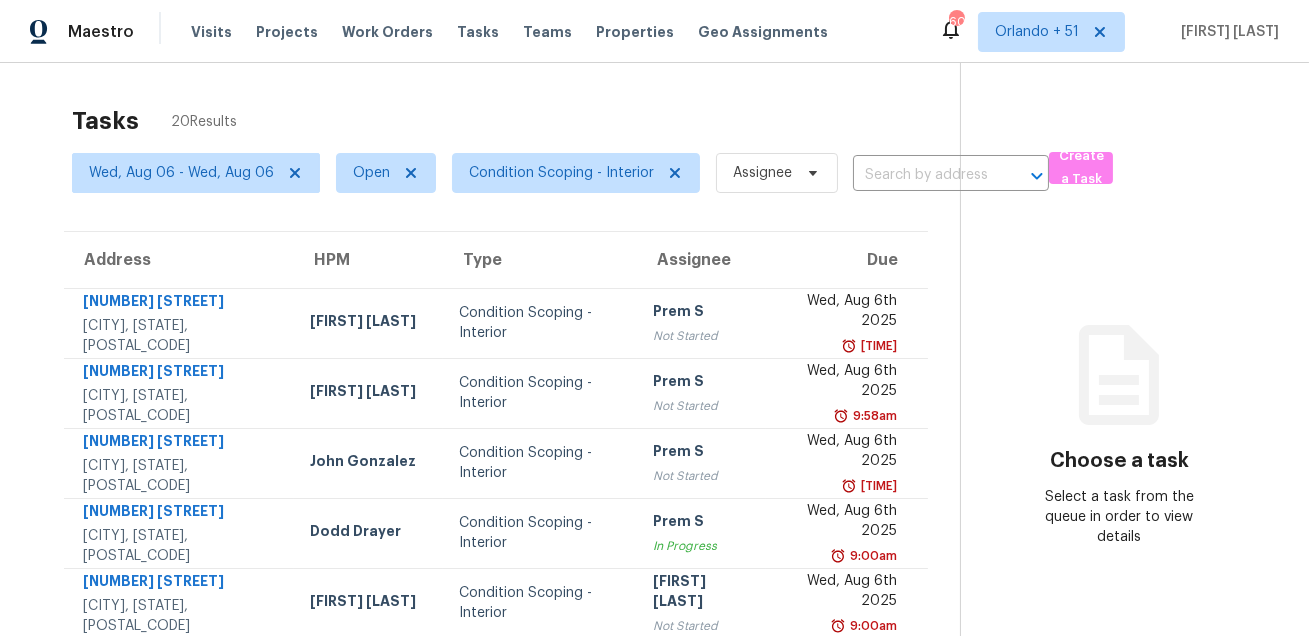 click on "Tasks 20  Results" at bounding box center (516, 121) 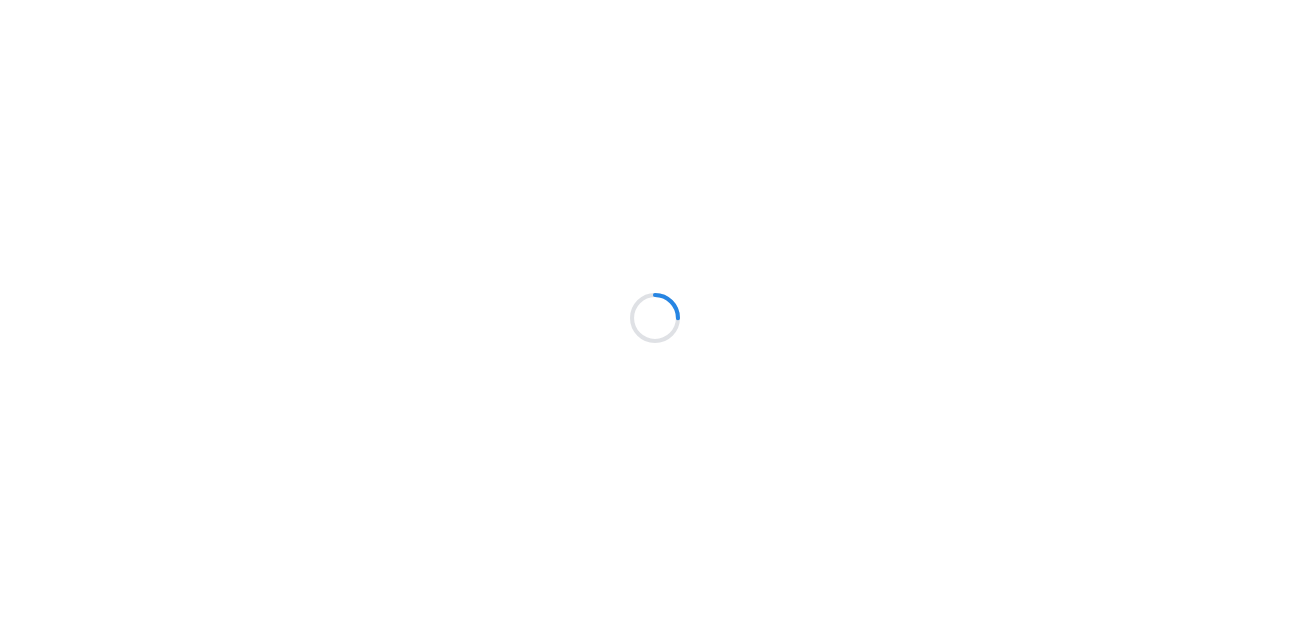 scroll, scrollTop: 0, scrollLeft: 0, axis: both 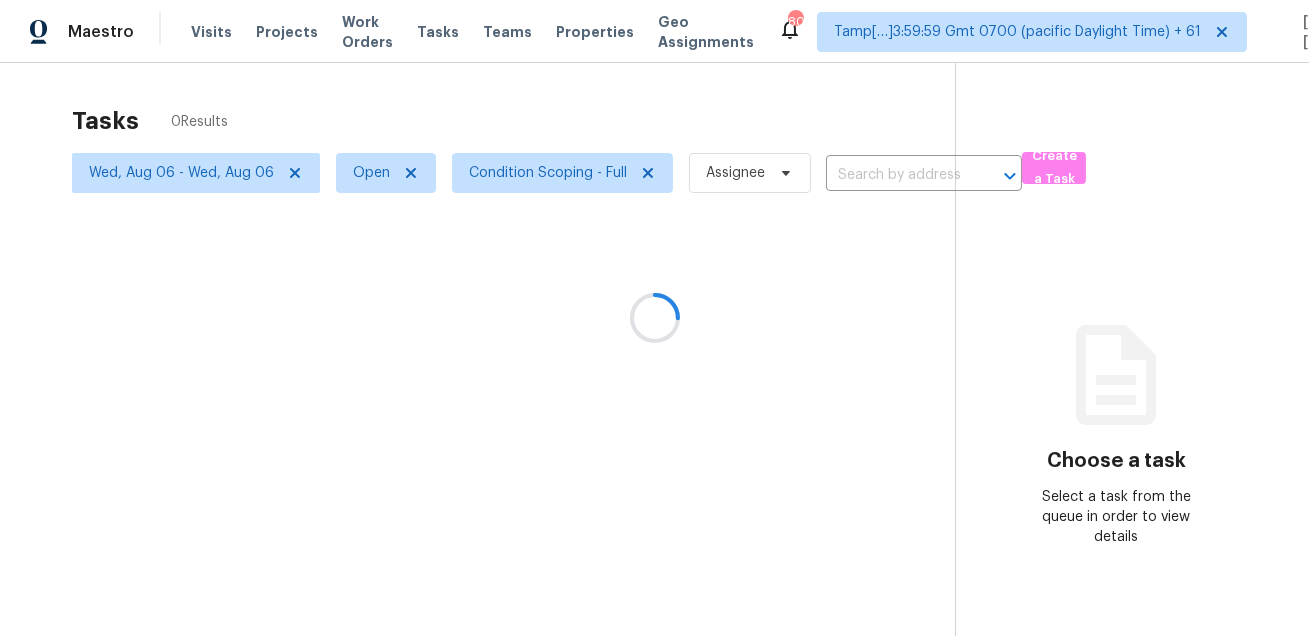 click at bounding box center [654, 318] 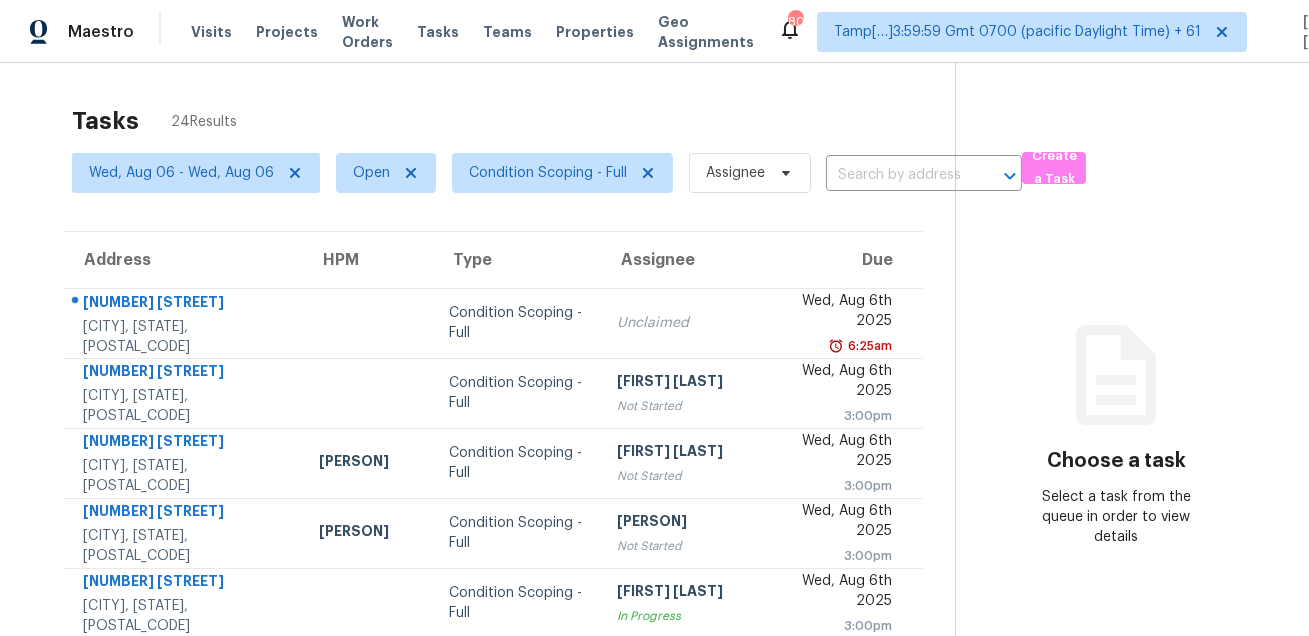 scroll, scrollTop: 14, scrollLeft: 0, axis: vertical 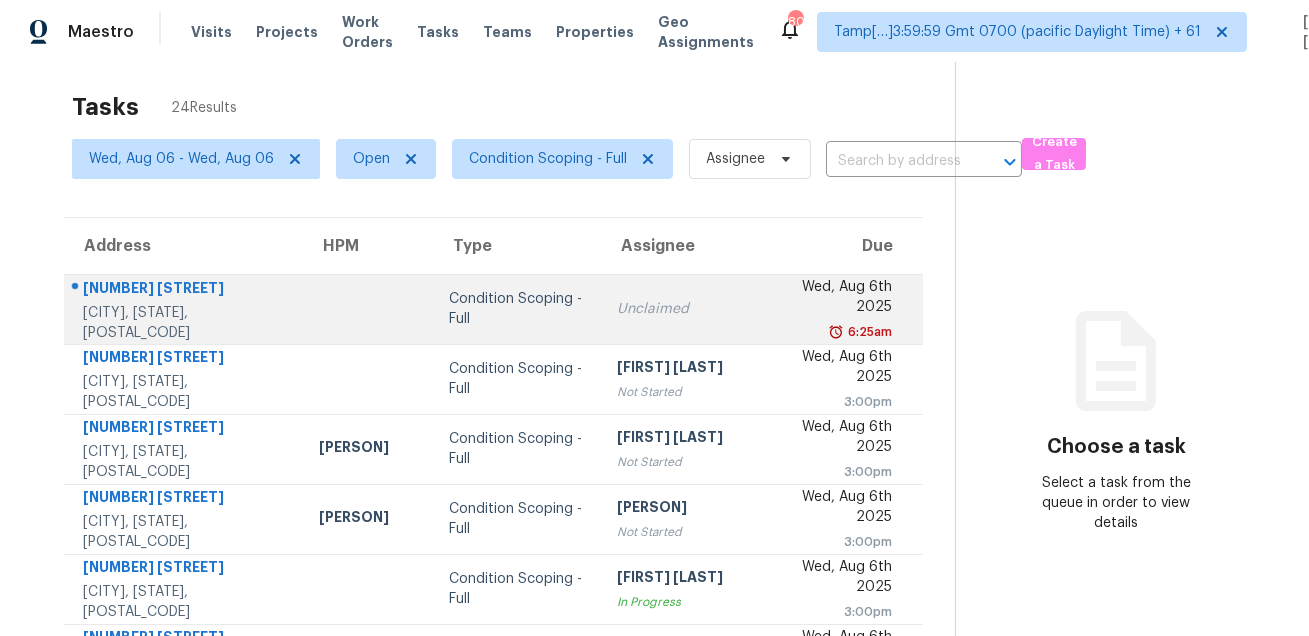 click on "[NUMBER] [STREET]" at bounding box center [185, 290] 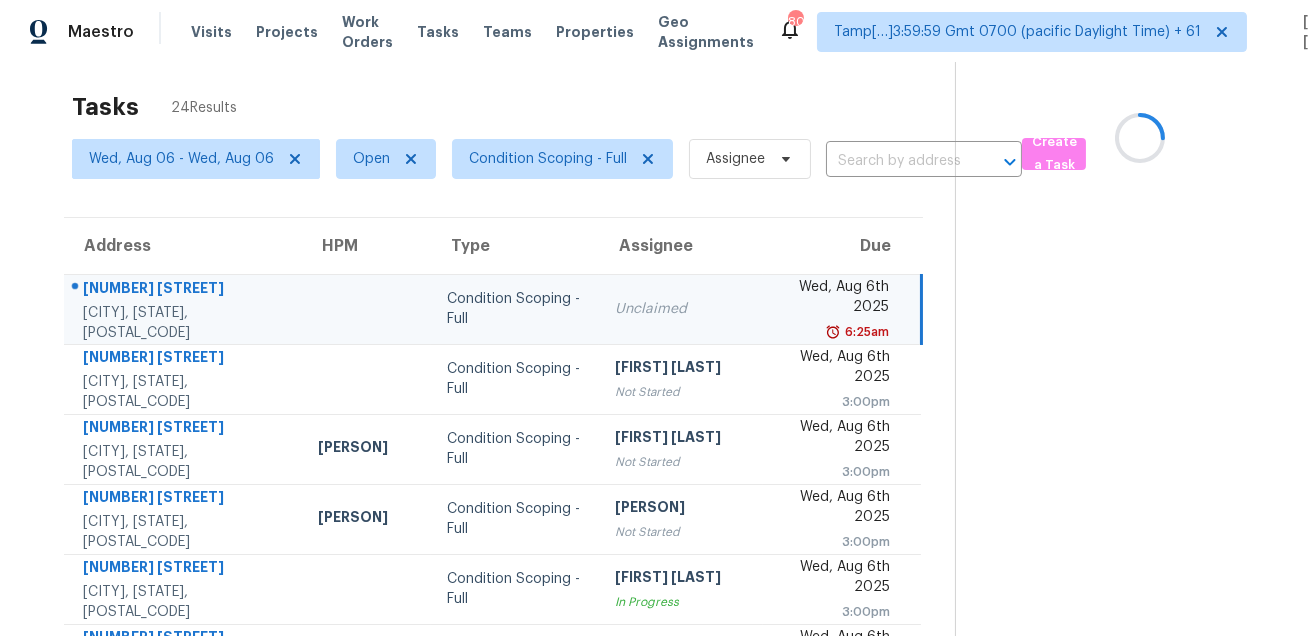 click on "[NUMBER] [STREET]" at bounding box center [184, 290] 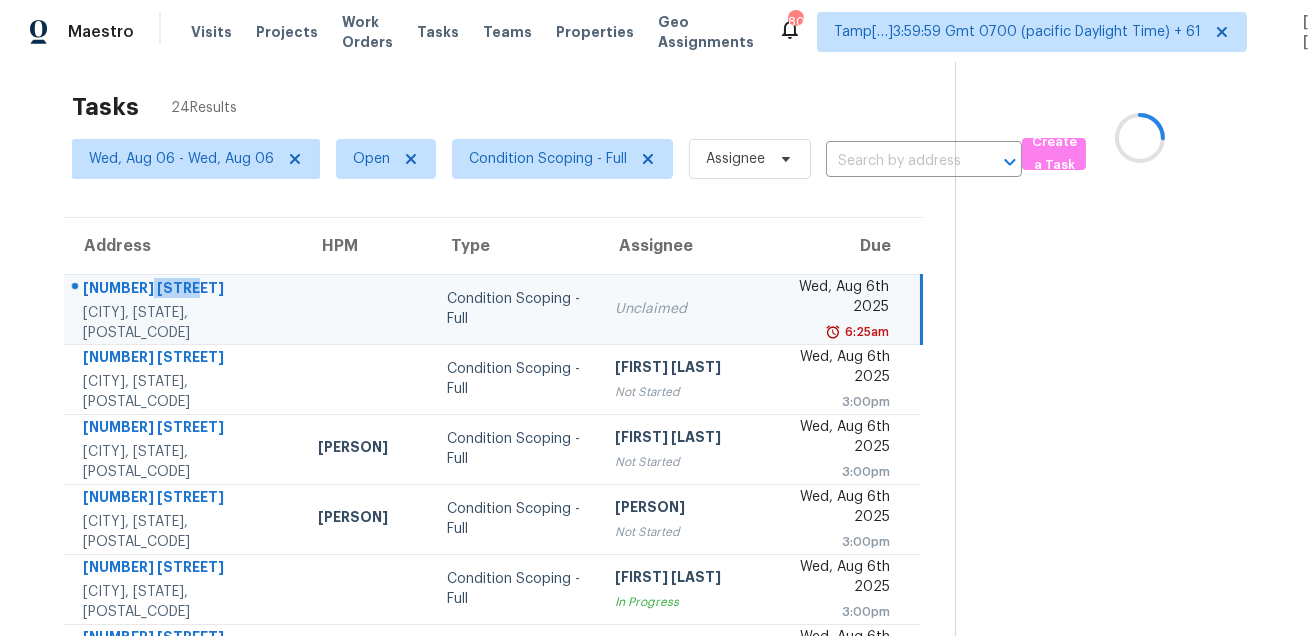 click on "[NUMBER] [STREET]" at bounding box center [184, 290] 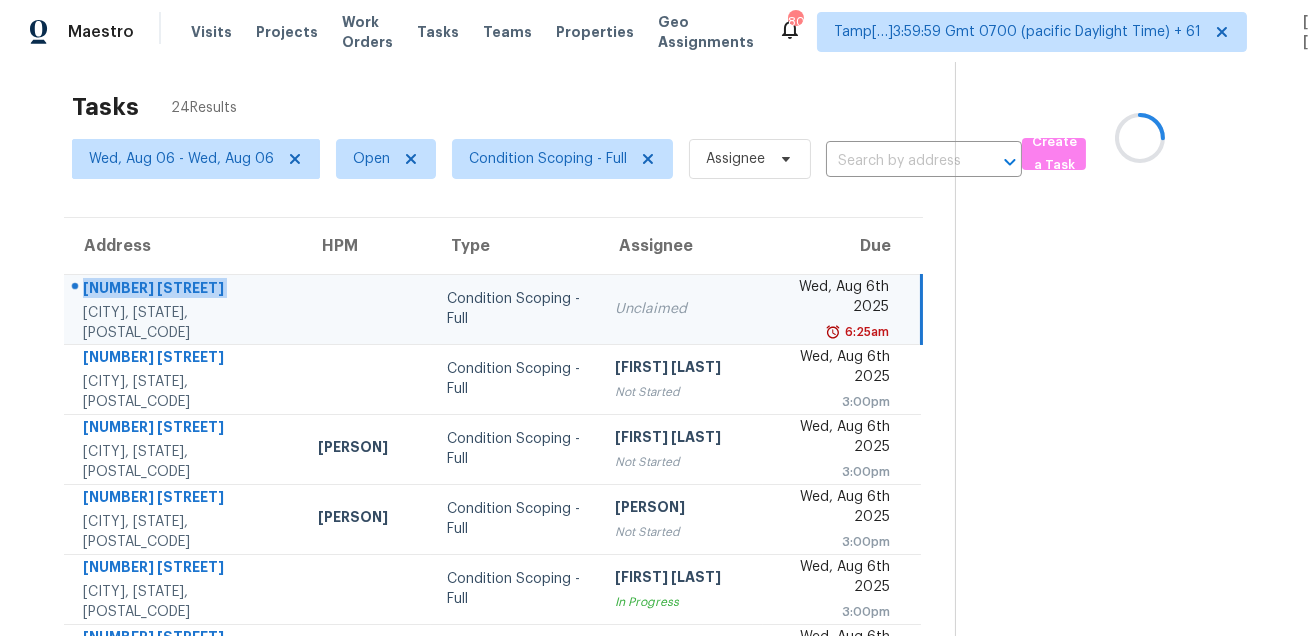 copy on "[NUMBER] [STREET]" 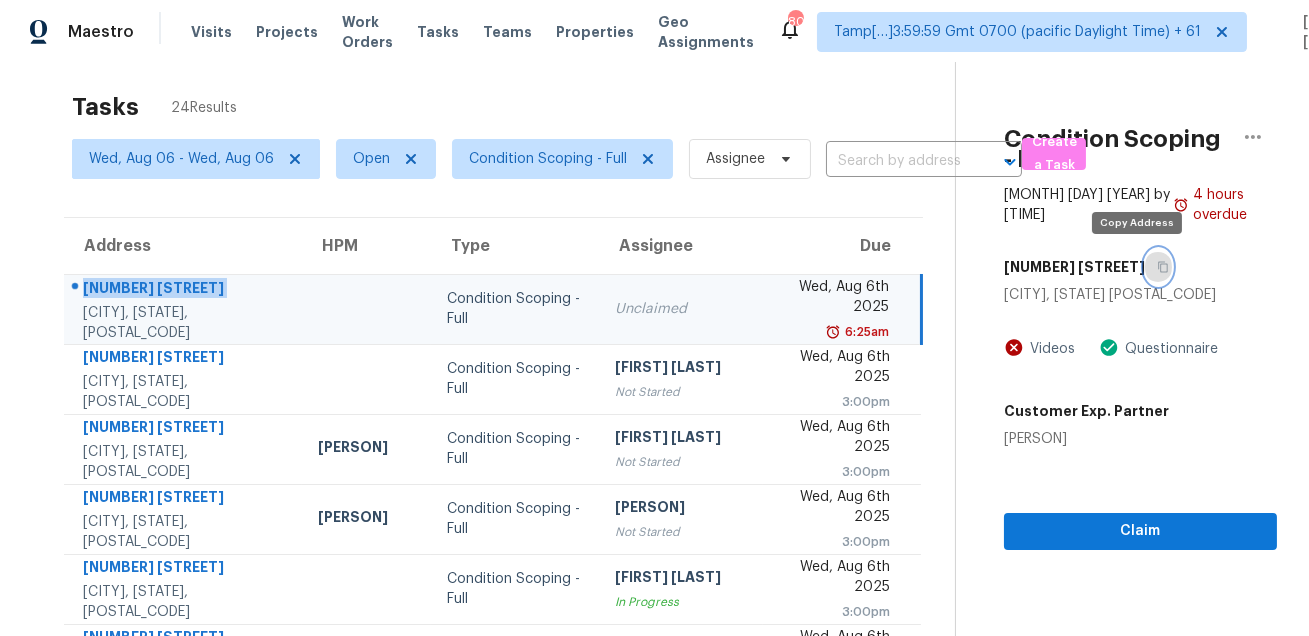 click 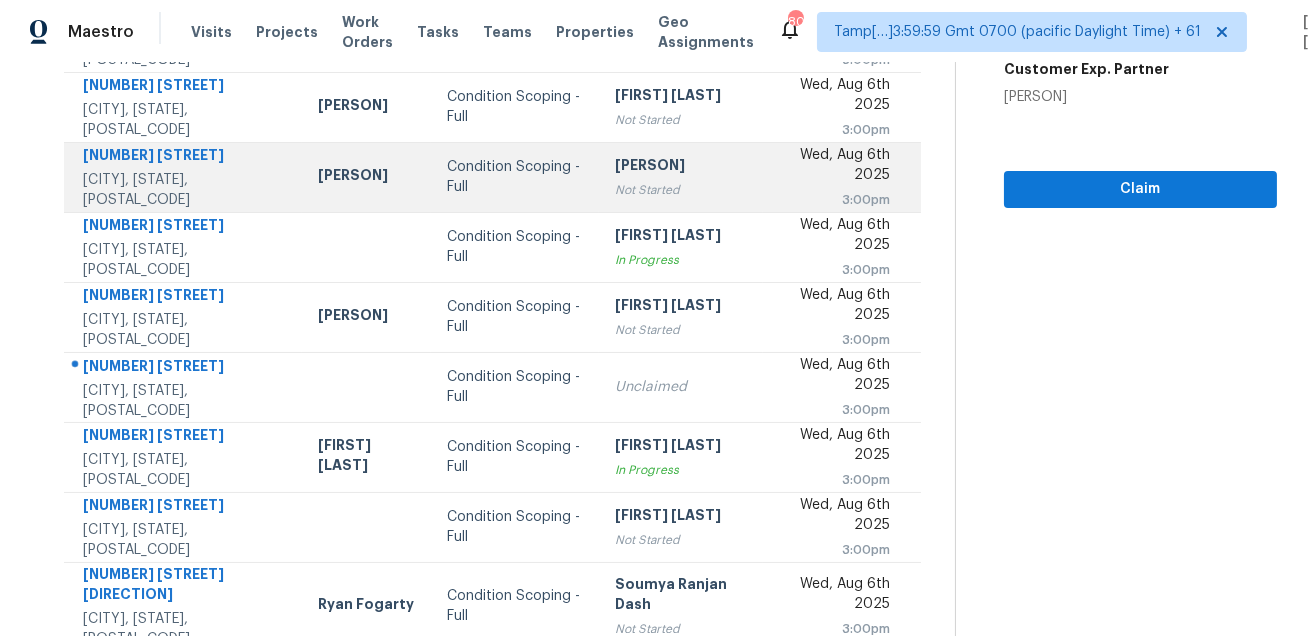 scroll, scrollTop: 405, scrollLeft: 0, axis: vertical 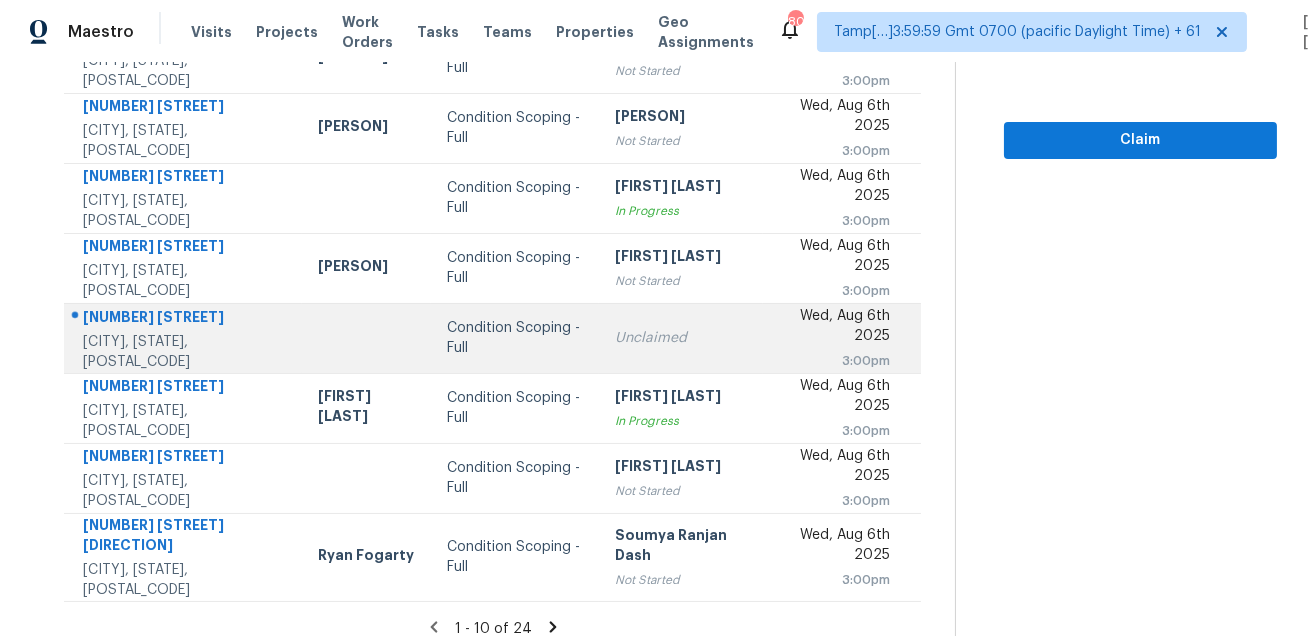 click on "[NUMBER] [STREET]" at bounding box center (184, 319) 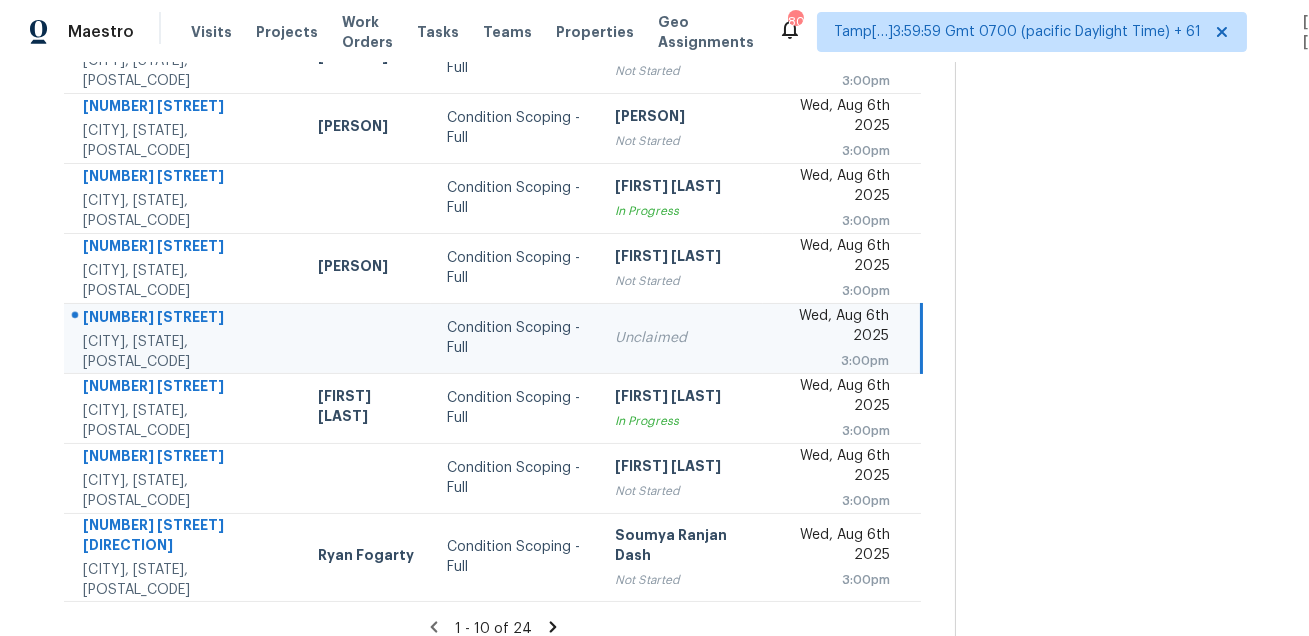click on "[NUMBER] [STREET]" at bounding box center [184, 319] 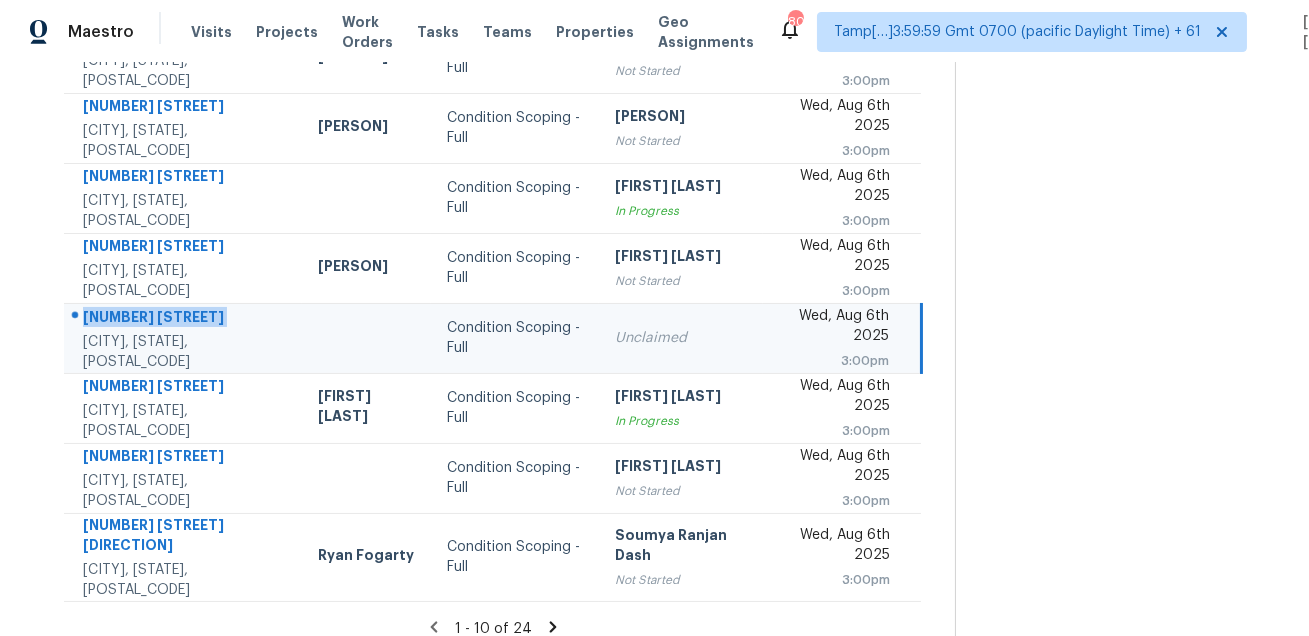 copy on "[NUMBER] [STREET]" 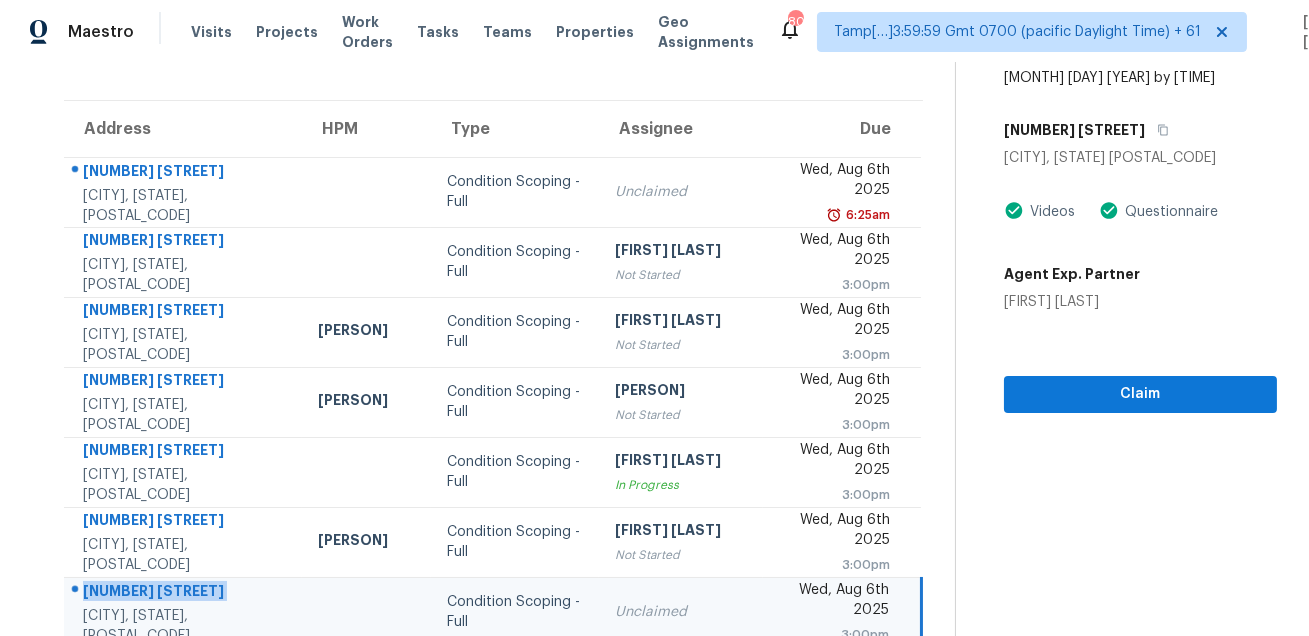 scroll, scrollTop: 98, scrollLeft: 0, axis: vertical 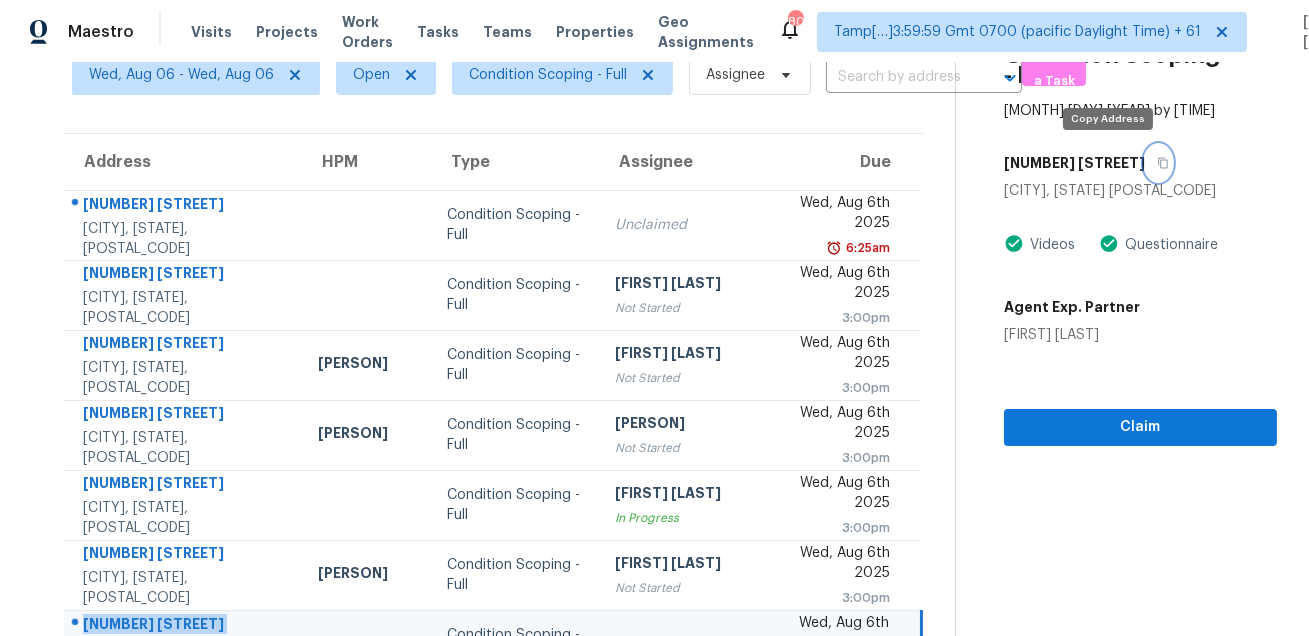 click 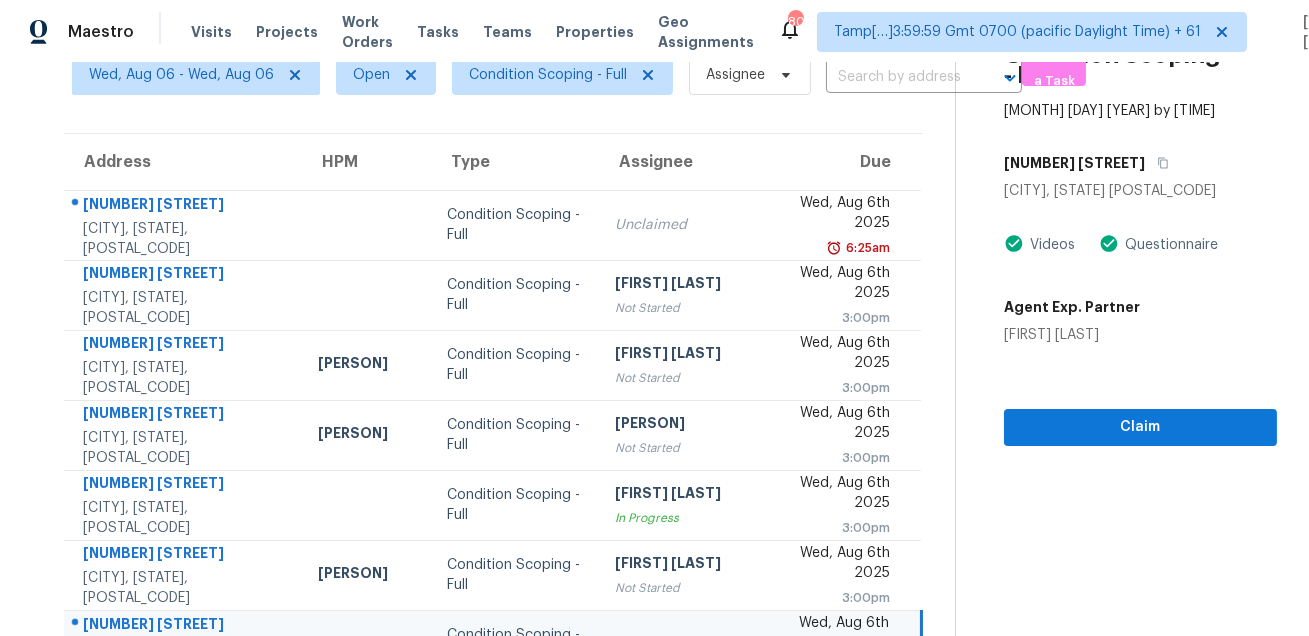 click on "Visits Projects Work Orders Tasks Teams Properties Geo Assignments" at bounding box center (484, 32) 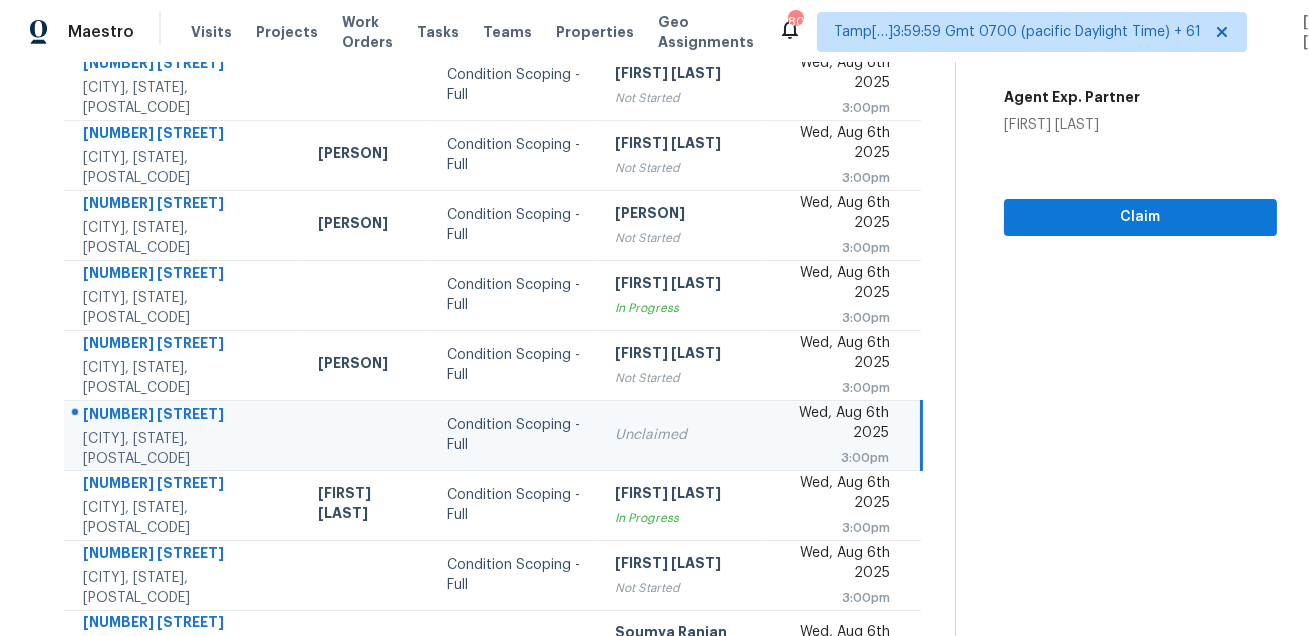 scroll, scrollTop: 405, scrollLeft: 0, axis: vertical 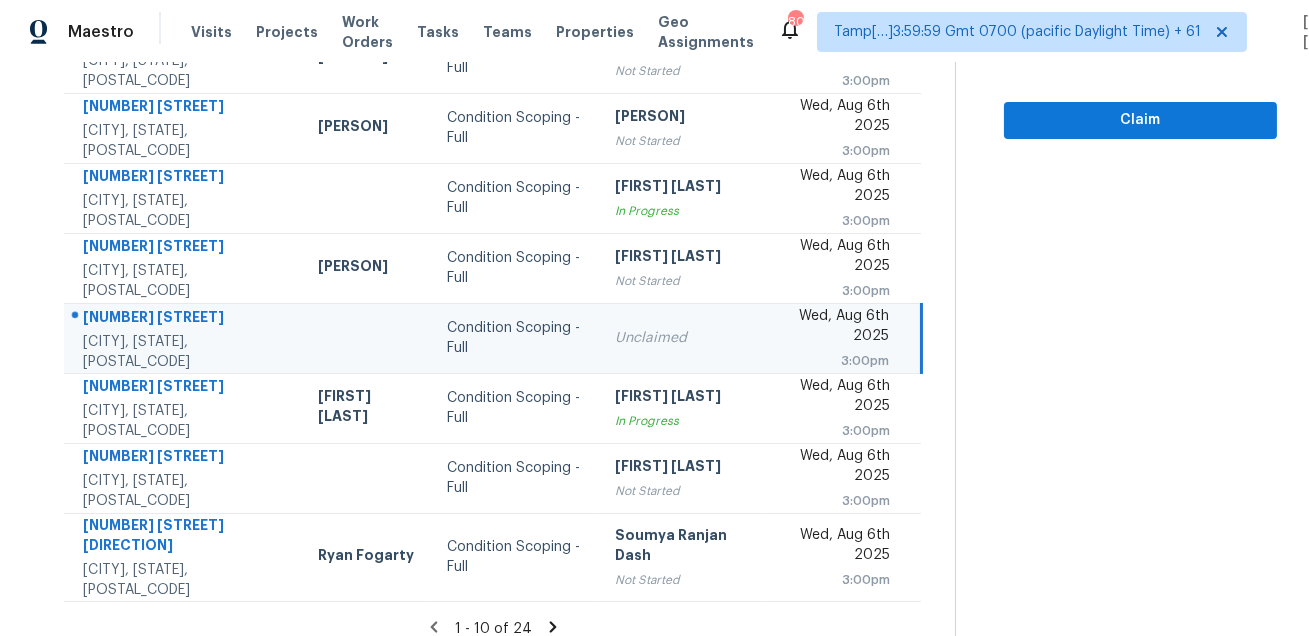 click 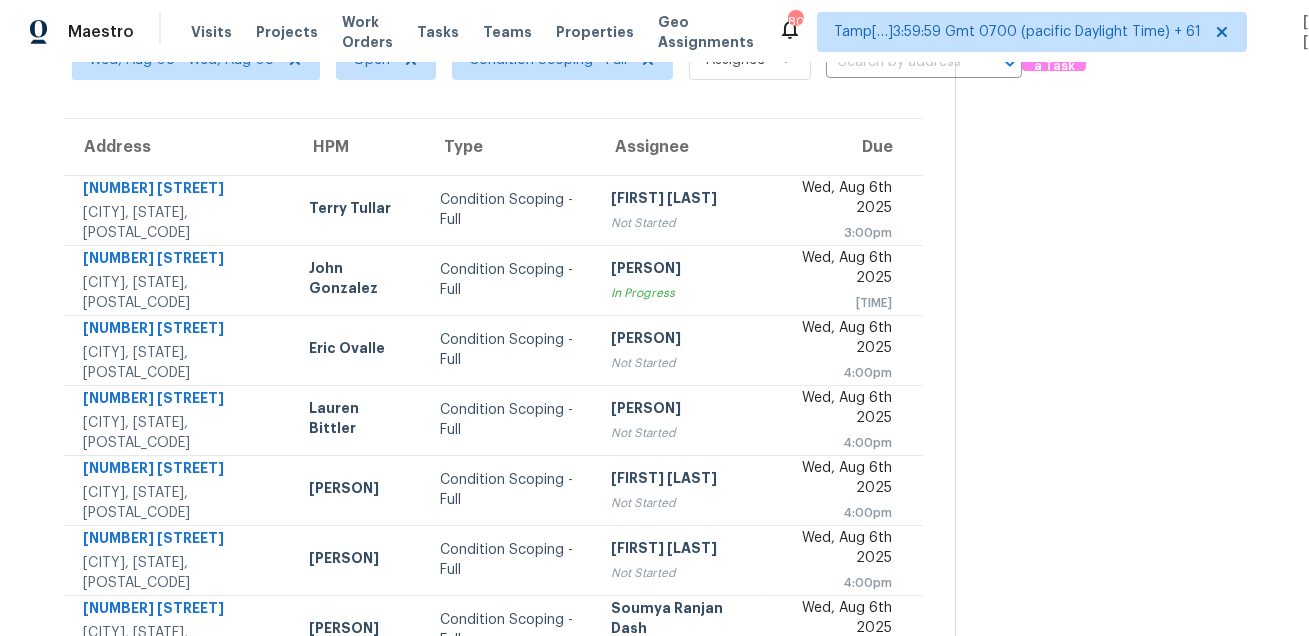 scroll, scrollTop: 0, scrollLeft: 0, axis: both 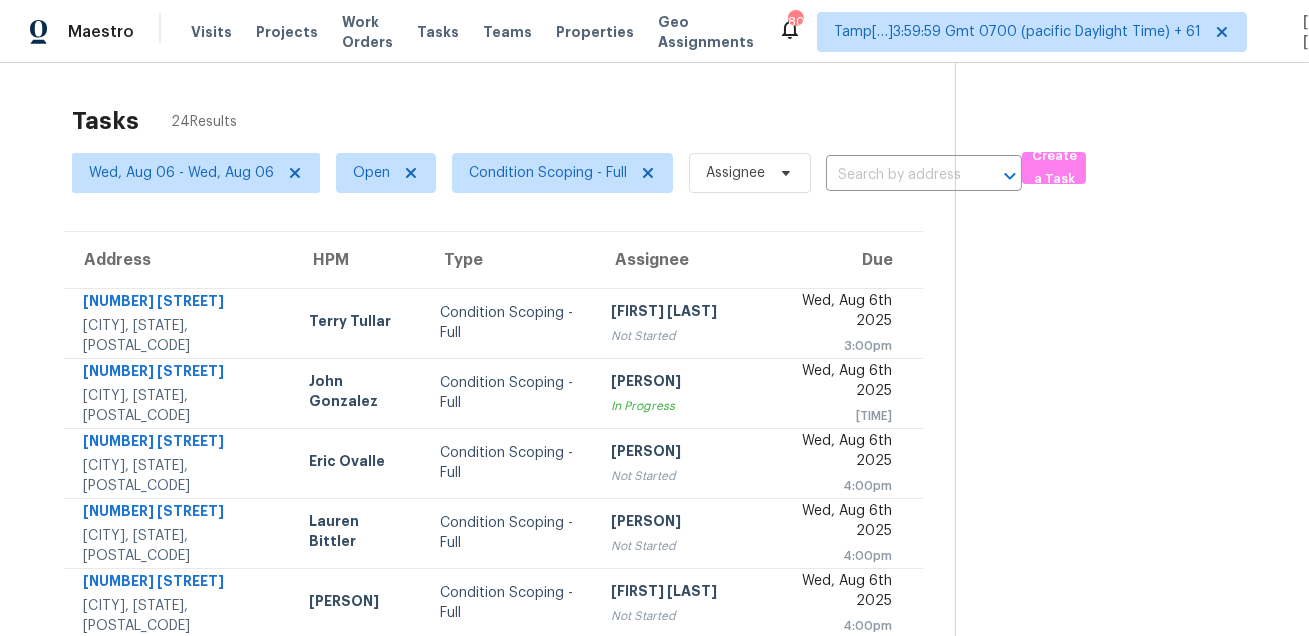 click at bounding box center (1116, 552) 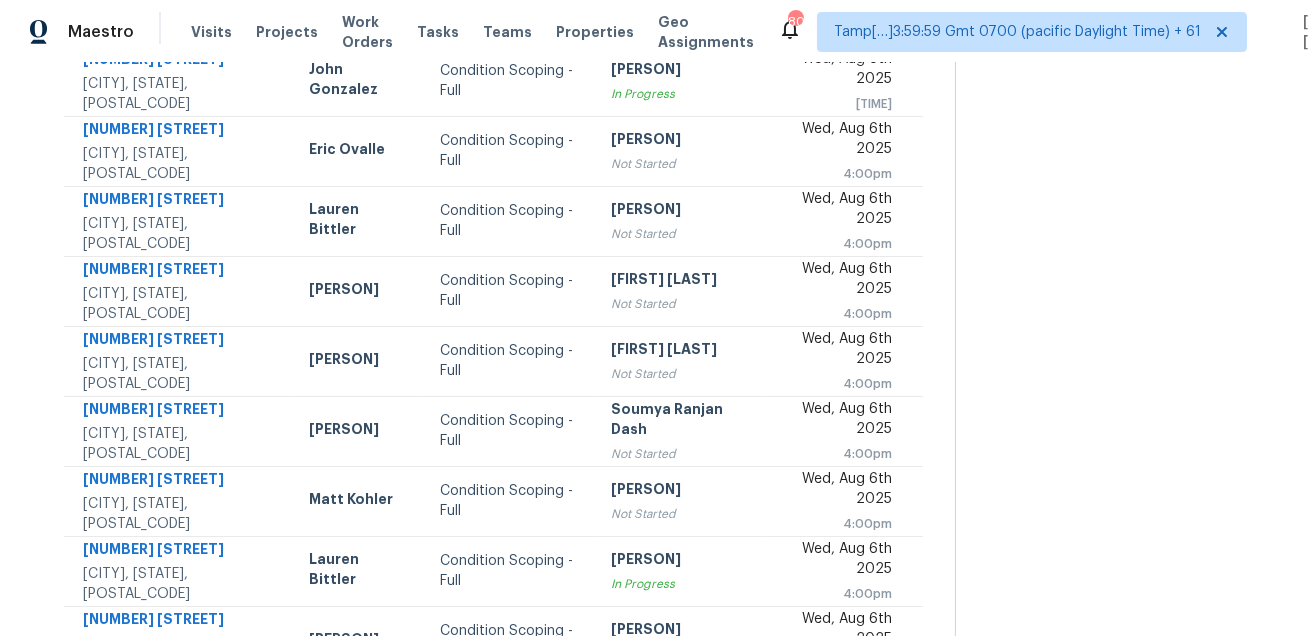 scroll, scrollTop: 405, scrollLeft: 0, axis: vertical 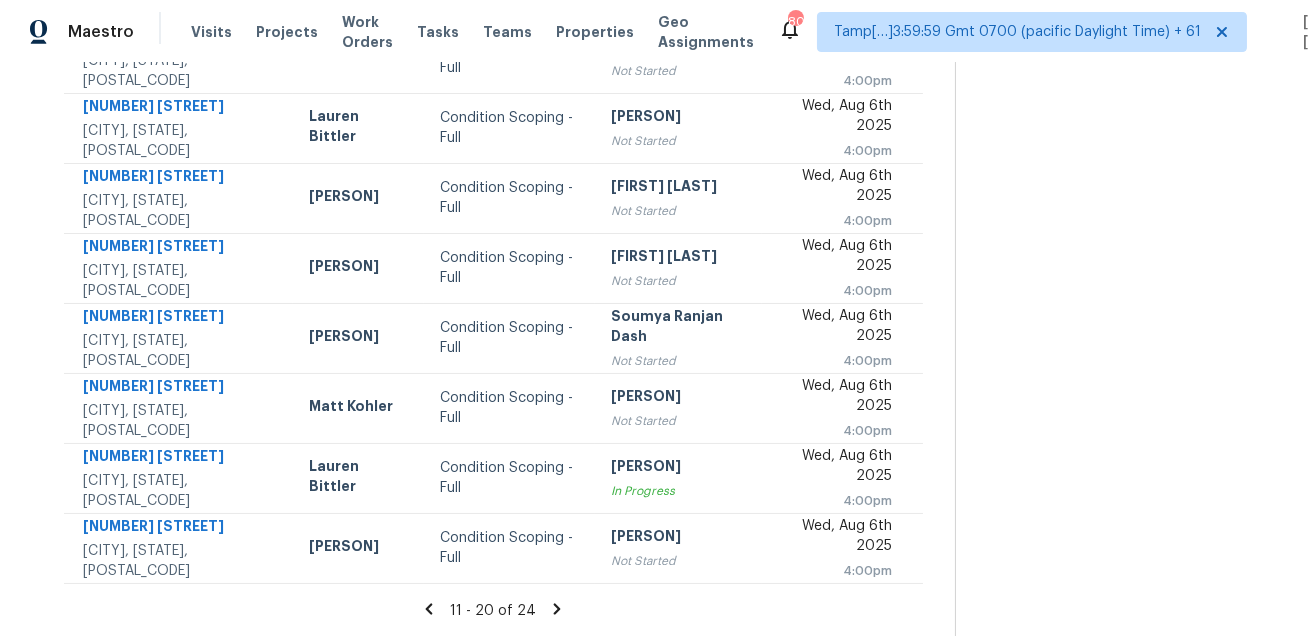 click 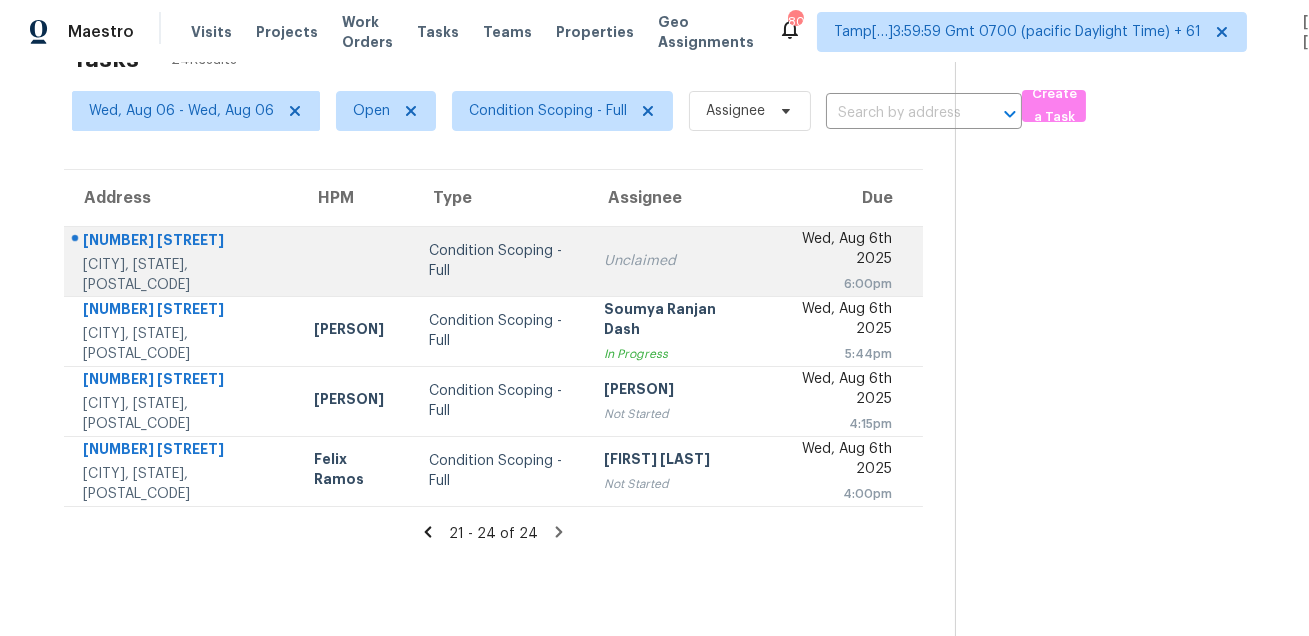 click on "5326 W New Shadow Way" at bounding box center [182, 242] 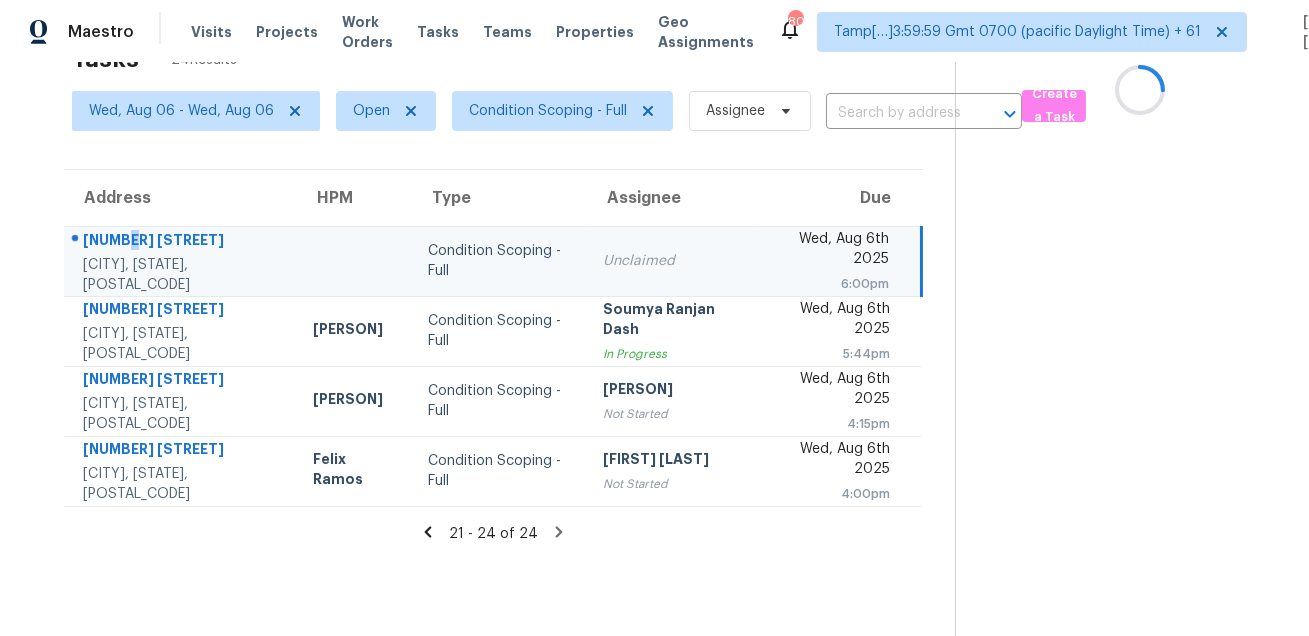 click on "5326 W New Shadow Way" at bounding box center [182, 242] 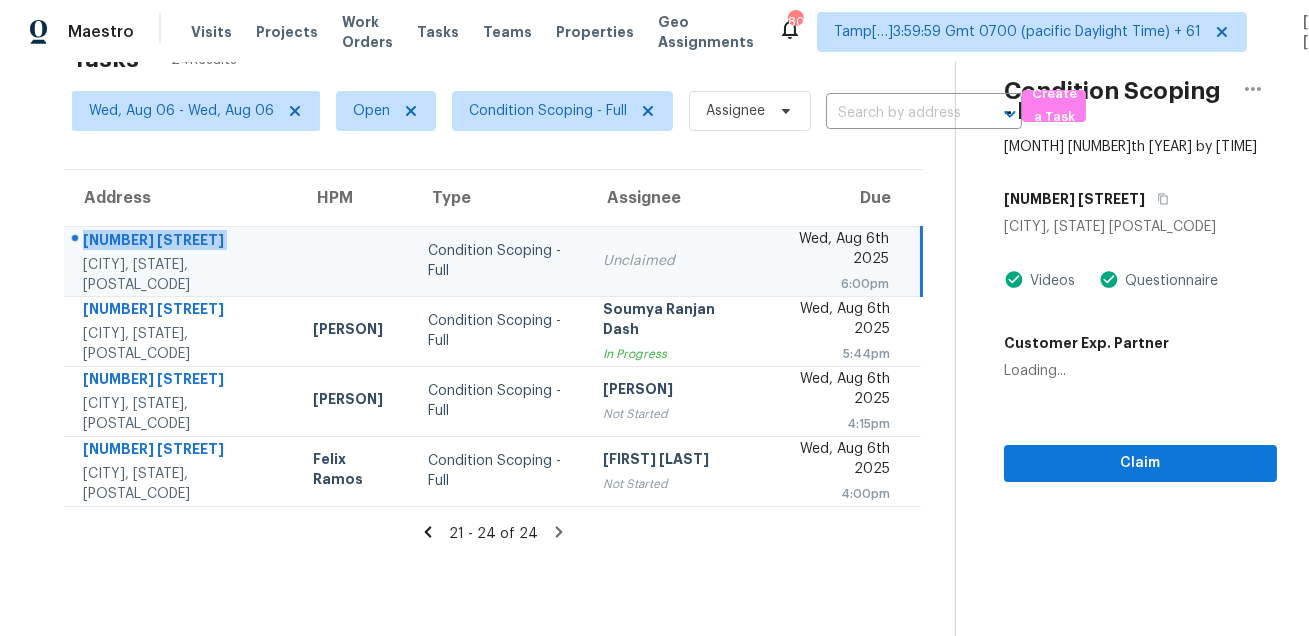 copy on "5326 W New Shadow Way" 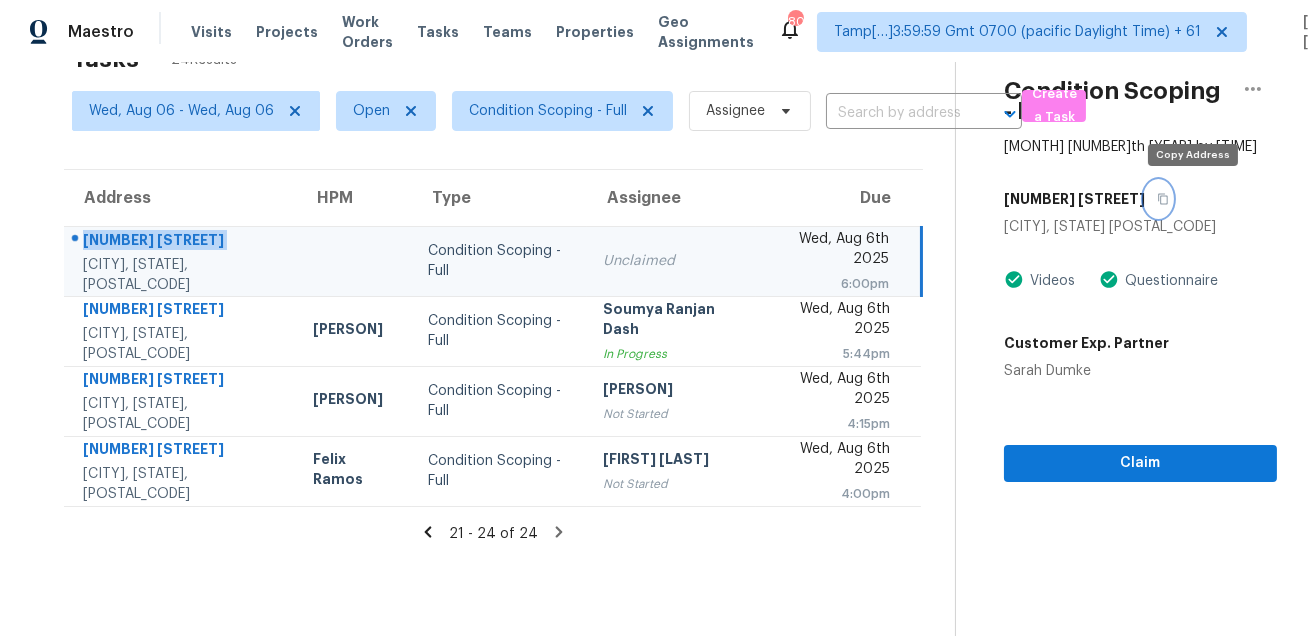 click at bounding box center (1158, 199) 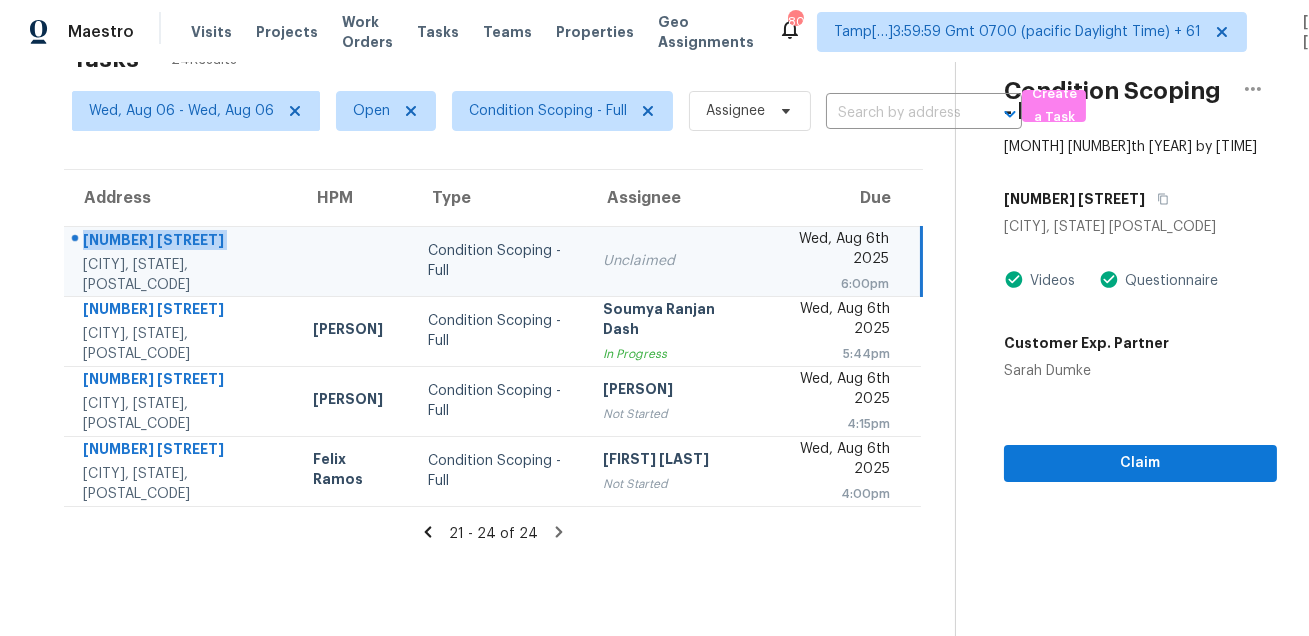 click on "21 - 24 of 24" at bounding box center (493, 533) 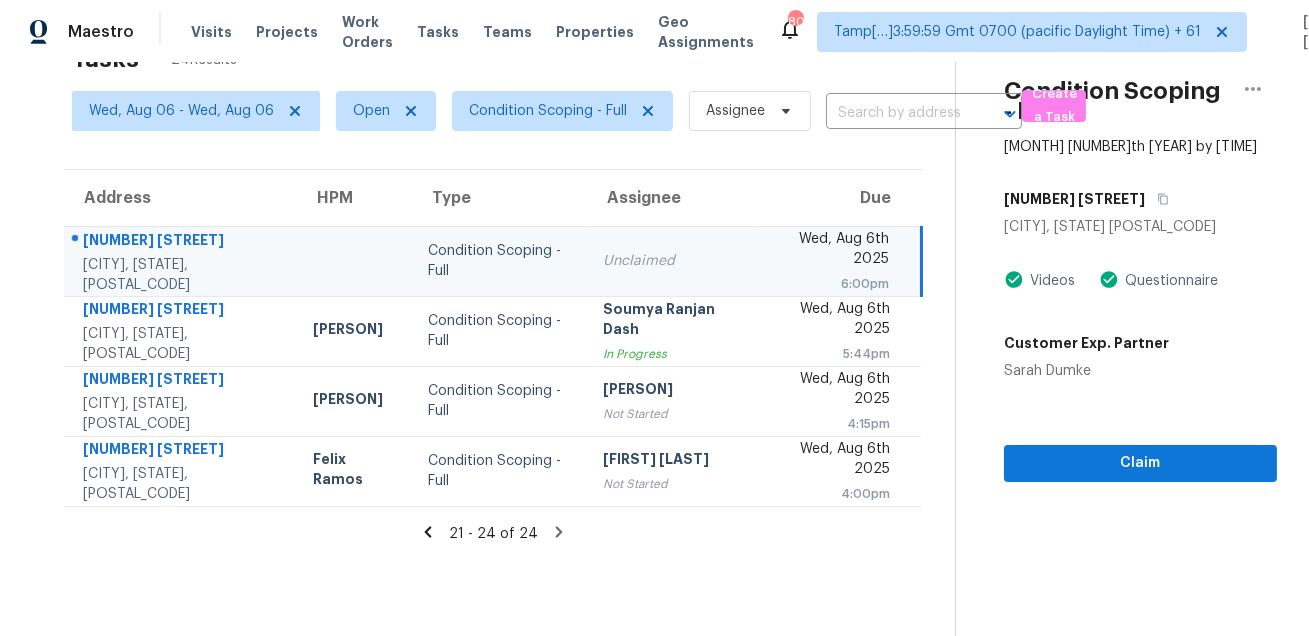 click on "21 - 24 of 24" at bounding box center [493, 533] 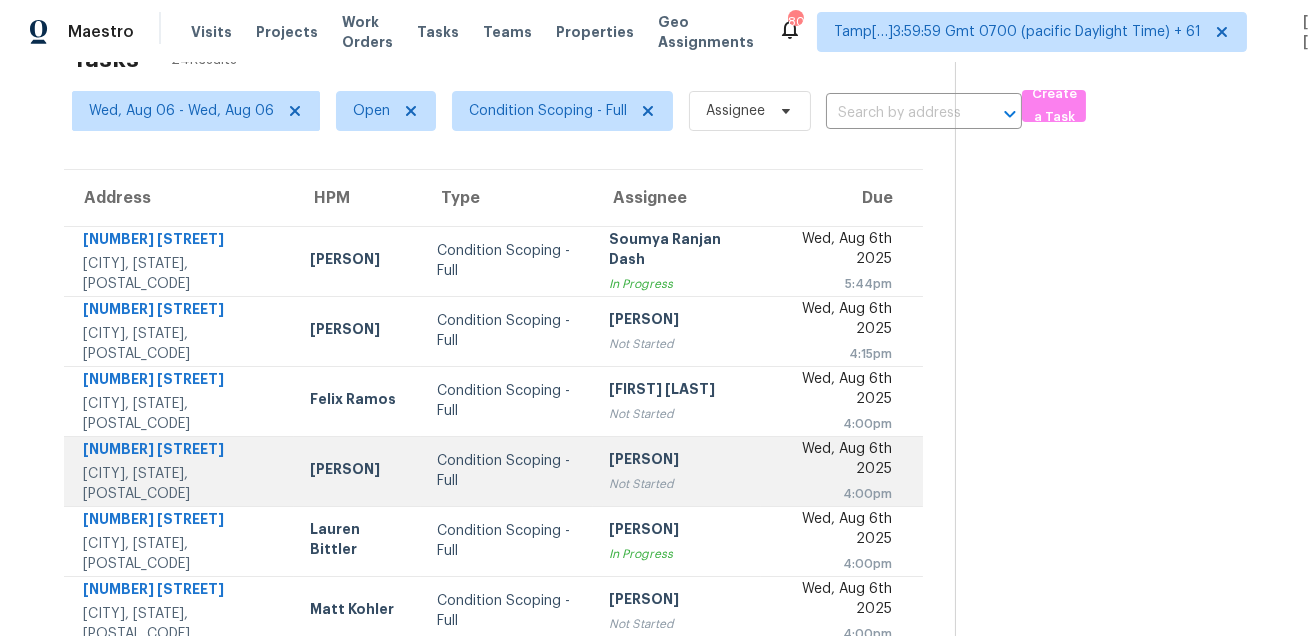 scroll, scrollTop: 405, scrollLeft: 0, axis: vertical 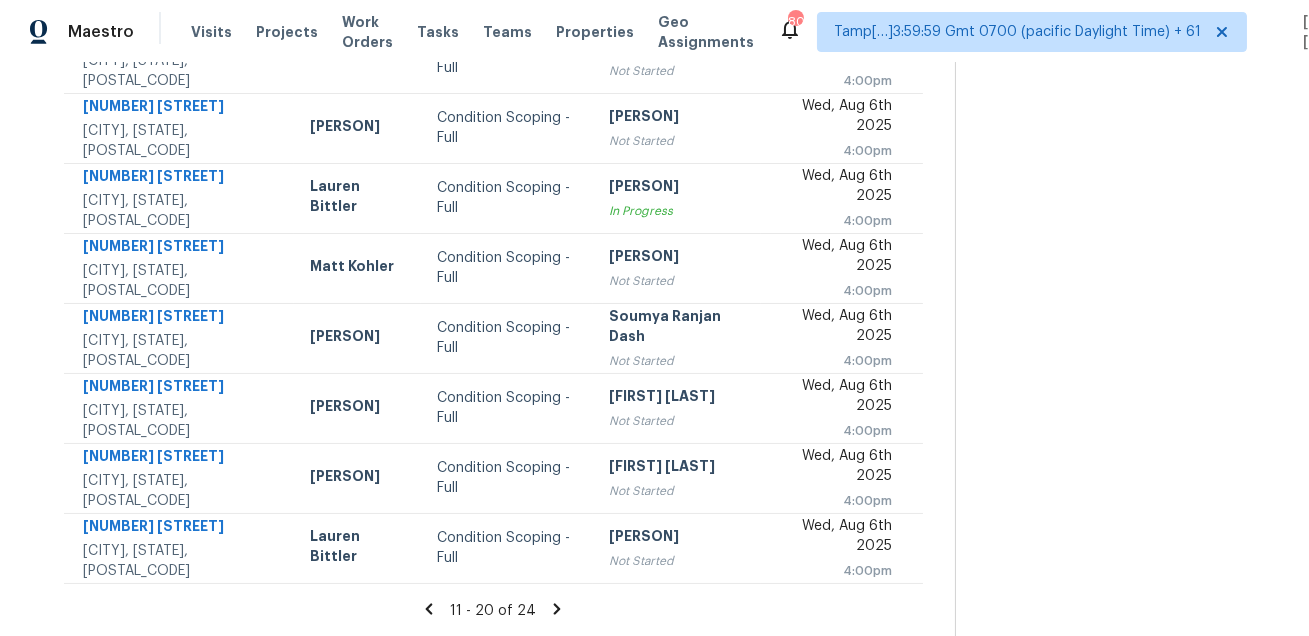 click at bounding box center [1116, 147] 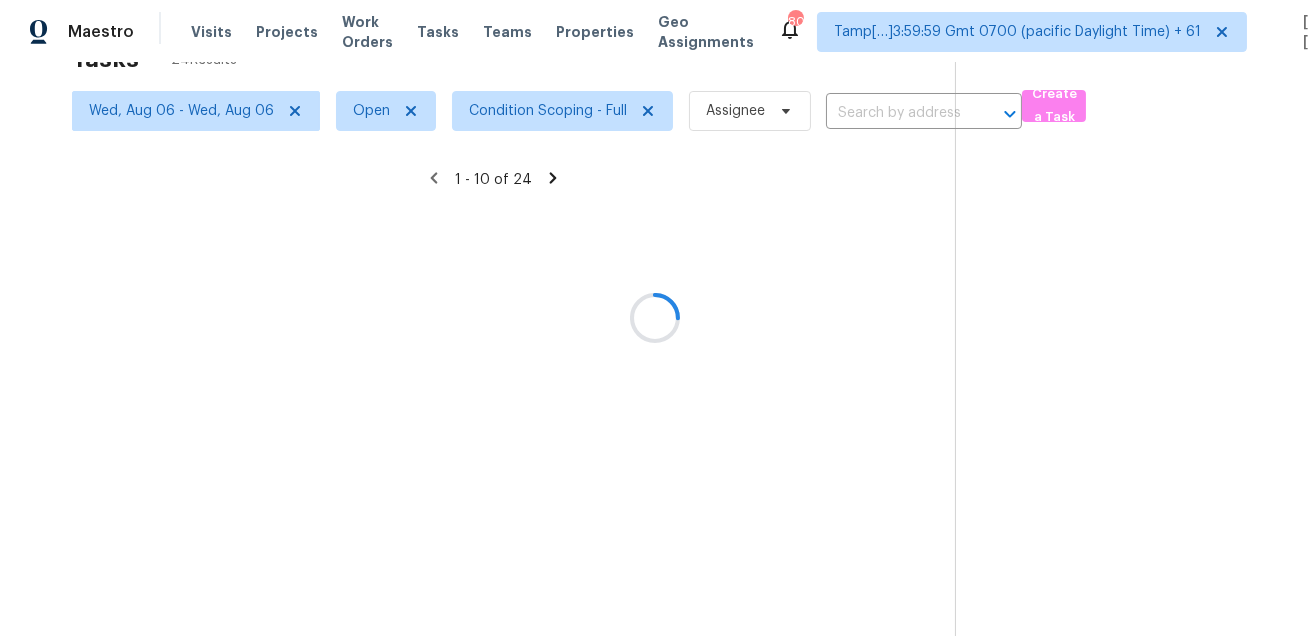 scroll, scrollTop: 405, scrollLeft: 0, axis: vertical 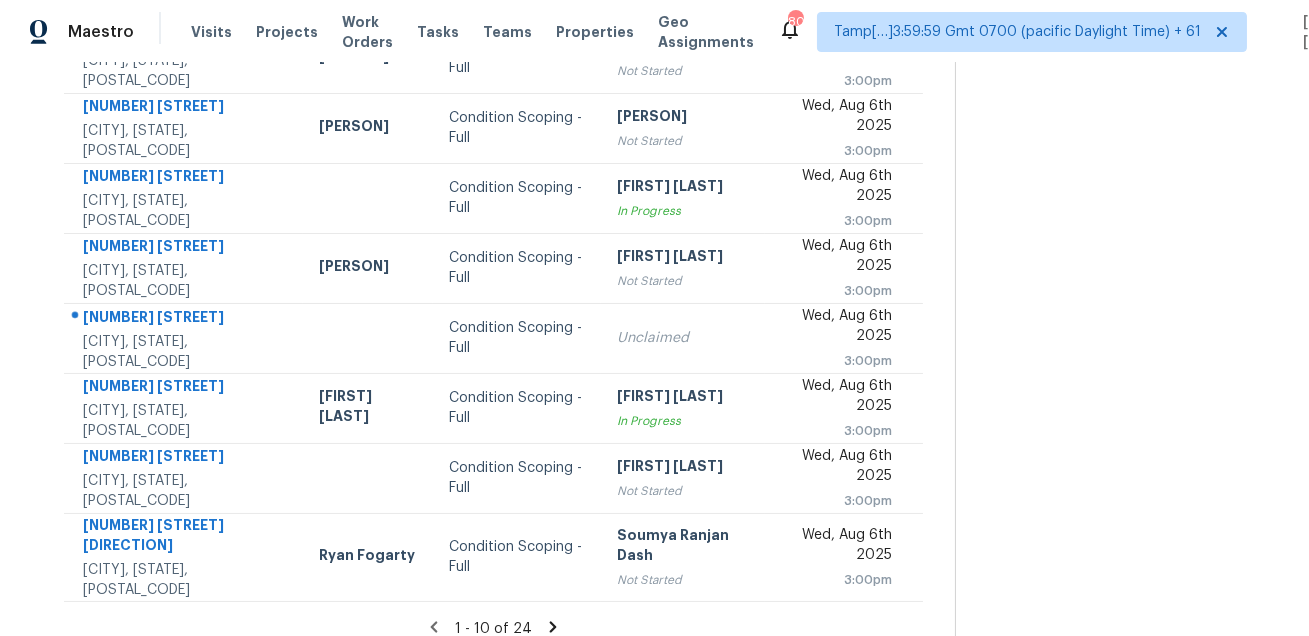 click at bounding box center [1116, 156] 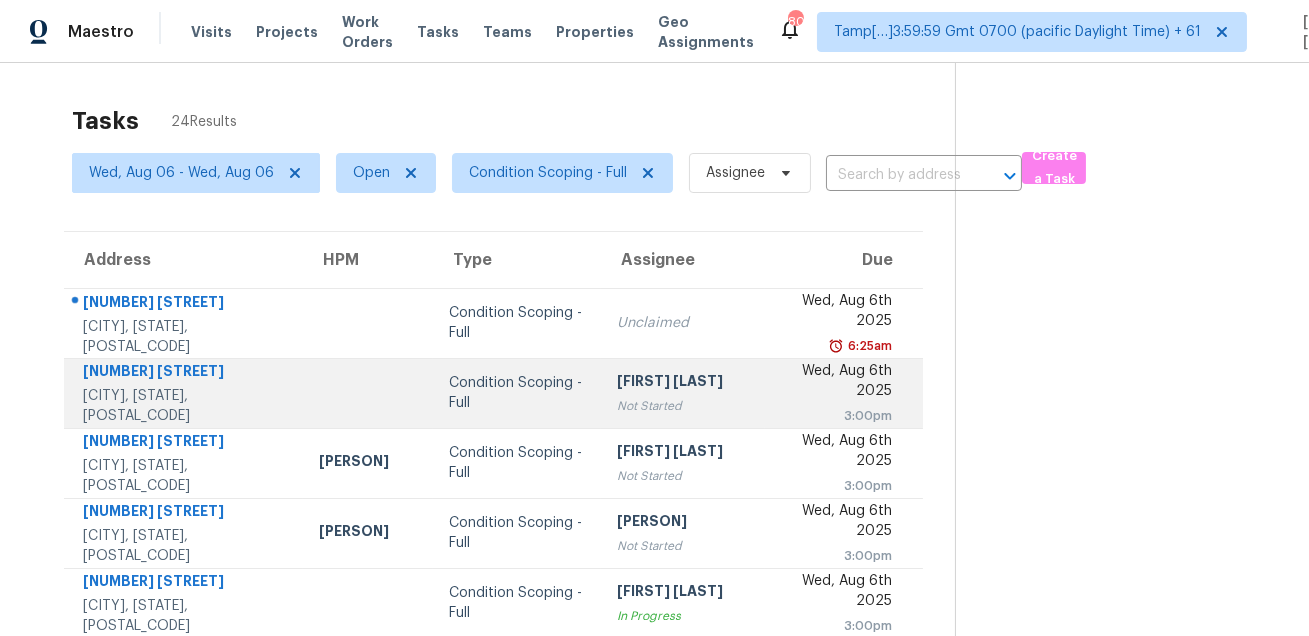 scroll, scrollTop: 146, scrollLeft: 0, axis: vertical 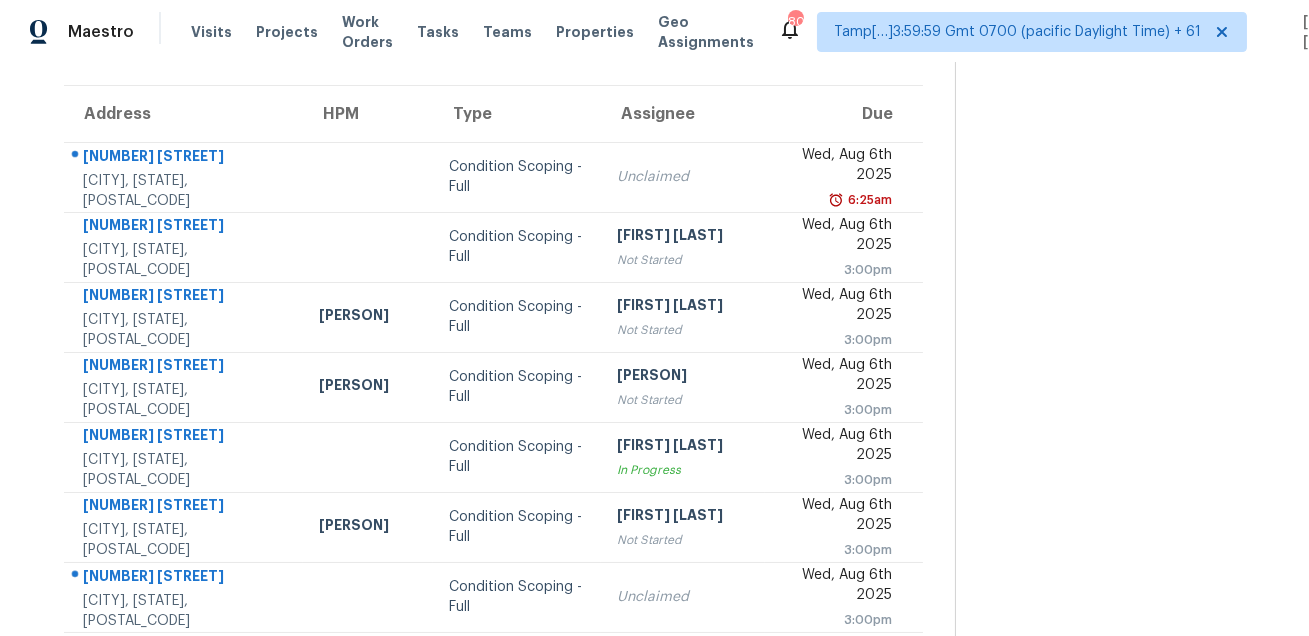 click at bounding box center [1116, 415] 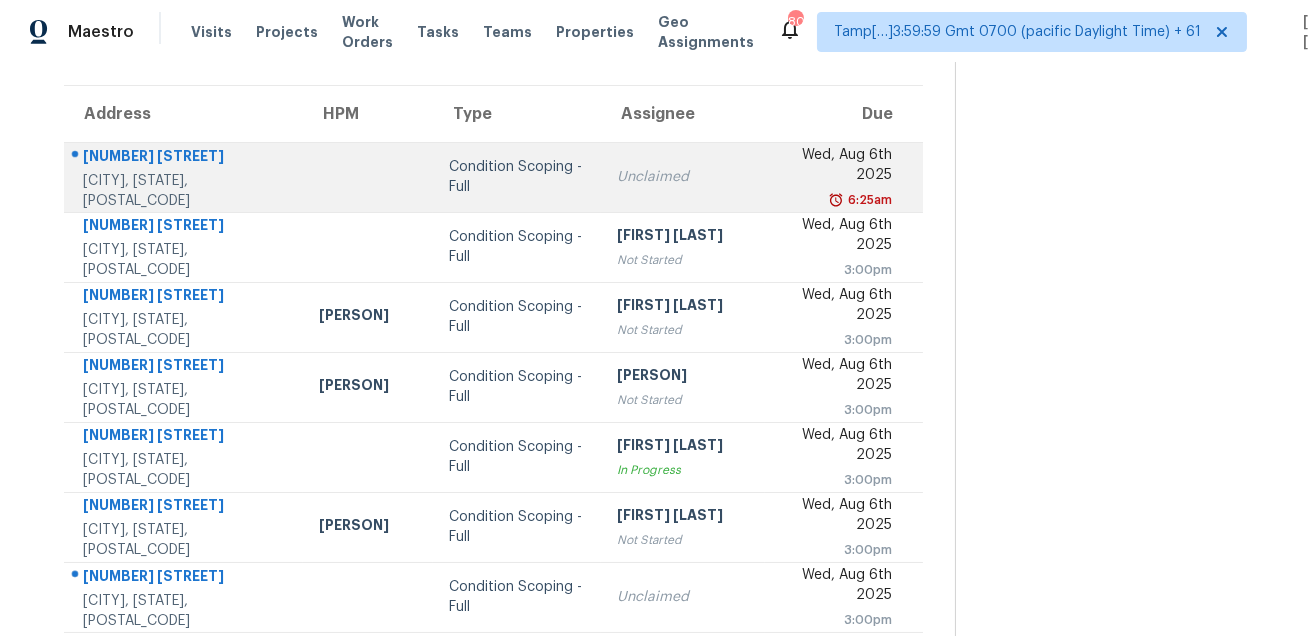 scroll, scrollTop: 0, scrollLeft: 0, axis: both 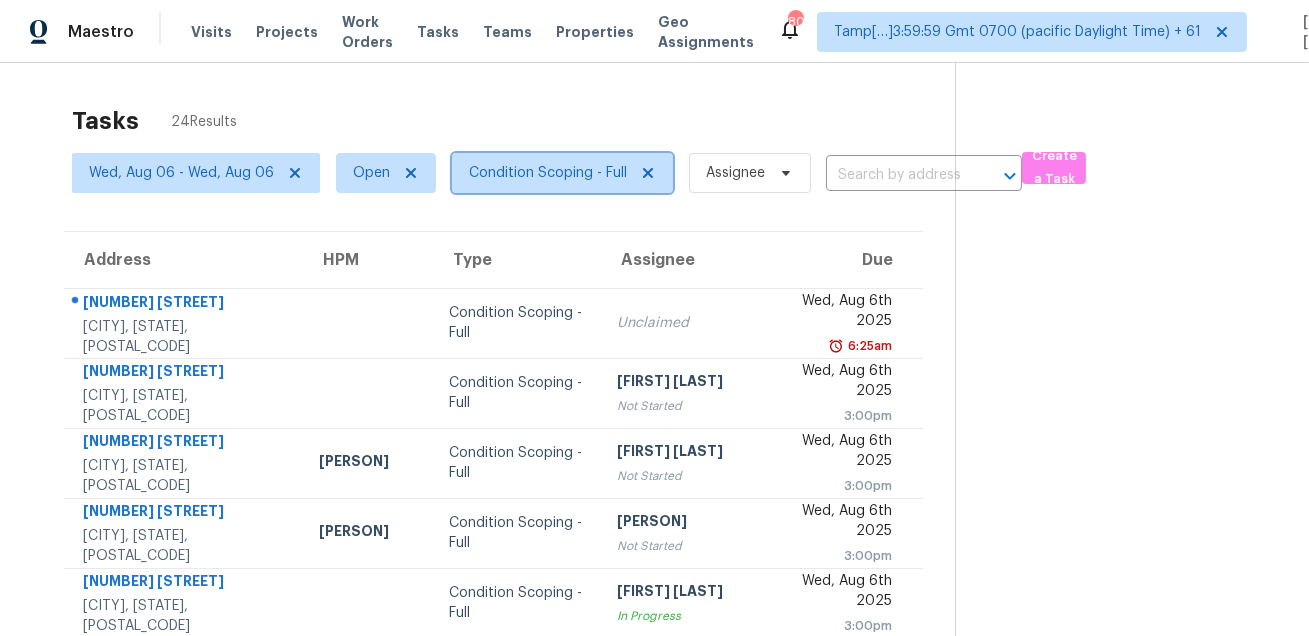 click on "Condition Scoping - Full" at bounding box center (548, 173) 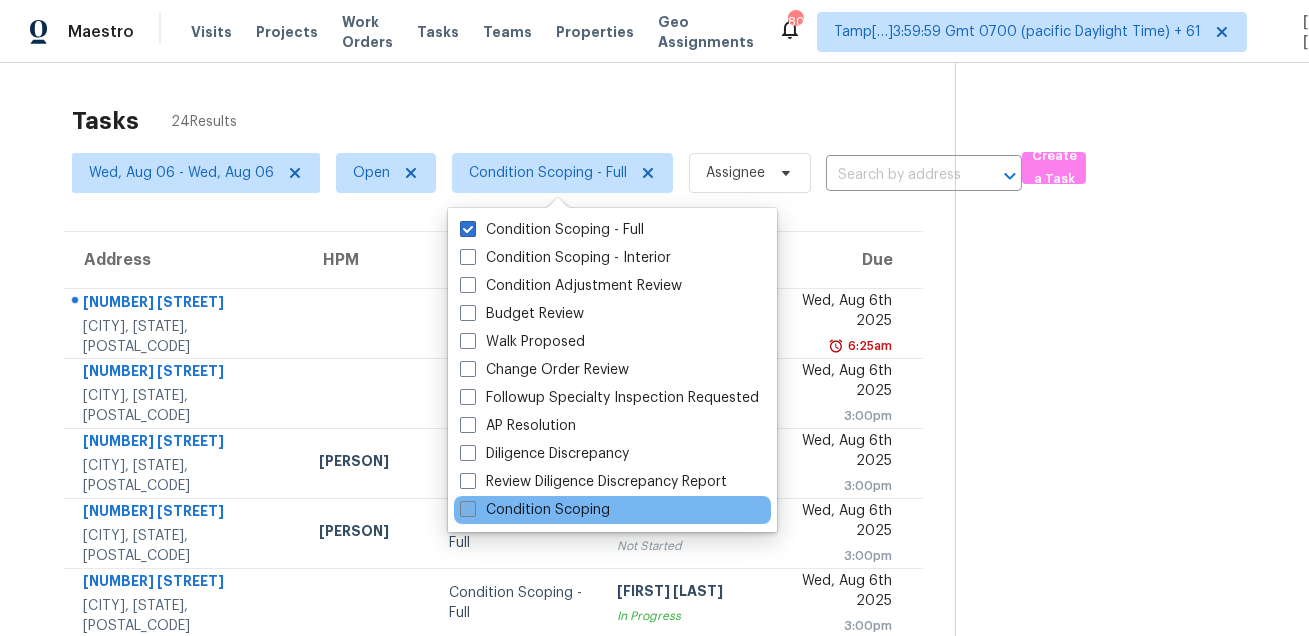 click on "Condition Scoping" at bounding box center (535, 510) 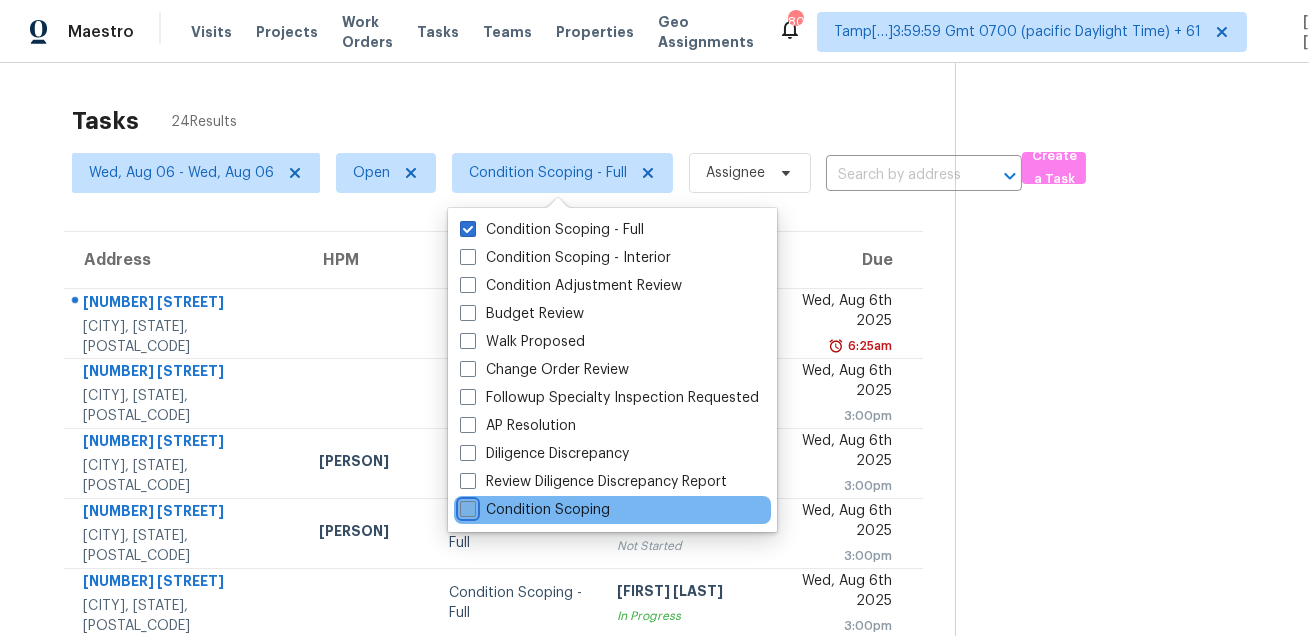 click on "Condition Scoping" at bounding box center (466, 506) 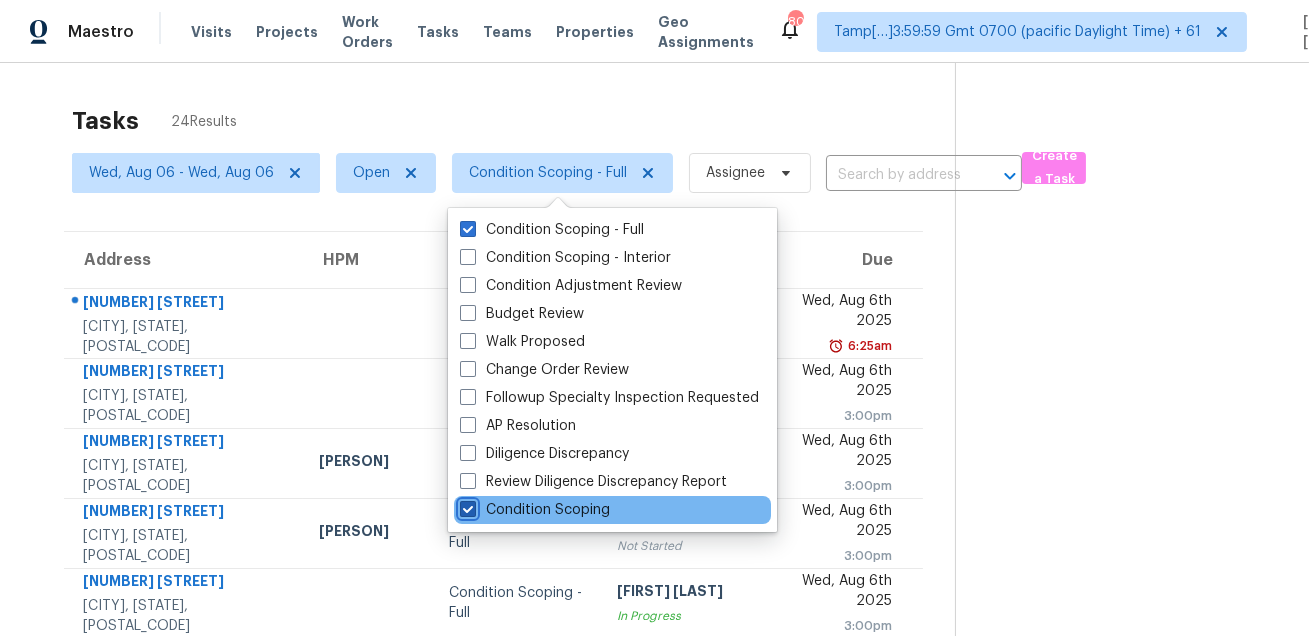checkbox on "true" 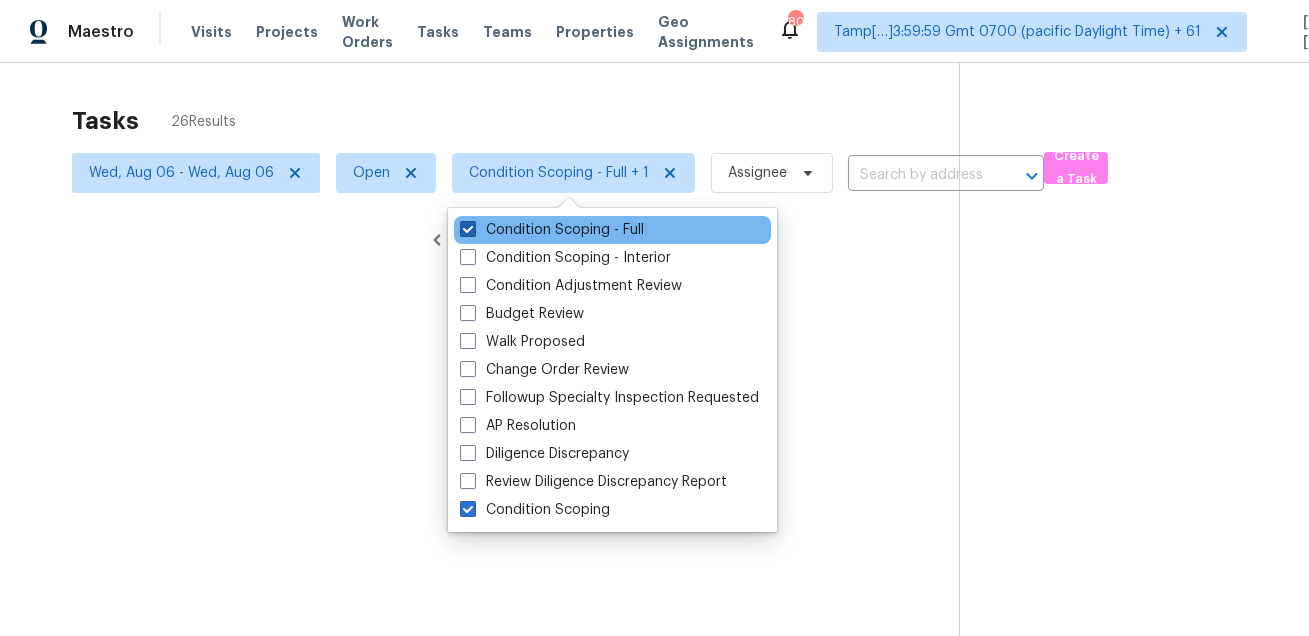 click at bounding box center [468, 229] 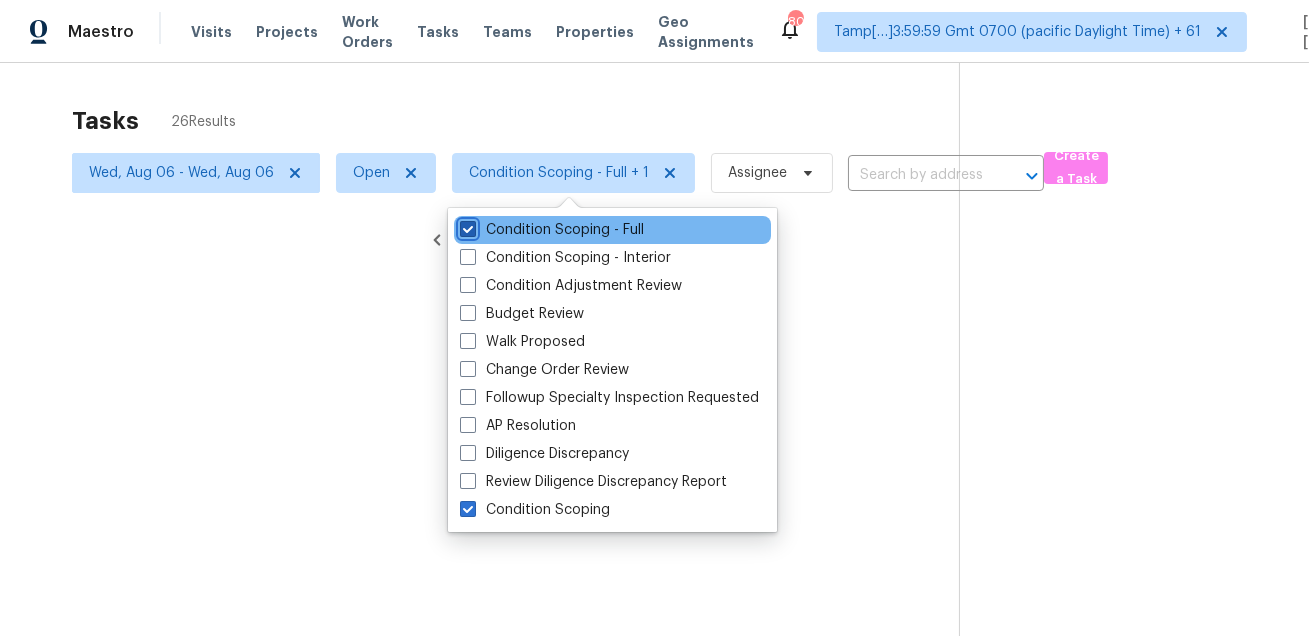 click on "Condition Scoping - Full" at bounding box center (466, 226) 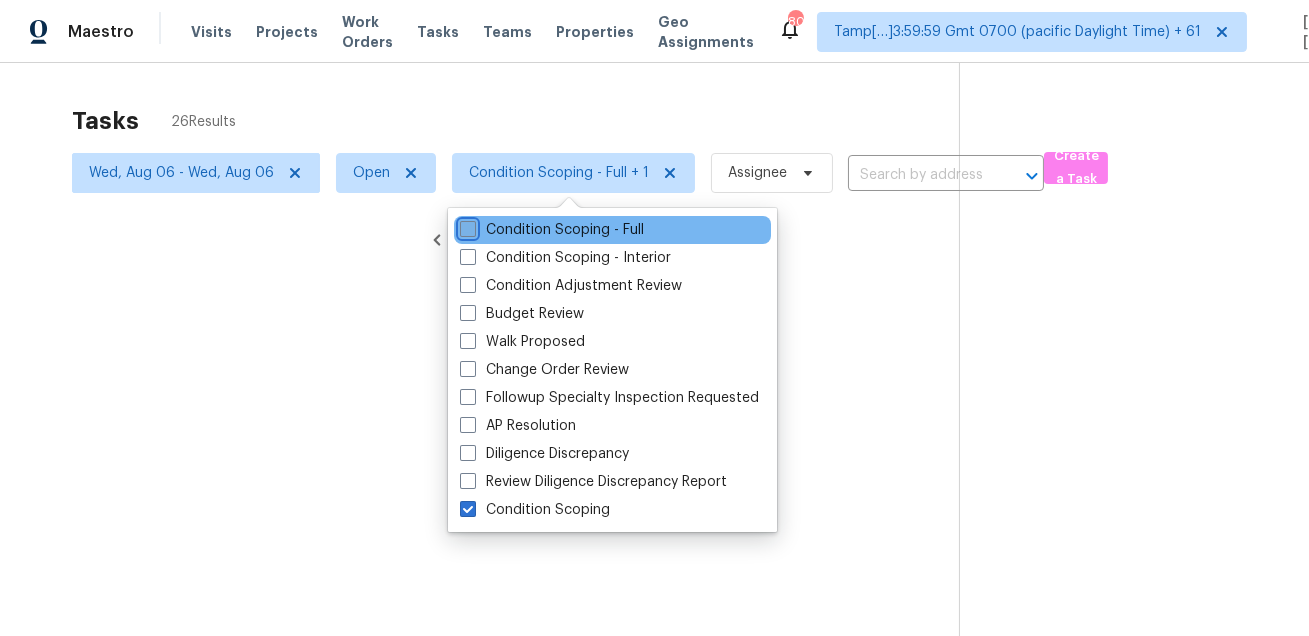 checkbox on "false" 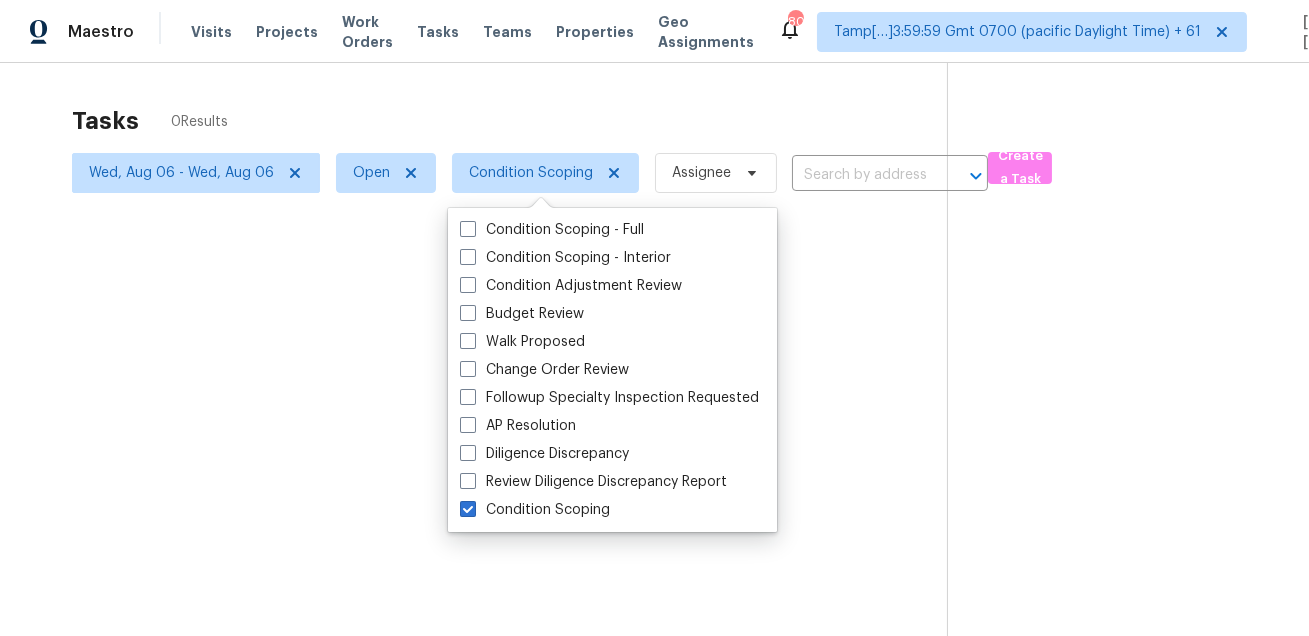 click at bounding box center (654, 318) 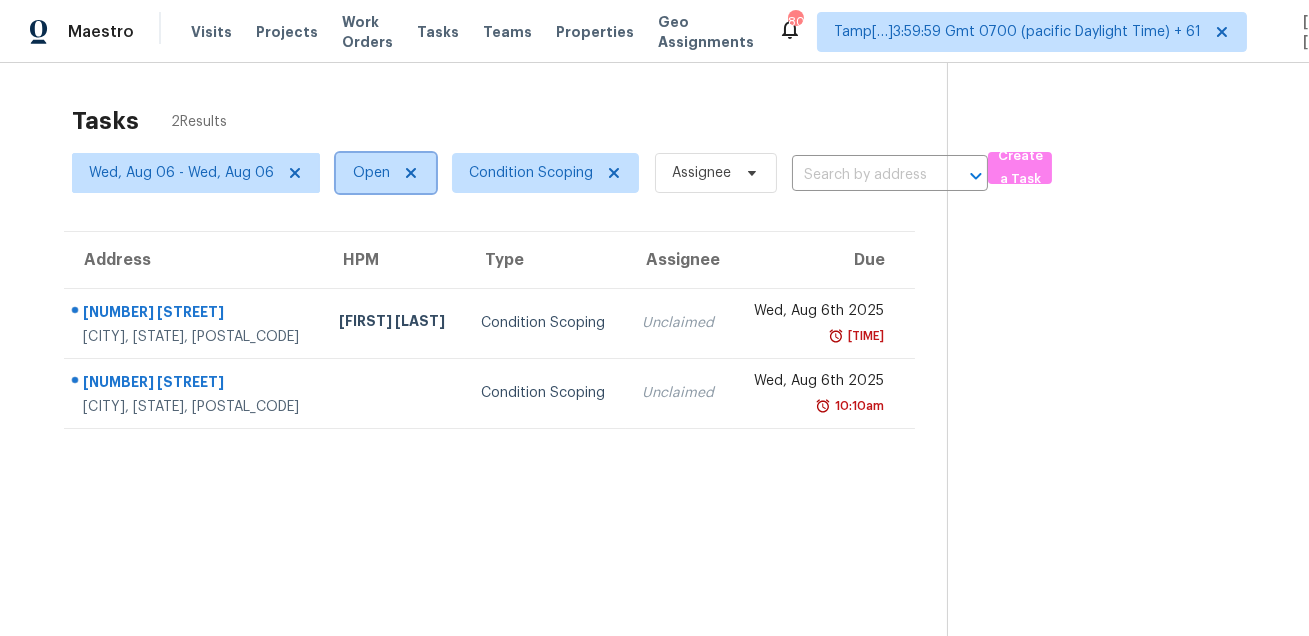 click on "Open" at bounding box center [371, 173] 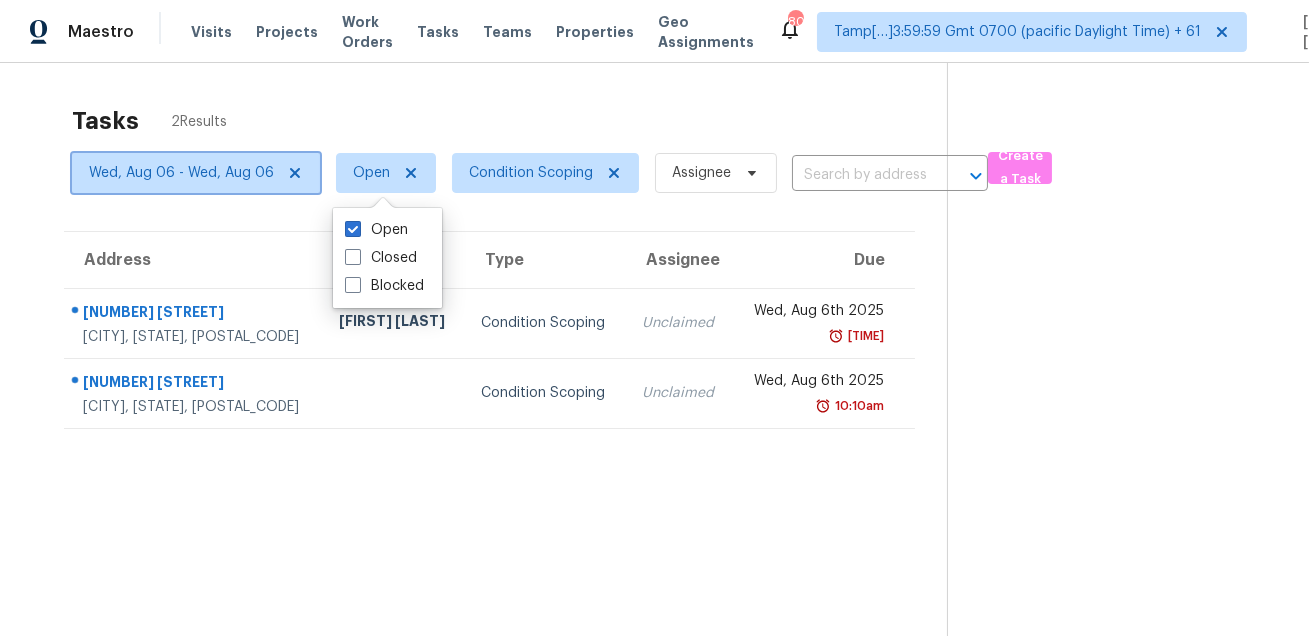 click 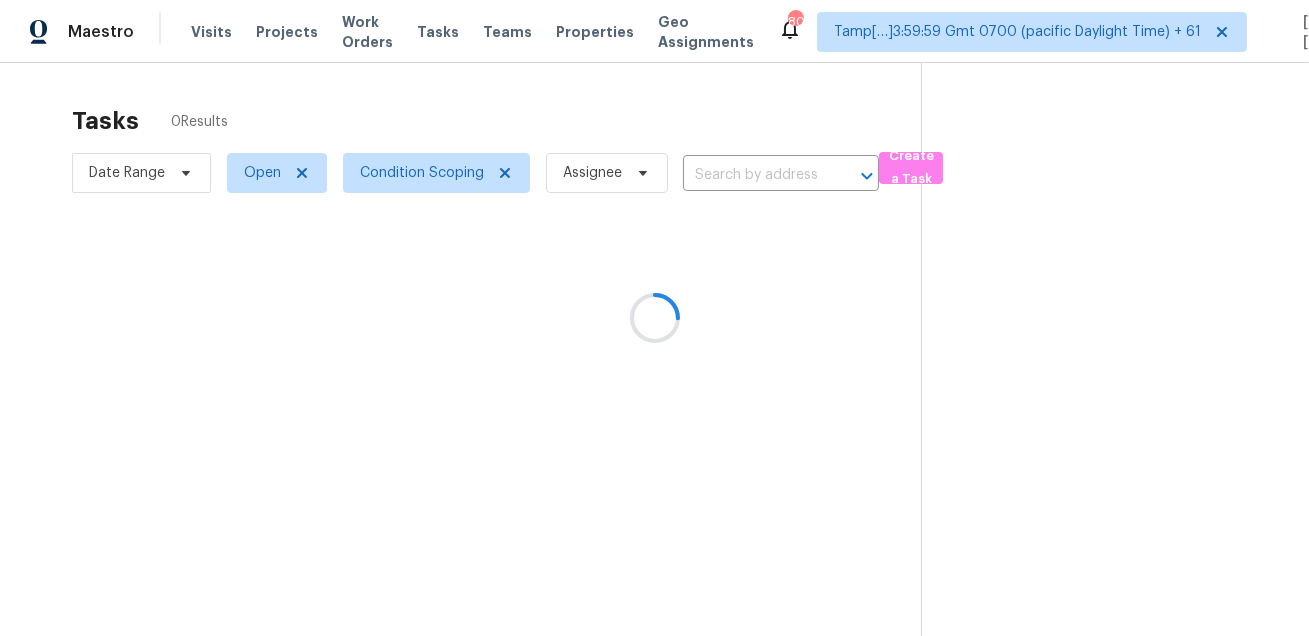 click at bounding box center [654, 318] 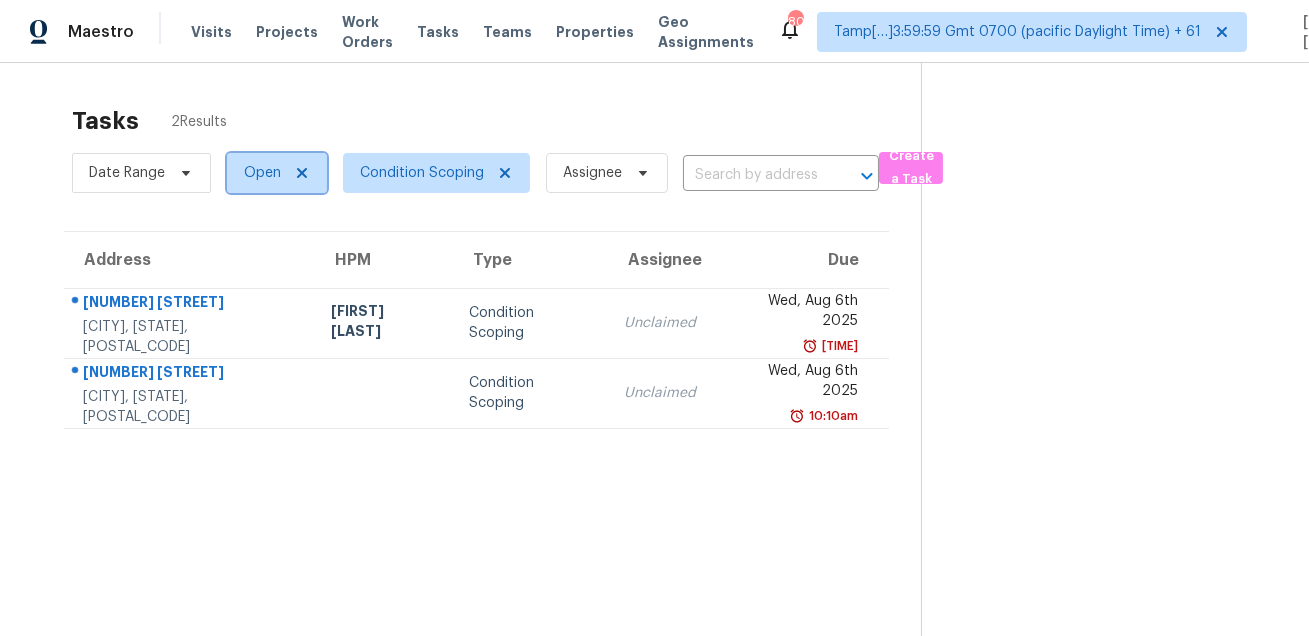 click on "Open" at bounding box center (262, 173) 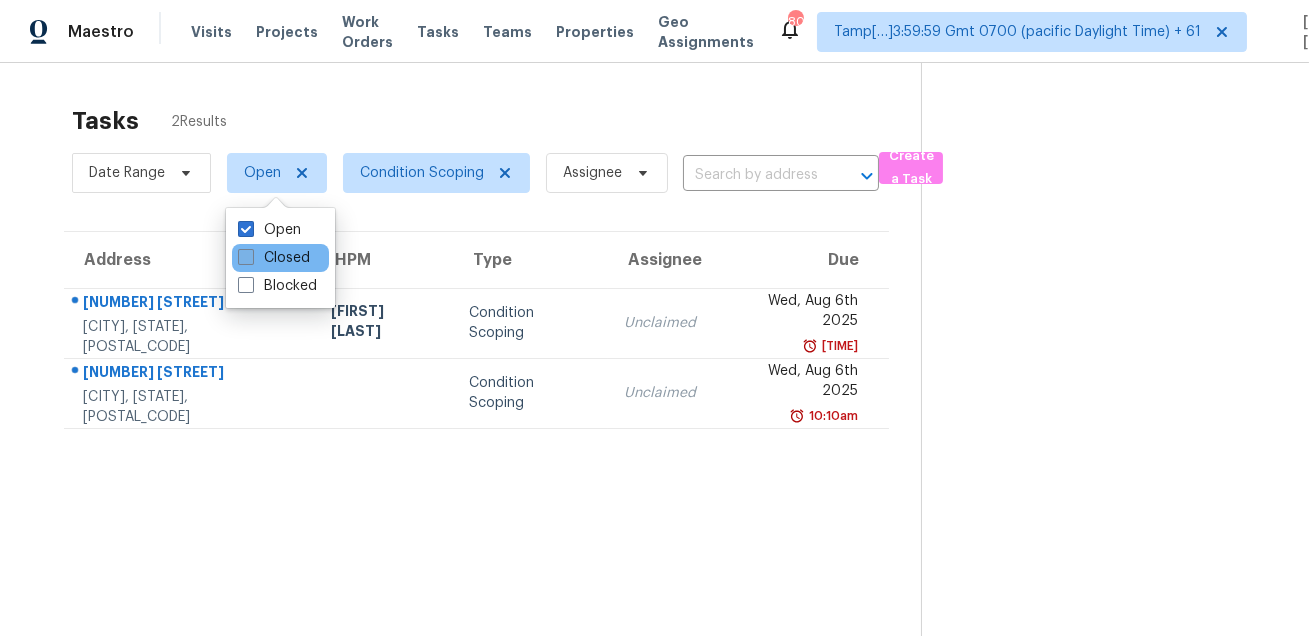 click on "Closed" at bounding box center [274, 258] 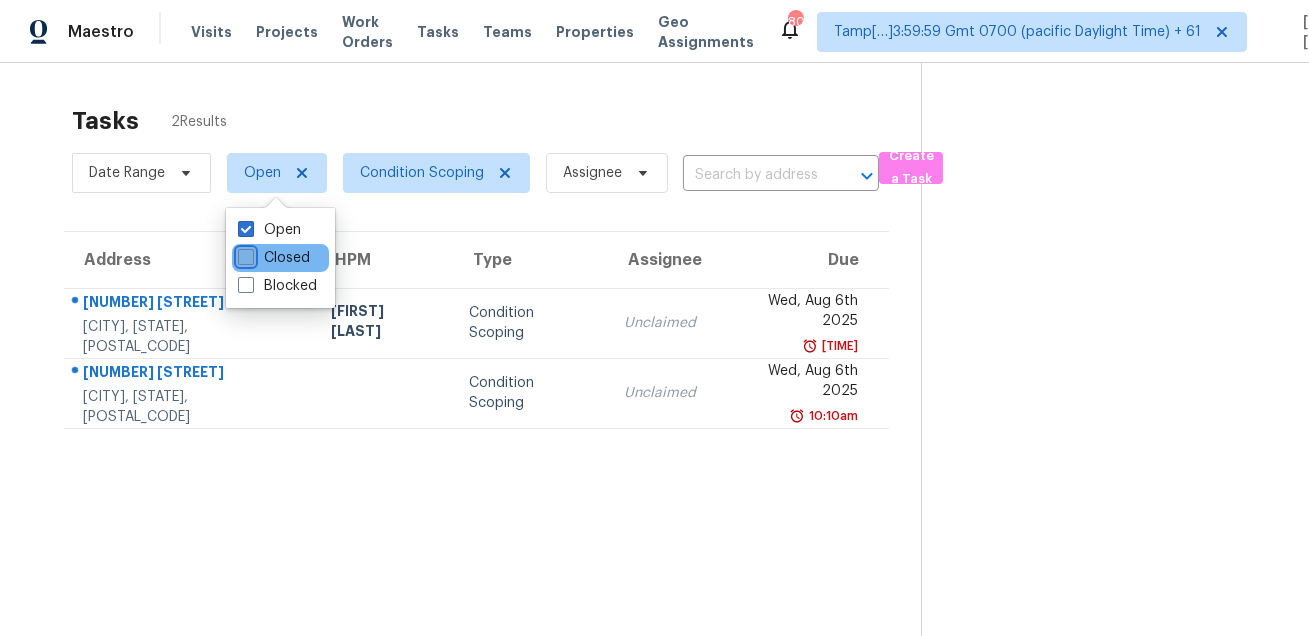 click on "Closed" at bounding box center (244, 254) 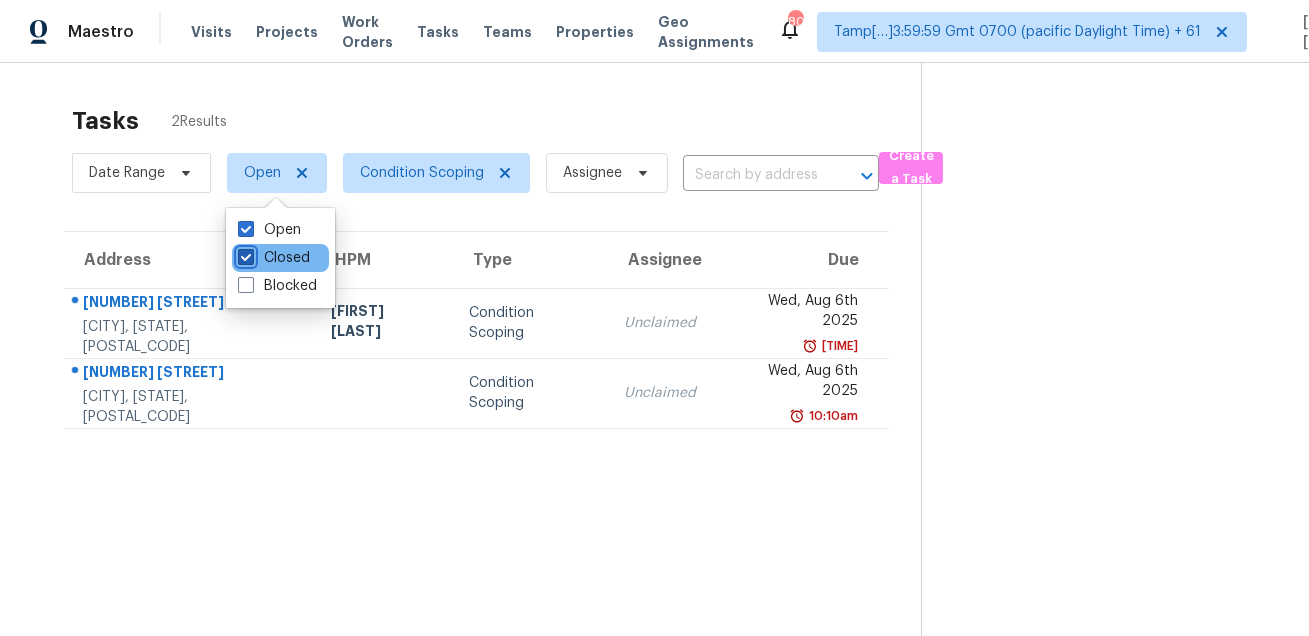 checkbox on "true" 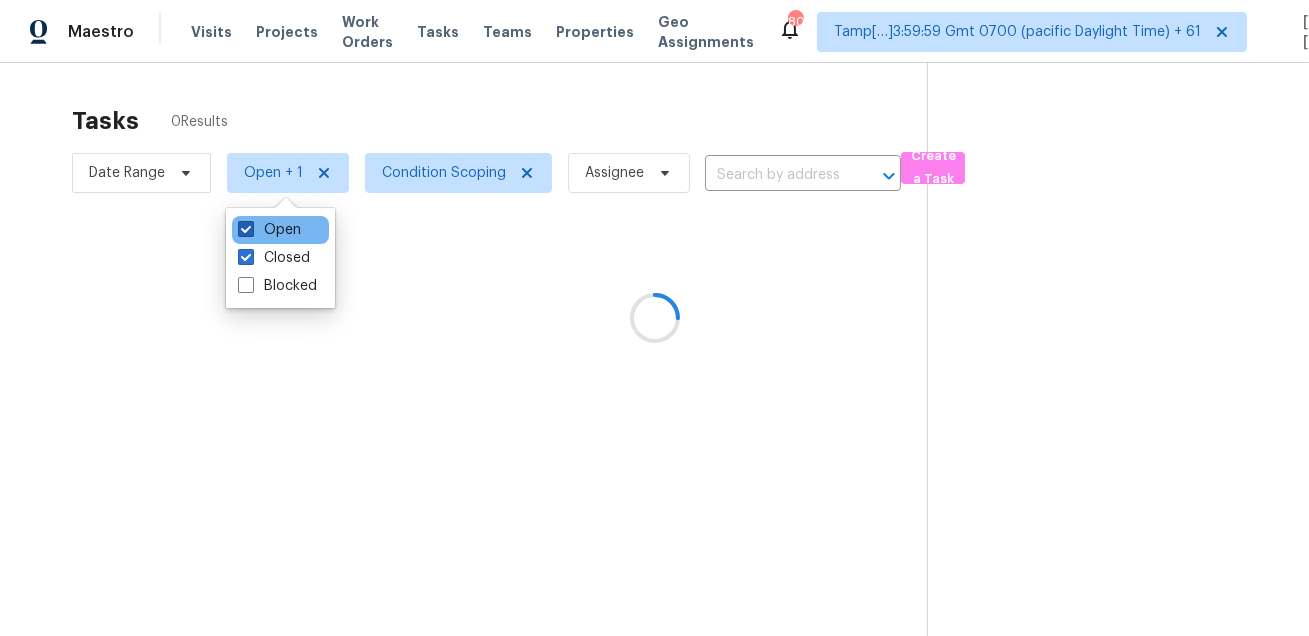click on "Open" at bounding box center [269, 230] 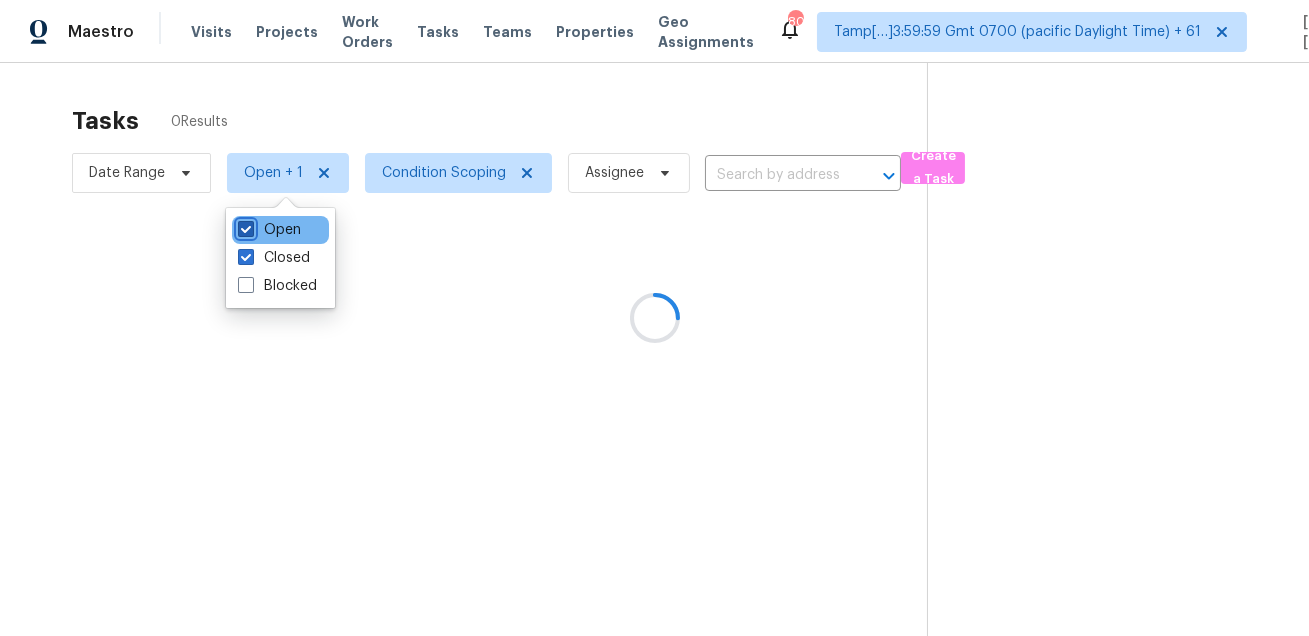 checkbox on "false" 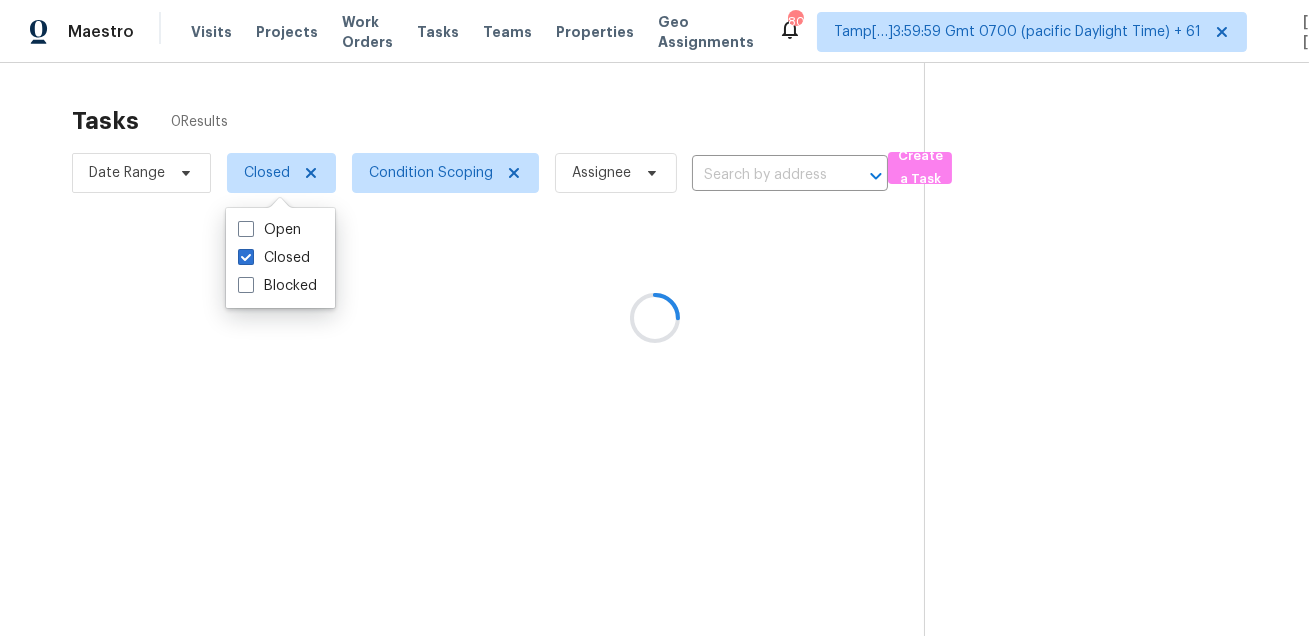 click at bounding box center (654, 318) 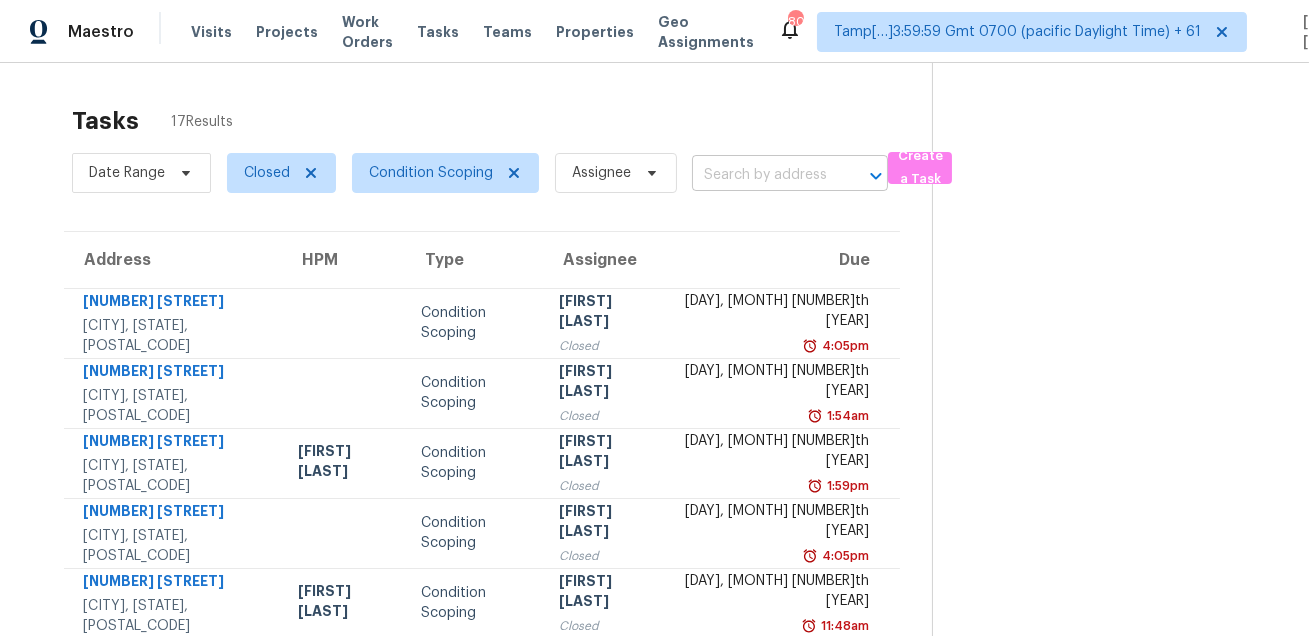 click at bounding box center [762, 175] 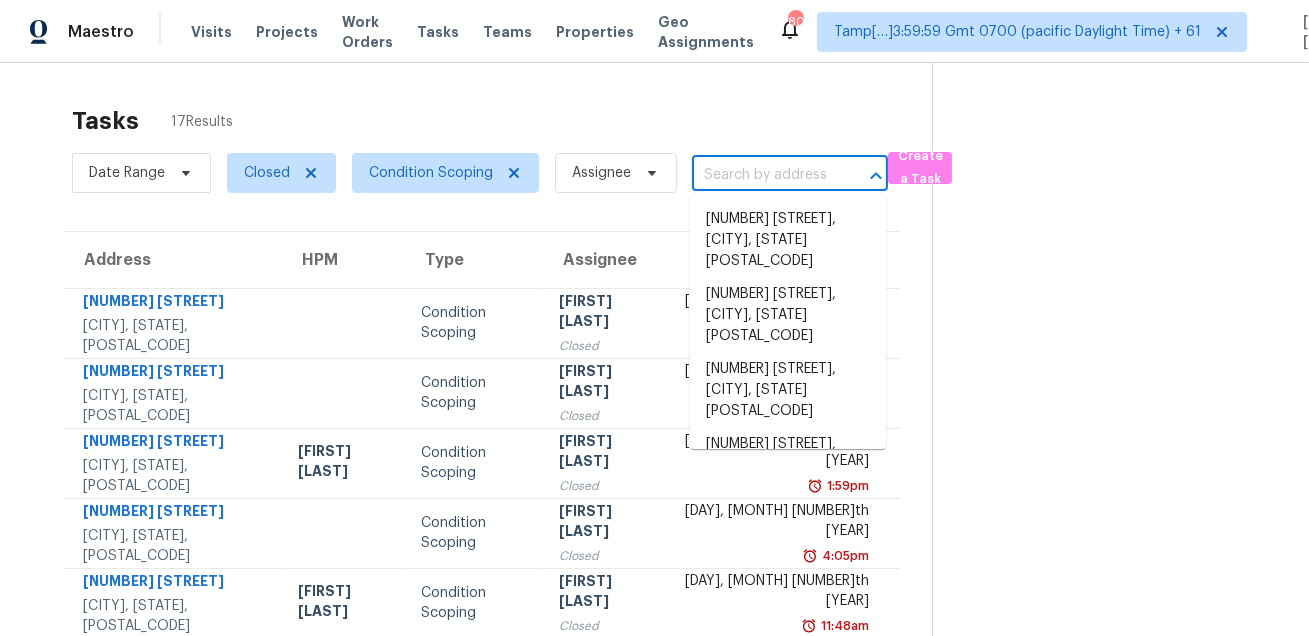 paste on "39 S Harrison St, Beverly Hills, FL 34465" 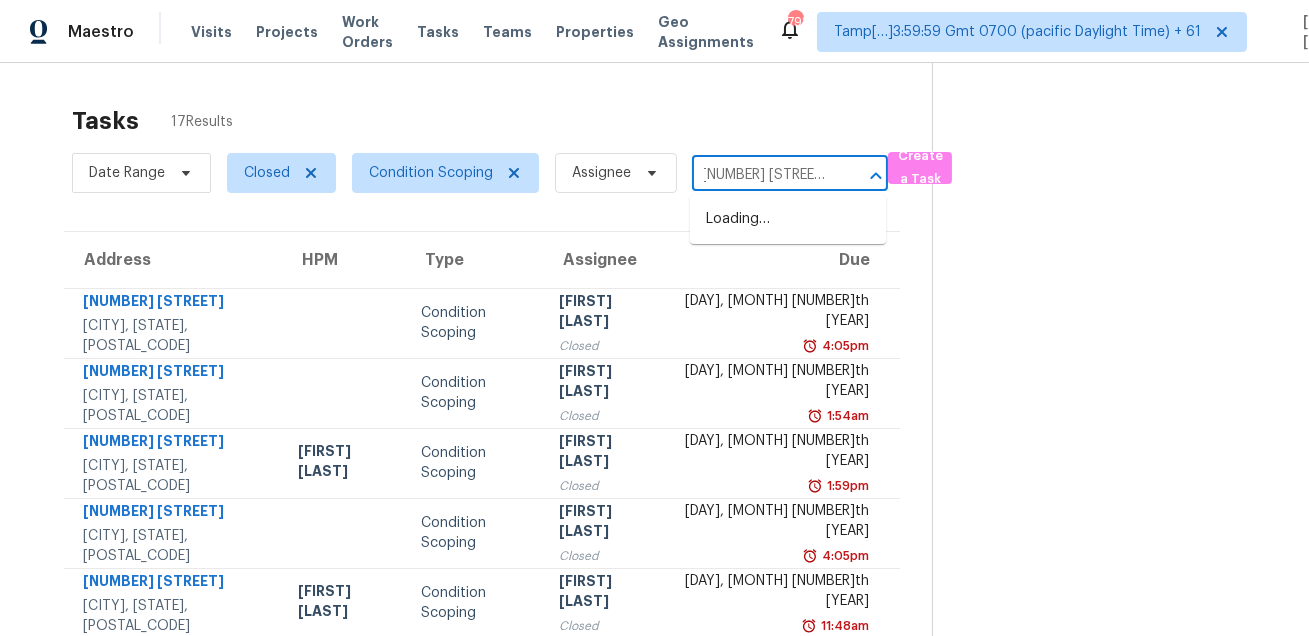 scroll, scrollTop: 0, scrollLeft: 0, axis: both 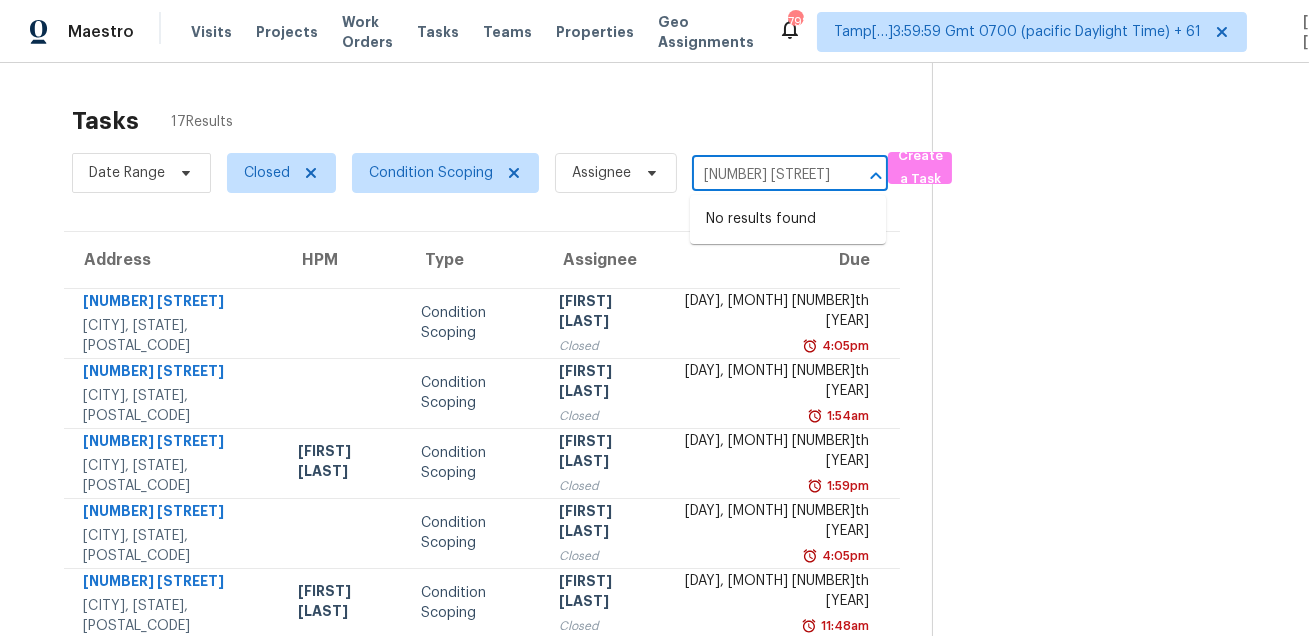 type on "39 S Harrison" 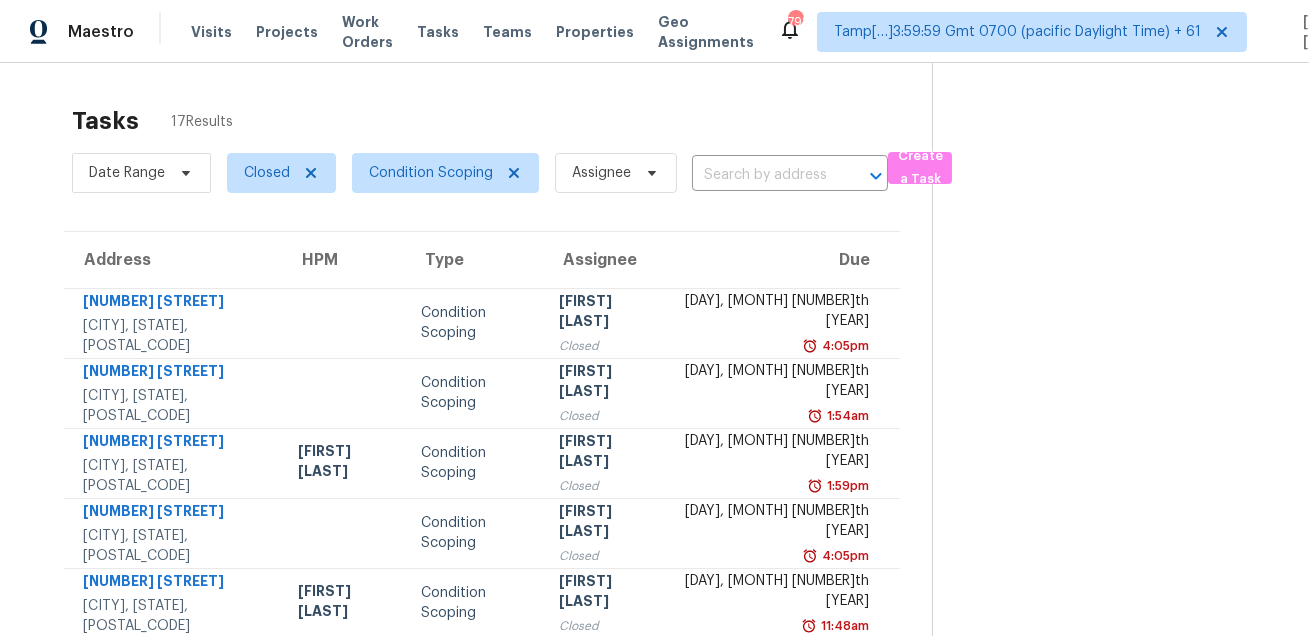 click on "Tasks 17  Results" at bounding box center (502, 121) 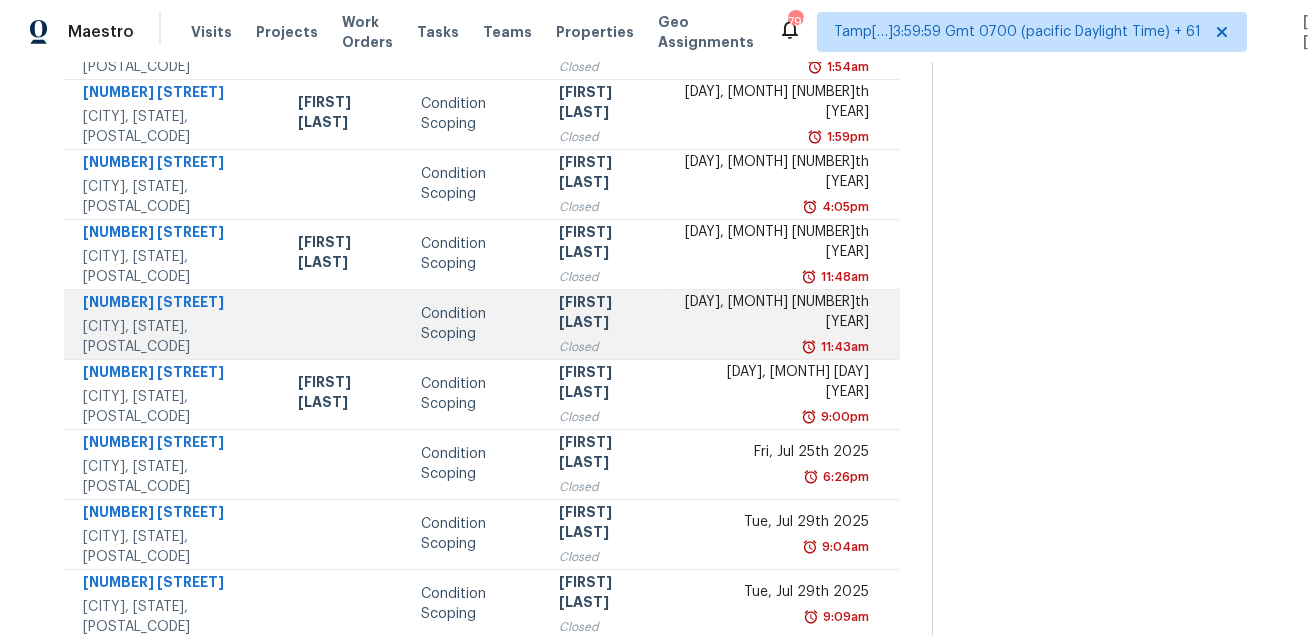 scroll, scrollTop: 363, scrollLeft: 0, axis: vertical 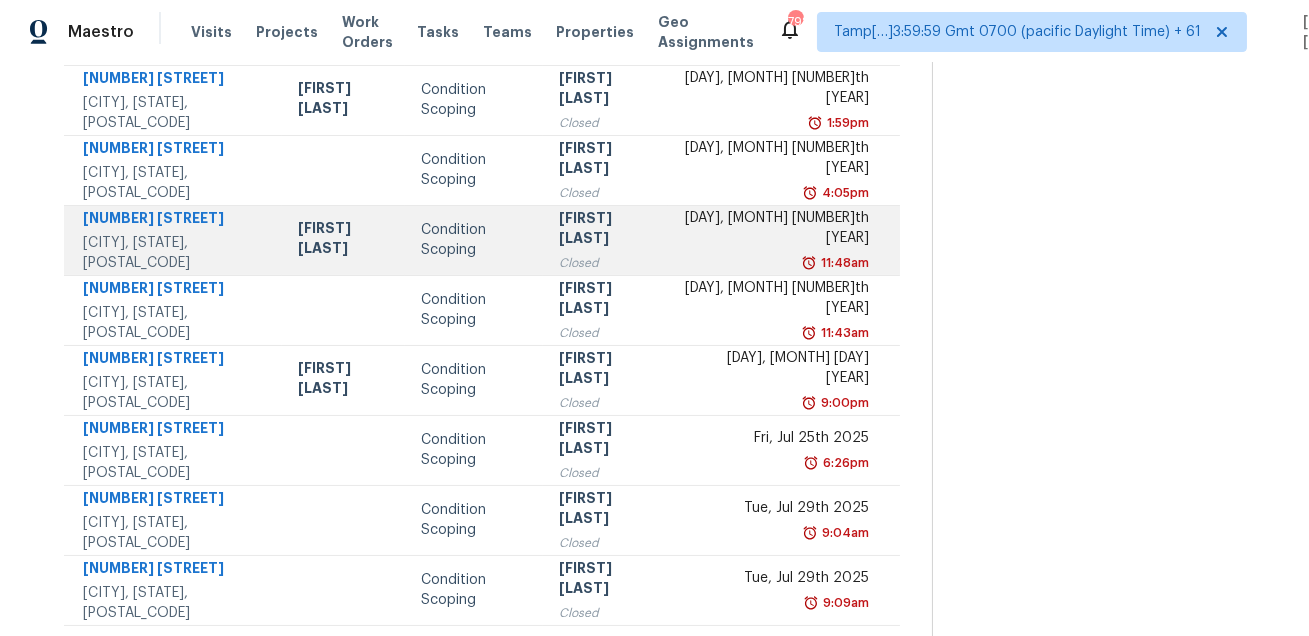 click on "[NUMBER] [STREET]" at bounding box center [174, 220] 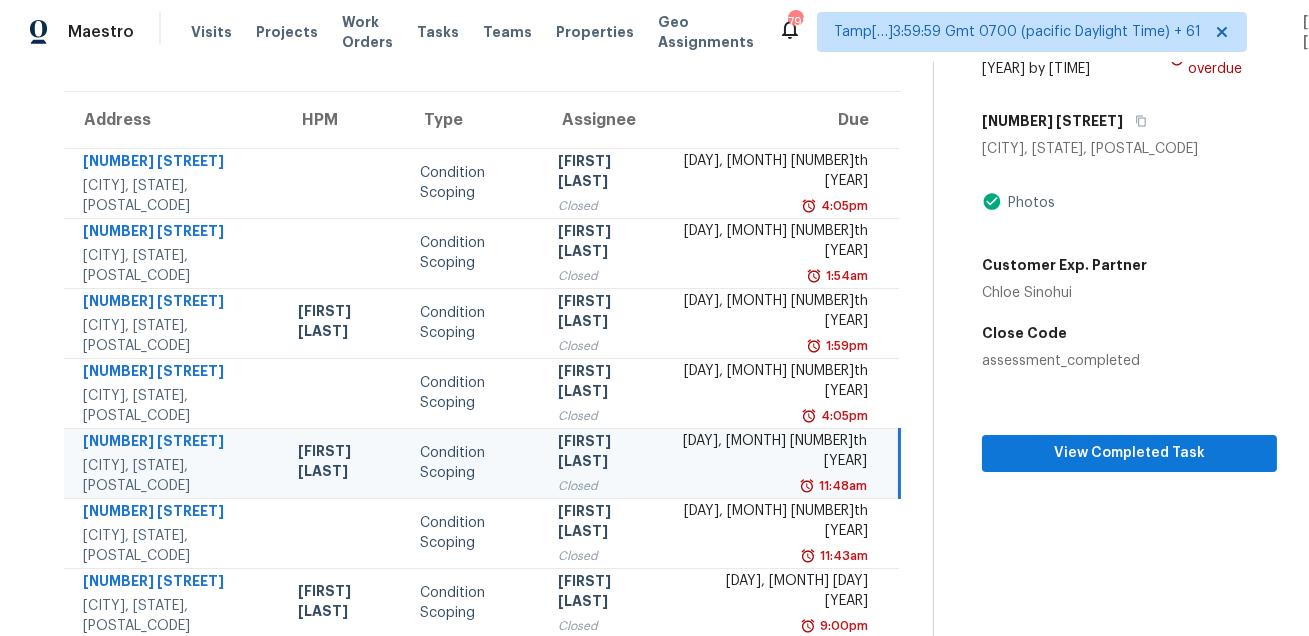 scroll, scrollTop: 74, scrollLeft: 0, axis: vertical 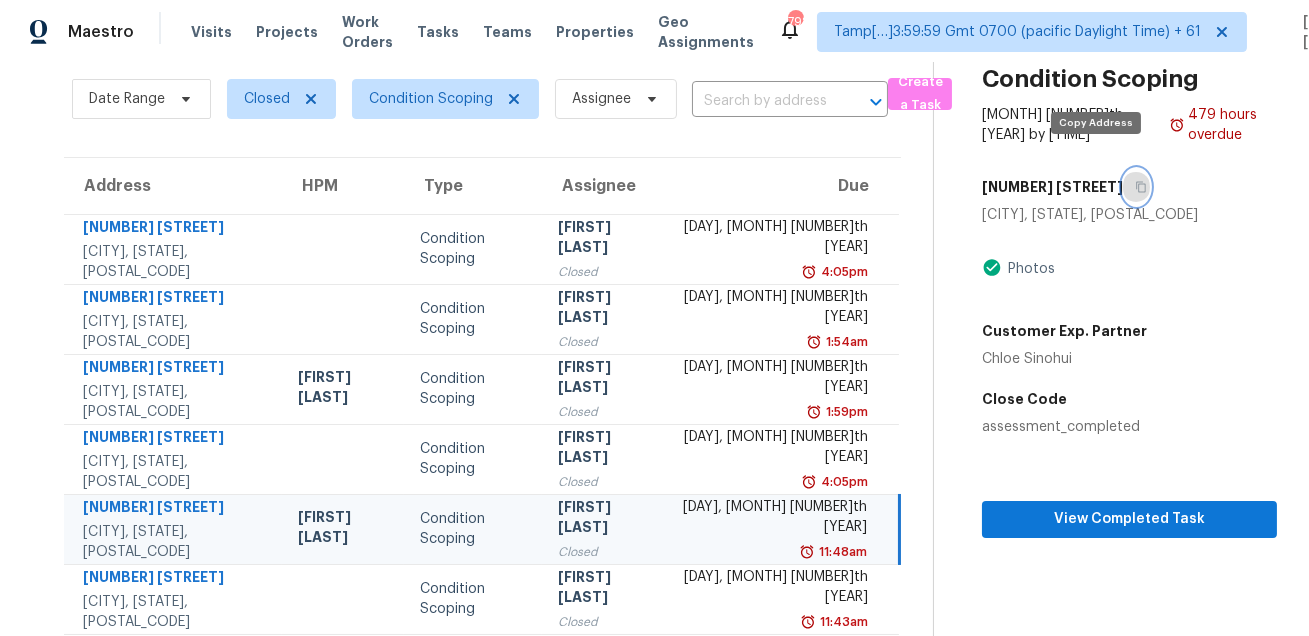 click 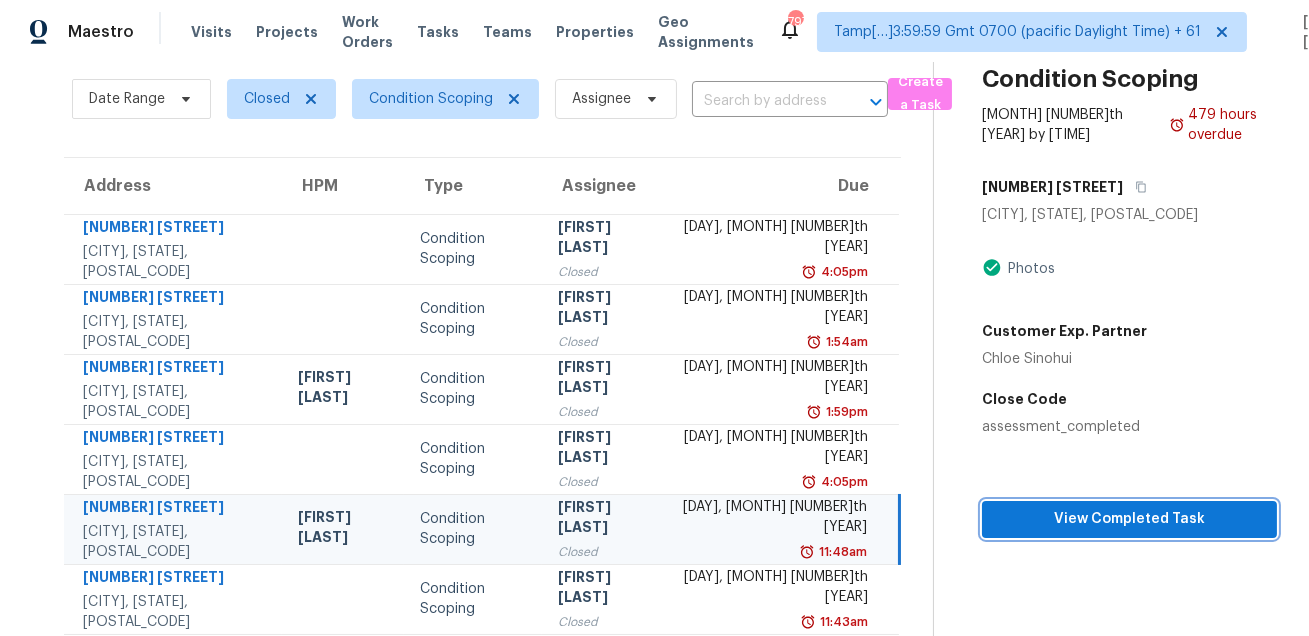 click on "View Completed Task" at bounding box center (1129, 519) 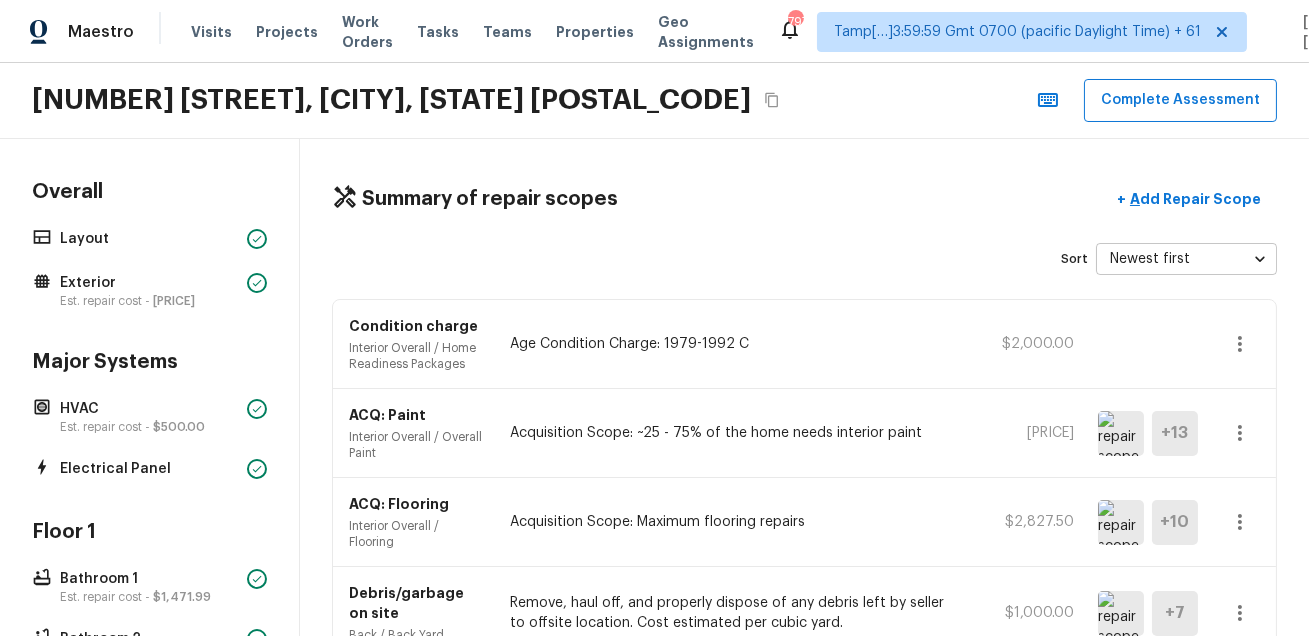 click on "36235 Vence Dr, Murrieta, CA 92562 Complete Assessment" at bounding box center (654, 101) 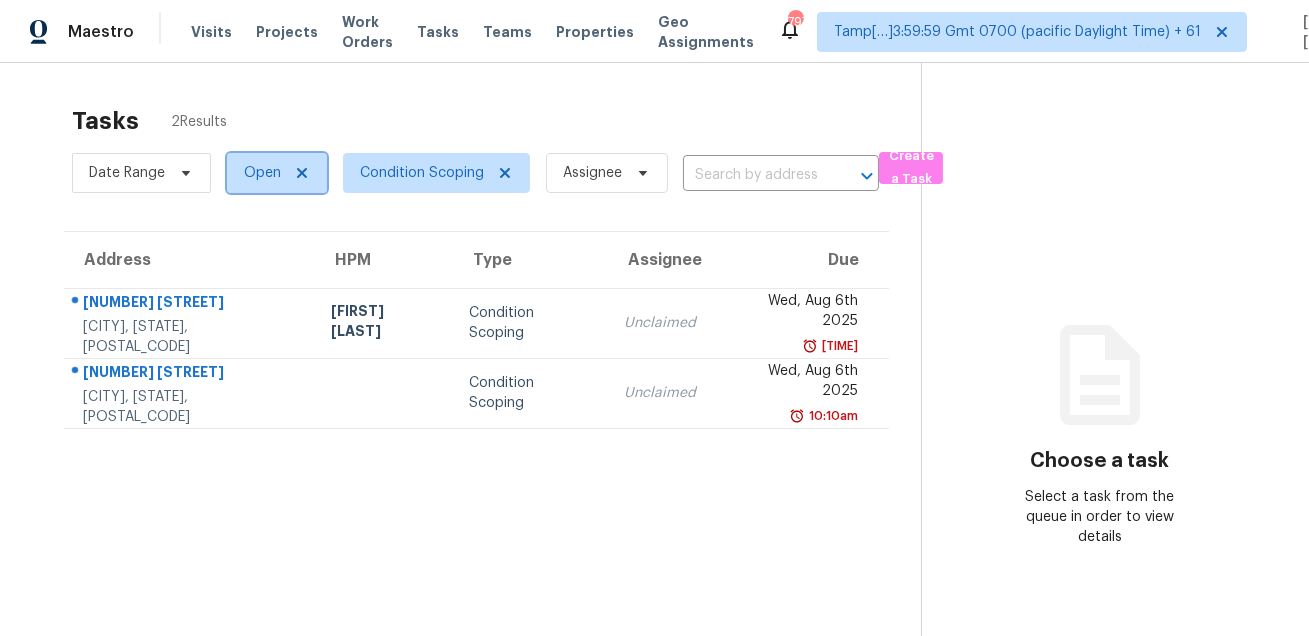 click on "Open" at bounding box center (262, 173) 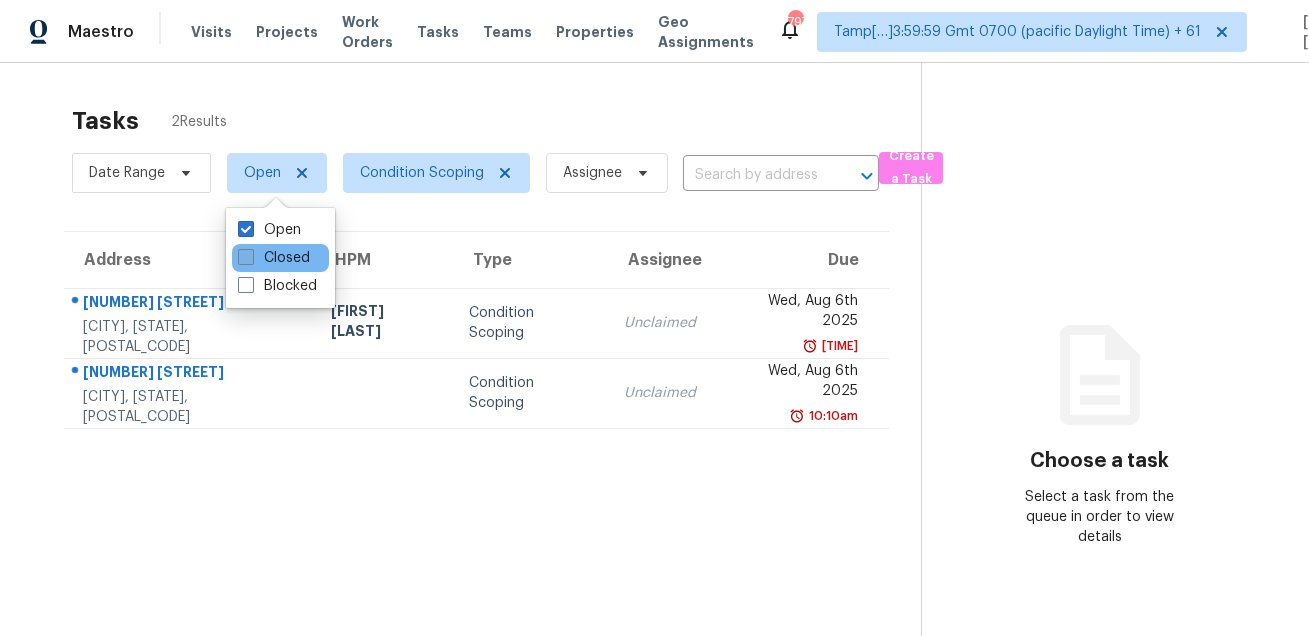 click on "Closed" at bounding box center (274, 258) 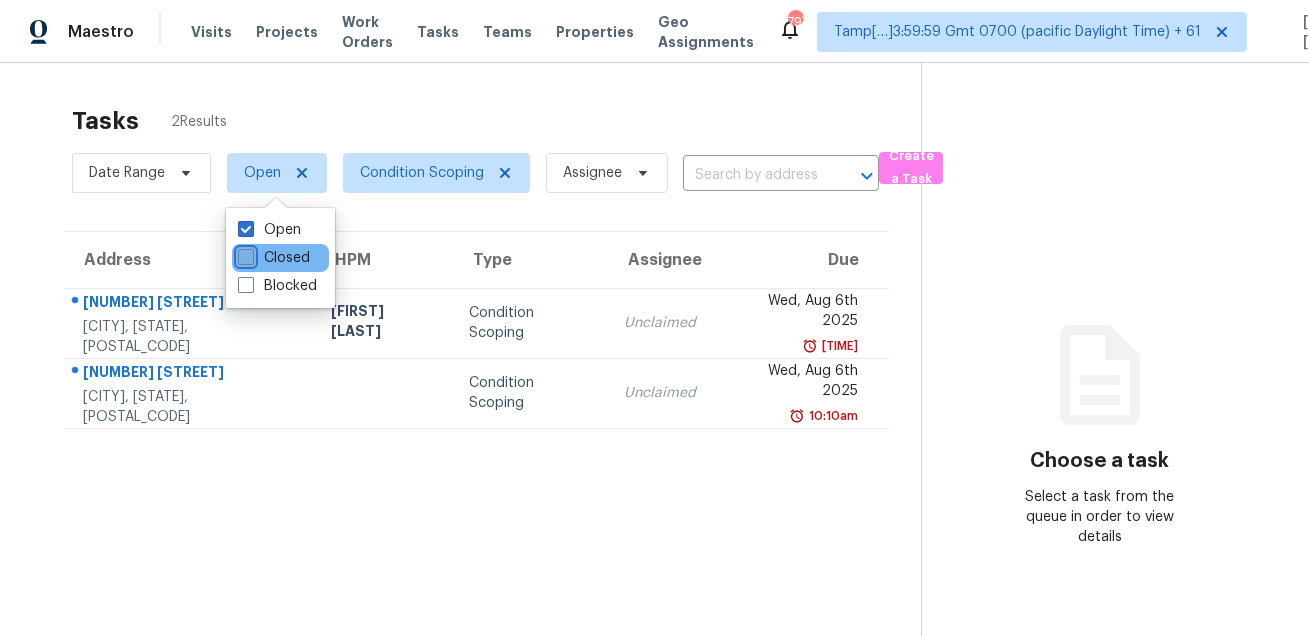 click on "Closed" at bounding box center (244, 254) 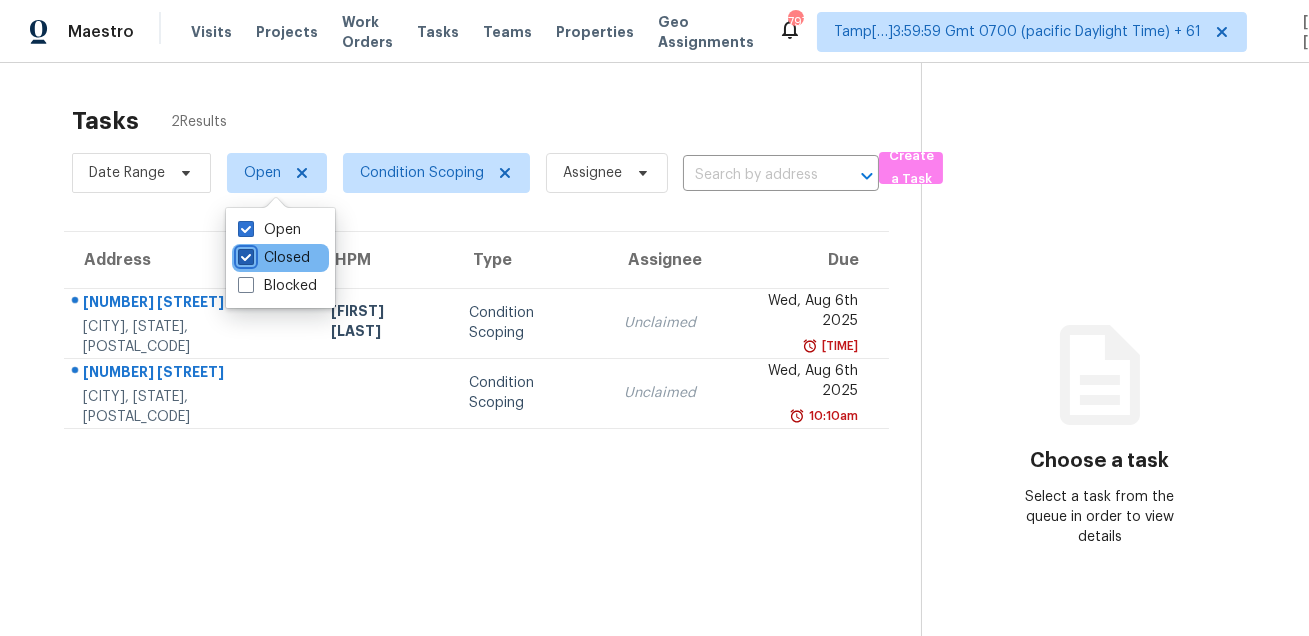 checkbox on "true" 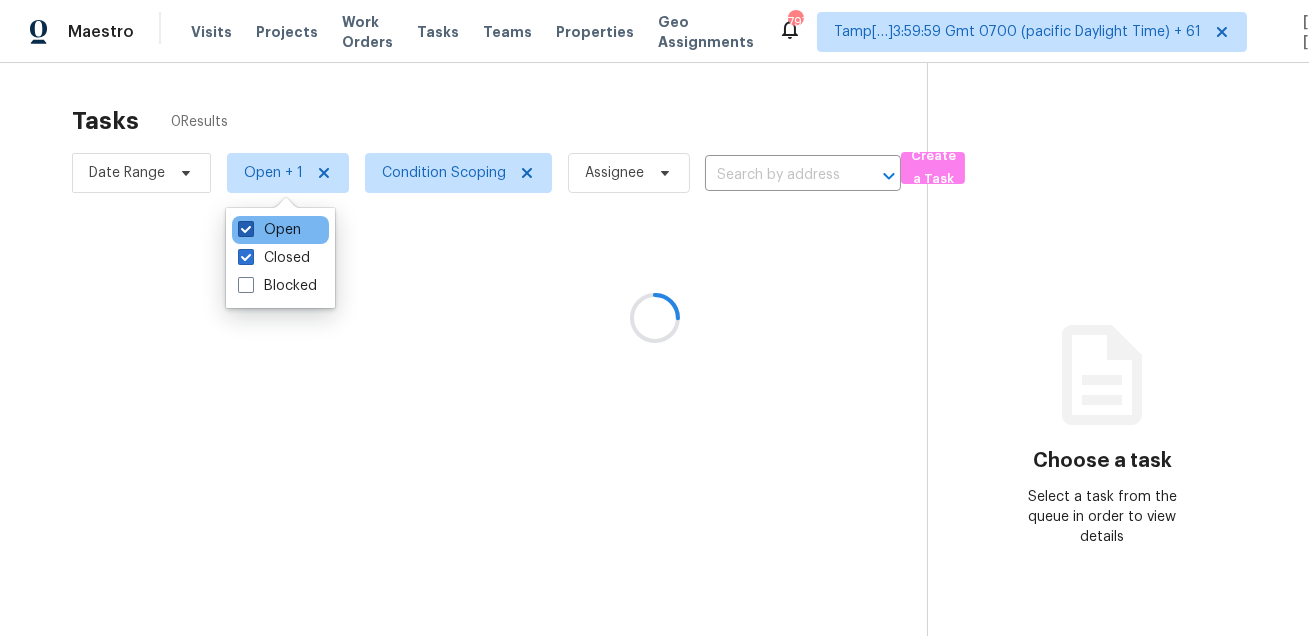 click on "Open" at bounding box center [269, 230] 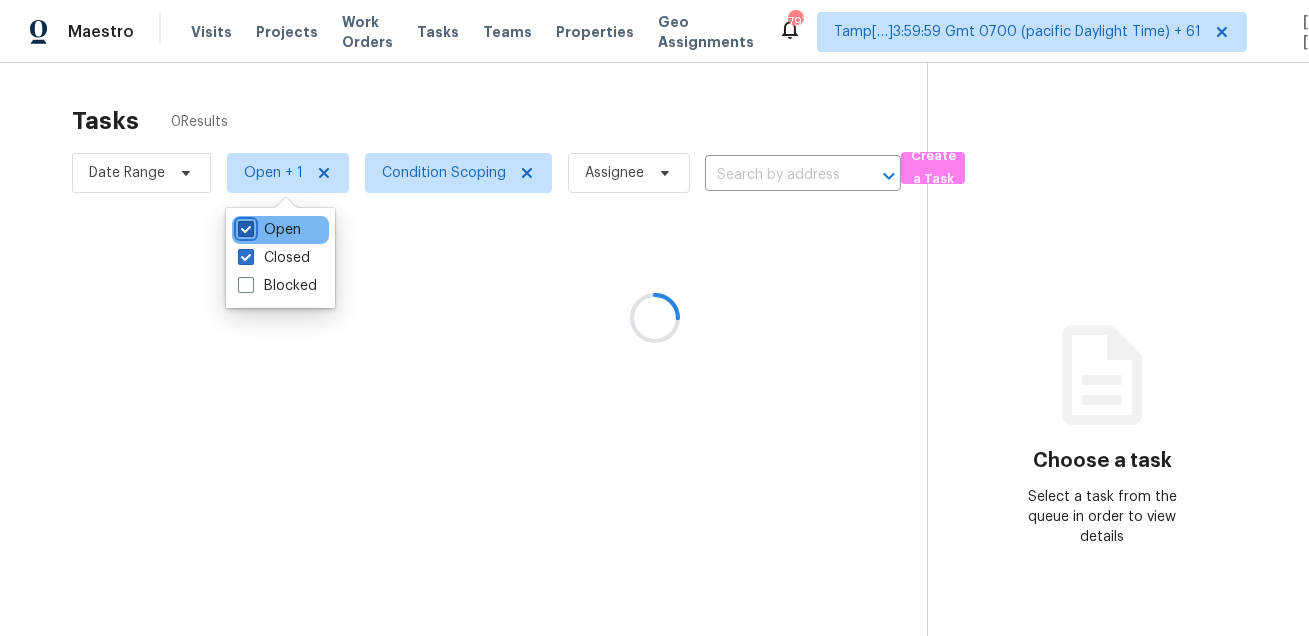 click on "Open" at bounding box center [244, 226] 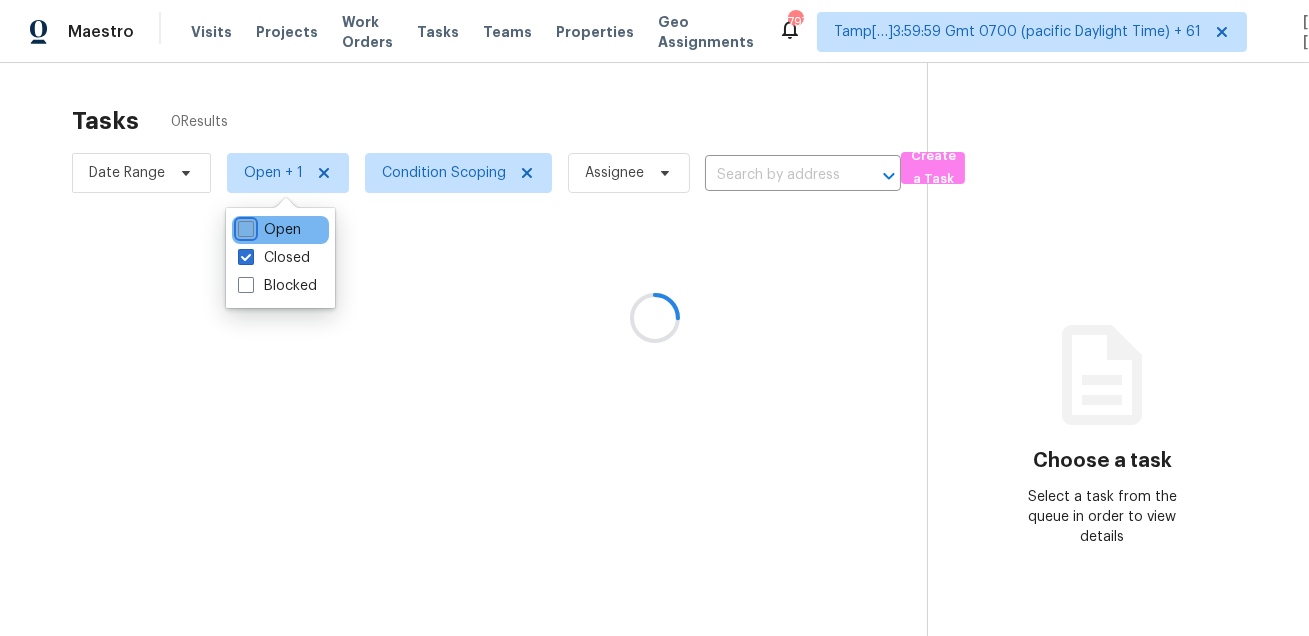 checkbox on "false" 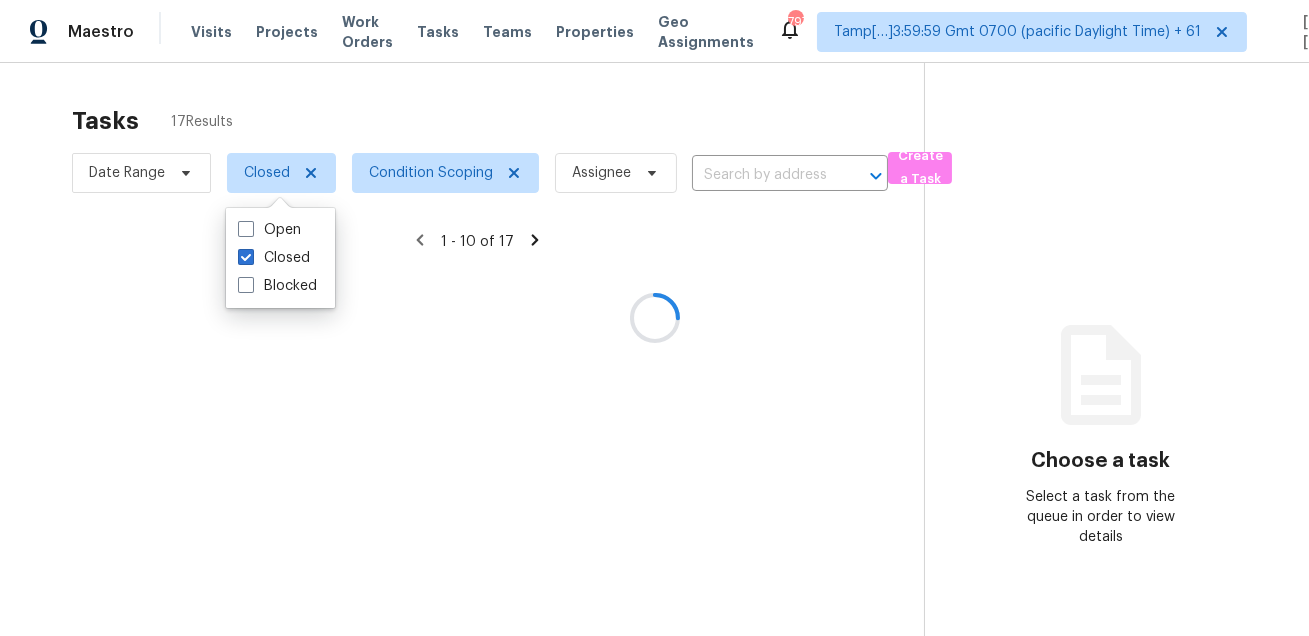 click at bounding box center [654, 318] 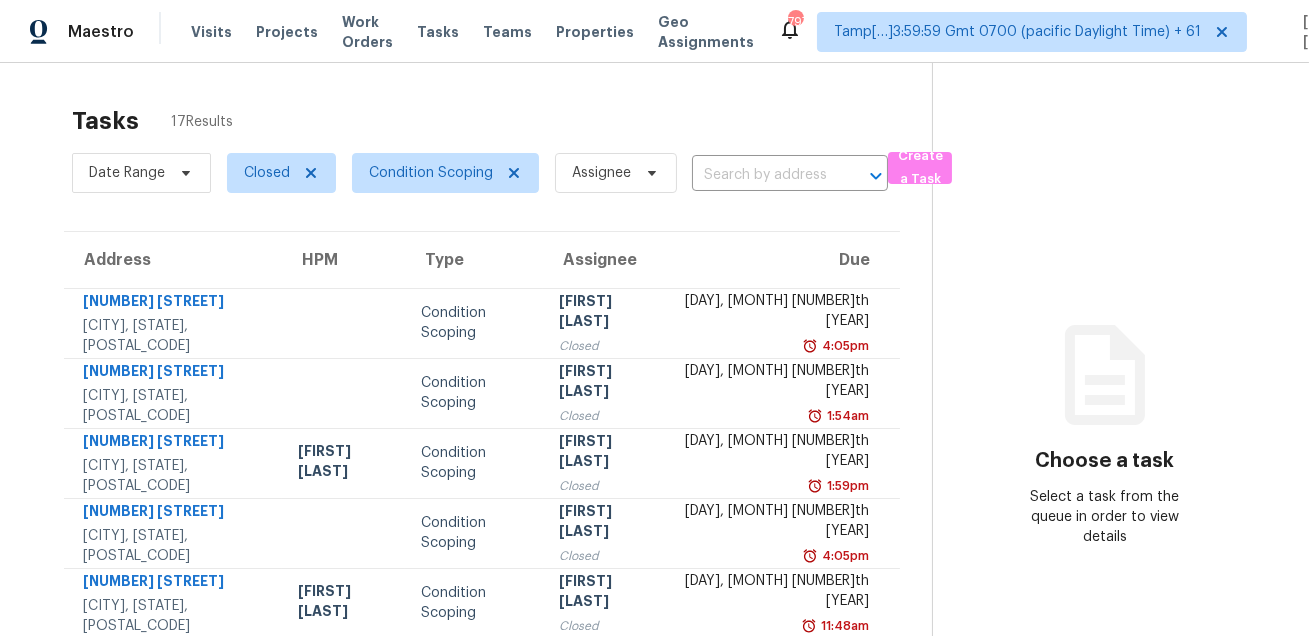 click on "Tasks 17  Results" at bounding box center (502, 121) 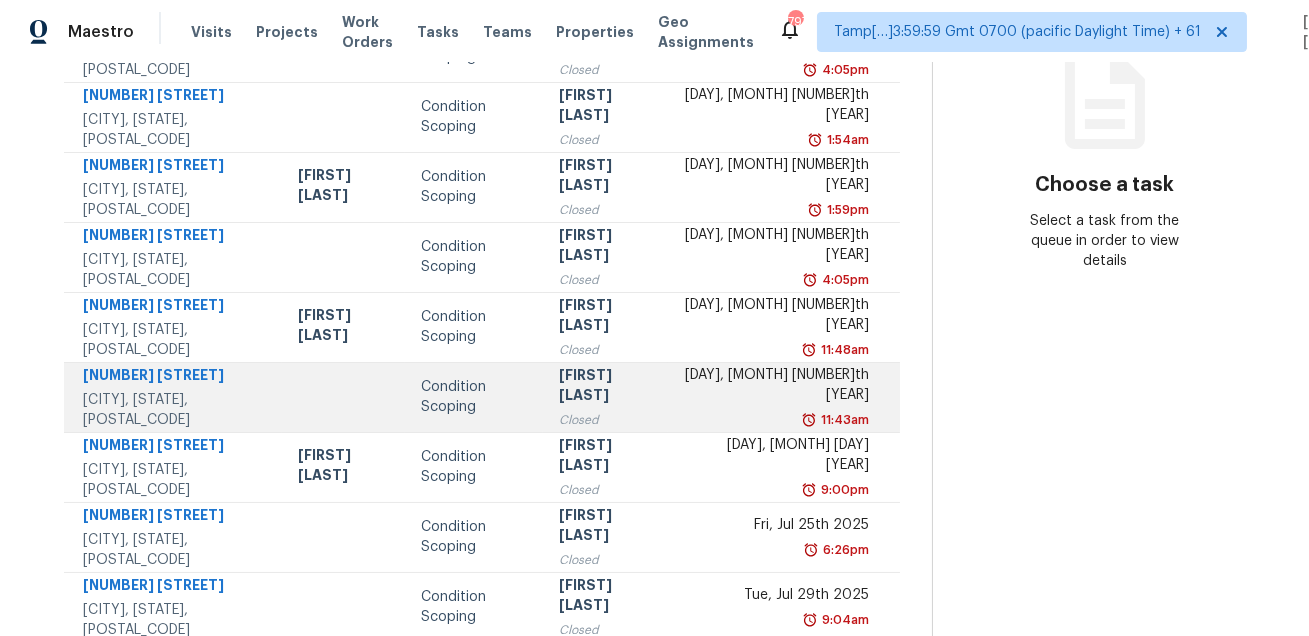 scroll, scrollTop: 405, scrollLeft: 0, axis: vertical 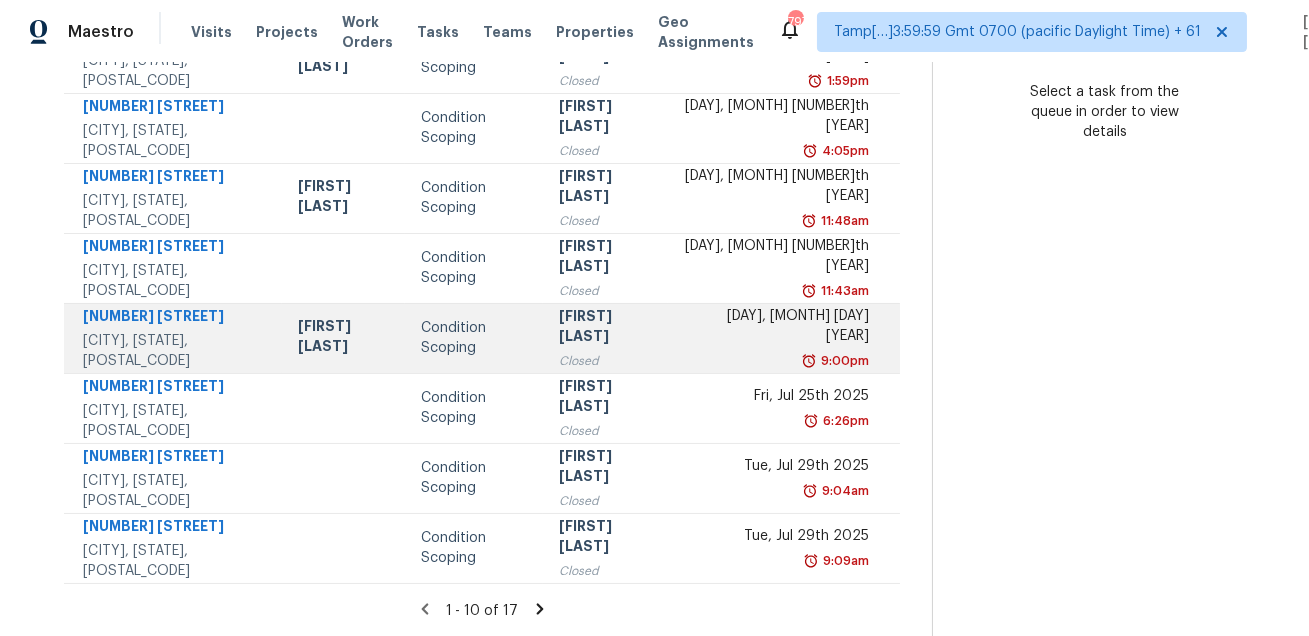 click on "Condition Scoping" at bounding box center (474, 338) 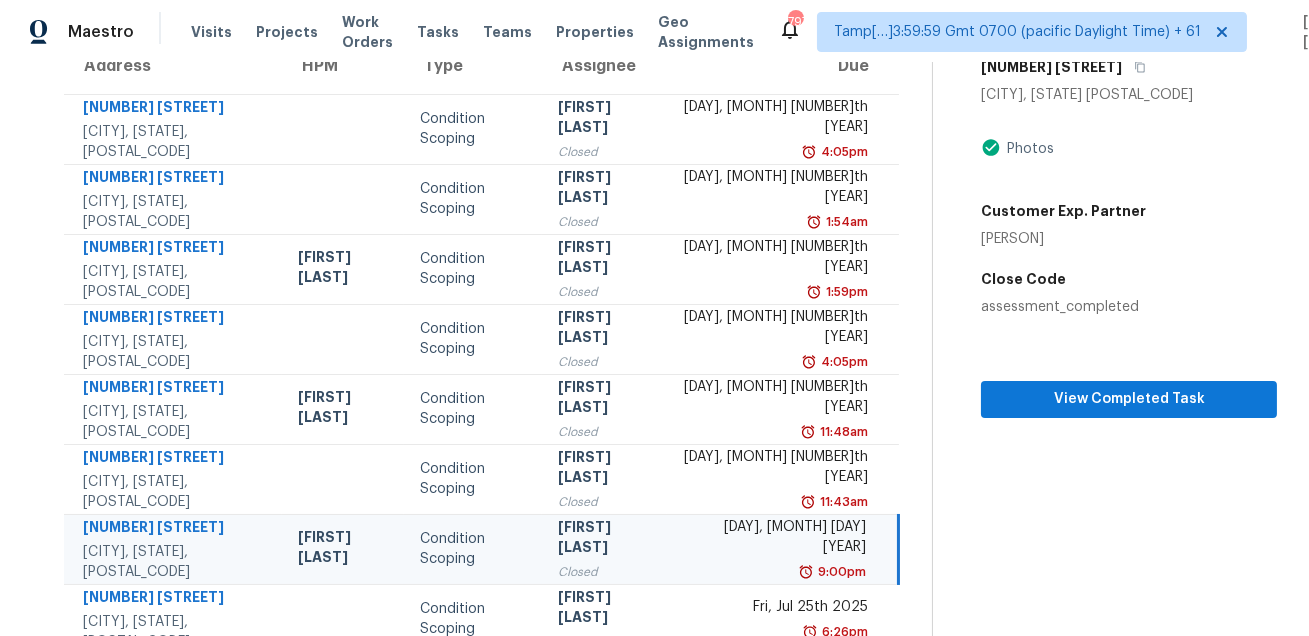 scroll, scrollTop: 120, scrollLeft: 0, axis: vertical 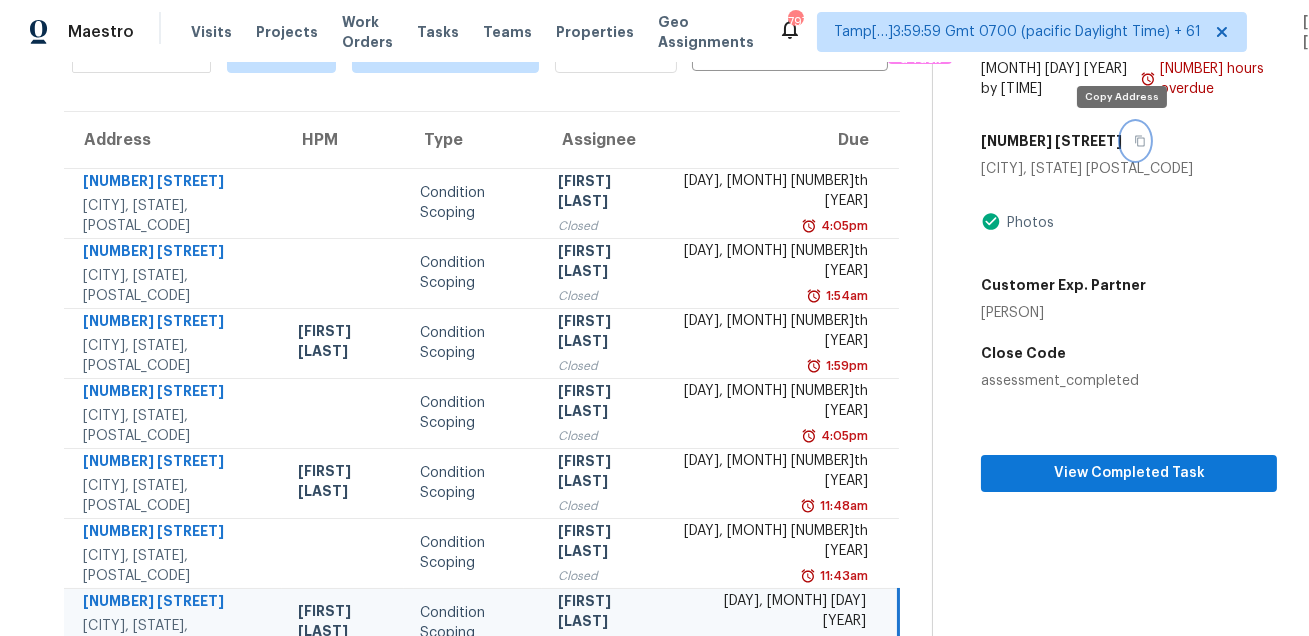 click at bounding box center (1135, 141) 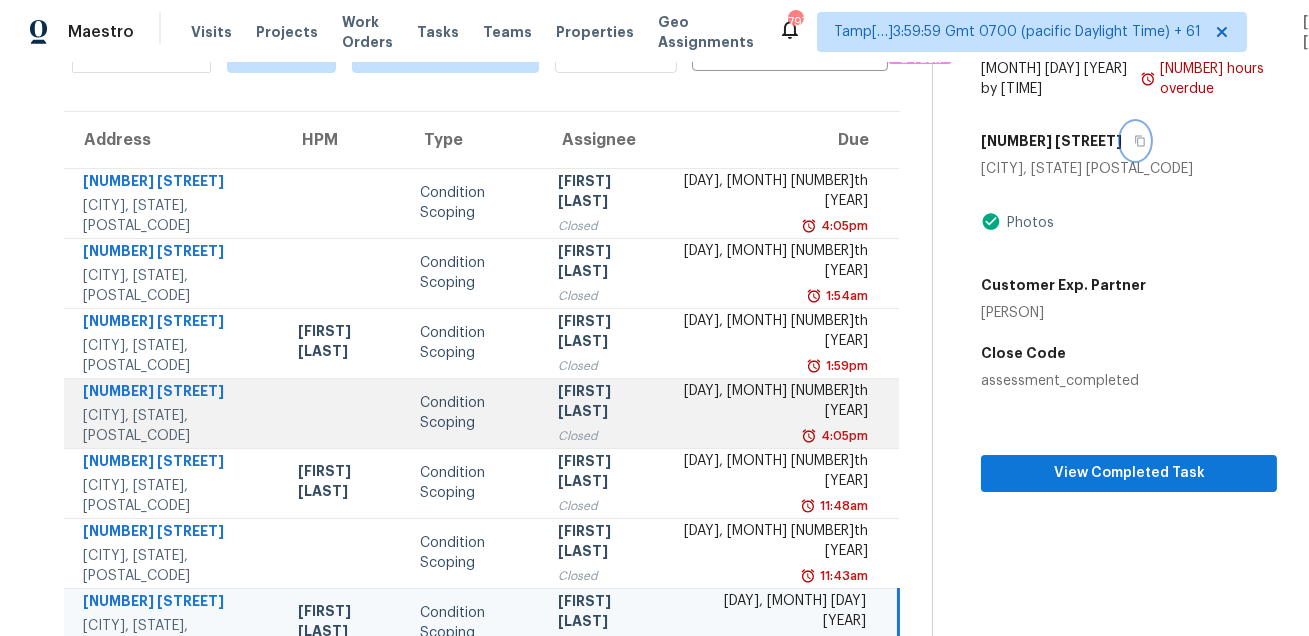 scroll, scrollTop: 405, scrollLeft: 0, axis: vertical 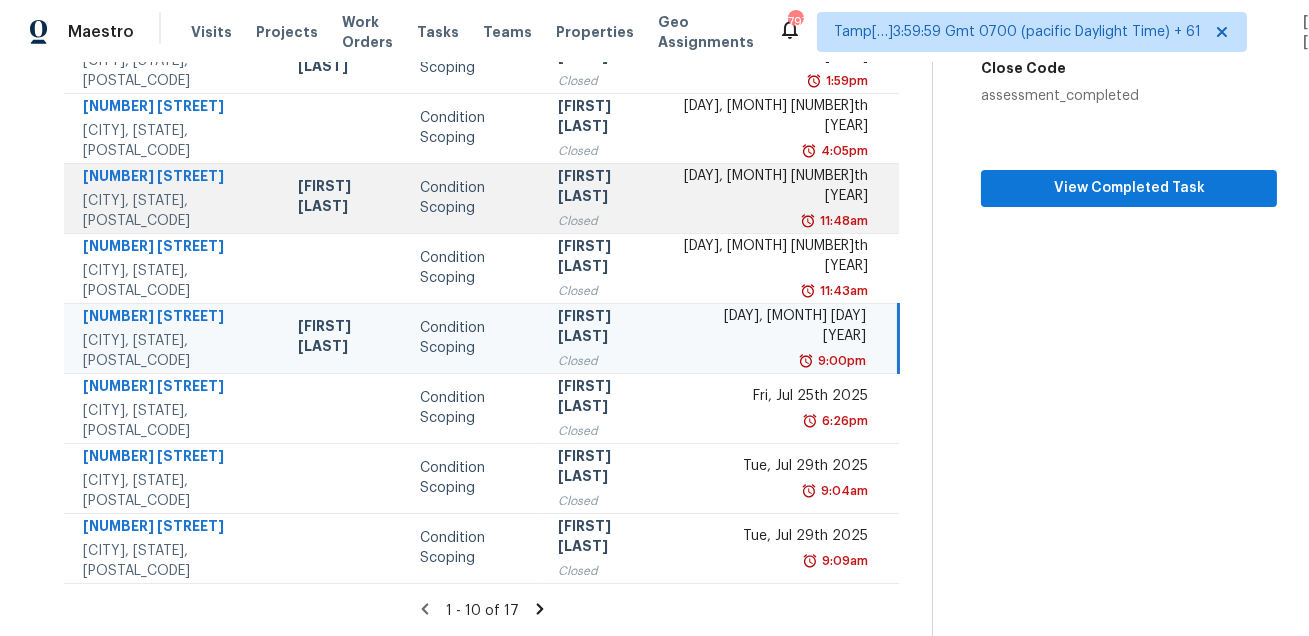 click on "[FIRST] [LAST] [LAST]" at bounding box center (604, 188) 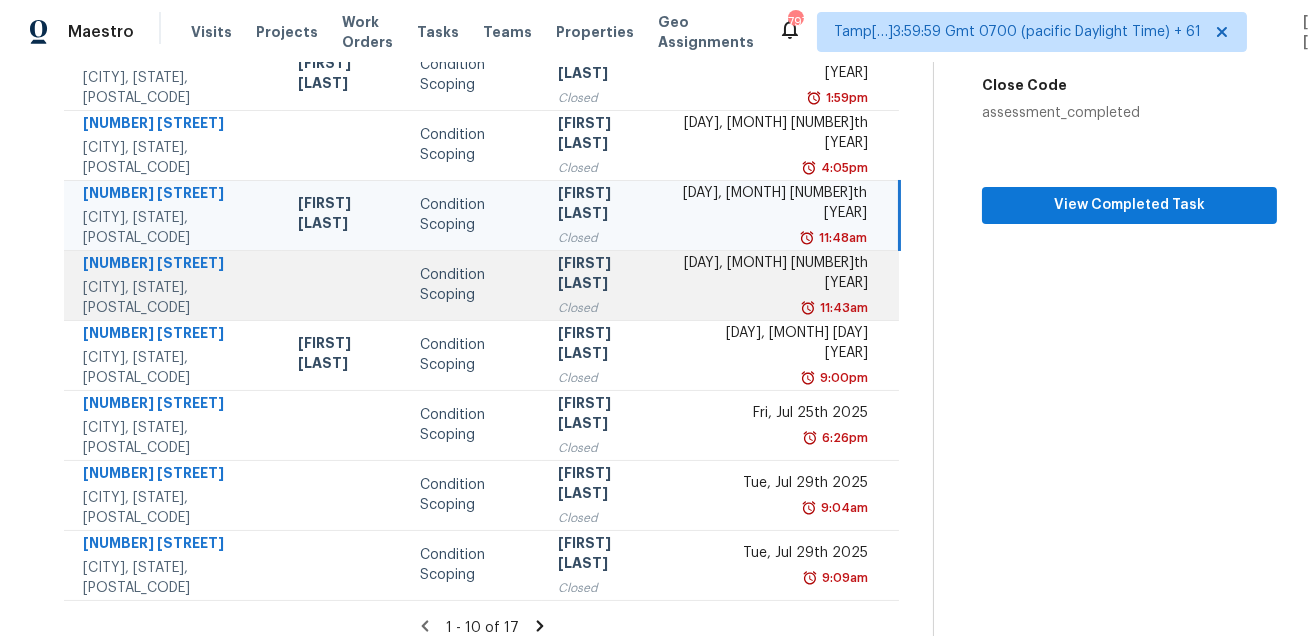 scroll, scrollTop: 405, scrollLeft: 0, axis: vertical 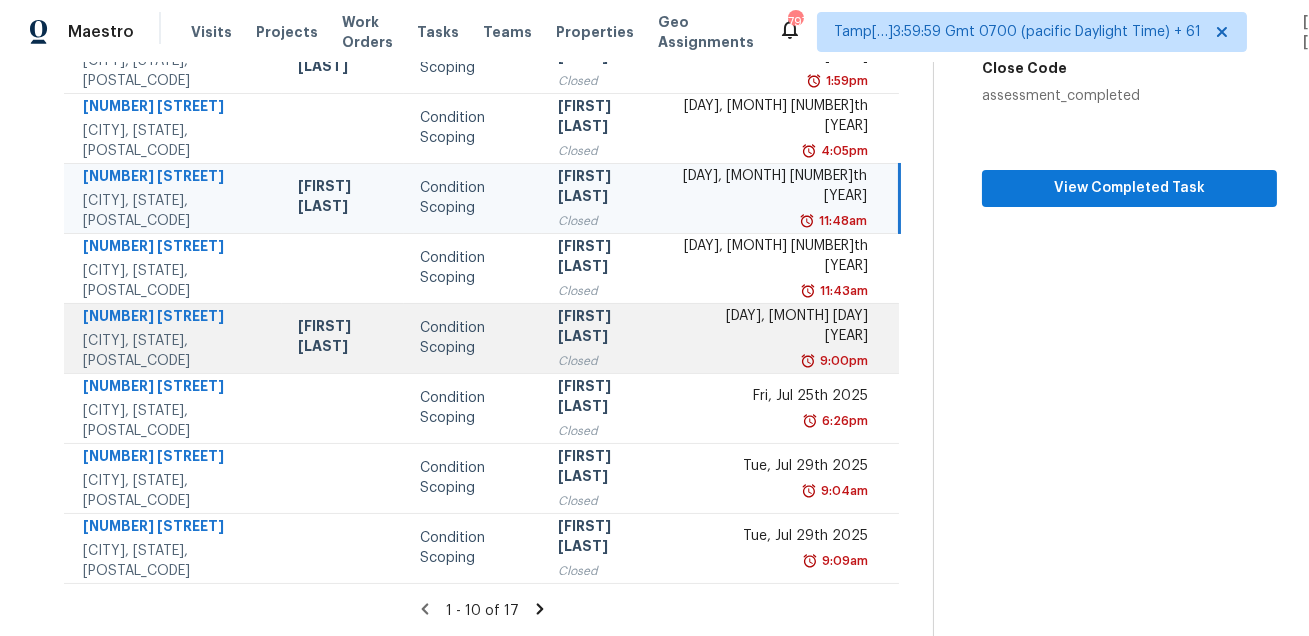 click on "Thu, Jul 24th 2025 9:00pm" at bounding box center (783, 338) 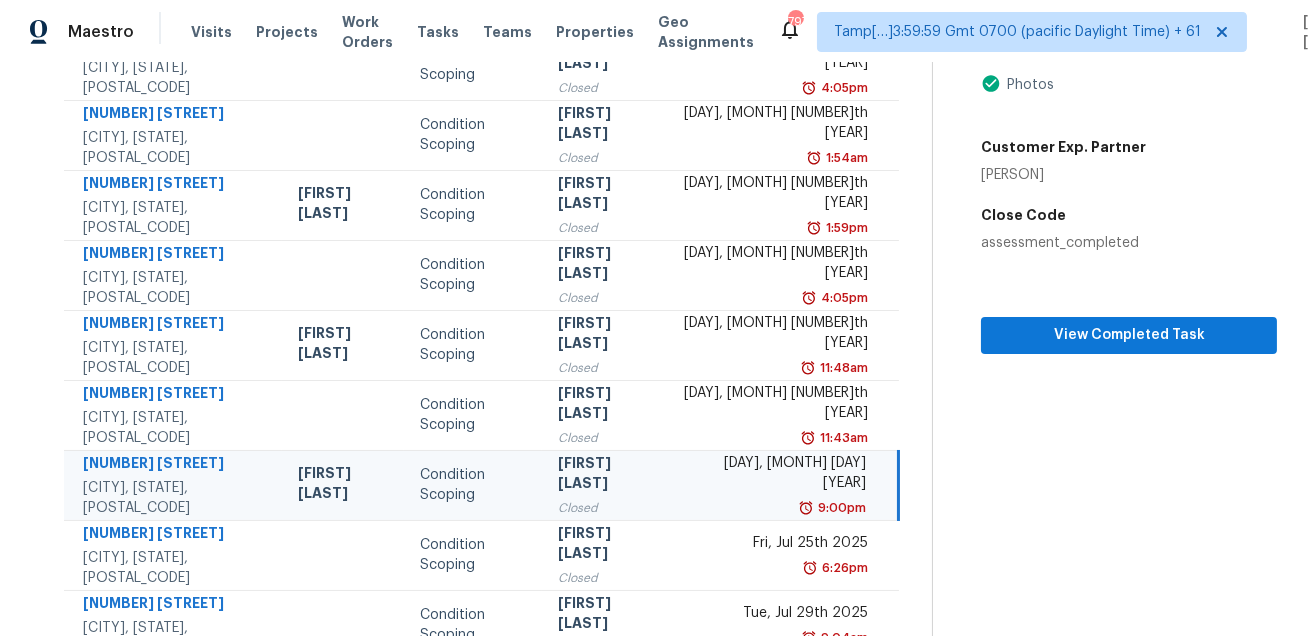 scroll, scrollTop: 248, scrollLeft: 0, axis: vertical 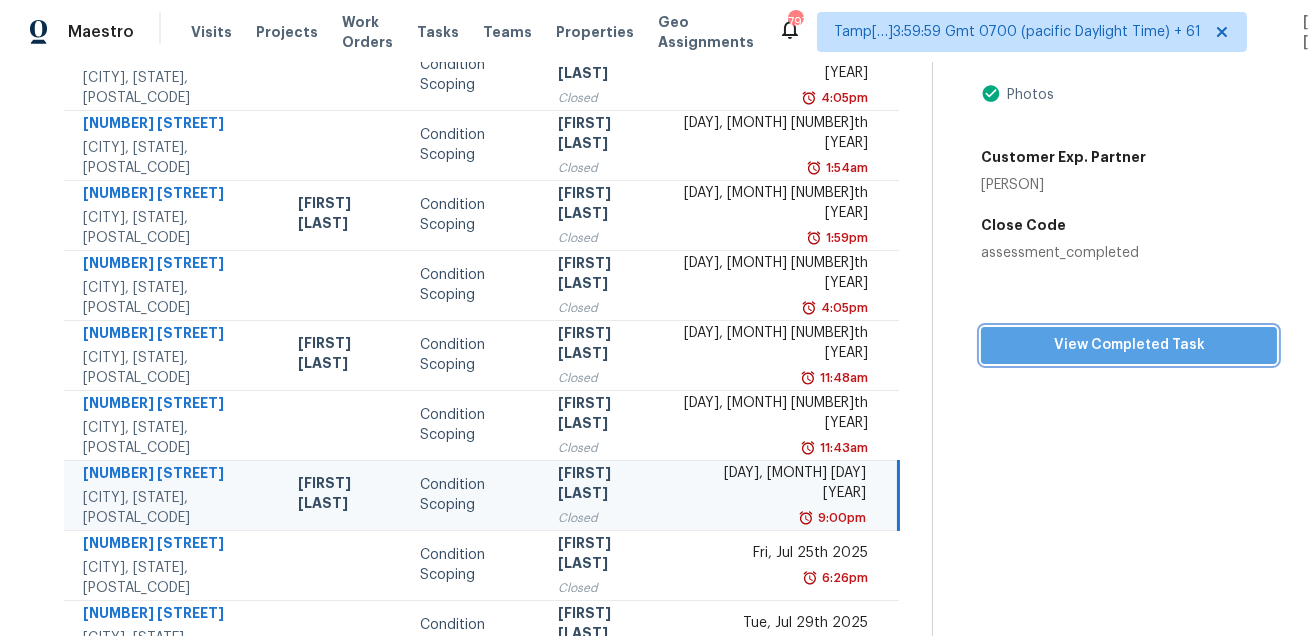 click on "View Completed Task" at bounding box center (1129, 345) 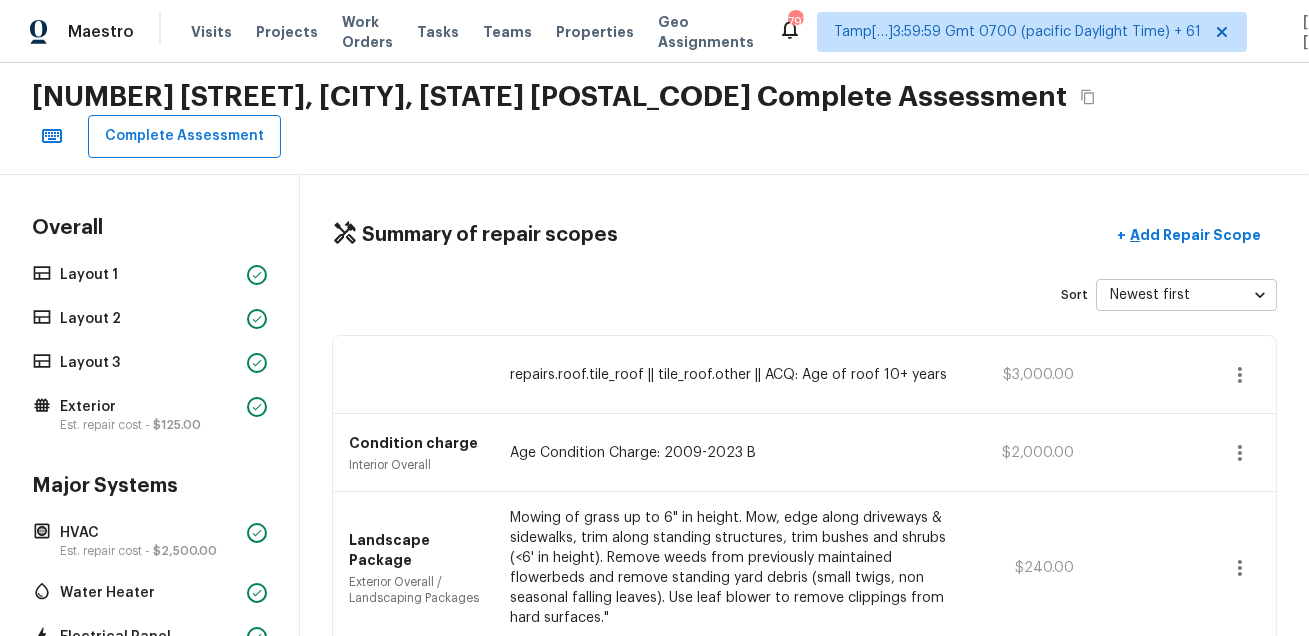 click on "2337 Big Creek Way, Roseville, CA 95747 Complete Assessment" at bounding box center [654, 119] 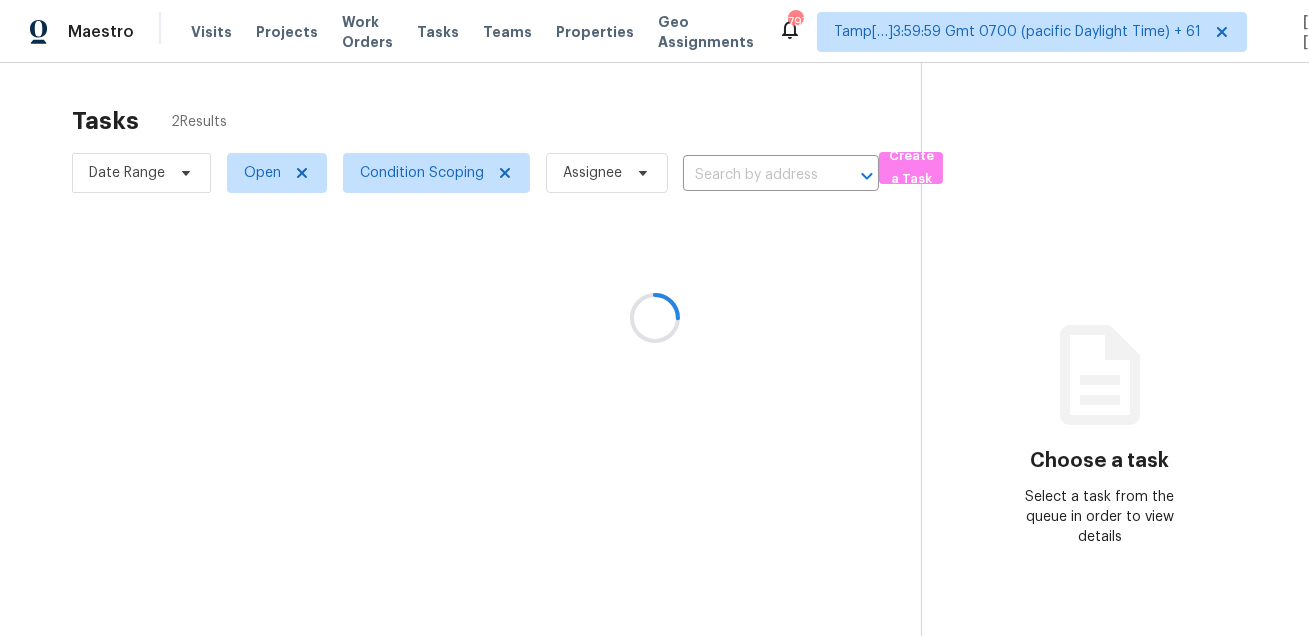 click at bounding box center [654, 318] 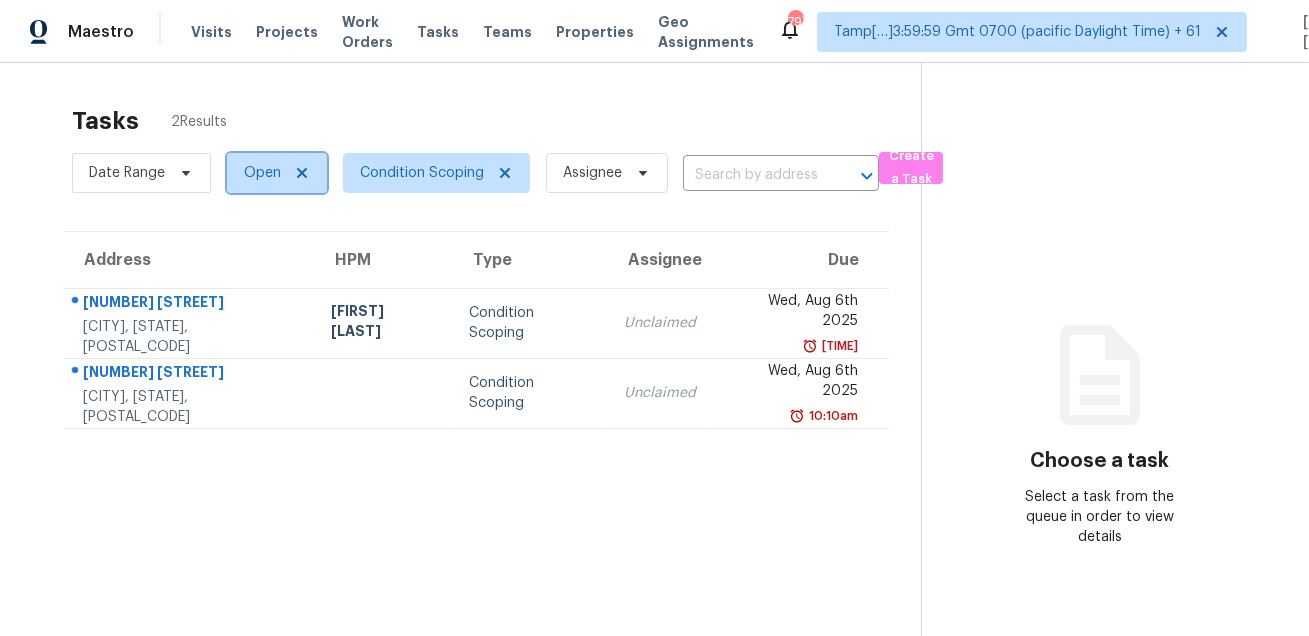 click on "Open" at bounding box center [262, 173] 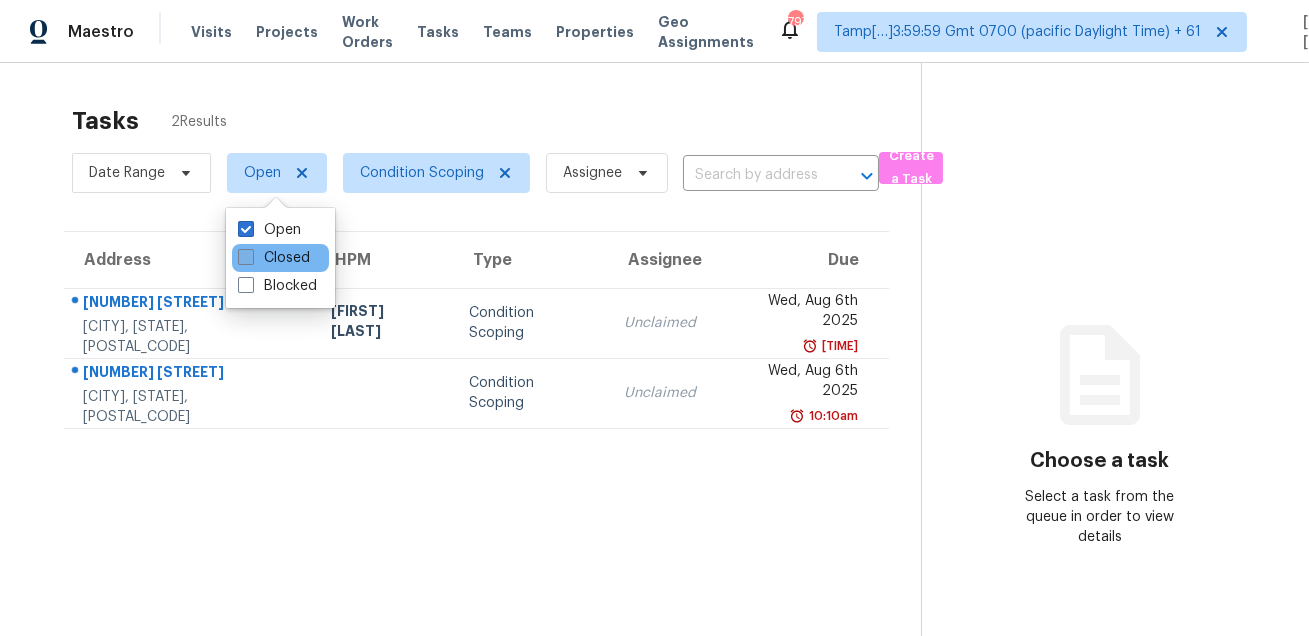 click on "Closed" at bounding box center (274, 258) 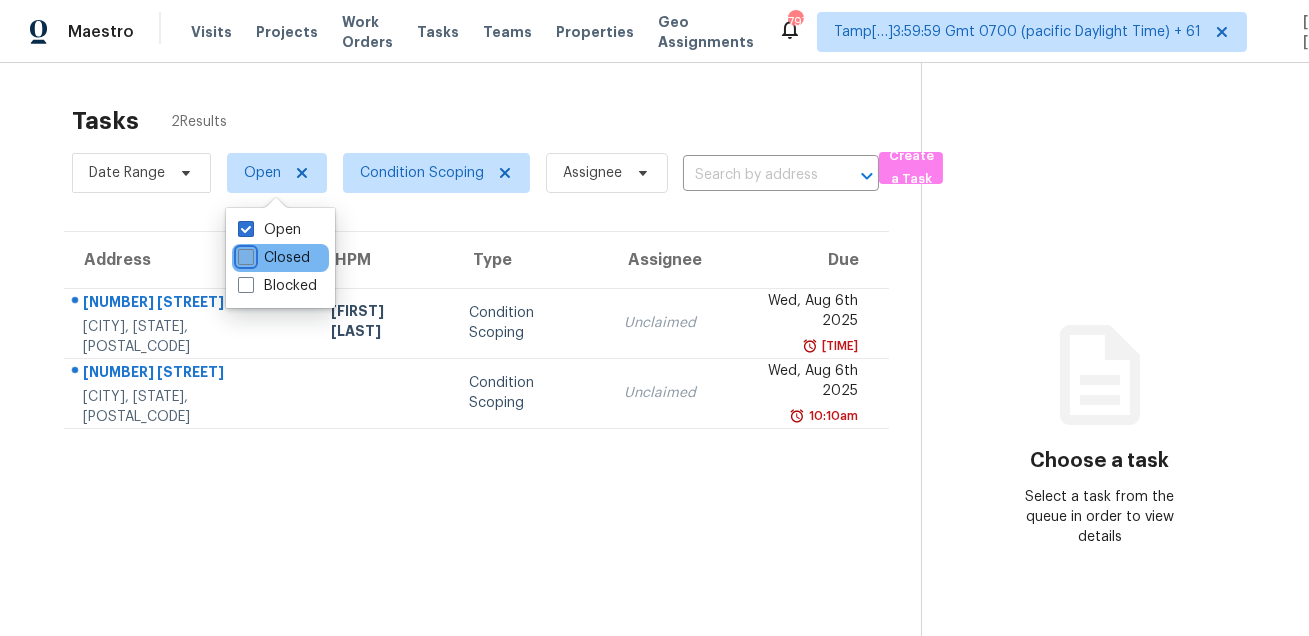 click on "Closed" at bounding box center (244, 254) 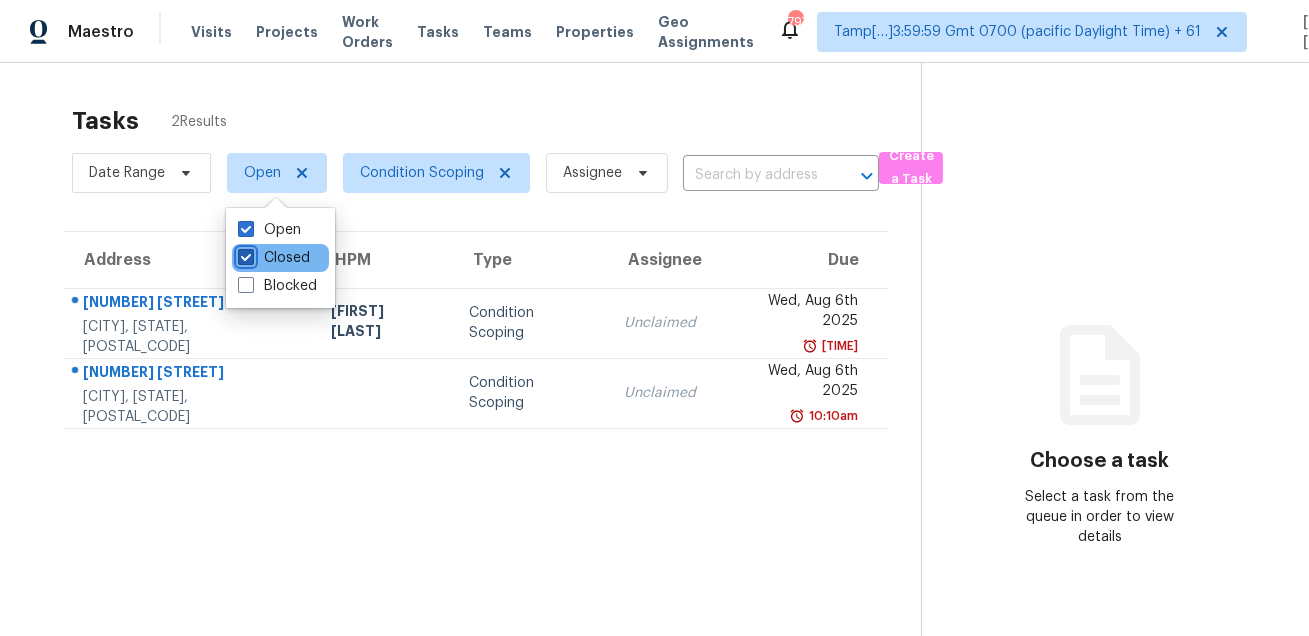 checkbox on "true" 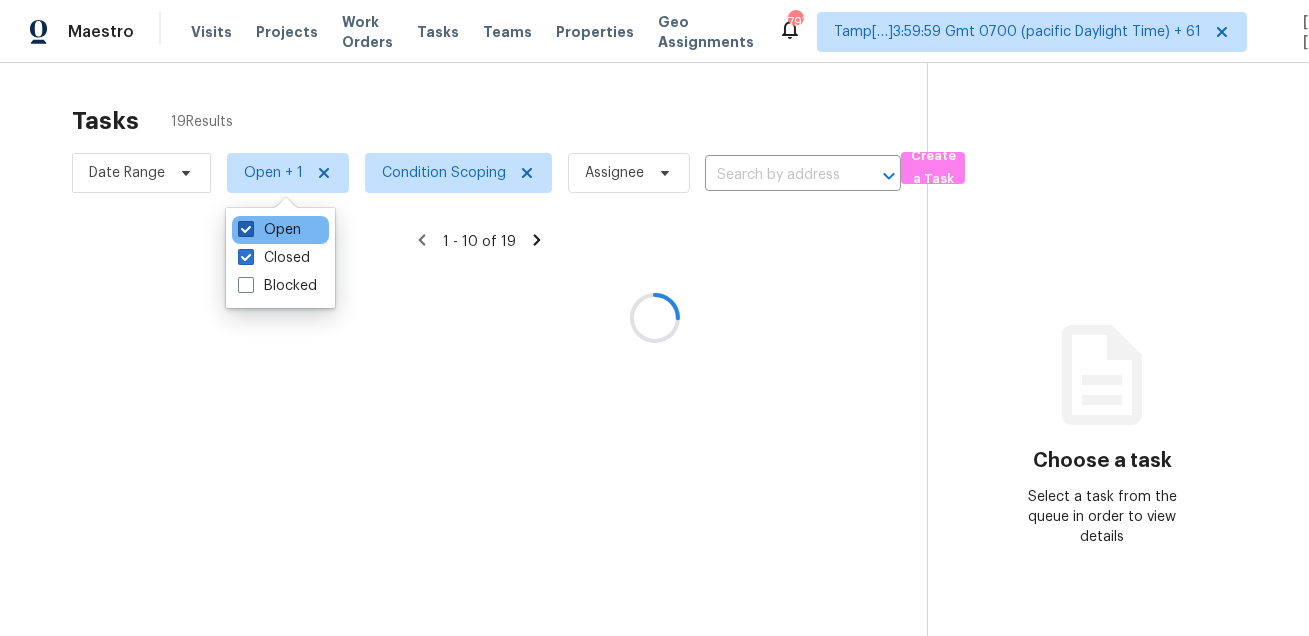 click on "Open" at bounding box center (269, 230) 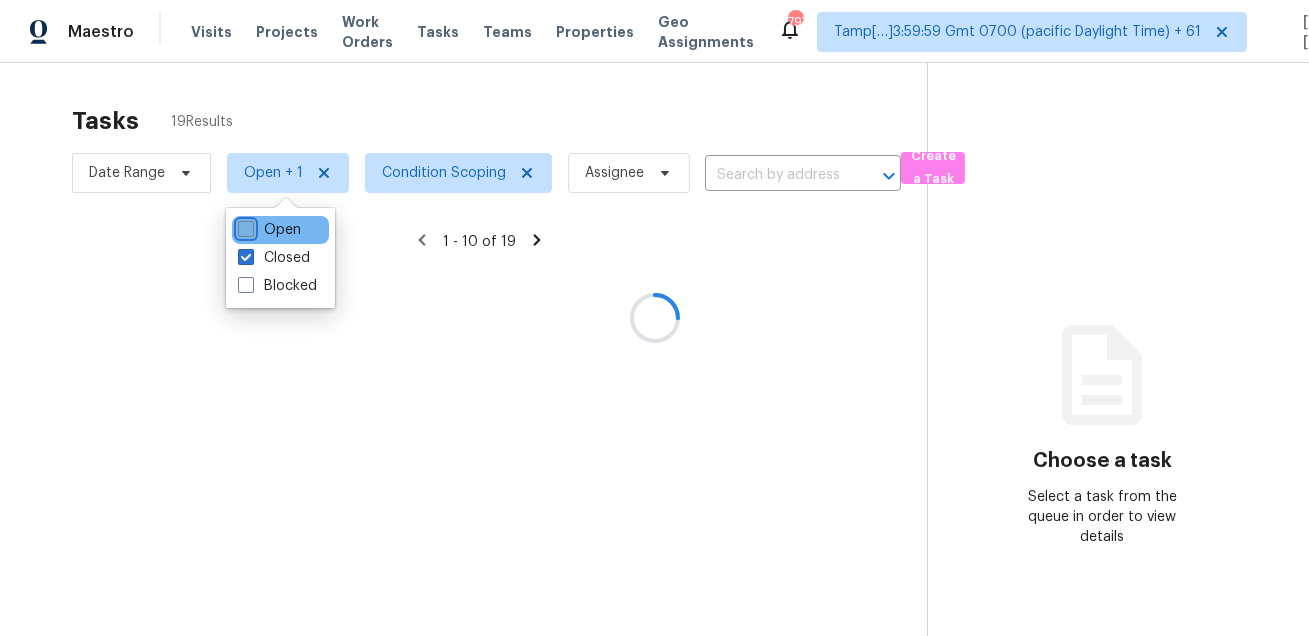 checkbox on "false" 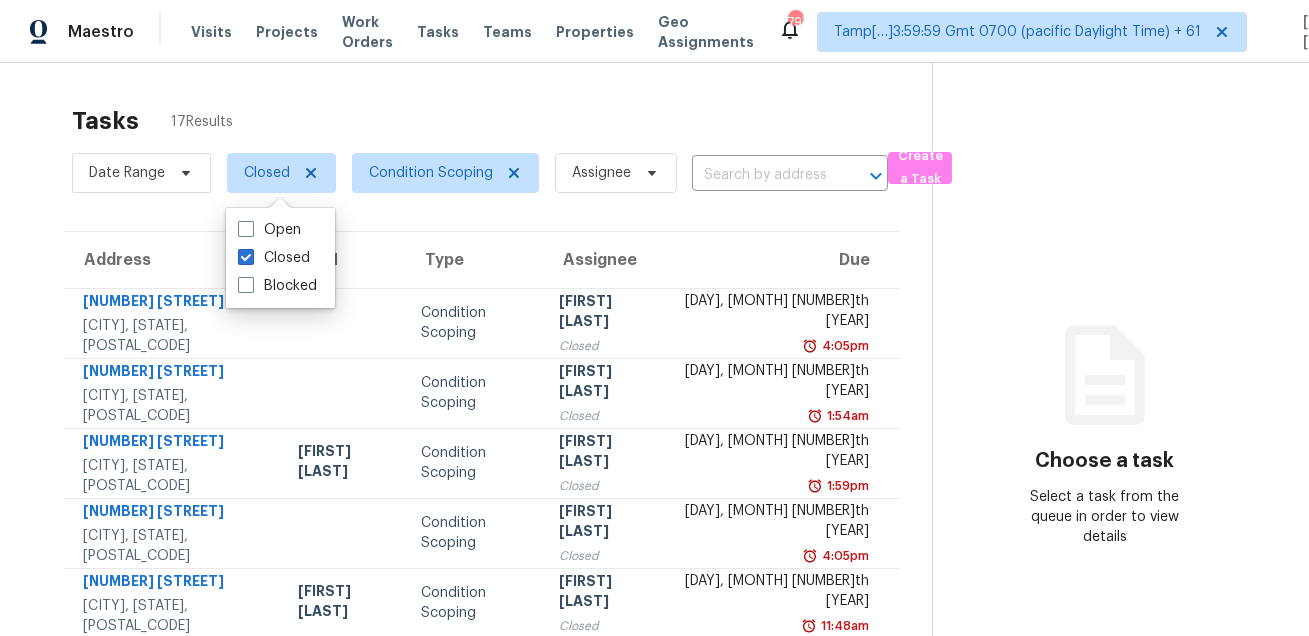 click on "Tasks 17  Results" at bounding box center (502, 121) 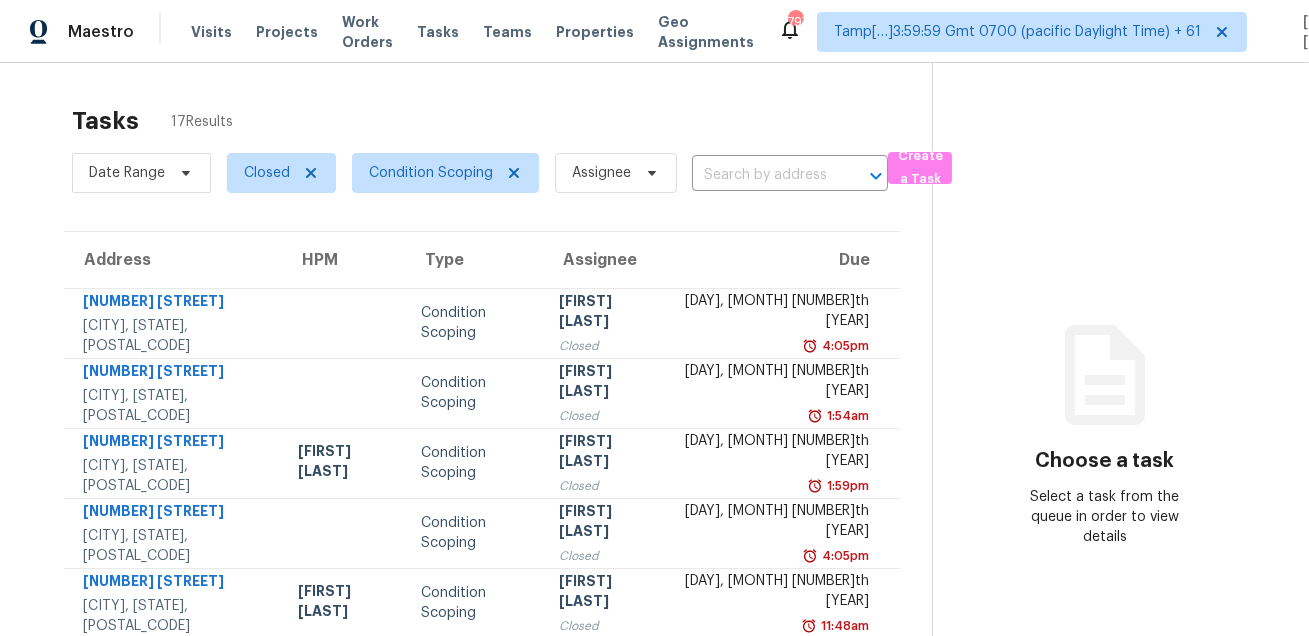 click on "Tasks 17  Results" at bounding box center (502, 121) 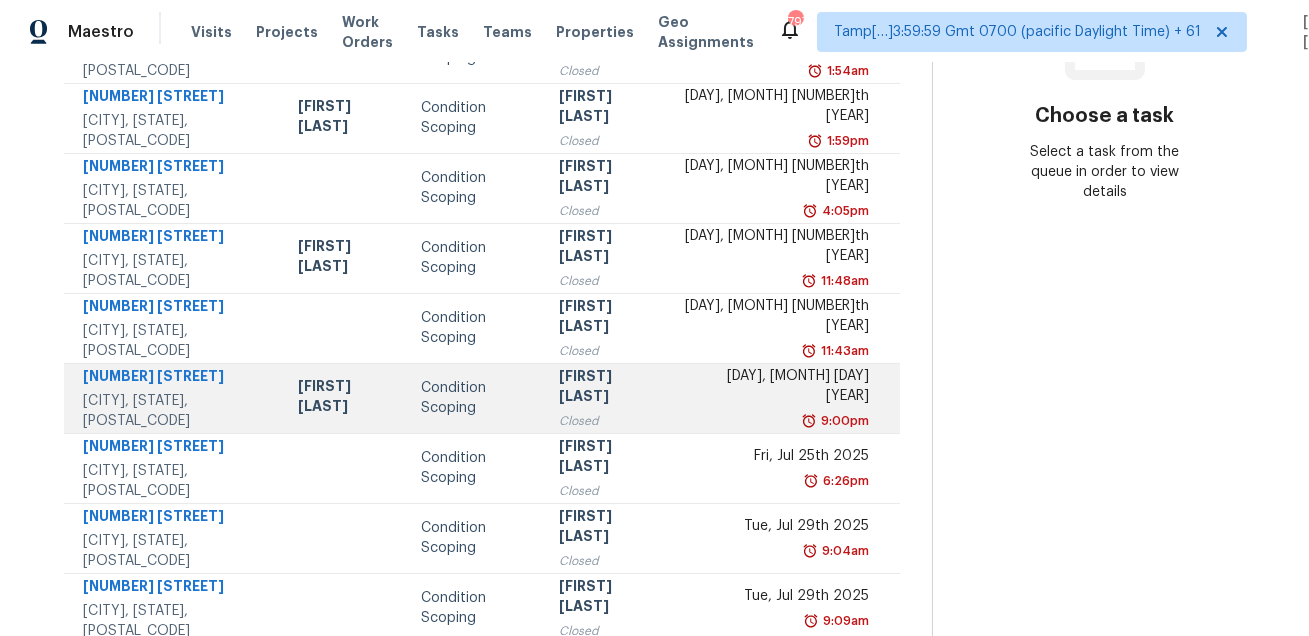 scroll, scrollTop: 405, scrollLeft: 0, axis: vertical 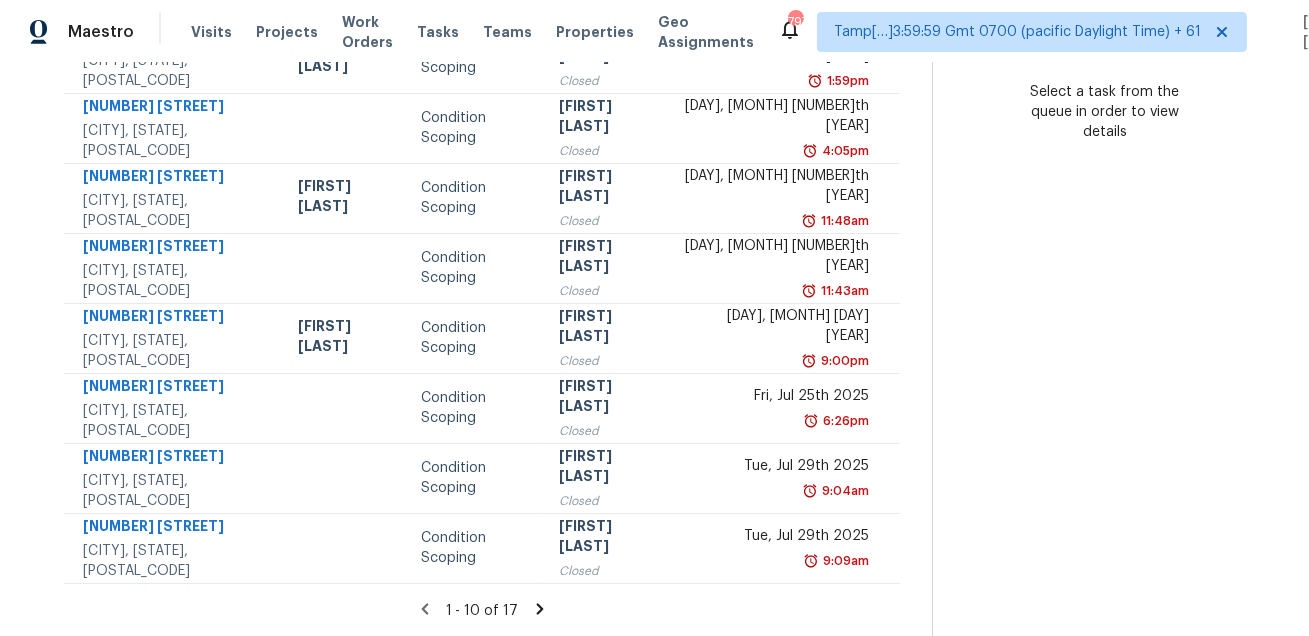 click 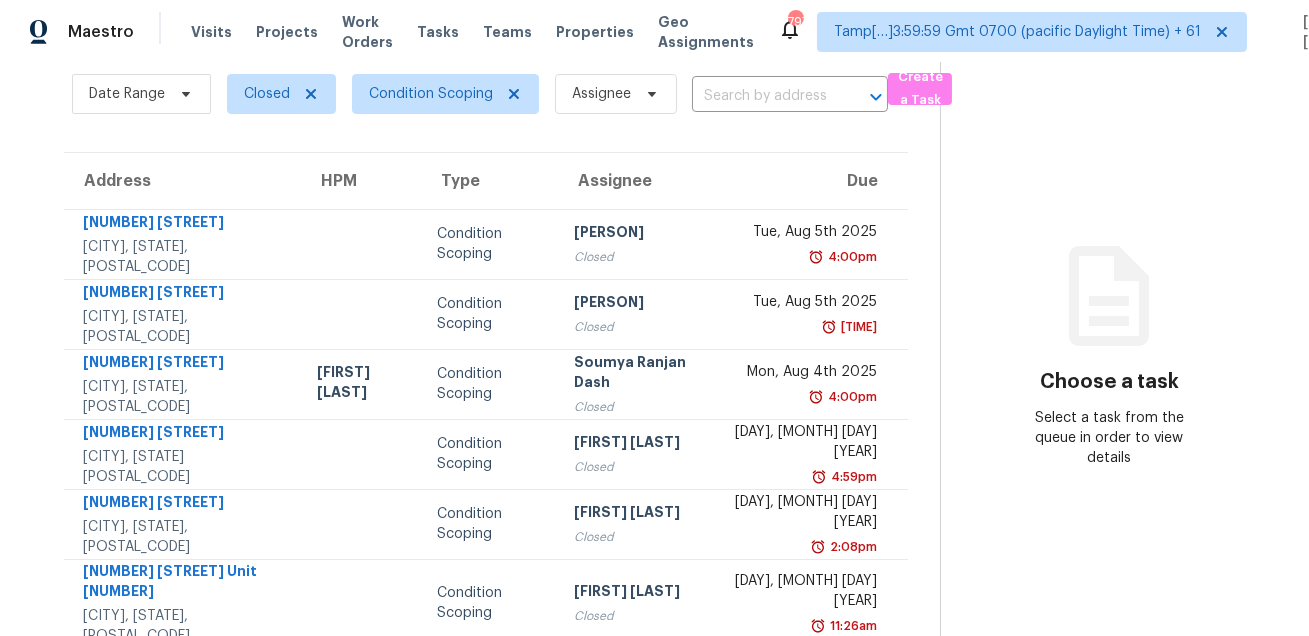 scroll, scrollTop: 0, scrollLeft: 0, axis: both 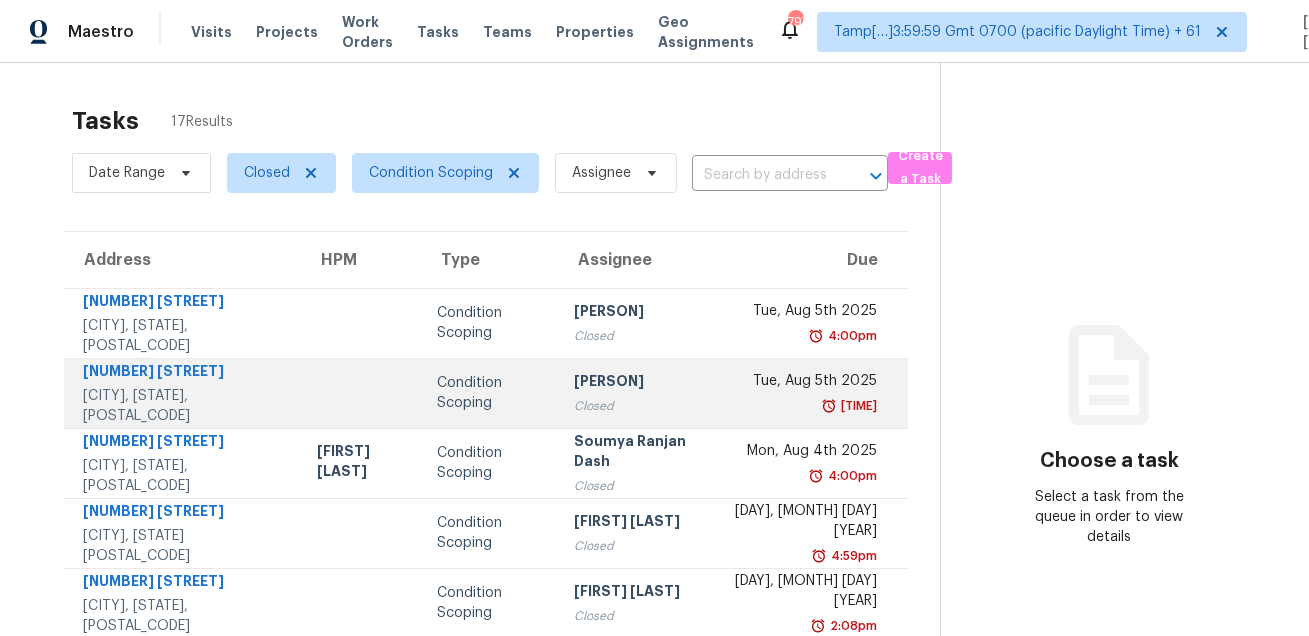 click on "Condition Scoping" at bounding box center [489, 393] 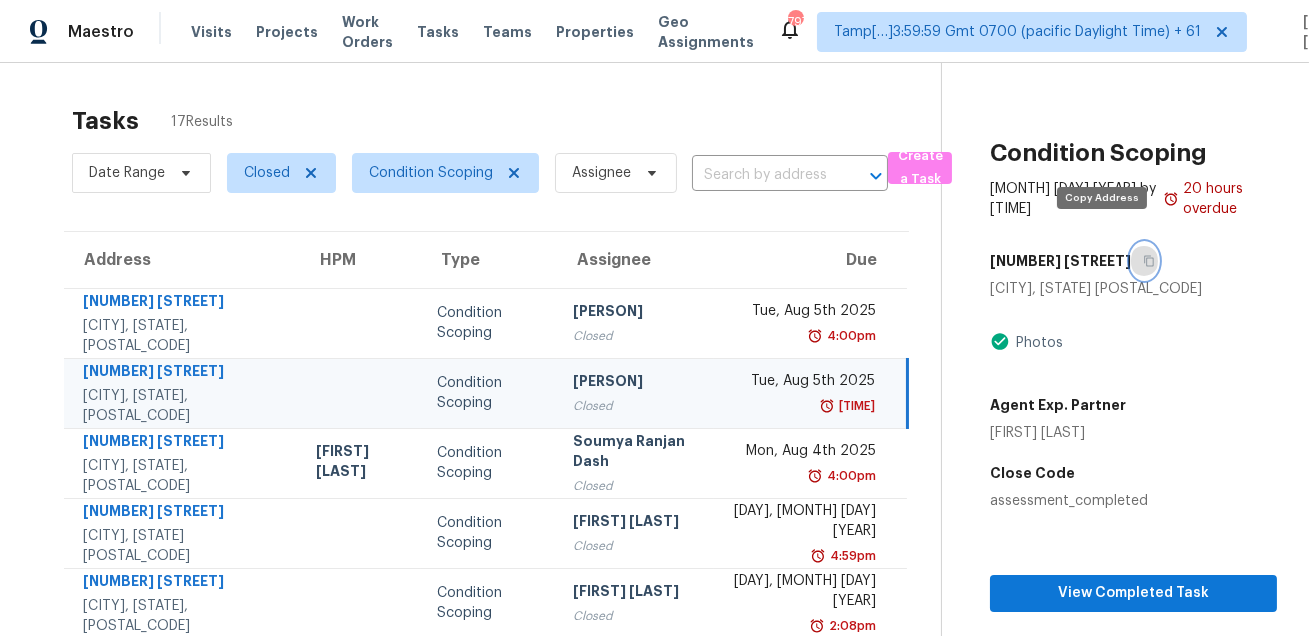 click at bounding box center [1144, 261] 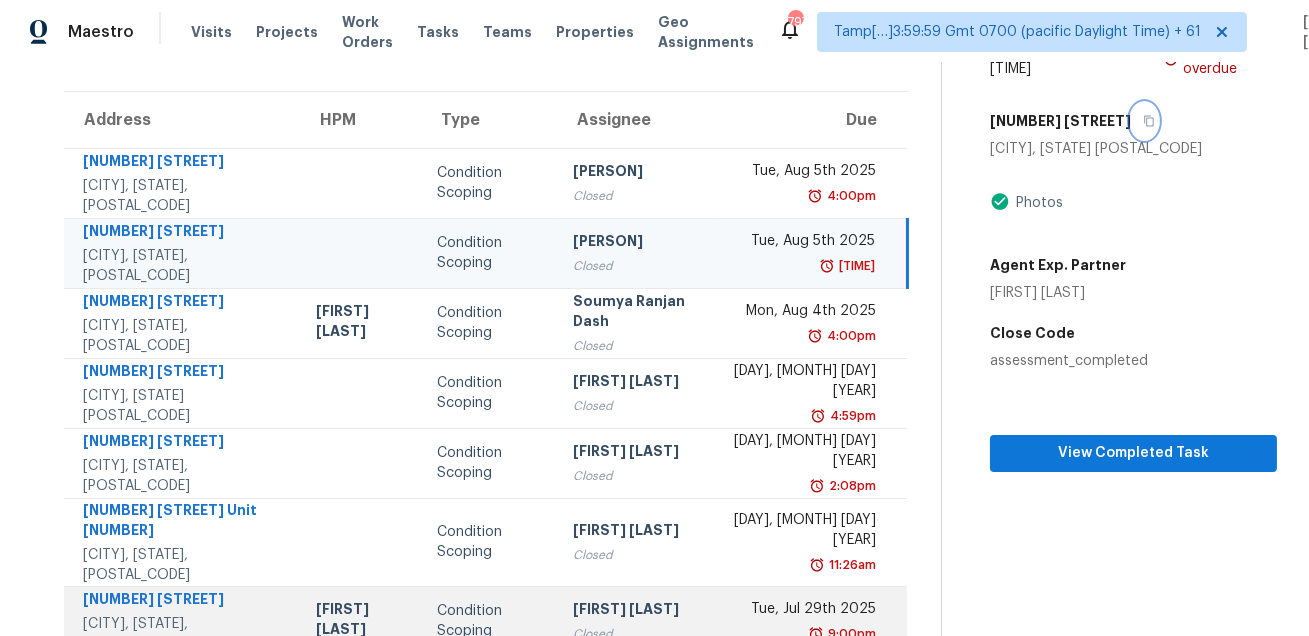 scroll, scrollTop: 164, scrollLeft: 0, axis: vertical 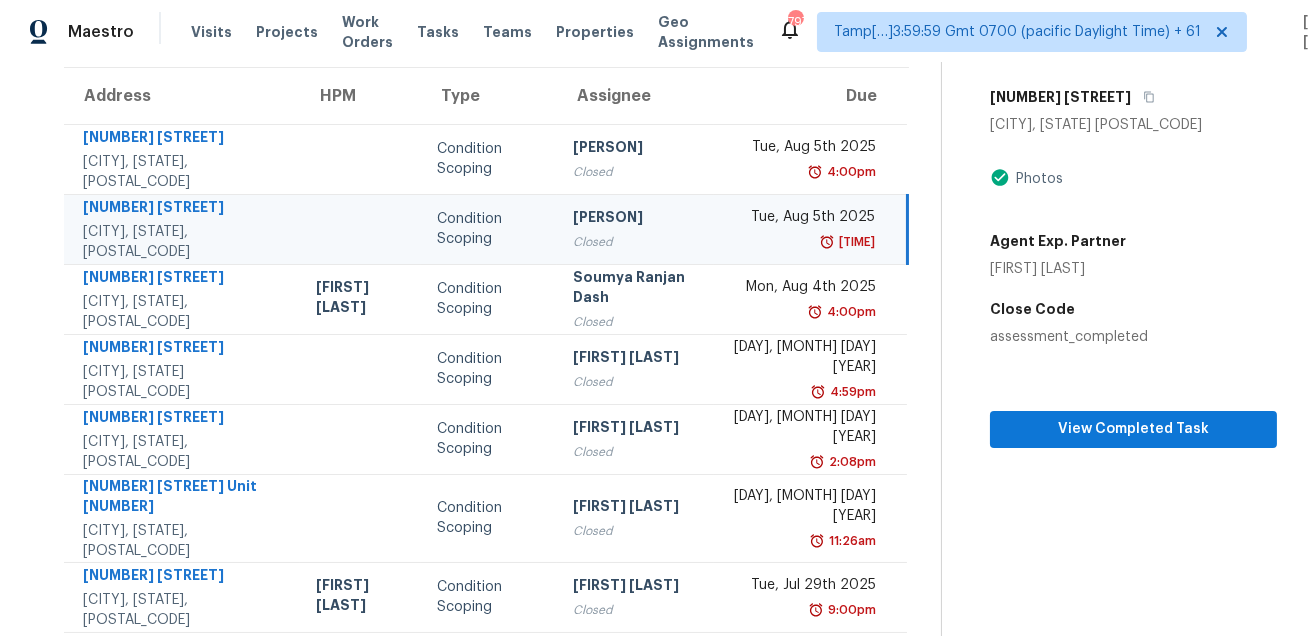 click on "Hariharan GV Closed" at bounding box center (635, 229) 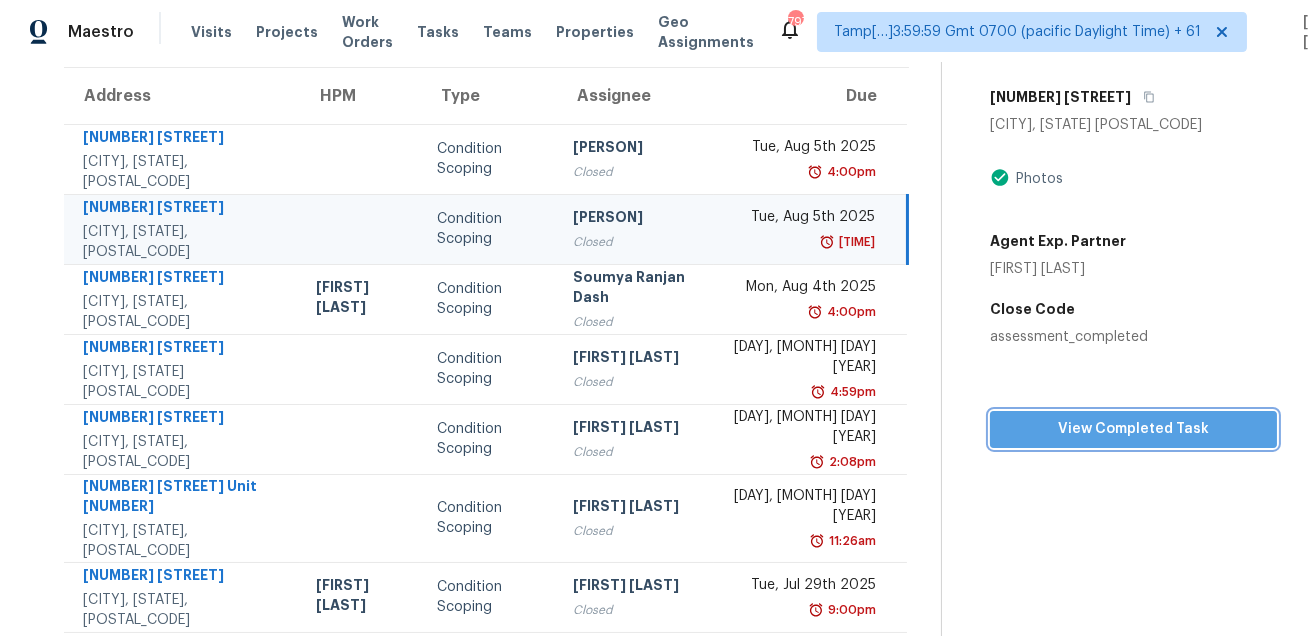 click on "View Completed Task" at bounding box center [1133, 429] 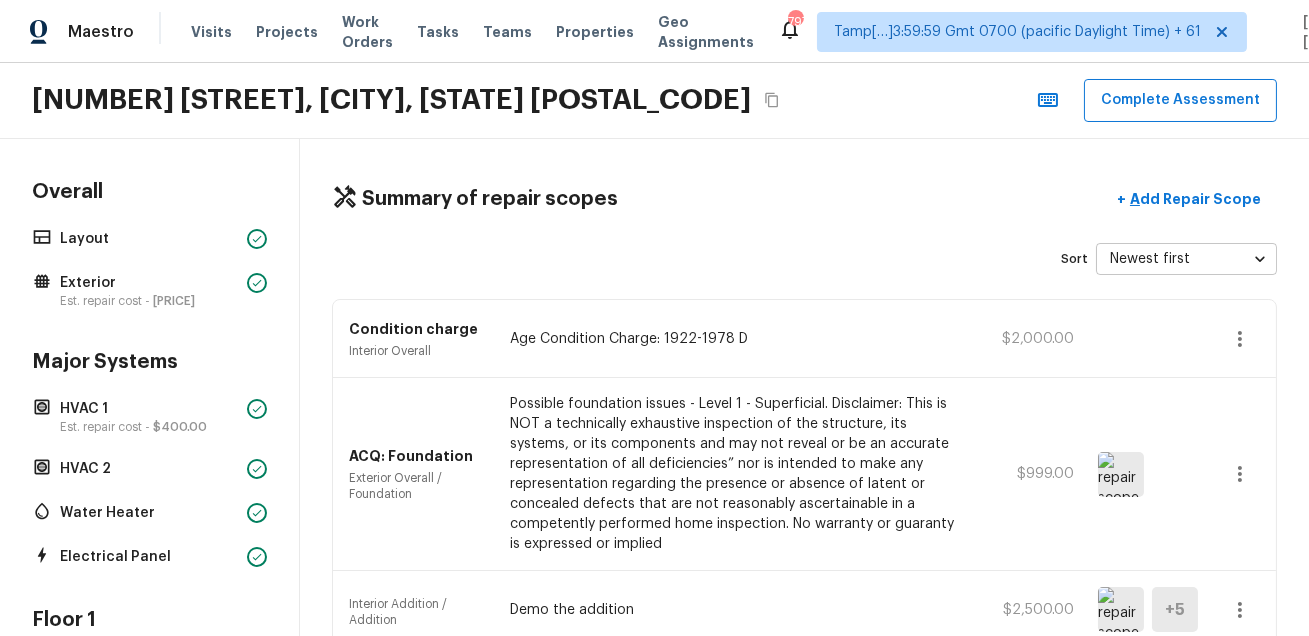 click on "39 S Harrison St, Beverly Hills, FL 34465 Complete Assessment" at bounding box center (654, 101) 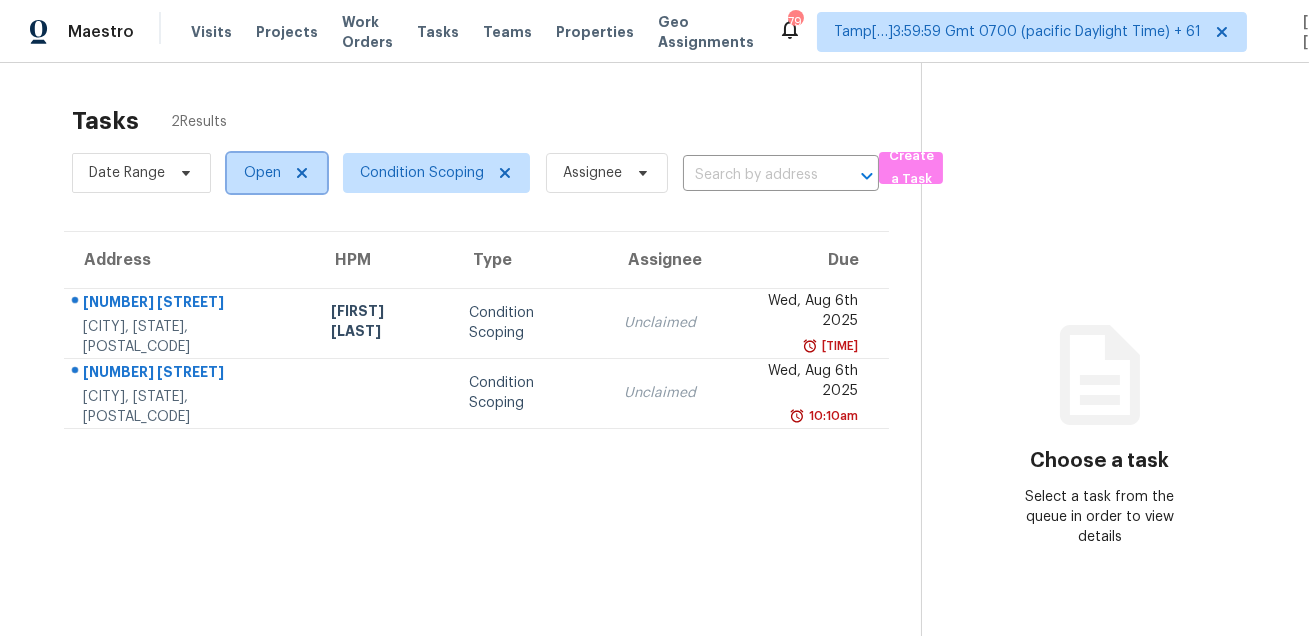 click on "Open" at bounding box center [262, 173] 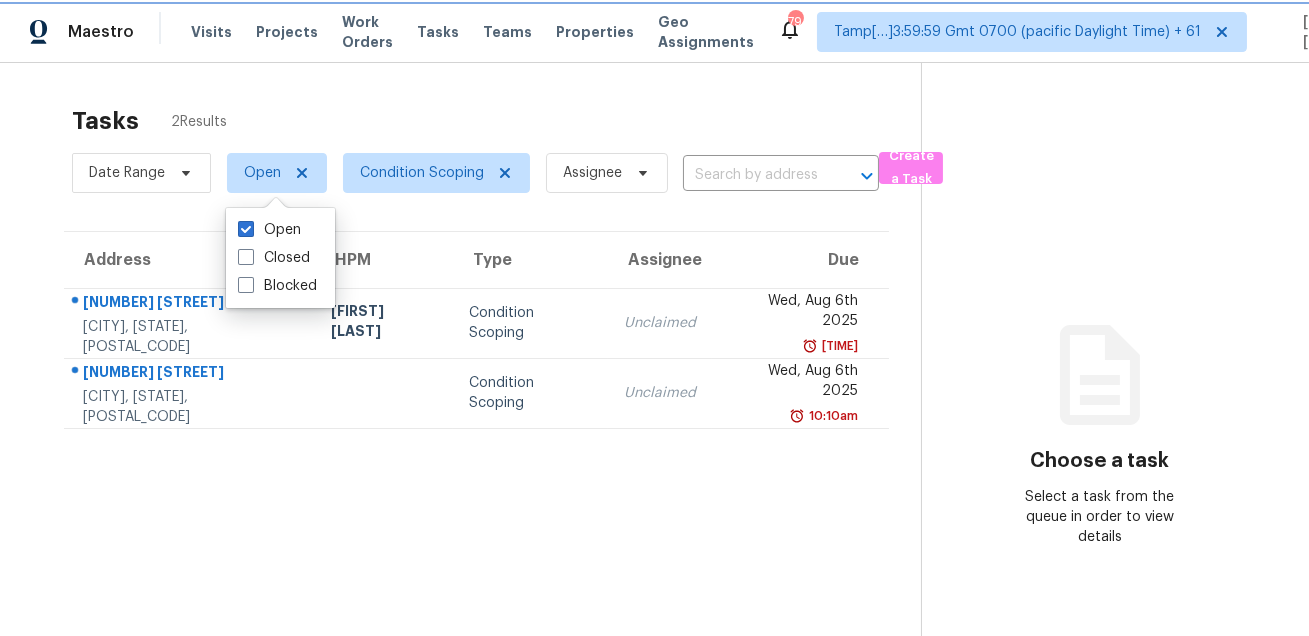 click on "Open" at bounding box center (262, 173) 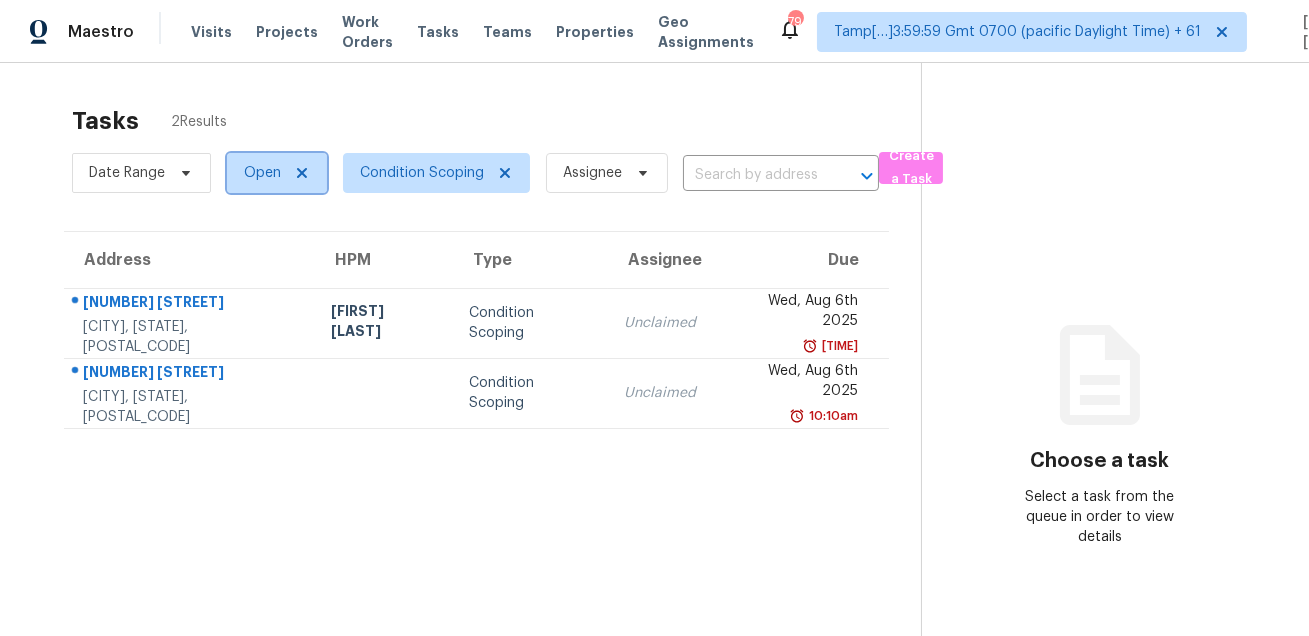 click on "Open" at bounding box center (262, 173) 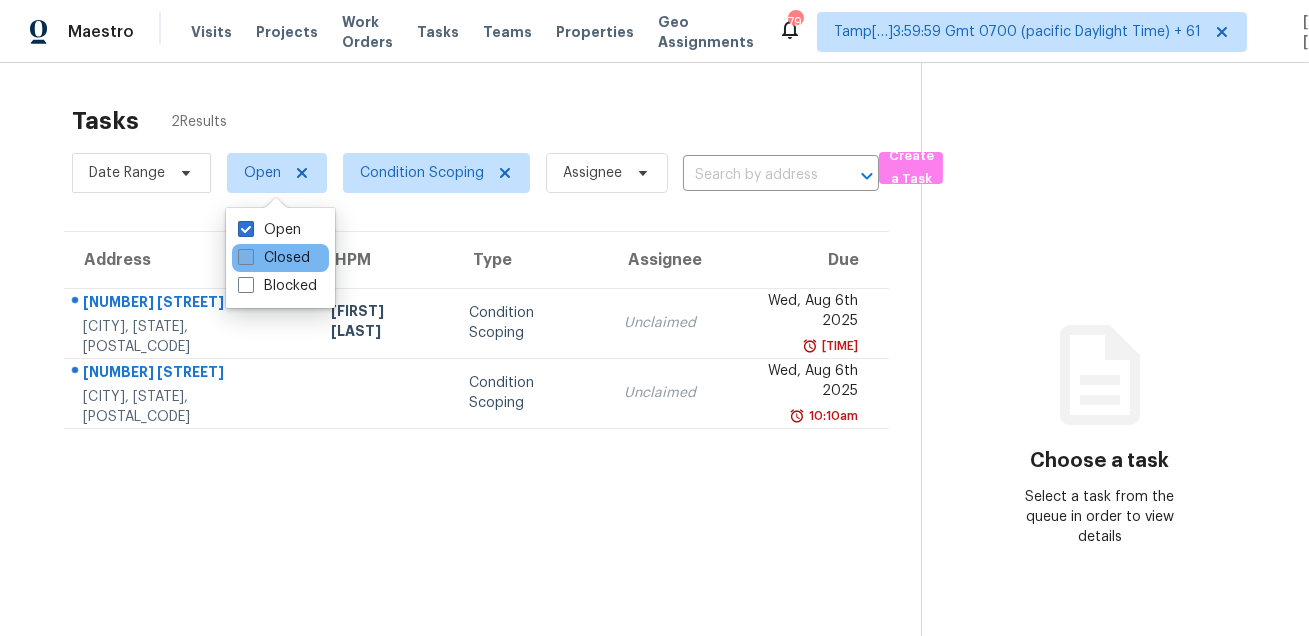 click on "Closed" at bounding box center [274, 258] 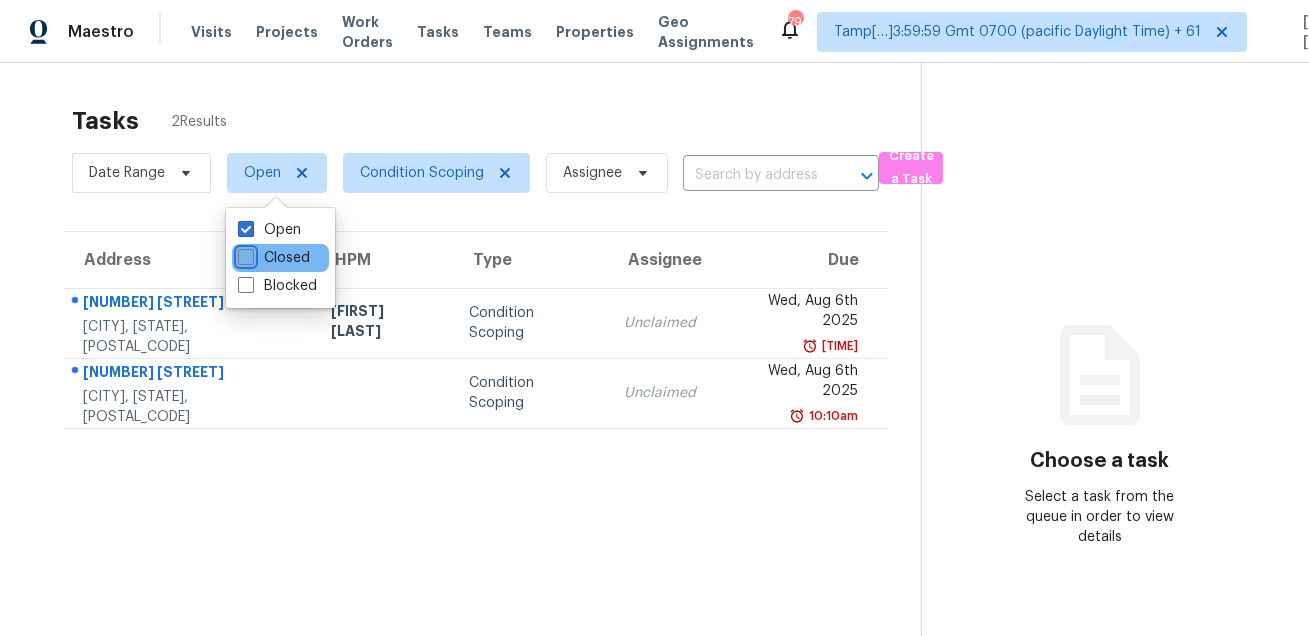 click on "Closed" at bounding box center [244, 254] 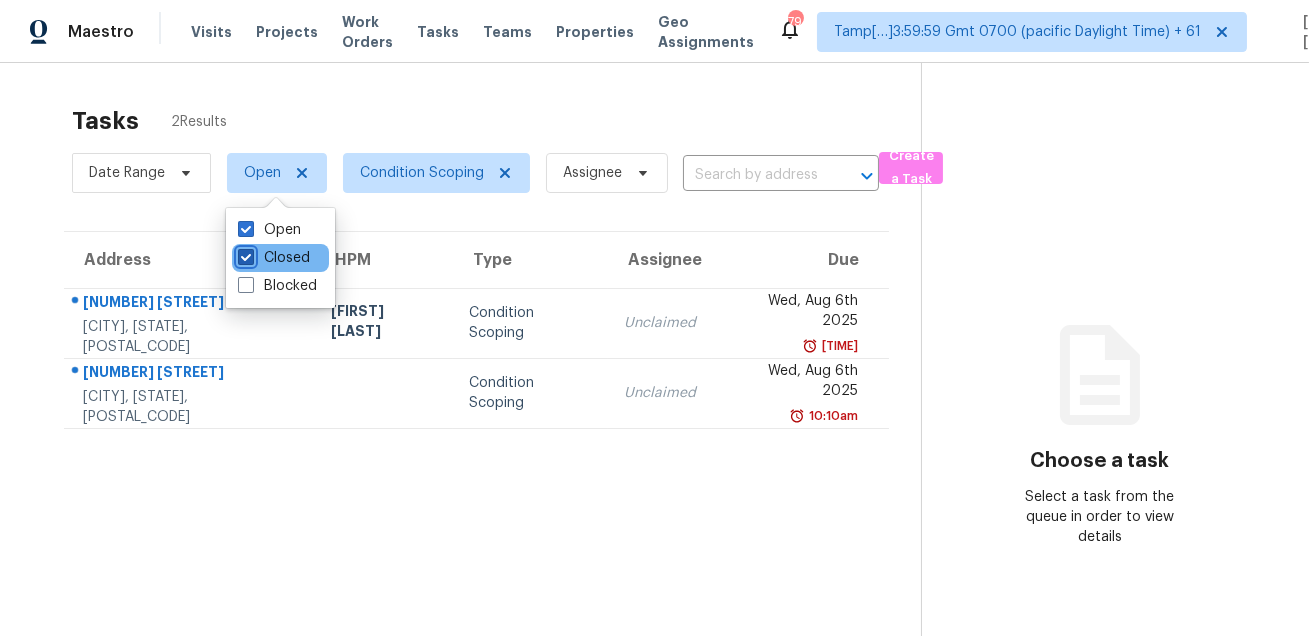 checkbox on "true" 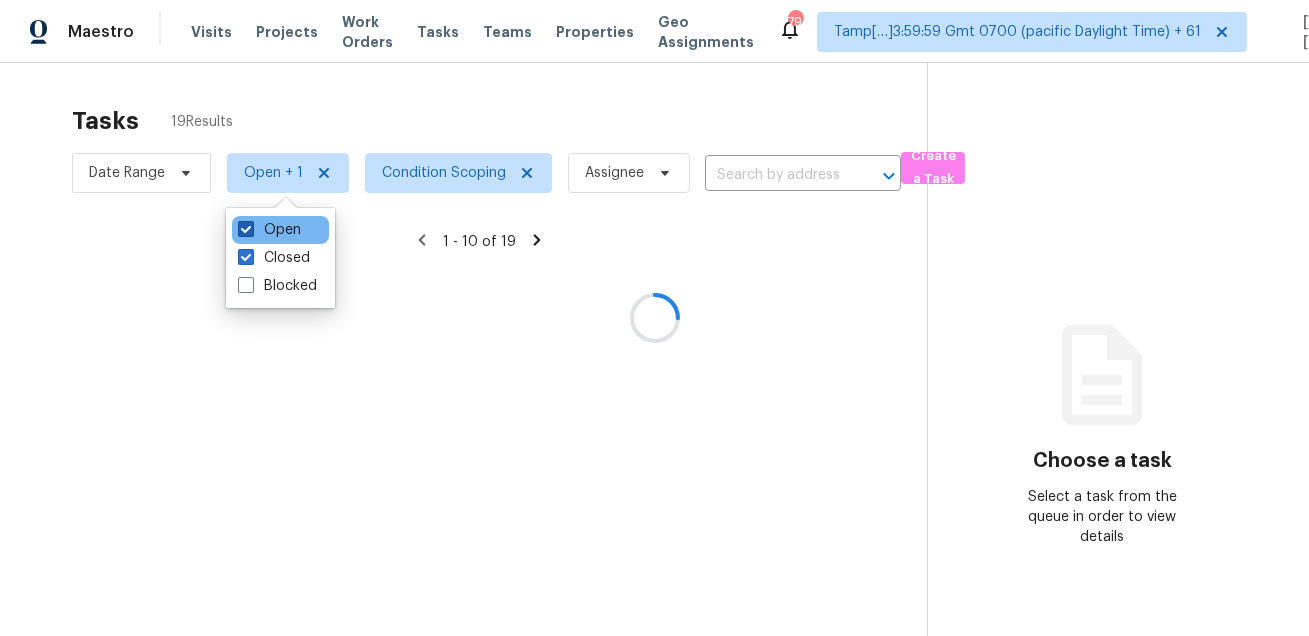 click on "Open" at bounding box center [269, 230] 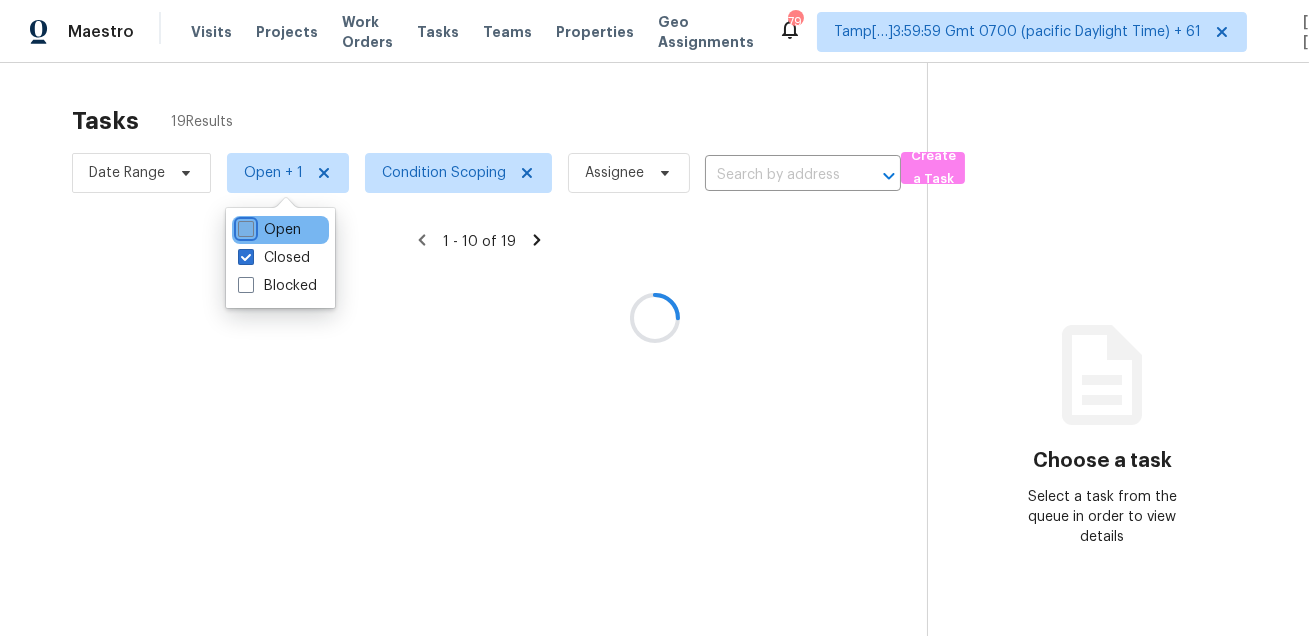 checkbox on "false" 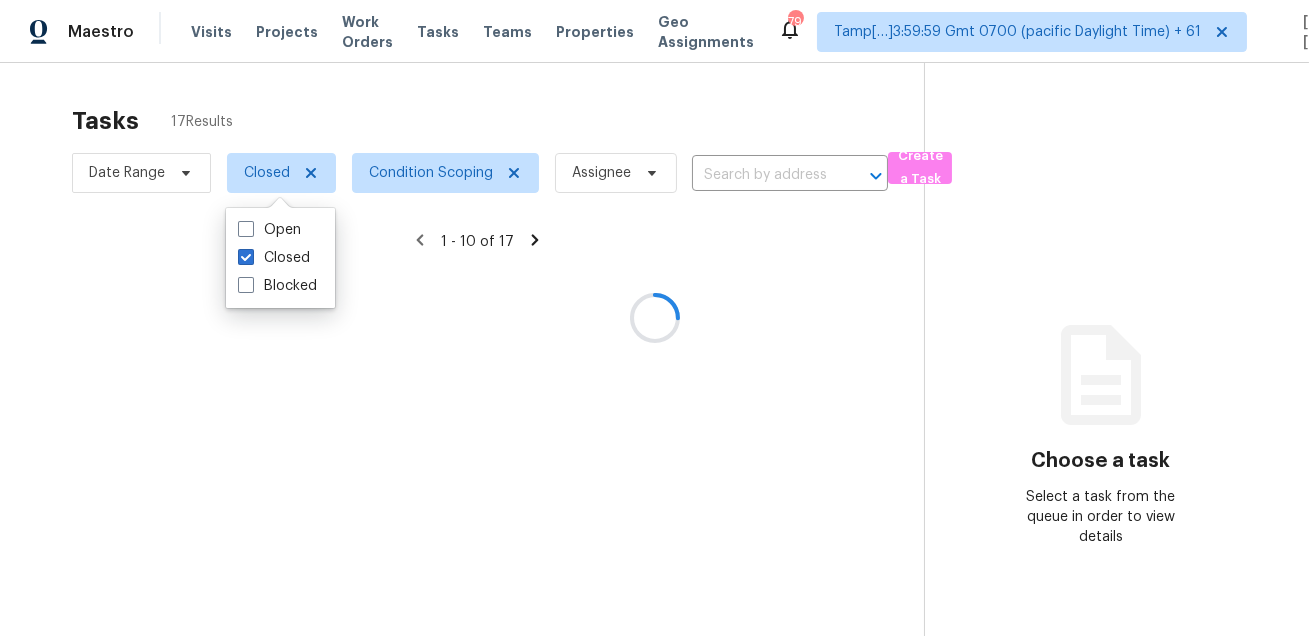 click at bounding box center (654, 318) 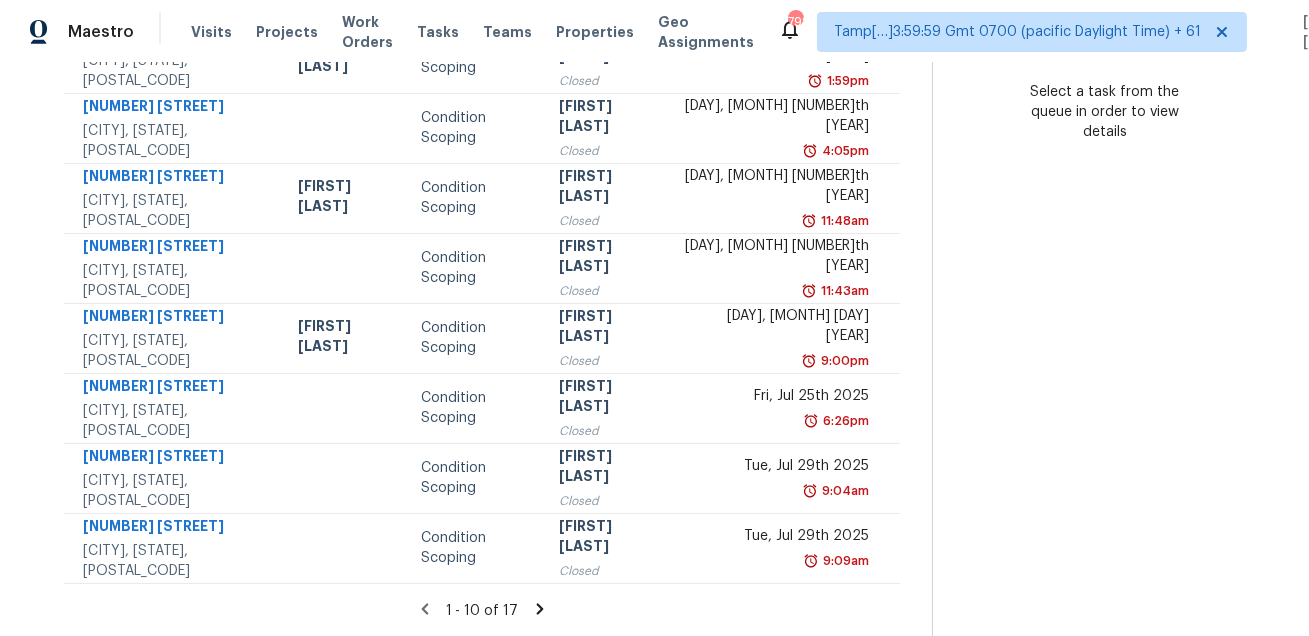 click 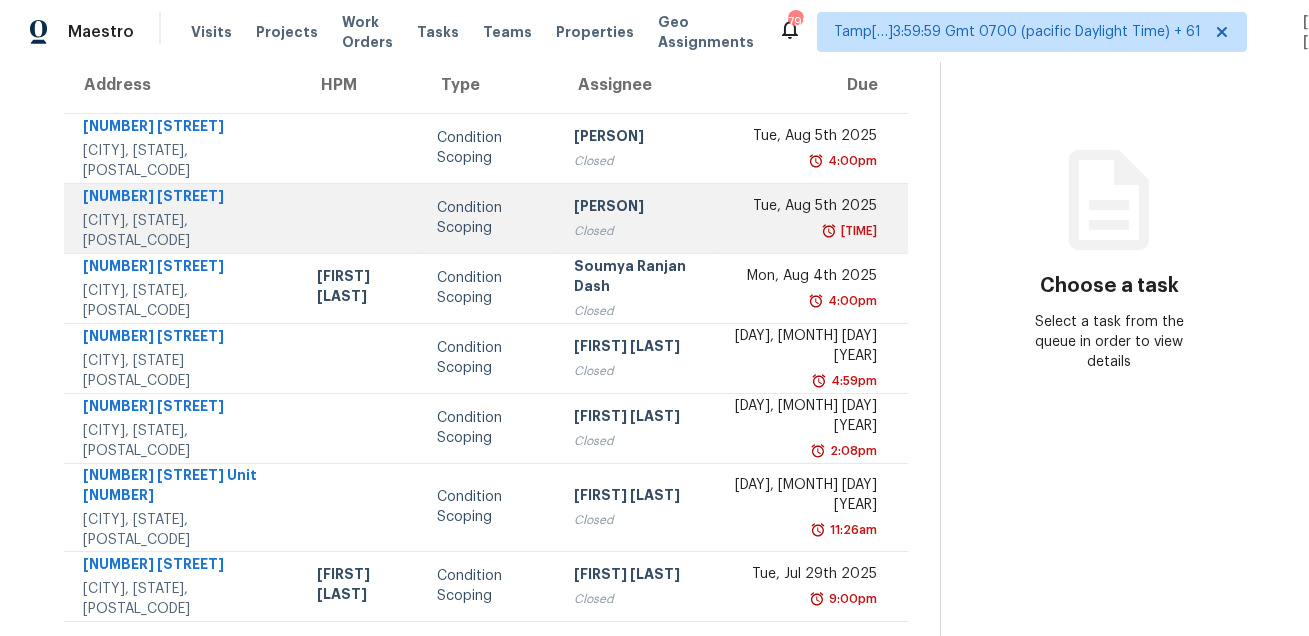 scroll, scrollTop: 168, scrollLeft: 0, axis: vertical 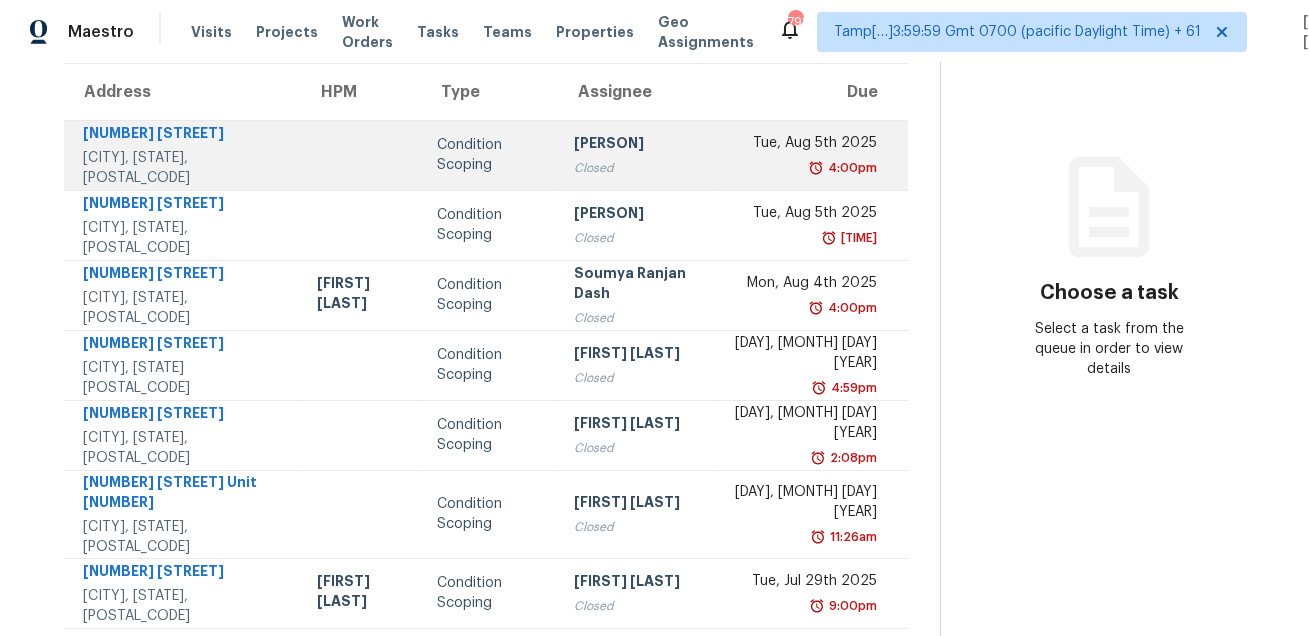 click on "Condition Scoping" at bounding box center [489, 155] 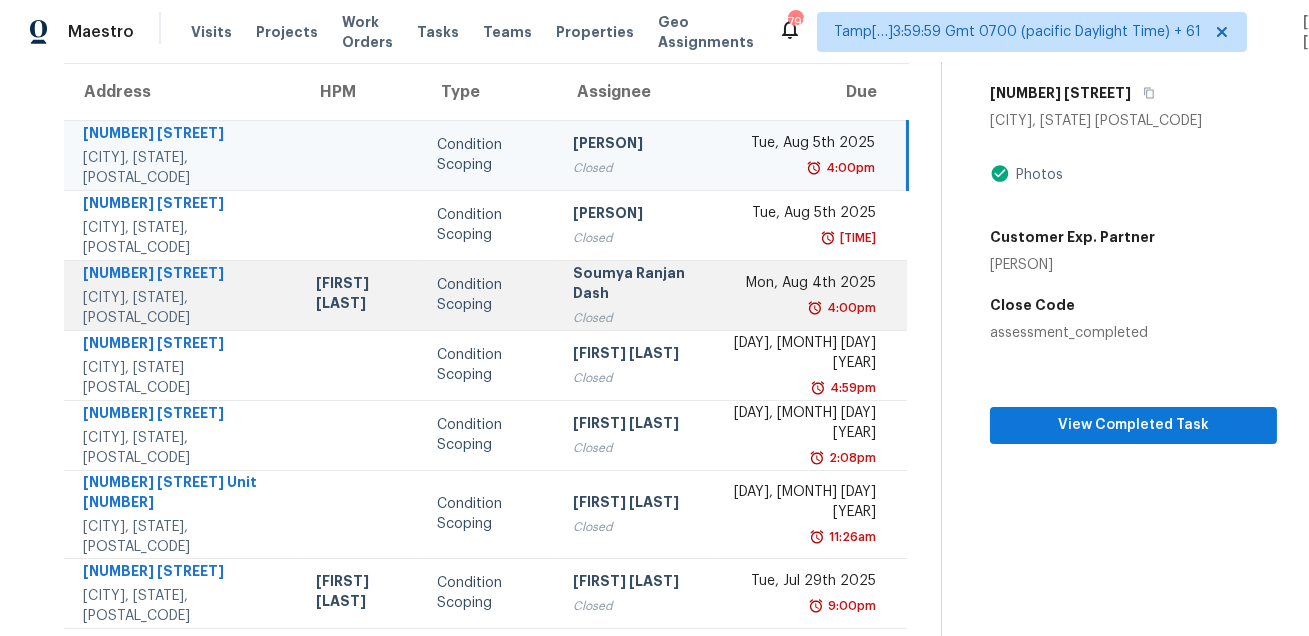 click on "Closed" at bounding box center (635, 318) 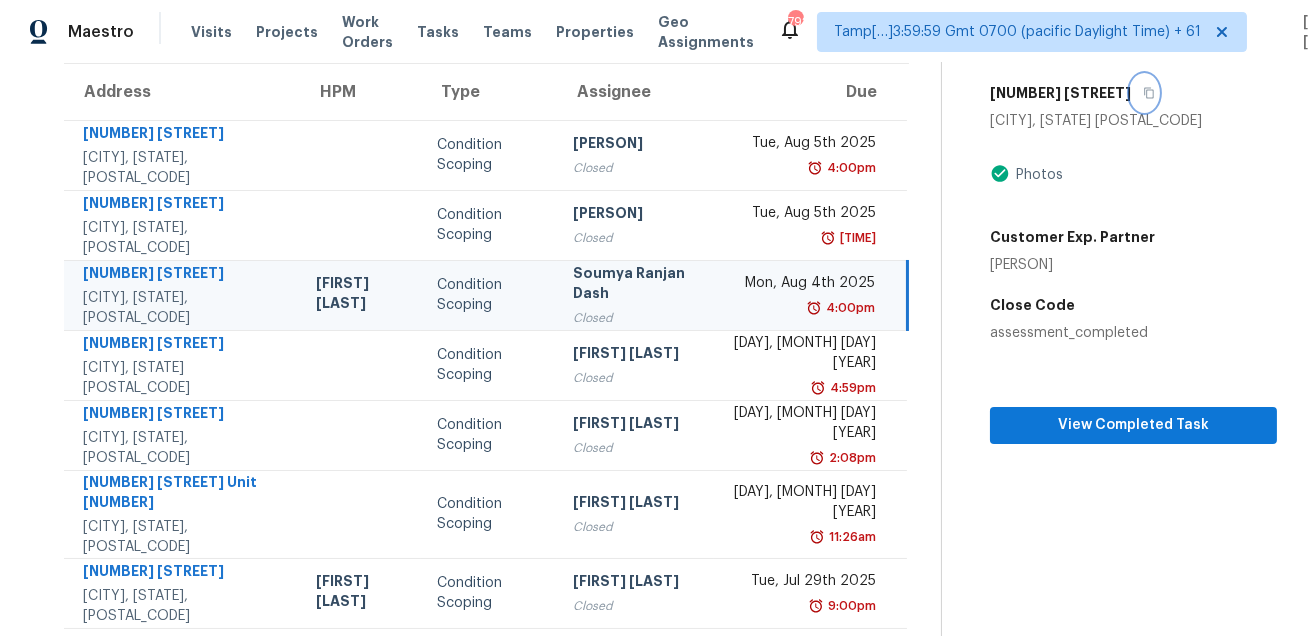 click at bounding box center (1144, 93) 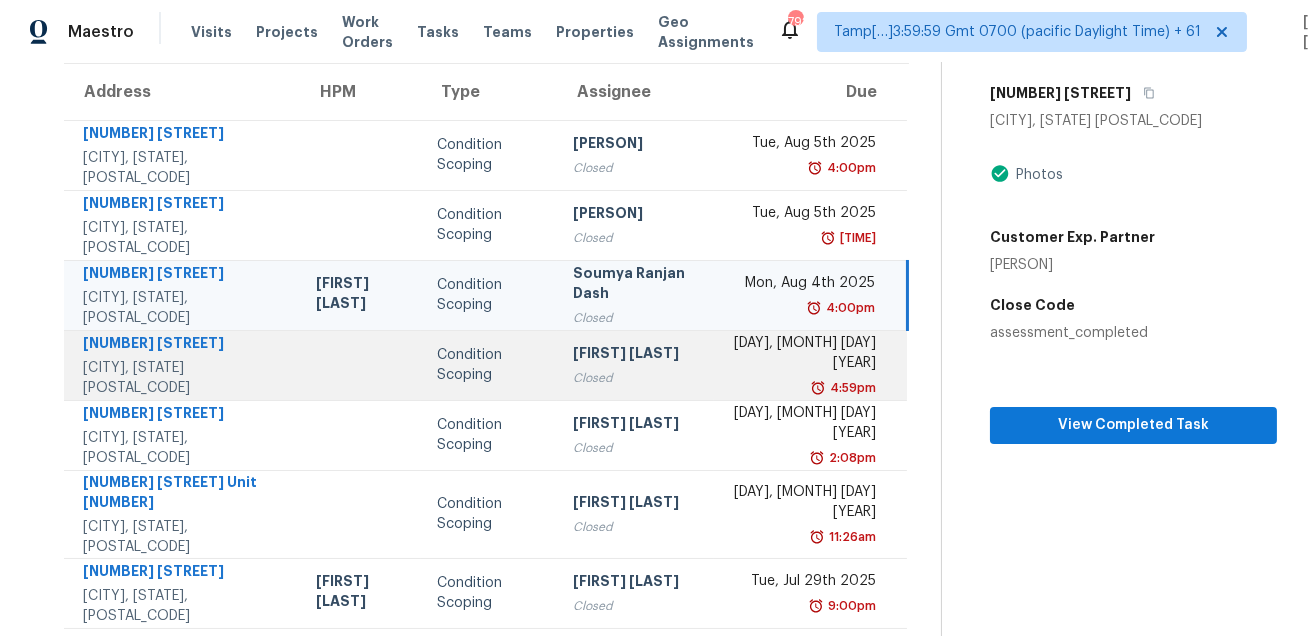 click on "[FIRST] [LAST] [LAST]" at bounding box center [635, 355] 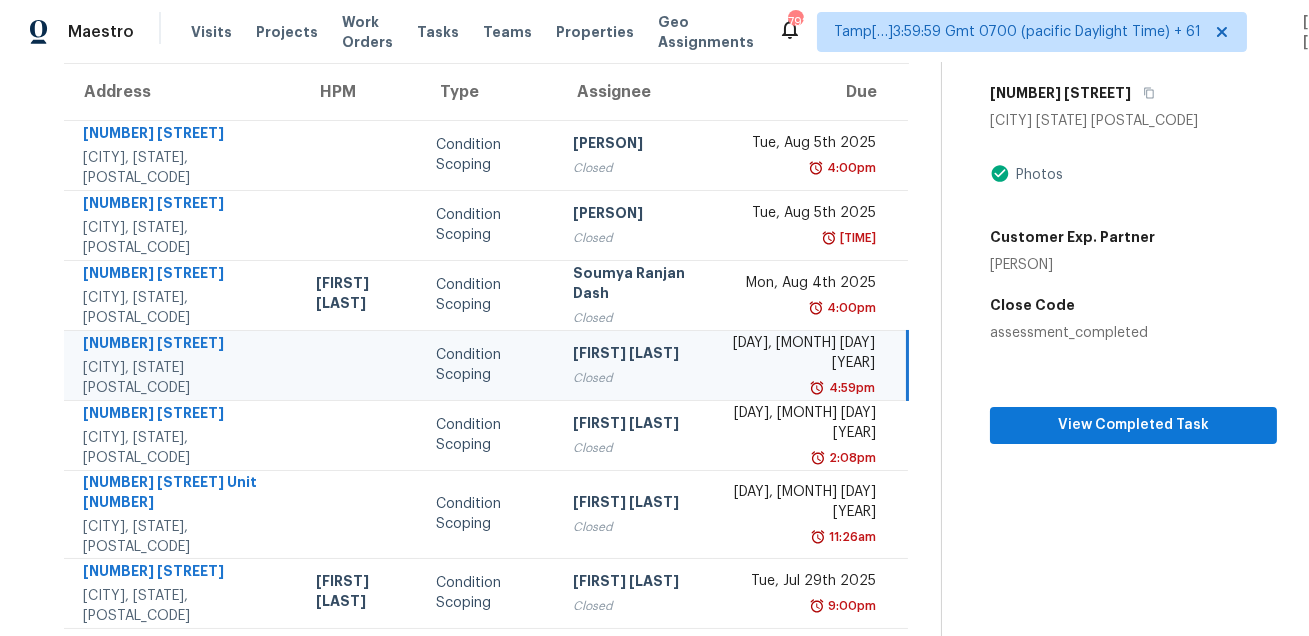 scroll, scrollTop: 70, scrollLeft: 0, axis: vertical 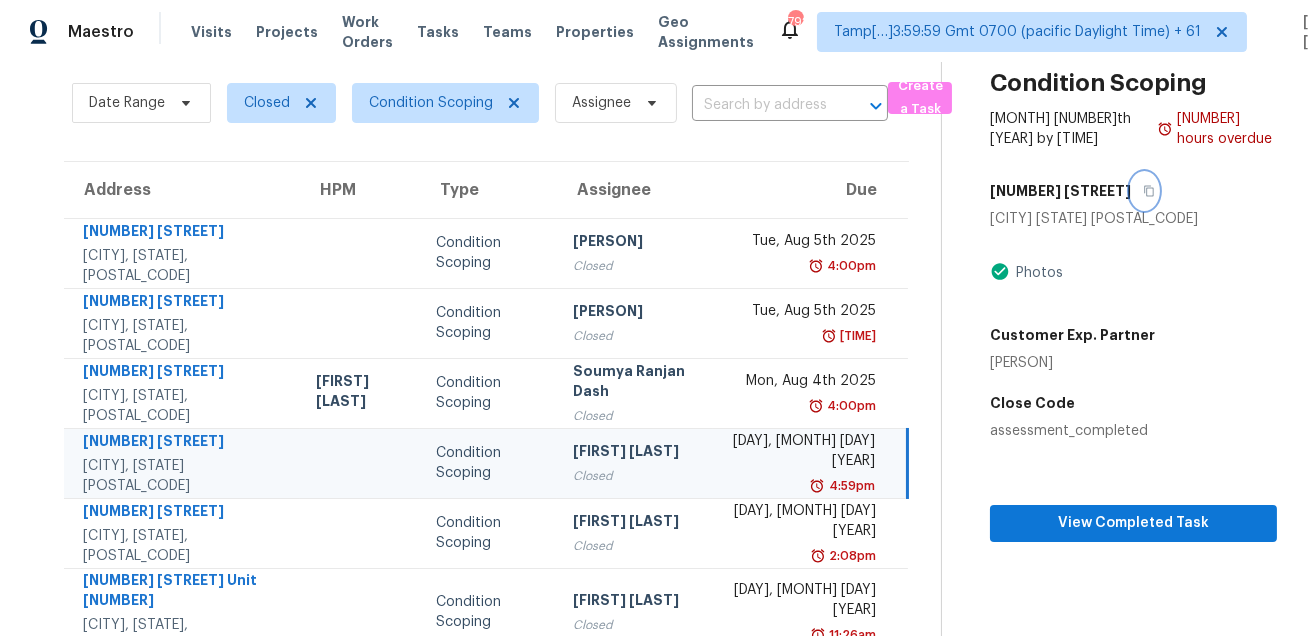 click 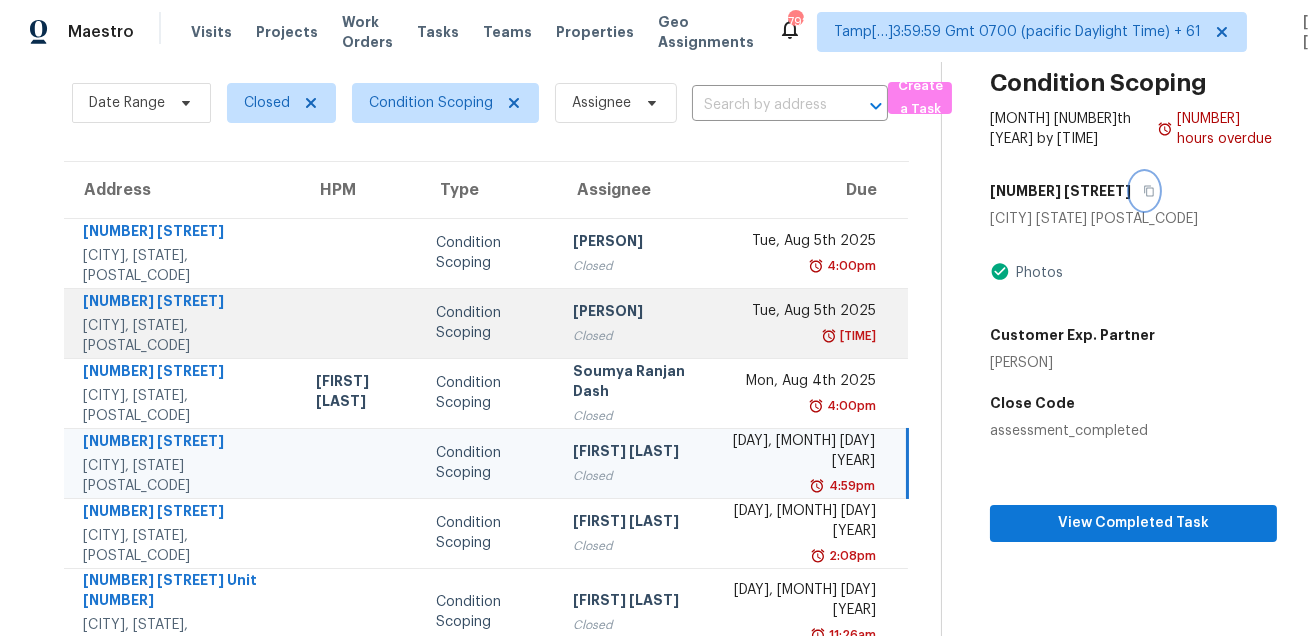 scroll, scrollTop: 195, scrollLeft: 0, axis: vertical 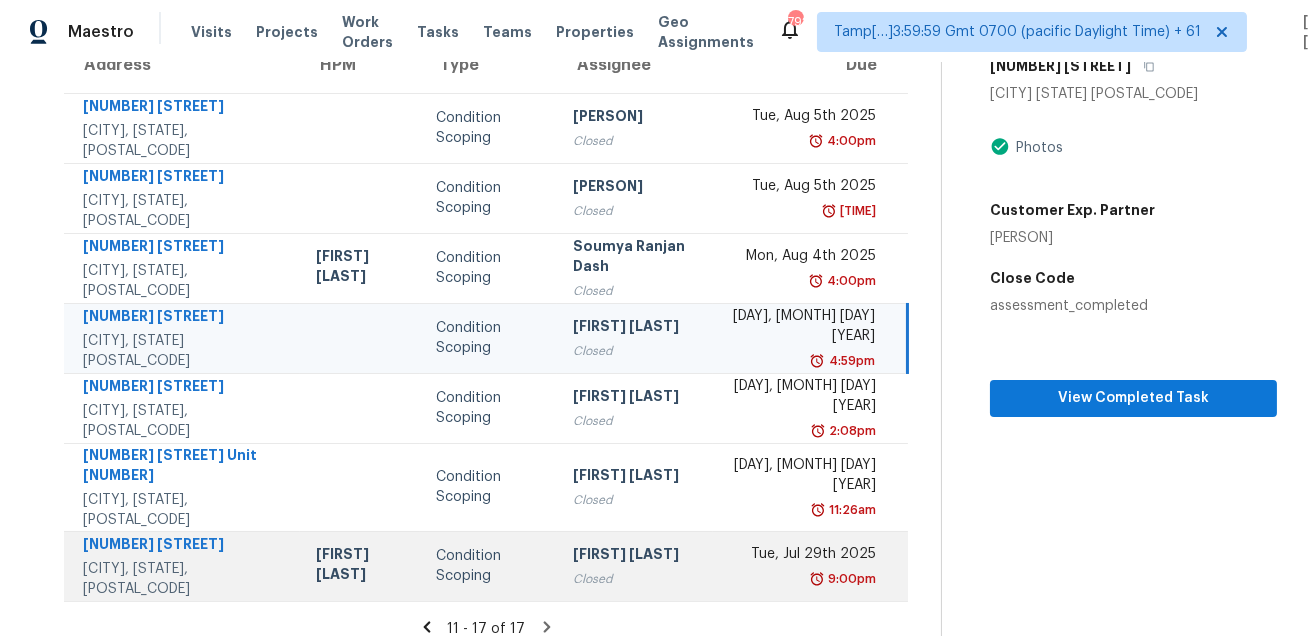 click on "Condition Scoping" at bounding box center (488, 566) 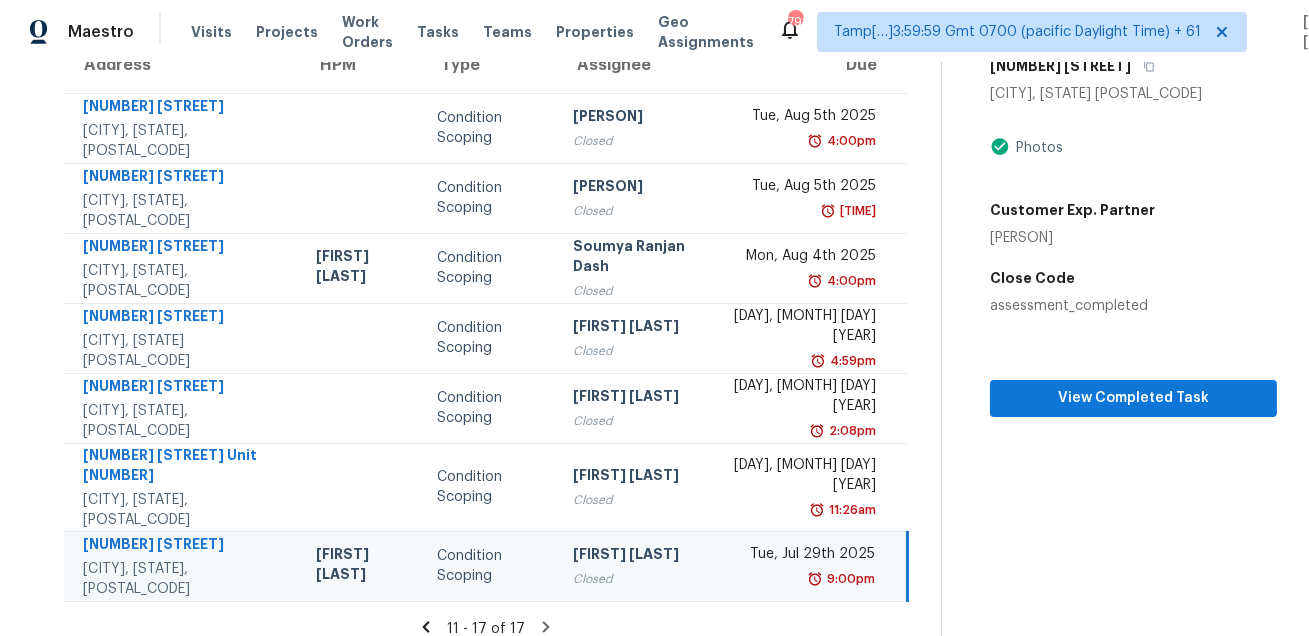 scroll, scrollTop: 0, scrollLeft: 0, axis: both 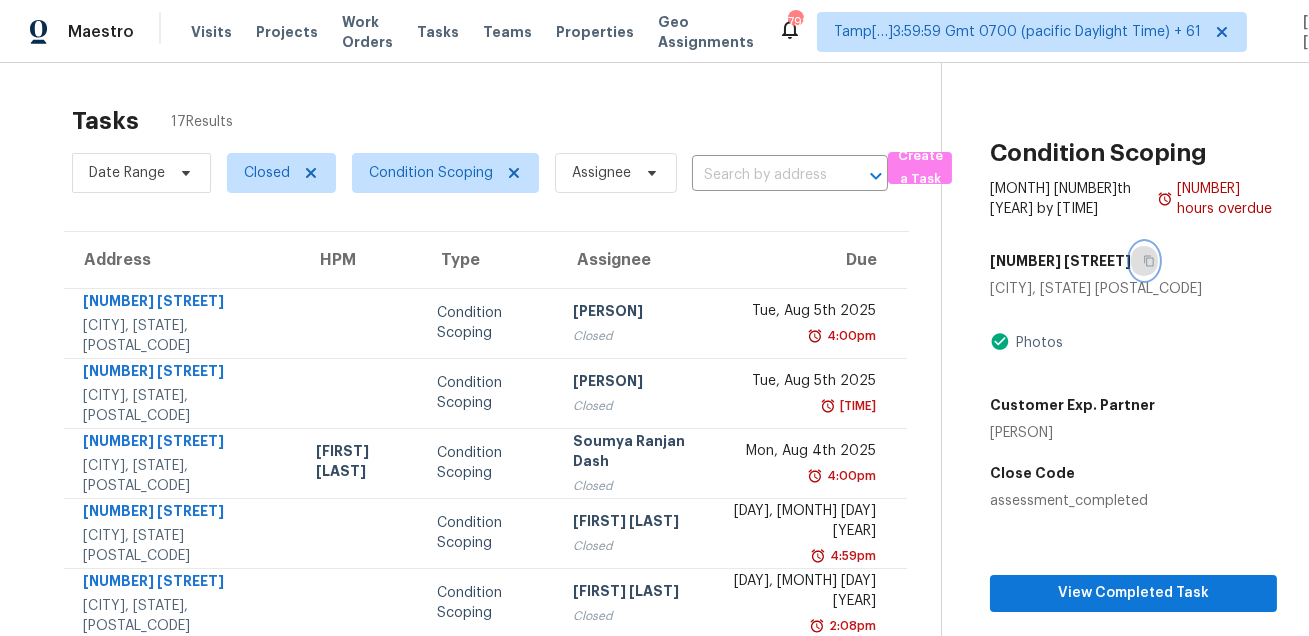 click 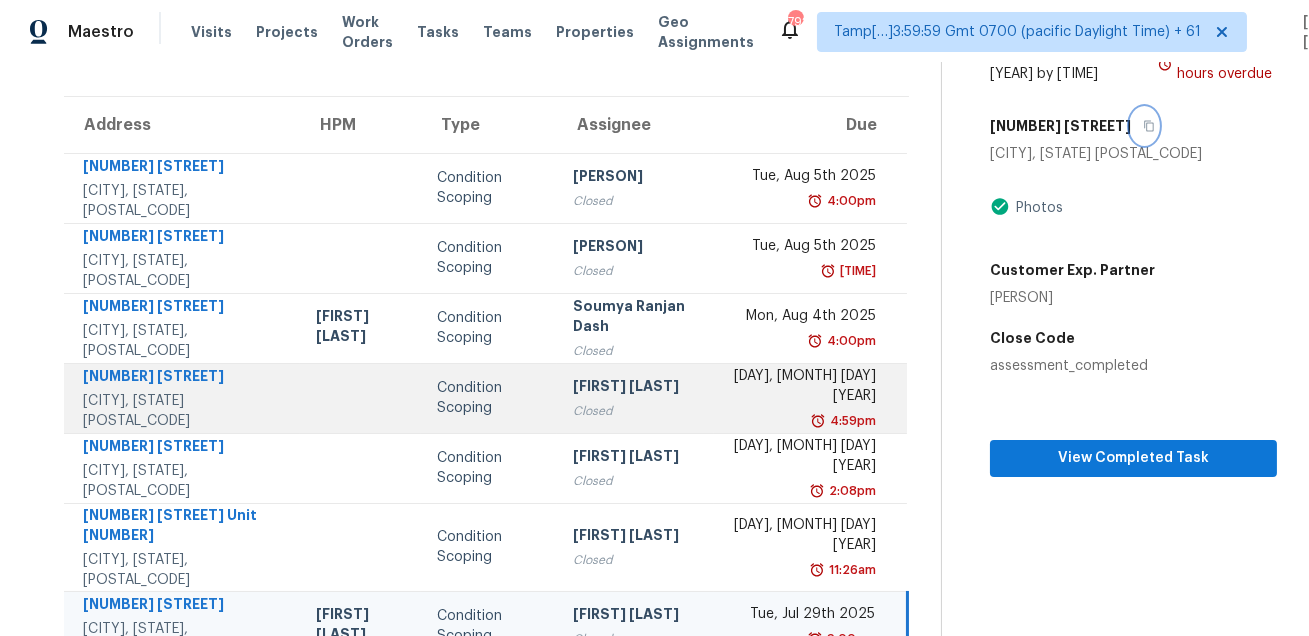 scroll, scrollTop: 184, scrollLeft: 0, axis: vertical 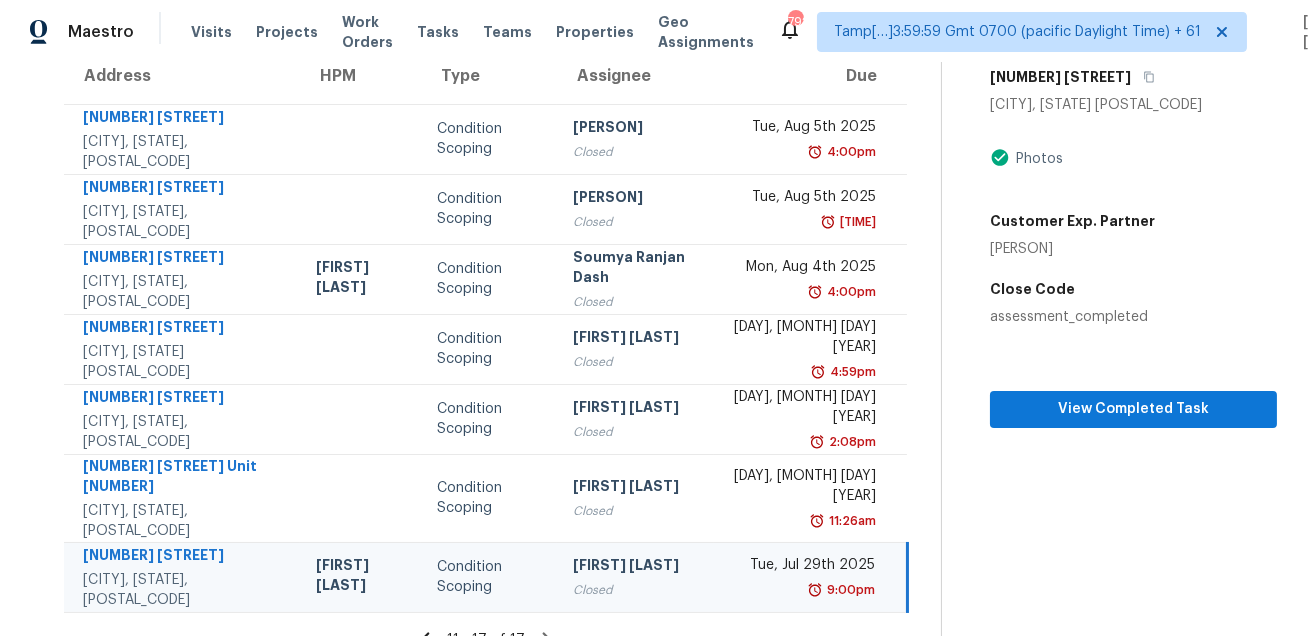 click on "Tasks 17  Results Date Range Closed Condition Scoping Assignee ​ Create a Task Address HPM Type Assignee Due 910 E Burkett Pl   Sahuarita, AZ, 85629 Condition Scoping Hariharan GV Closed Tue, Aug 5th 2025 4:00pm 39 S Harrison St   Beverly Hills, FL, 34465 Condition Scoping Hariharan GV Closed Tue, Aug 5th 2025 3:14pm 9015 Westby Ln   Port Richey, FL, 34668 Sadie Lastra Condition Scoping Soumya Ranjan Dash Closed Mon, Aug 4th 2025 4:00pm 22038 Alamogordo Rd   Santa Clarita, CA, 91350 Condition Scoping Mohammed Moshin Ali Closed Wed, Jul 30th 2025 4:59pm 10721 Crebs Ave   Porter Ranch, CA, 91326 Condition Scoping Becky Trayler Closed Wed, Jul 30th 2025 2:08pm 1191 Whitney Ranch Pkwy Unit 835 Rocklin, CA, 95765 Condition Scoping Becky Trayler Closed Wed, Jul 30th 2025 11:26am 2770 Wright Ln   Los Angeles, CA, 90068 Theodore Mirabella Condition Scoping Vigneshwaran B Closed Tue, Jul 29th 2025 9:00pm 11 - 17 of 17" at bounding box center (486, 288) 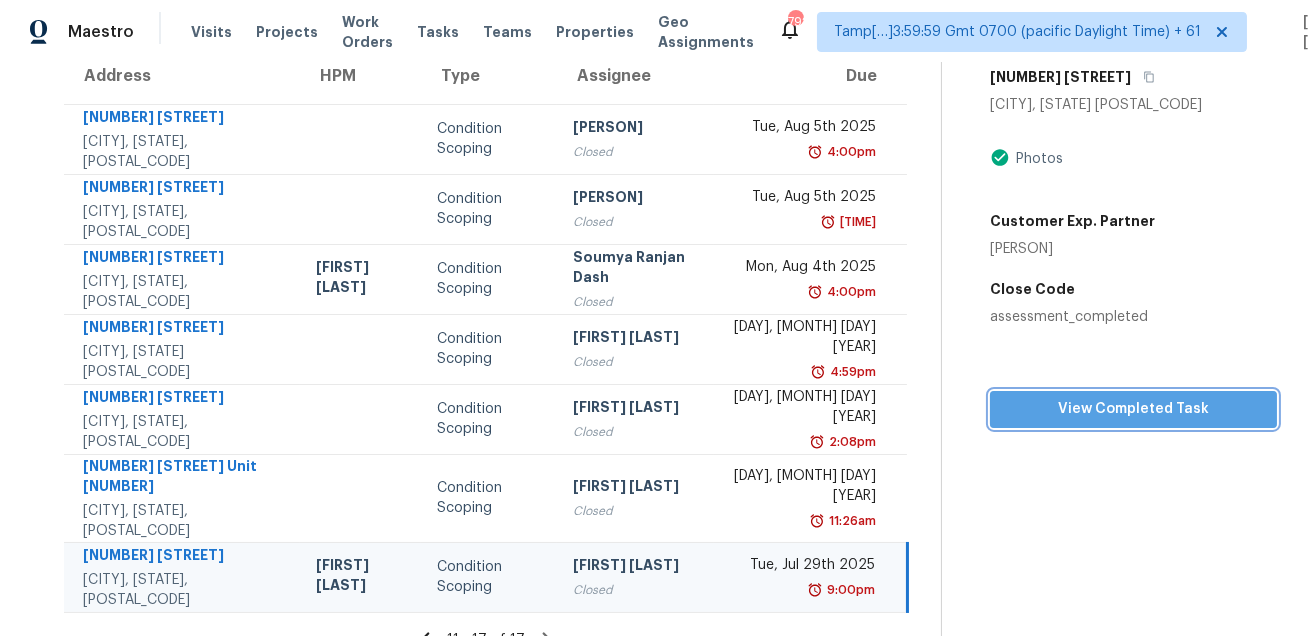 click on "View Completed Task" at bounding box center (1133, 409) 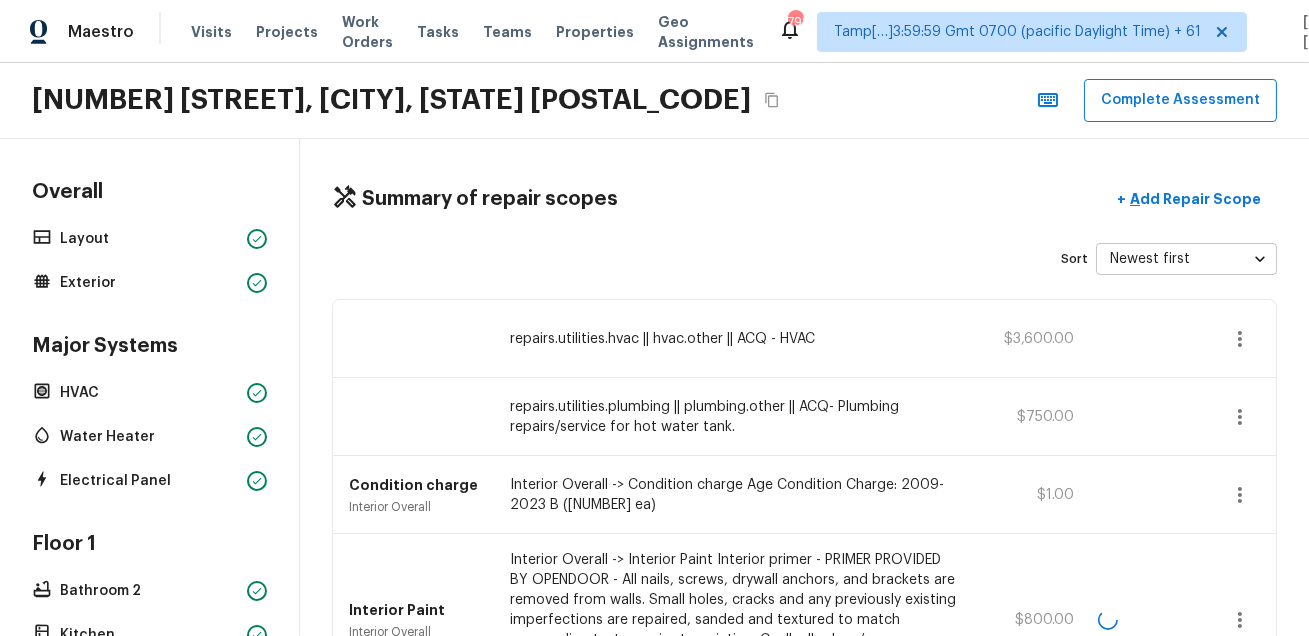 click on "[NUMBER] [STREET], [CITY], [STATE] Complete Assessment" at bounding box center (654, 101) 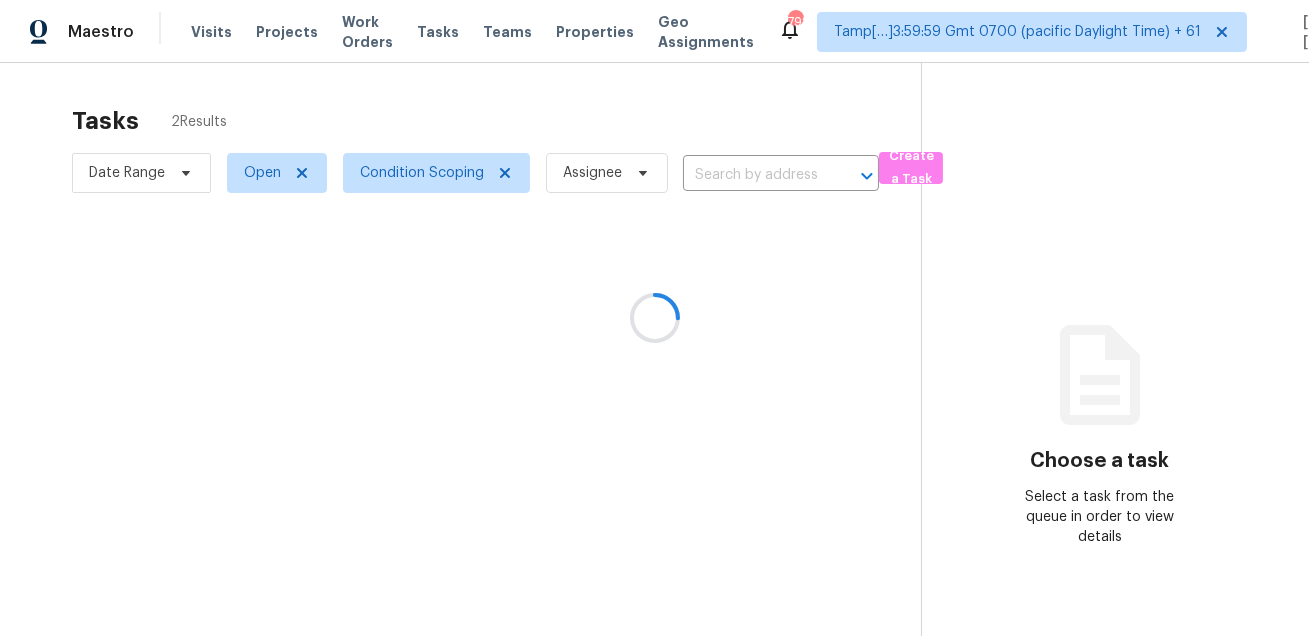 click at bounding box center (654, 318) 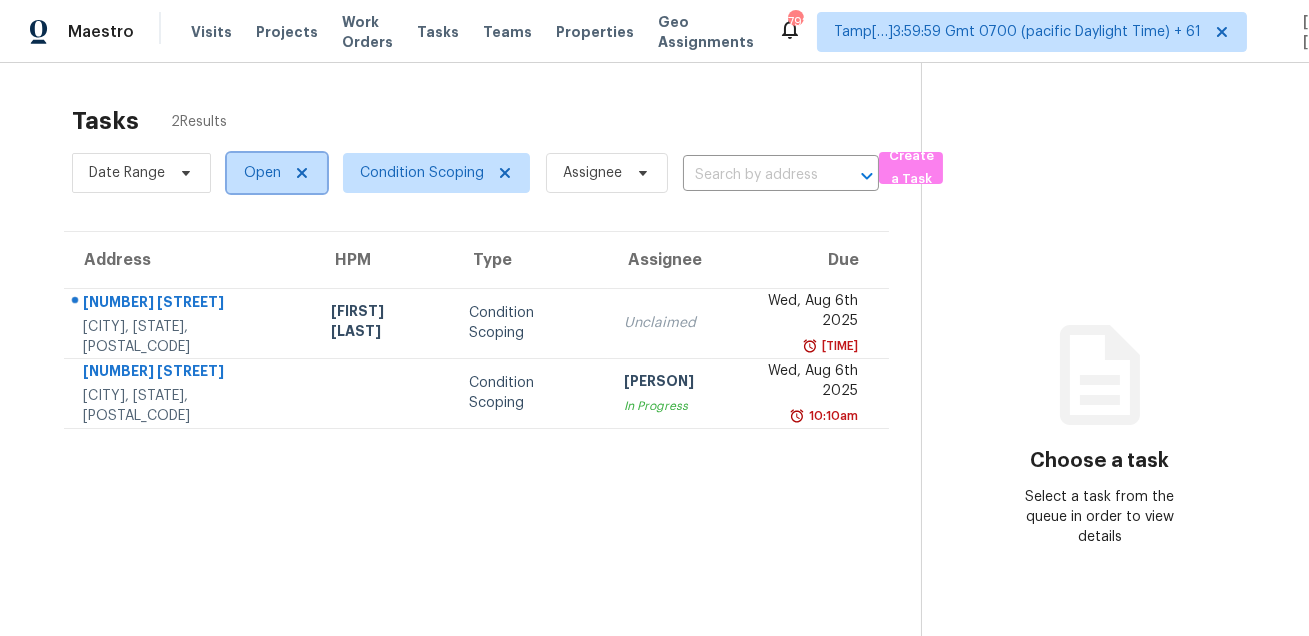 click on "Open" at bounding box center [277, 173] 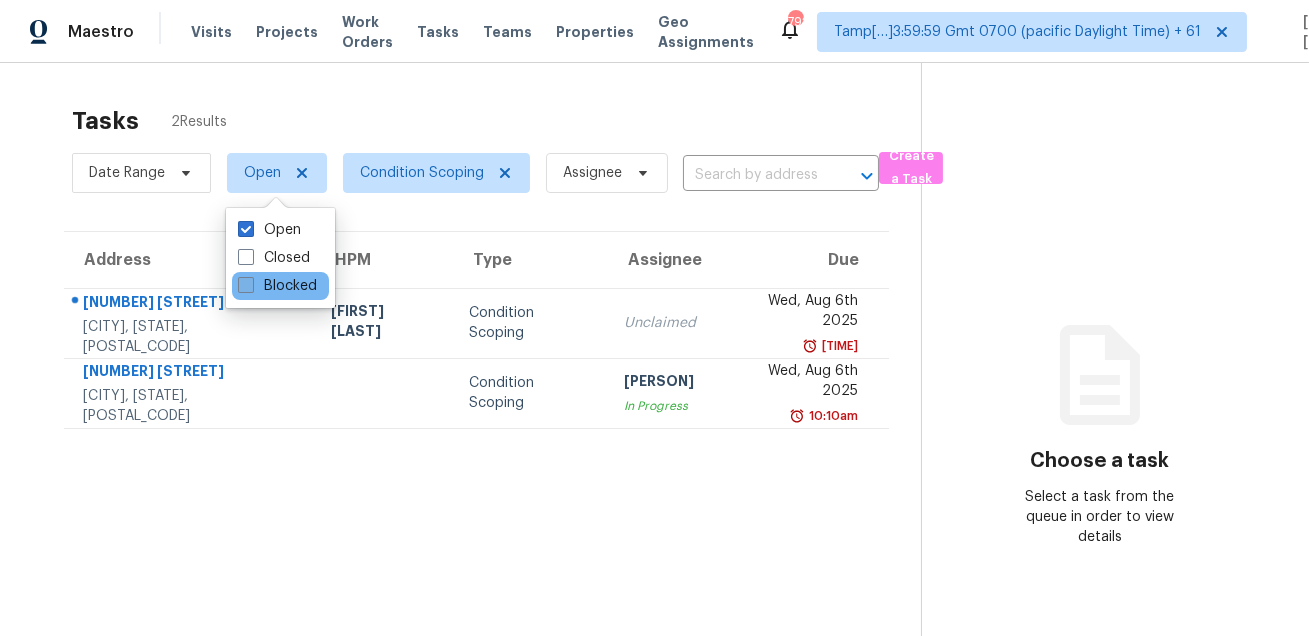click on "Blocked" at bounding box center [277, 286] 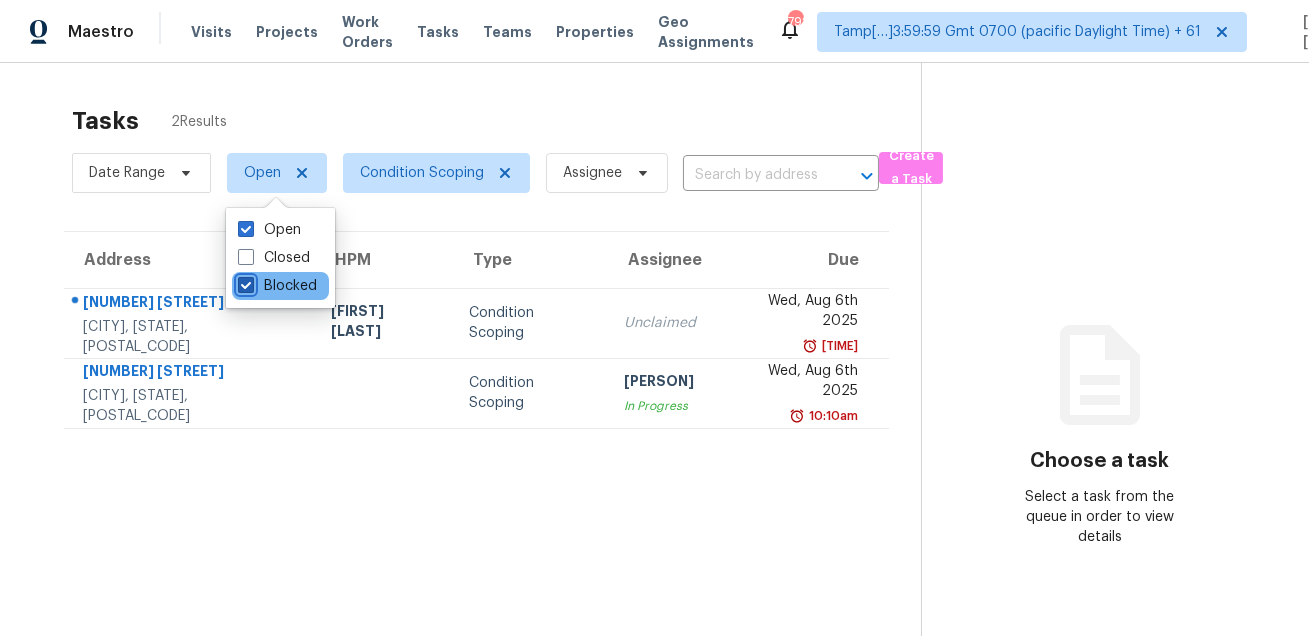 checkbox on "true" 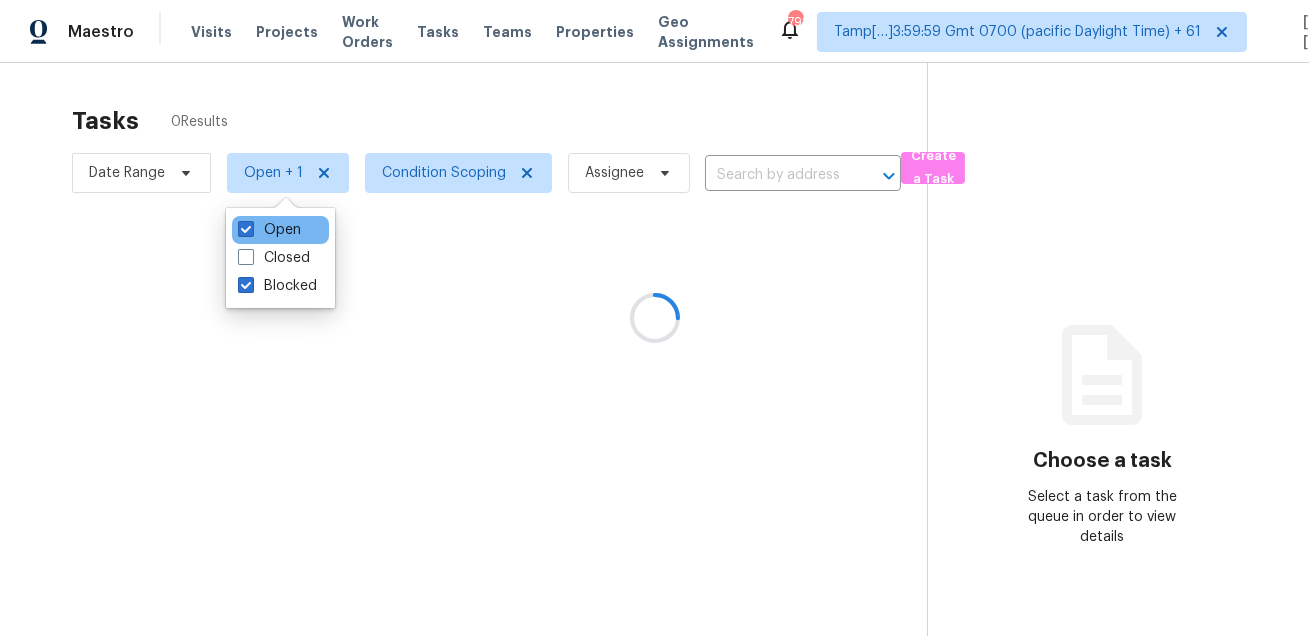 click on "Open" at bounding box center (280, 230) 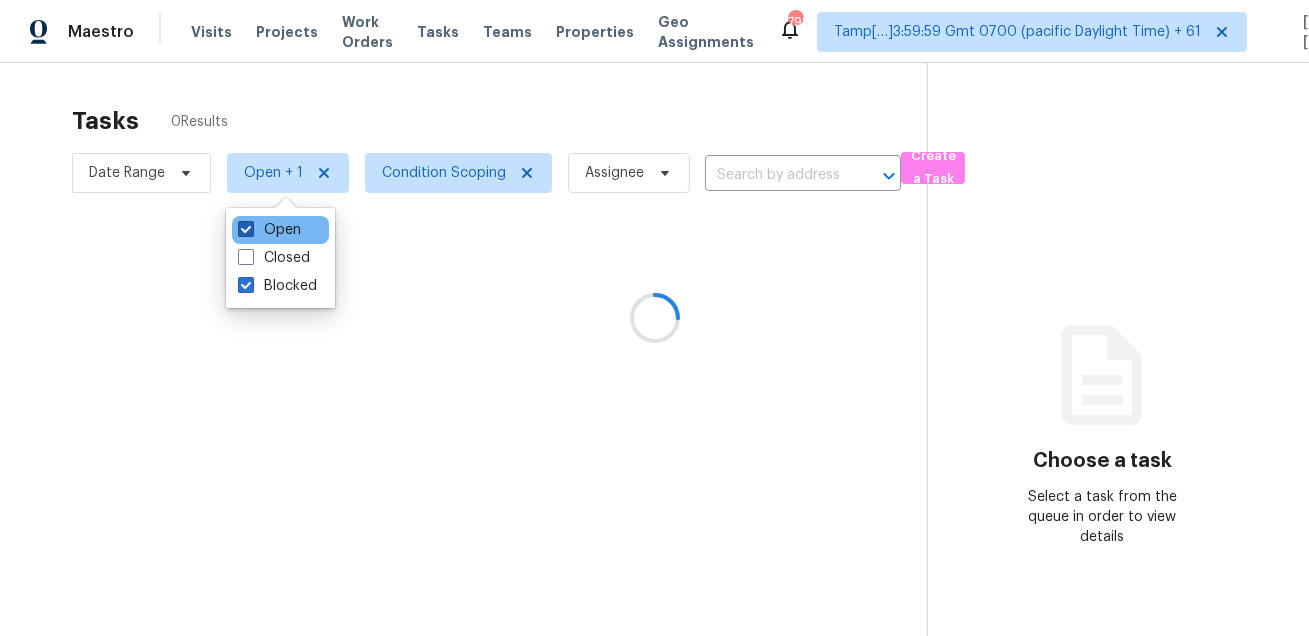 click on "Open" at bounding box center (269, 230) 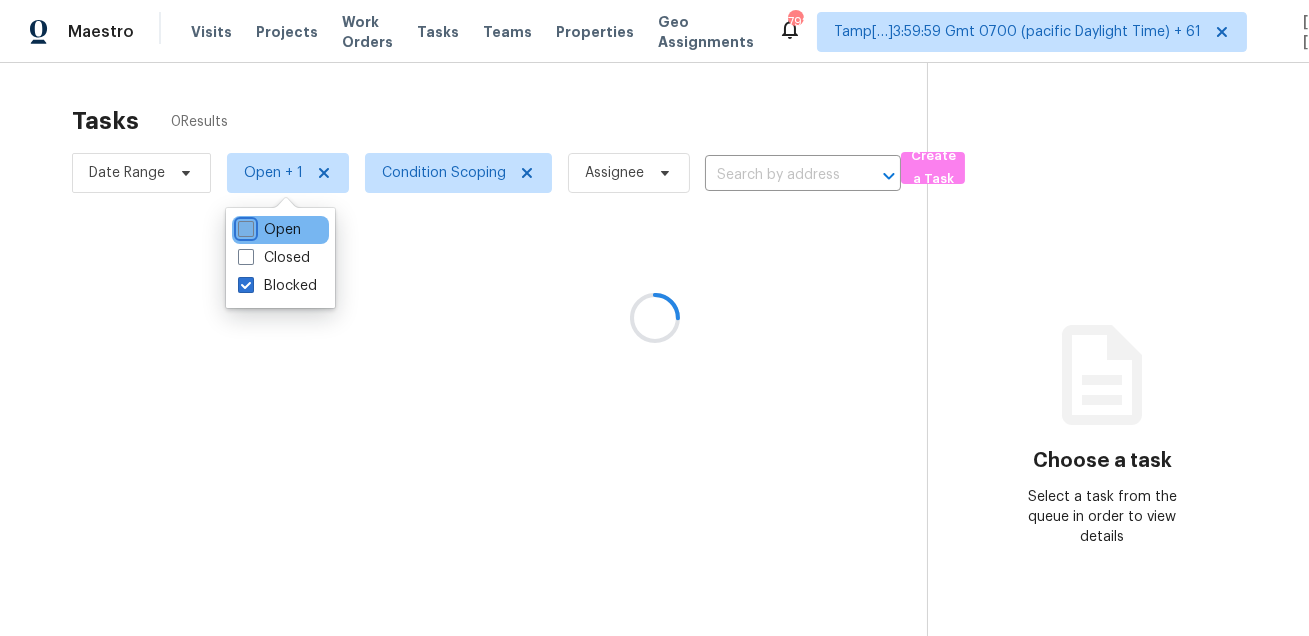 checkbox on "false" 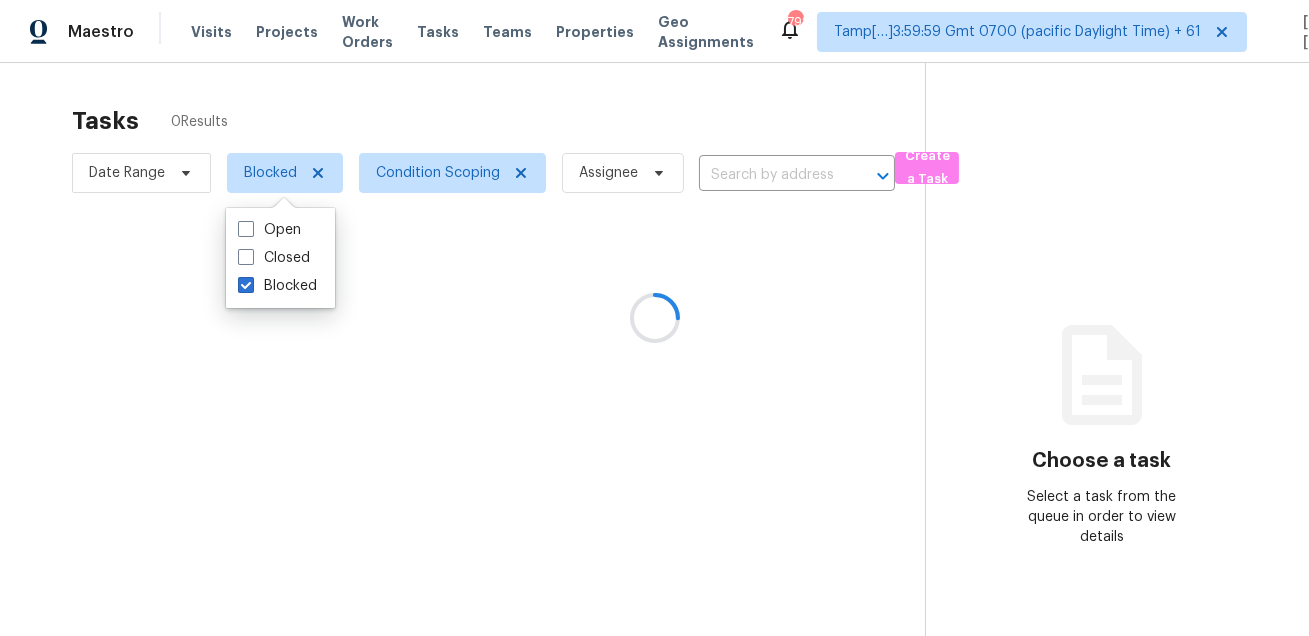 click at bounding box center (654, 318) 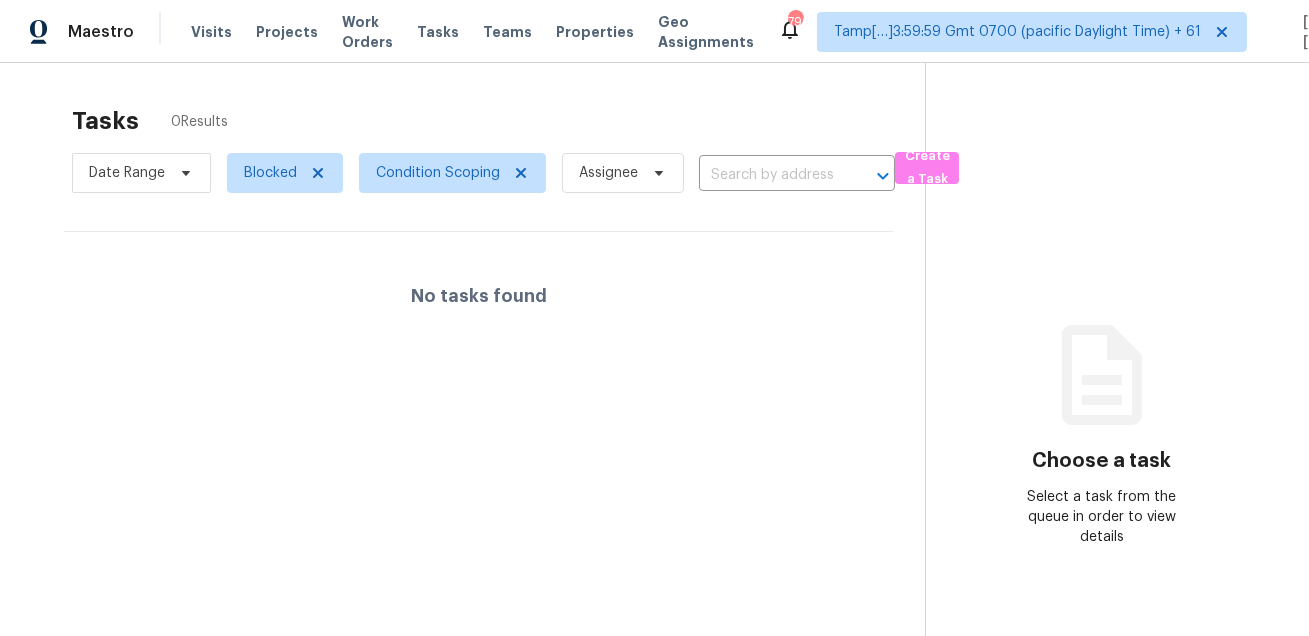 click on "Tasks 0  Results Date Range Blocked Condition Scoping Assignee ​ Create a Task No tasks found Choose a task Select a task from the queue in order to view details" at bounding box center [654, 381] 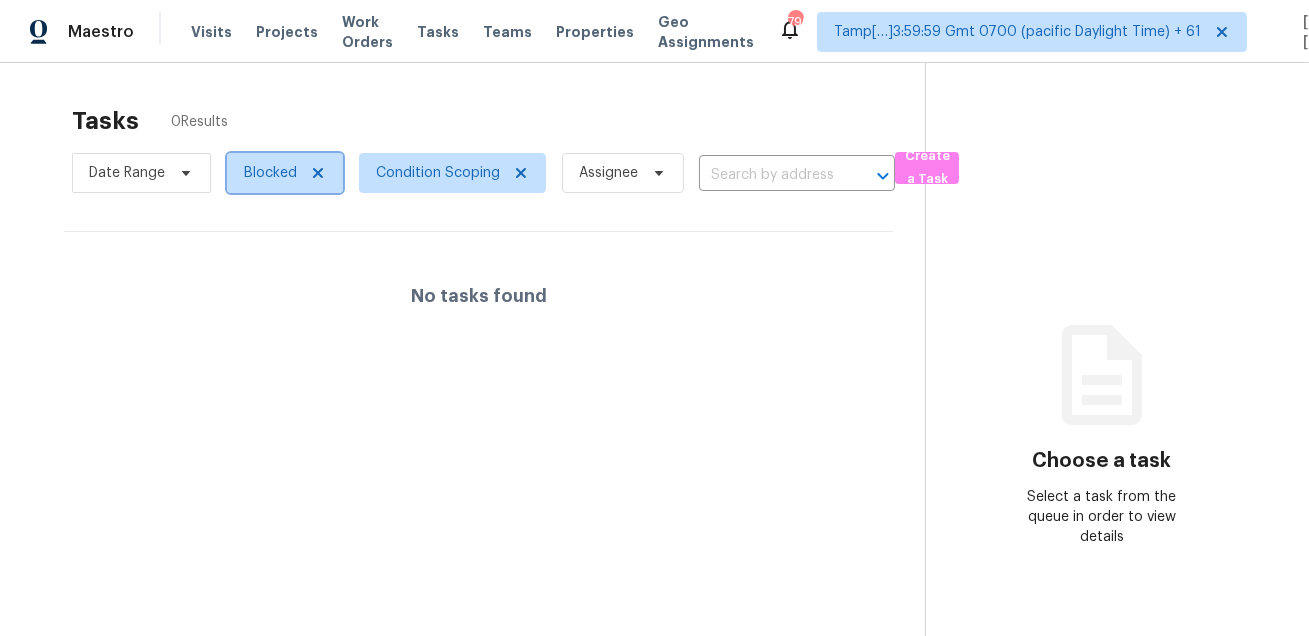 click on "Blocked" at bounding box center (270, 173) 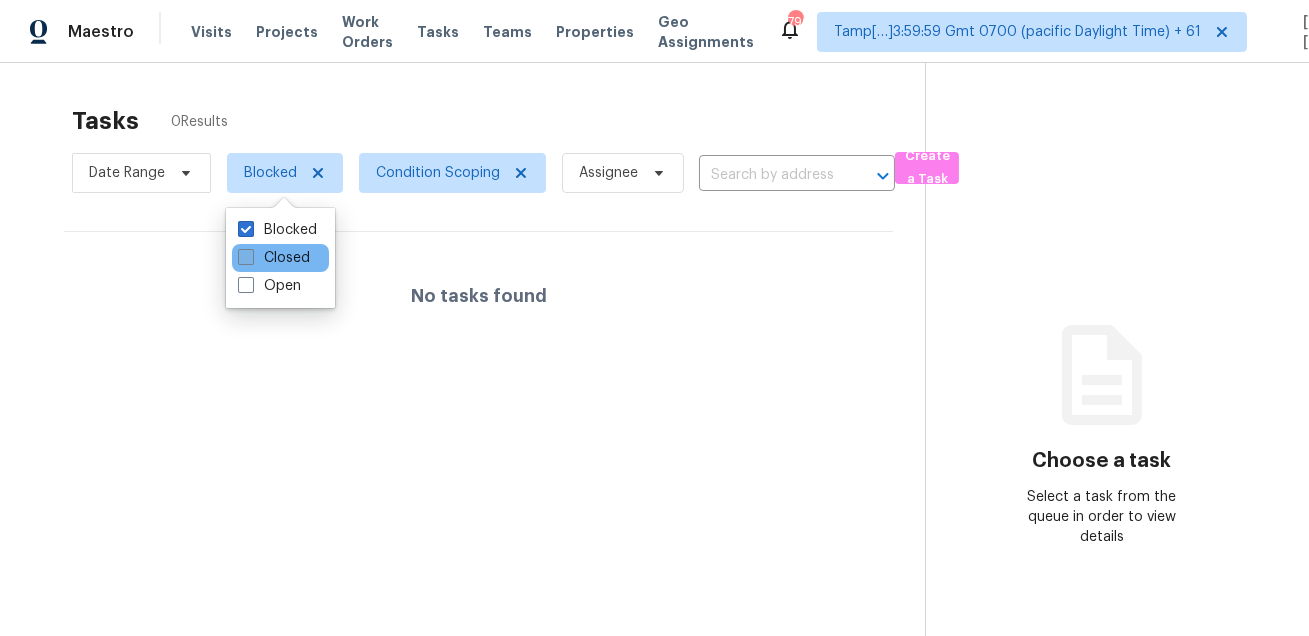 click on "Closed" at bounding box center [274, 258] 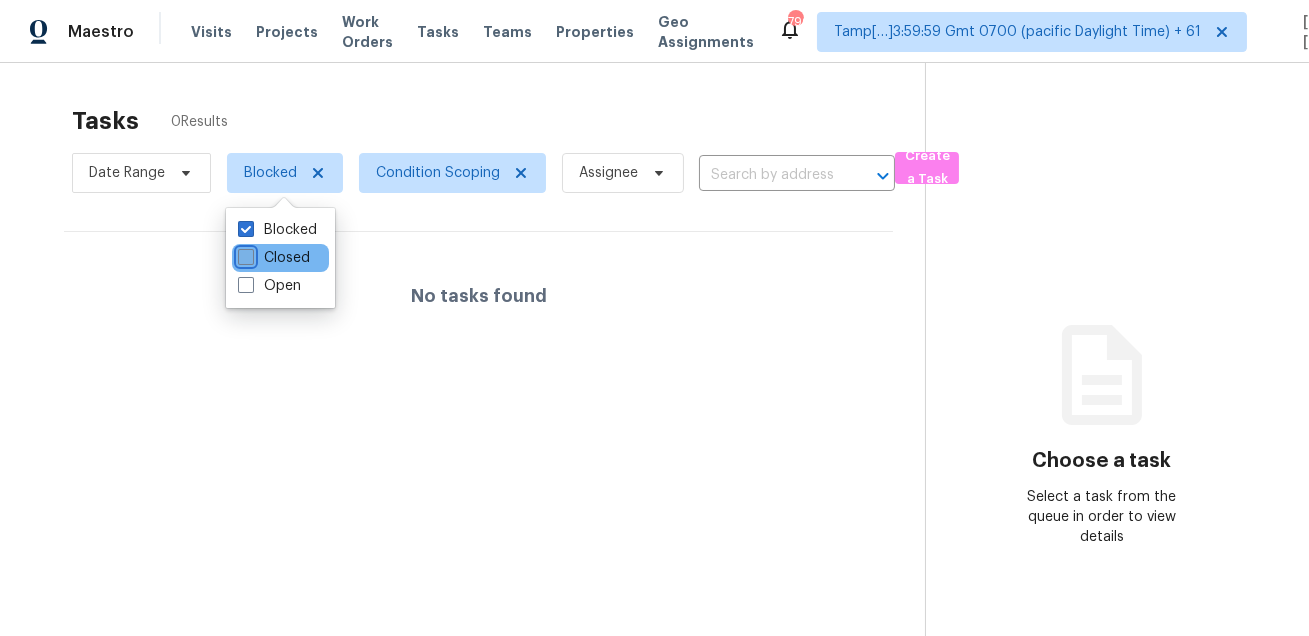click on "Closed" at bounding box center [244, 254] 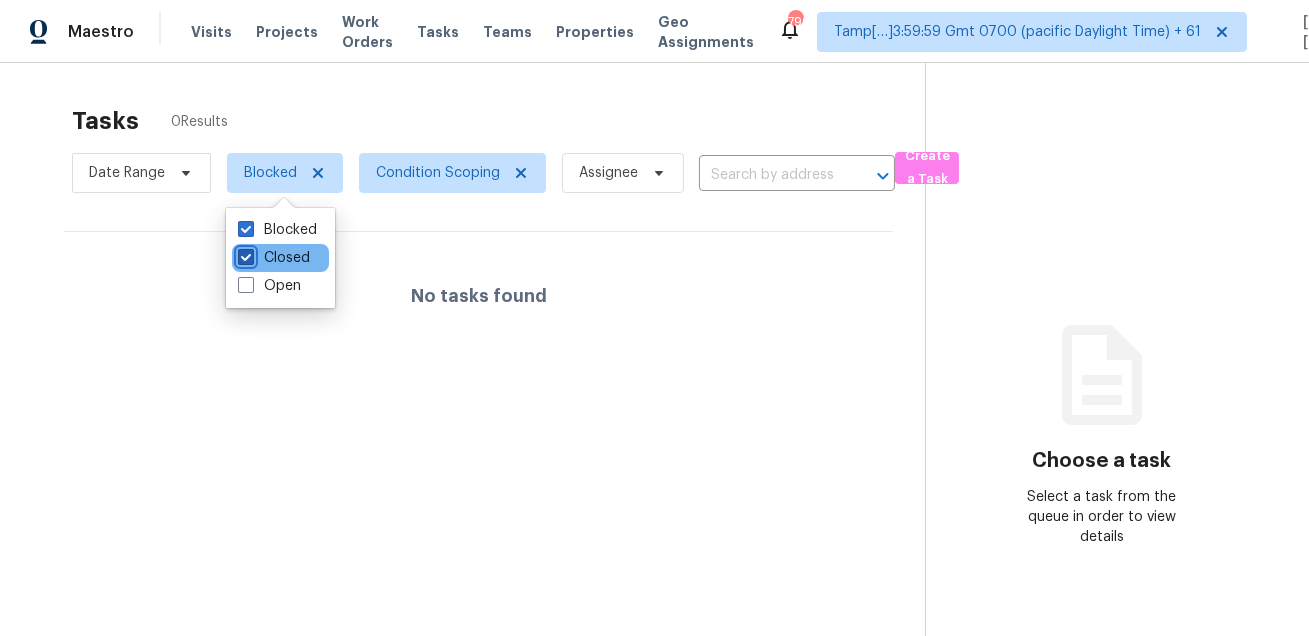 checkbox on "true" 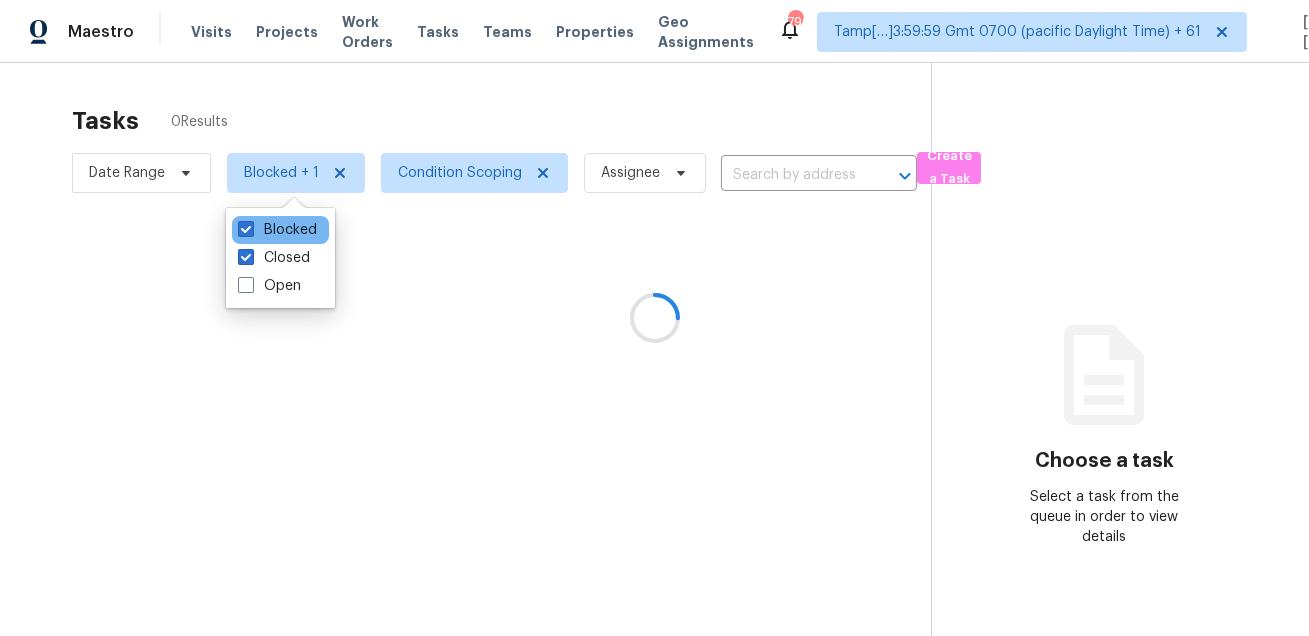 click on "Blocked" at bounding box center [280, 230] 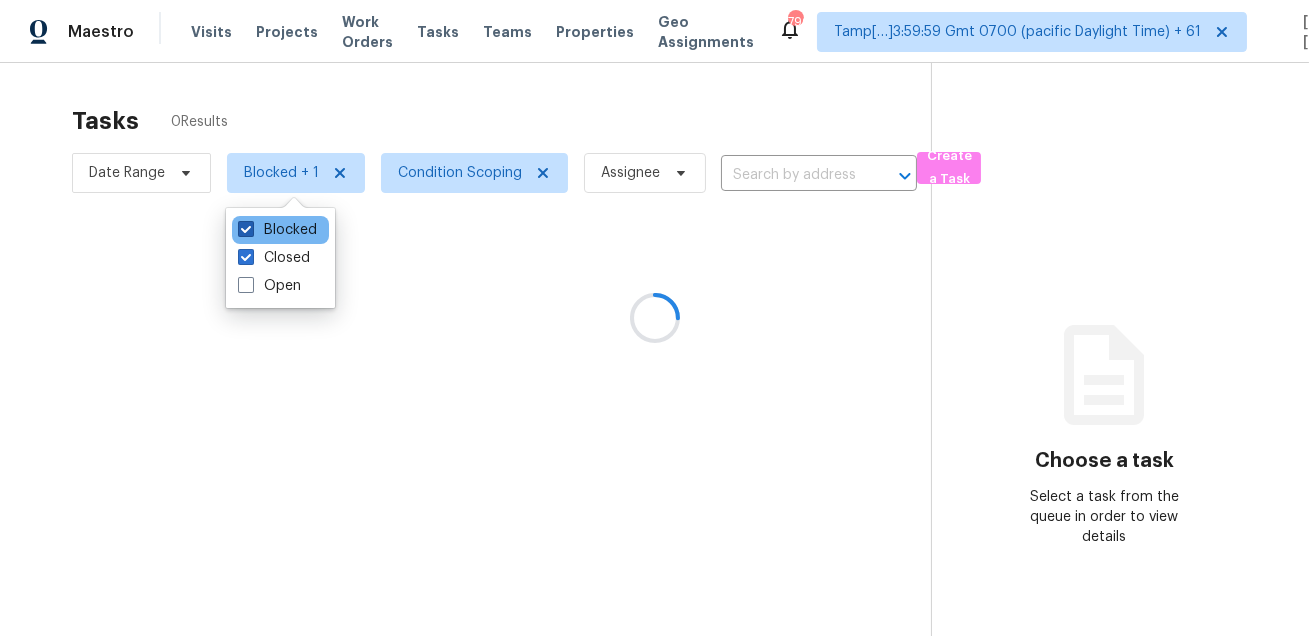 click on "Blocked" at bounding box center (277, 230) 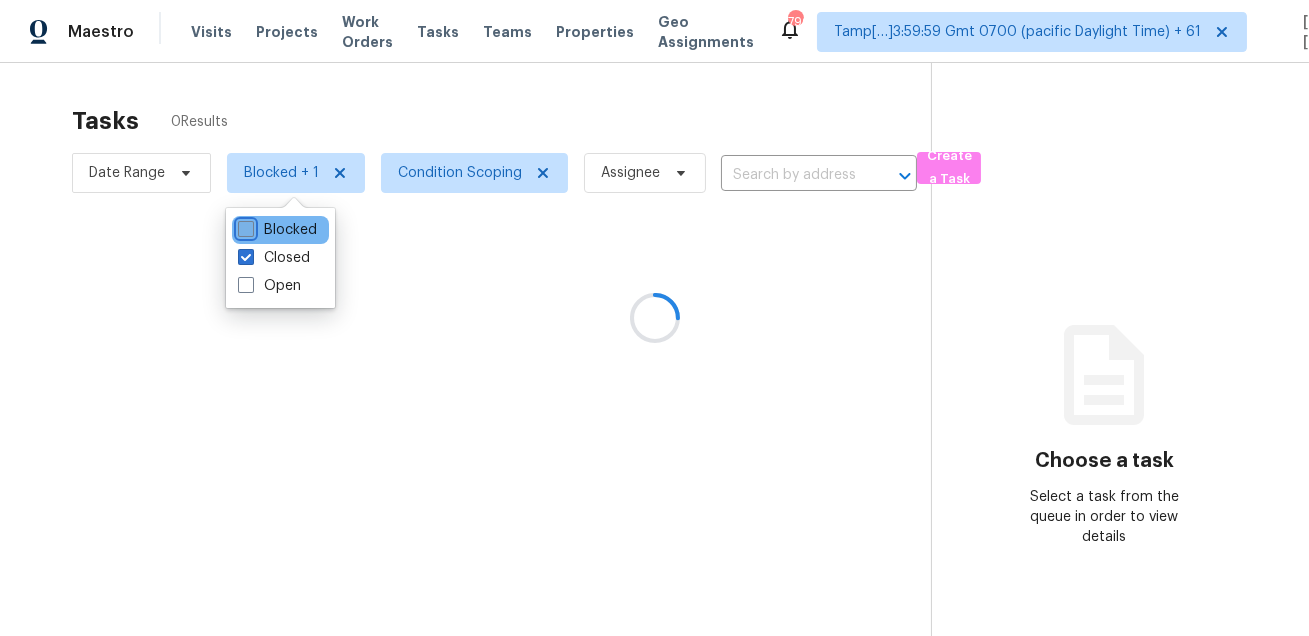 checkbox on "false" 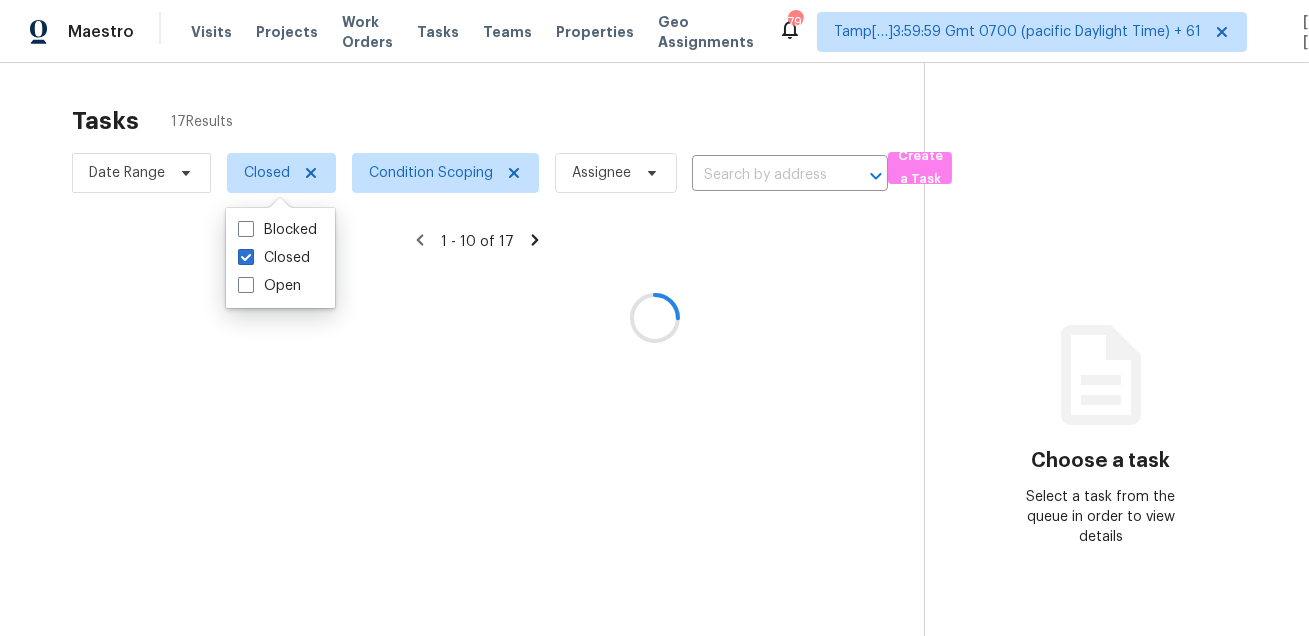 click at bounding box center (654, 318) 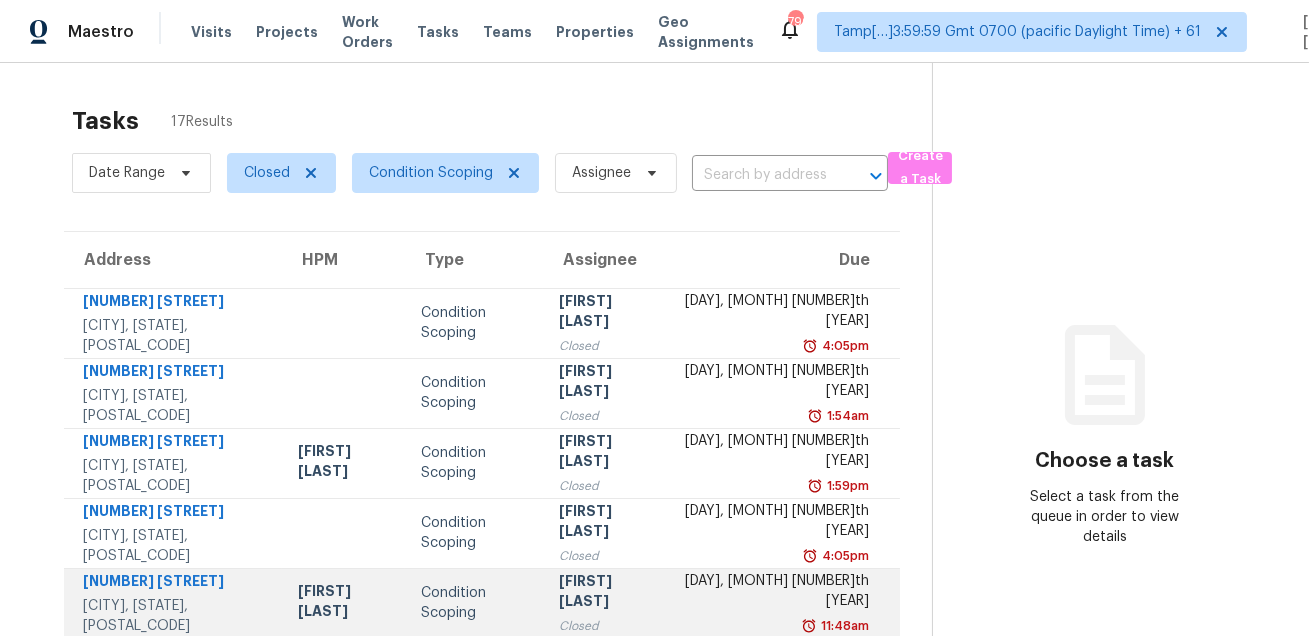 click on "[FIRST] [LAST] [LAST]" at bounding box center (605, 593) 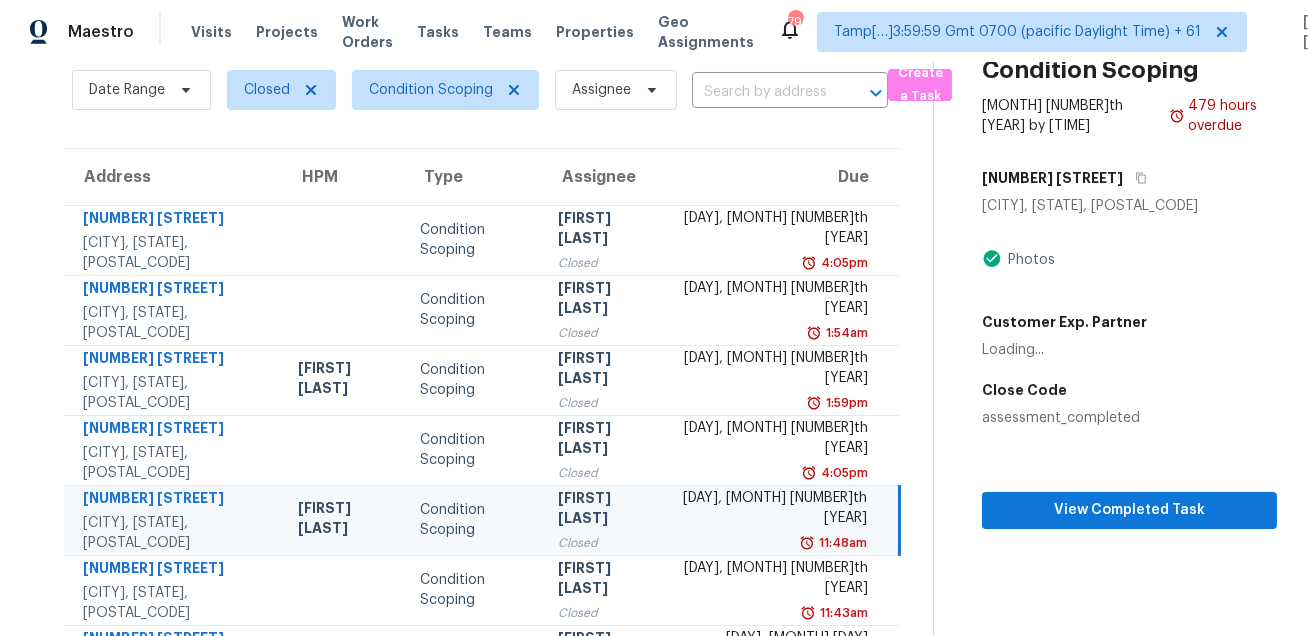 scroll, scrollTop: 113, scrollLeft: 0, axis: vertical 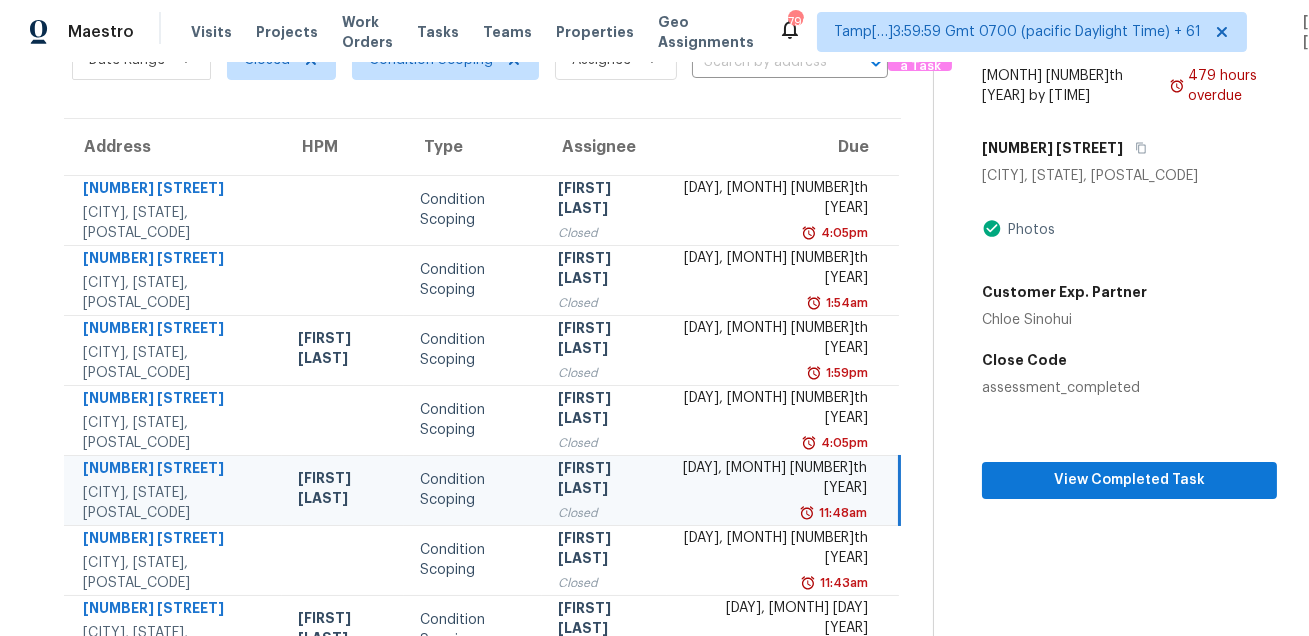 click on "Photos" at bounding box center [1129, 230] 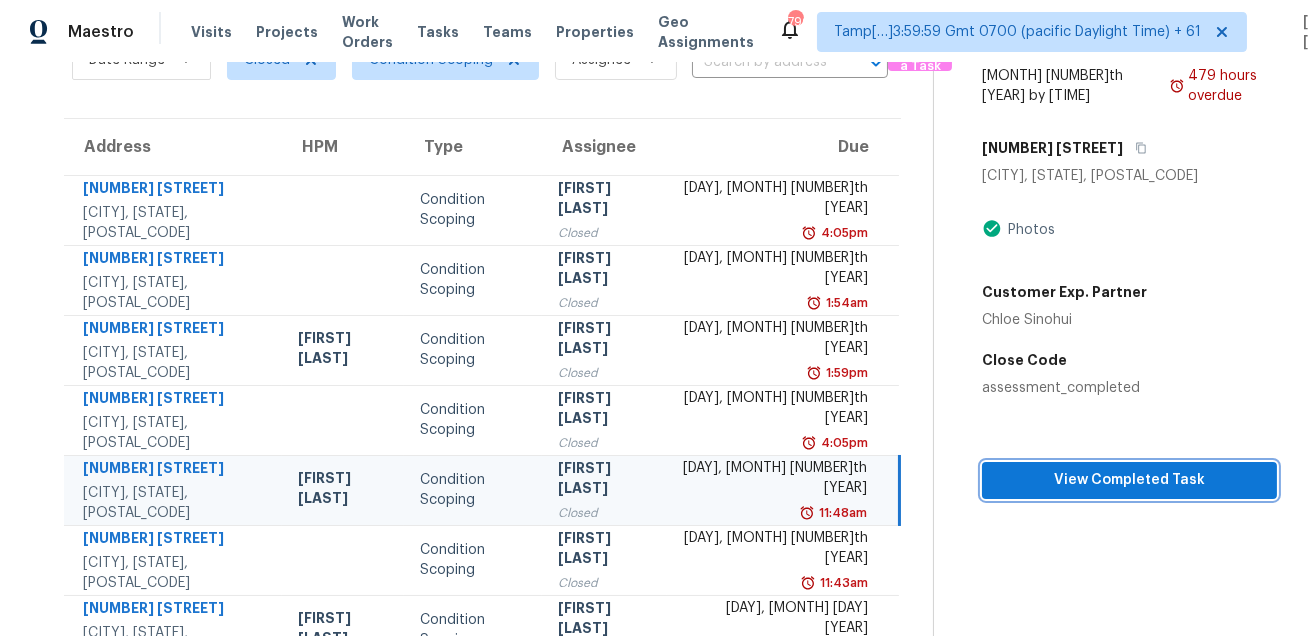 click on "View Completed Task" at bounding box center (1129, 480) 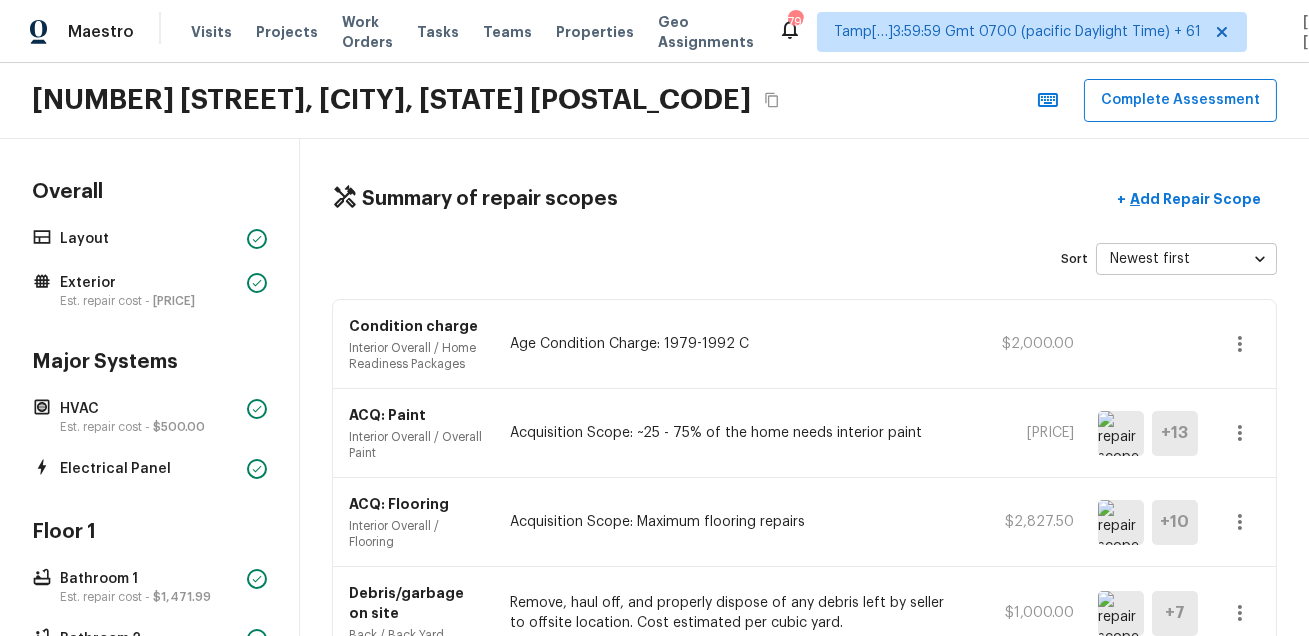 click 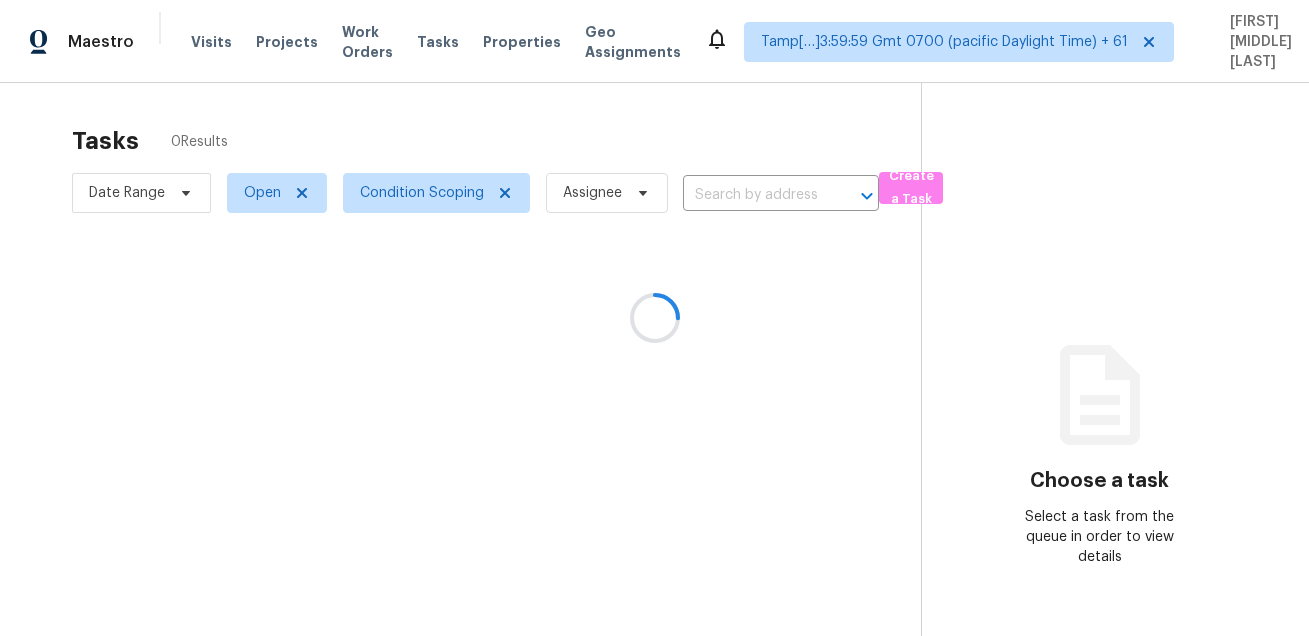 scroll, scrollTop: 0, scrollLeft: 0, axis: both 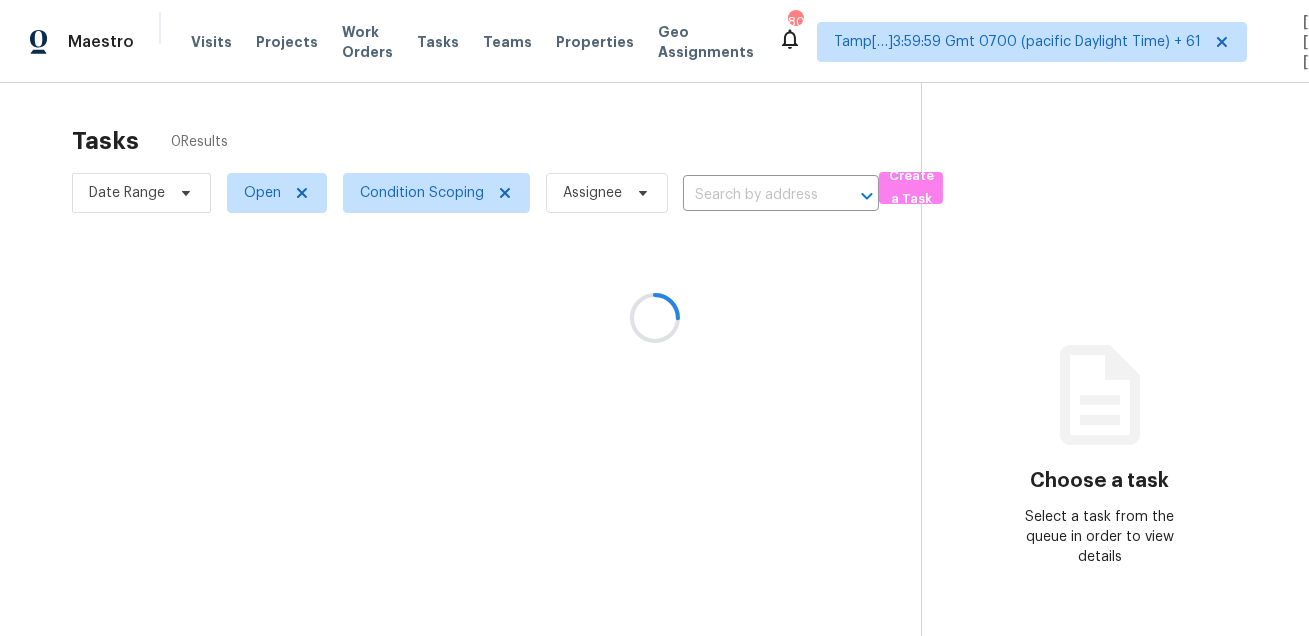 click at bounding box center (654, 318) 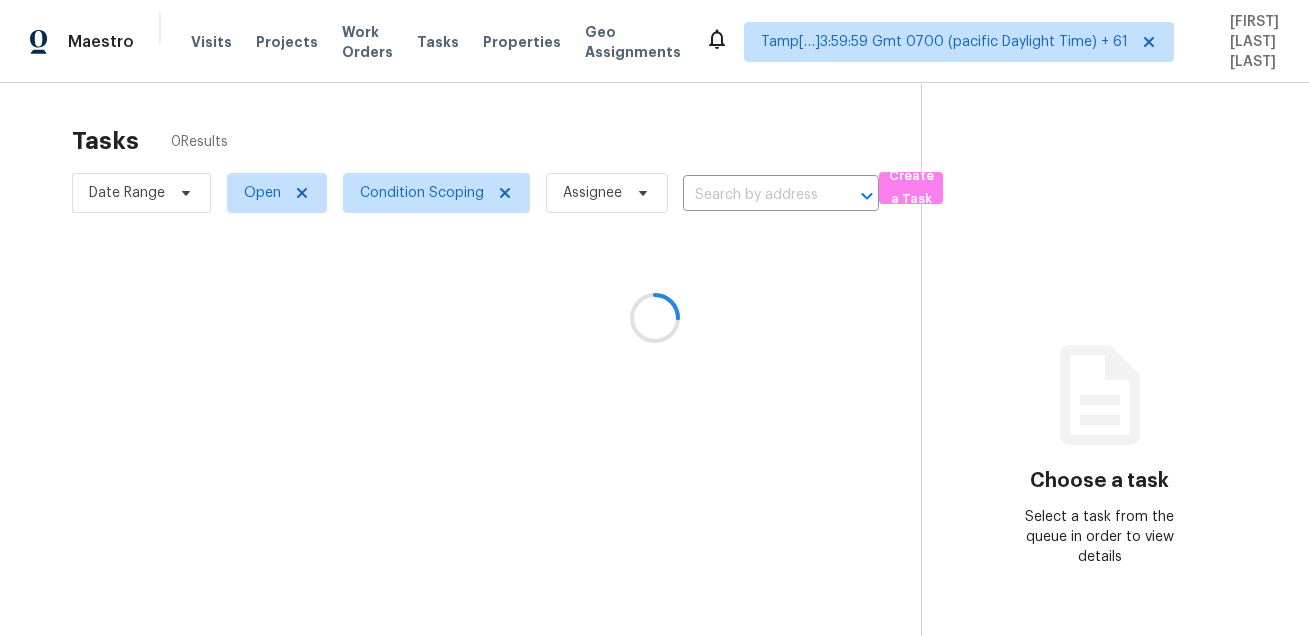 scroll, scrollTop: 0, scrollLeft: 0, axis: both 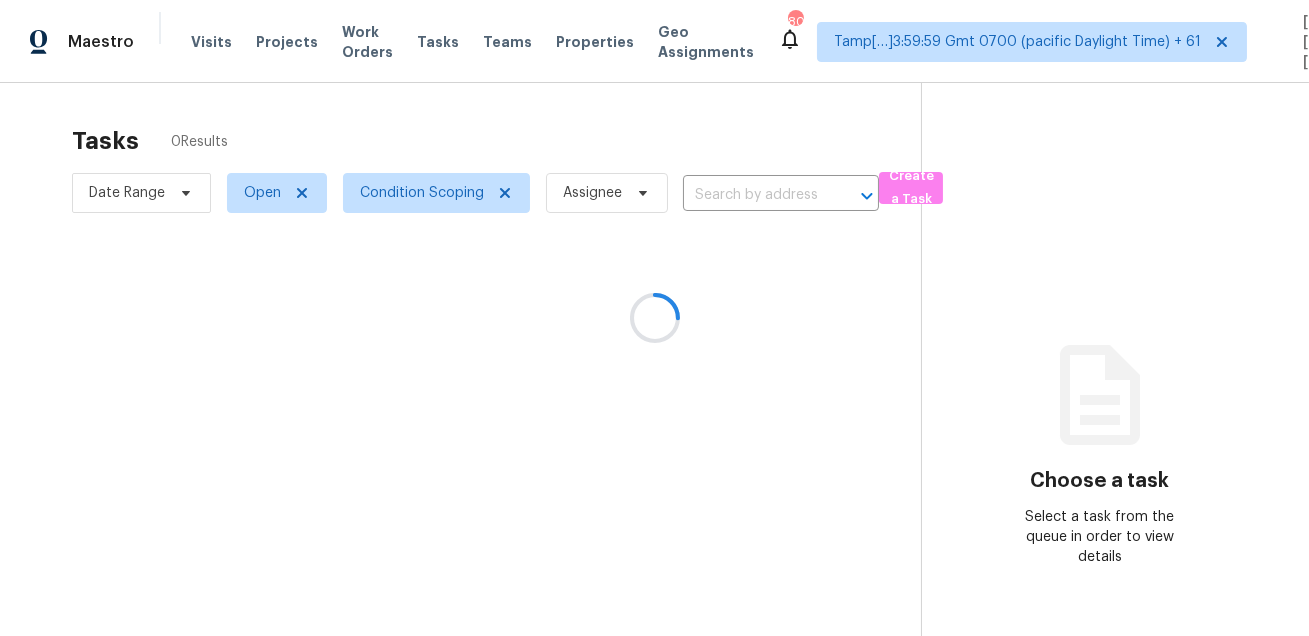 click at bounding box center (654, 318) 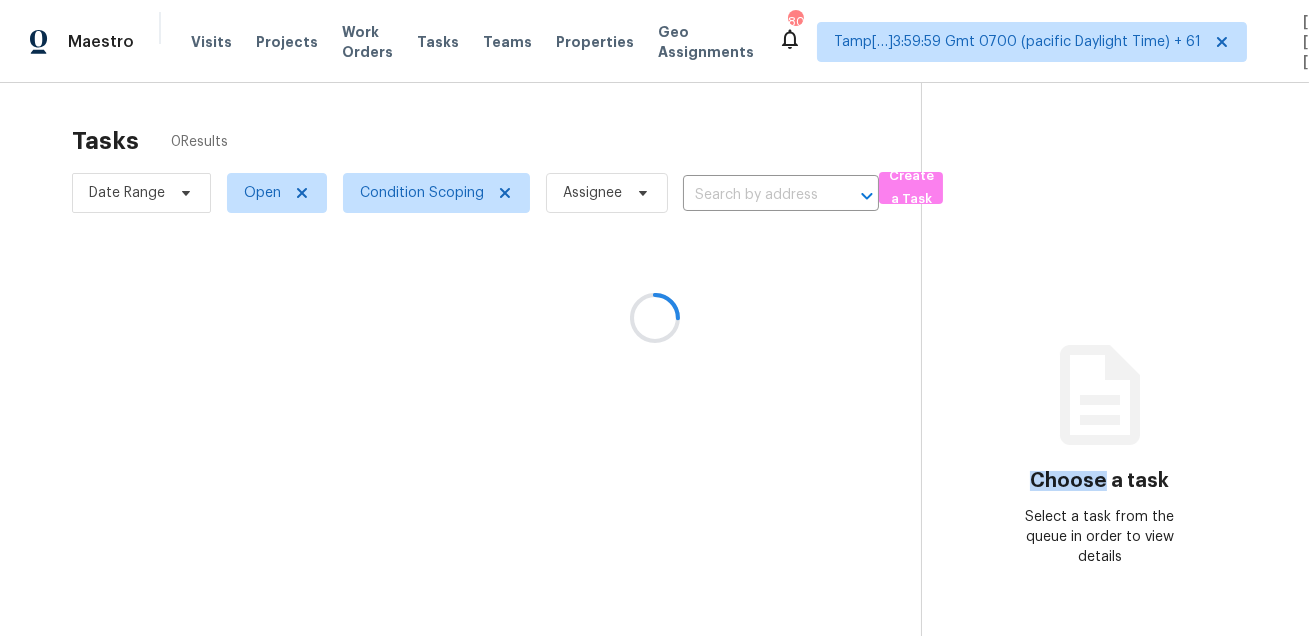 click at bounding box center (654, 318) 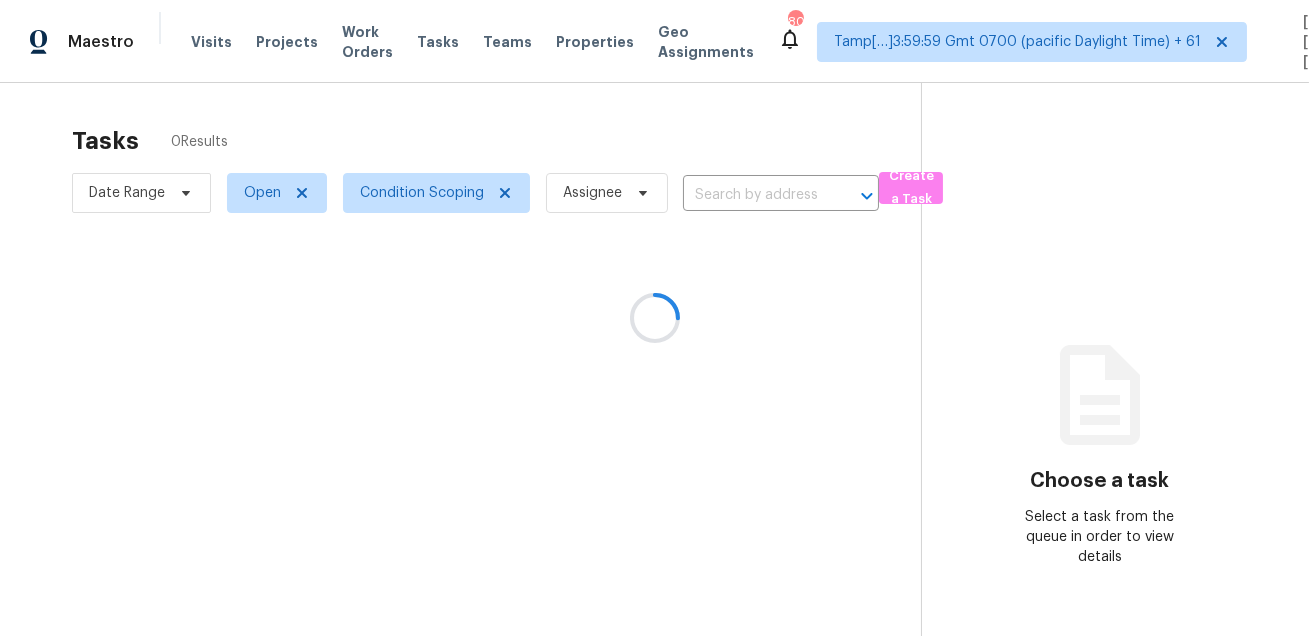 click at bounding box center [654, 318] 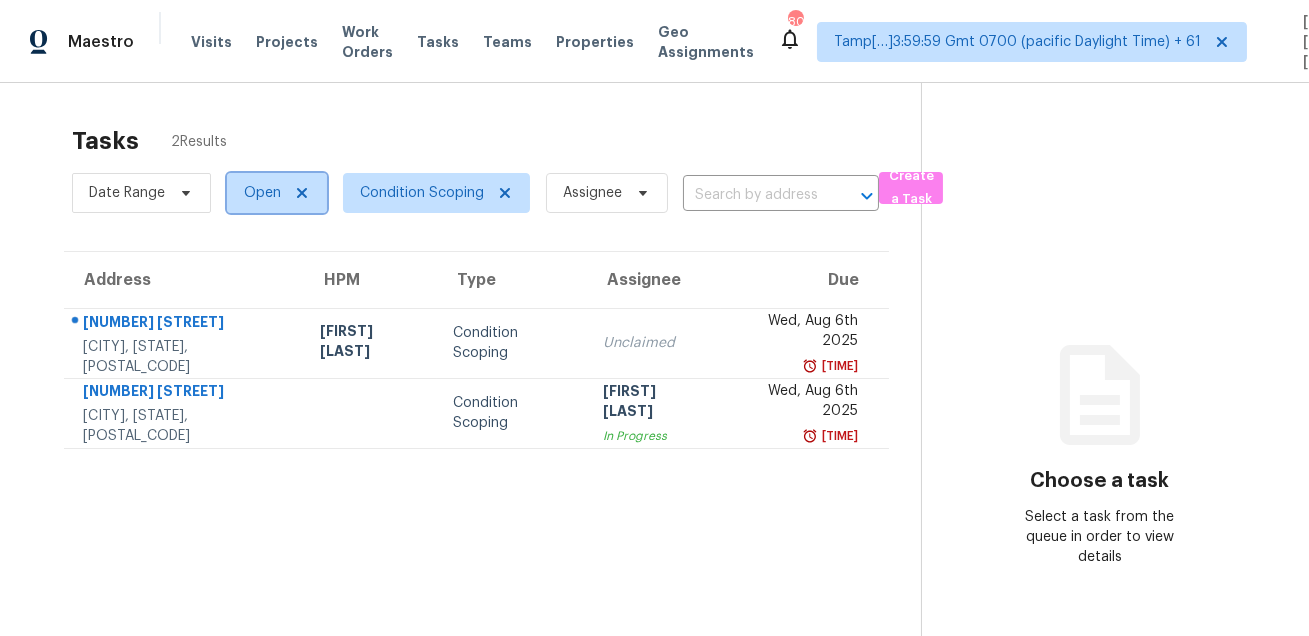 click on "Open" at bounding box center (262, 193) 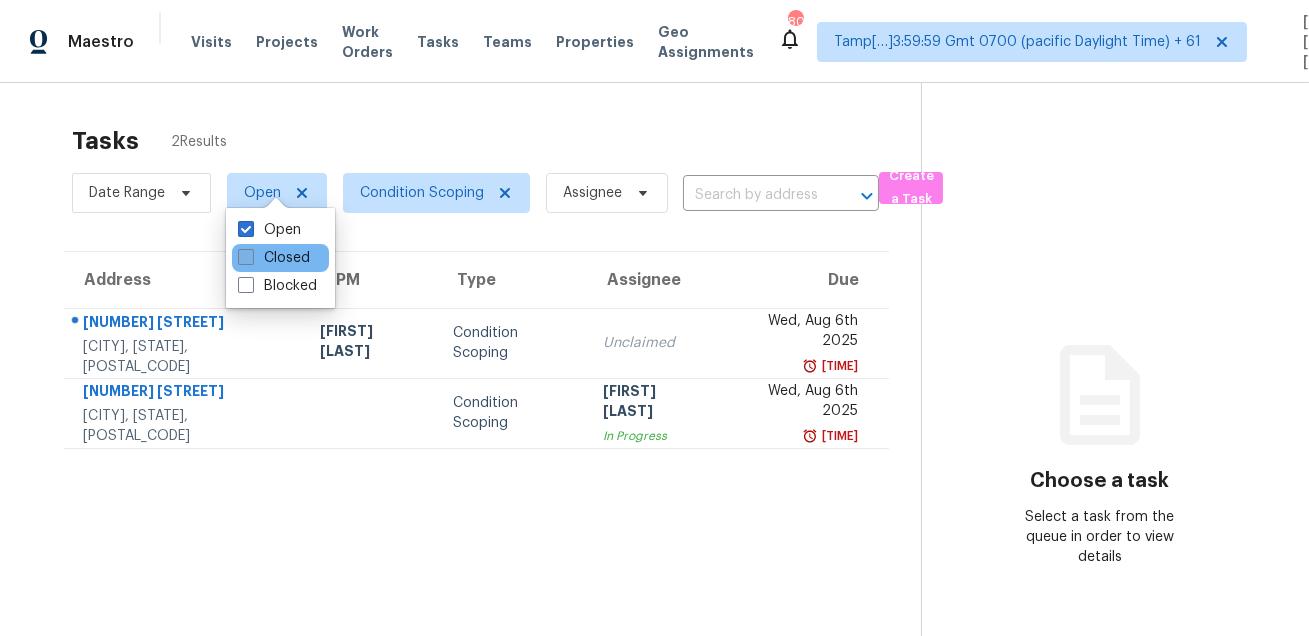 click on "Closed" at bounding box center [274, 258] 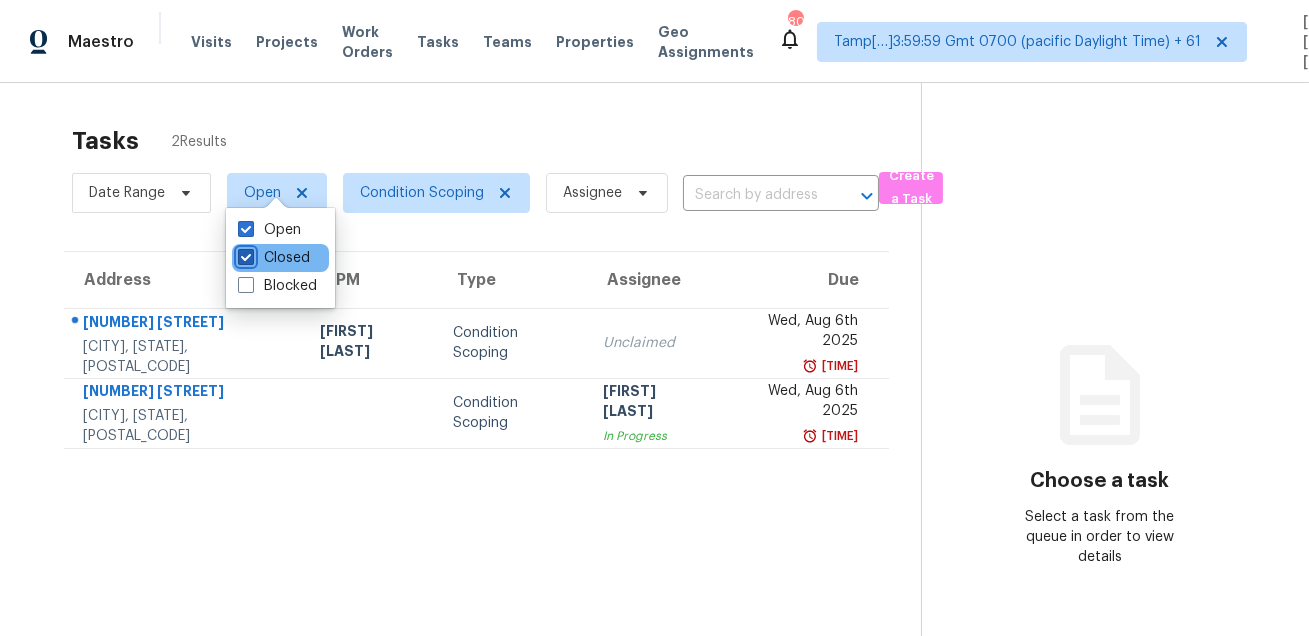 checkbox on "true" 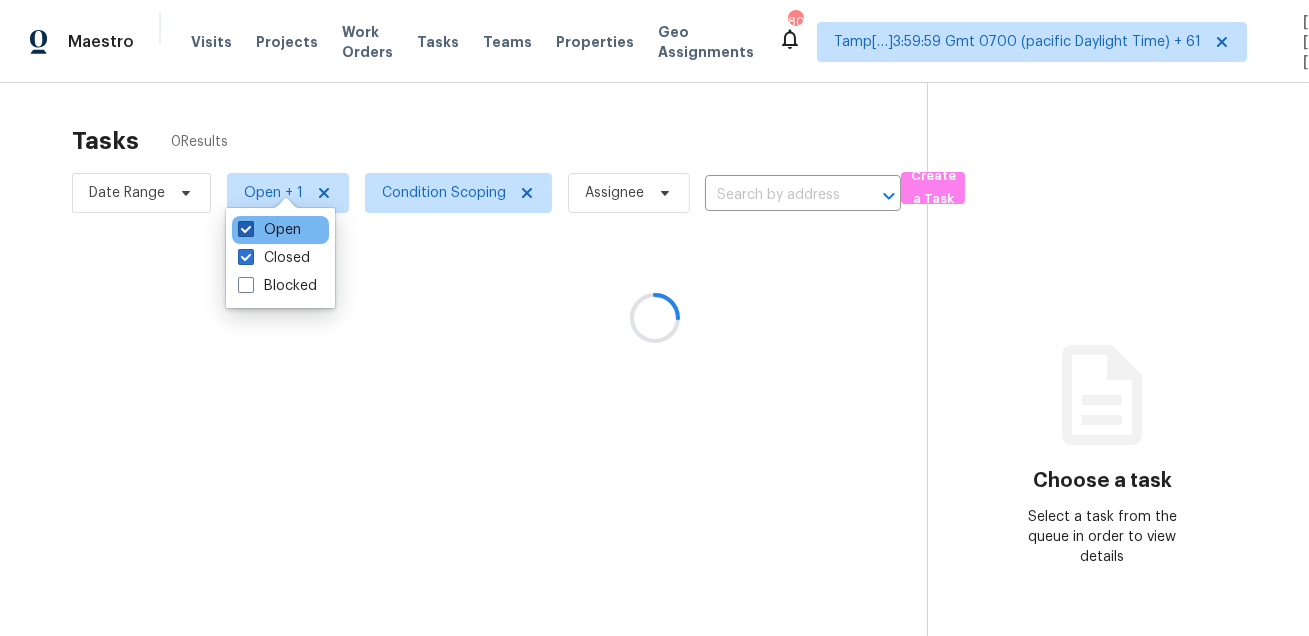 click on "Open" at bounding box center (269, 230) 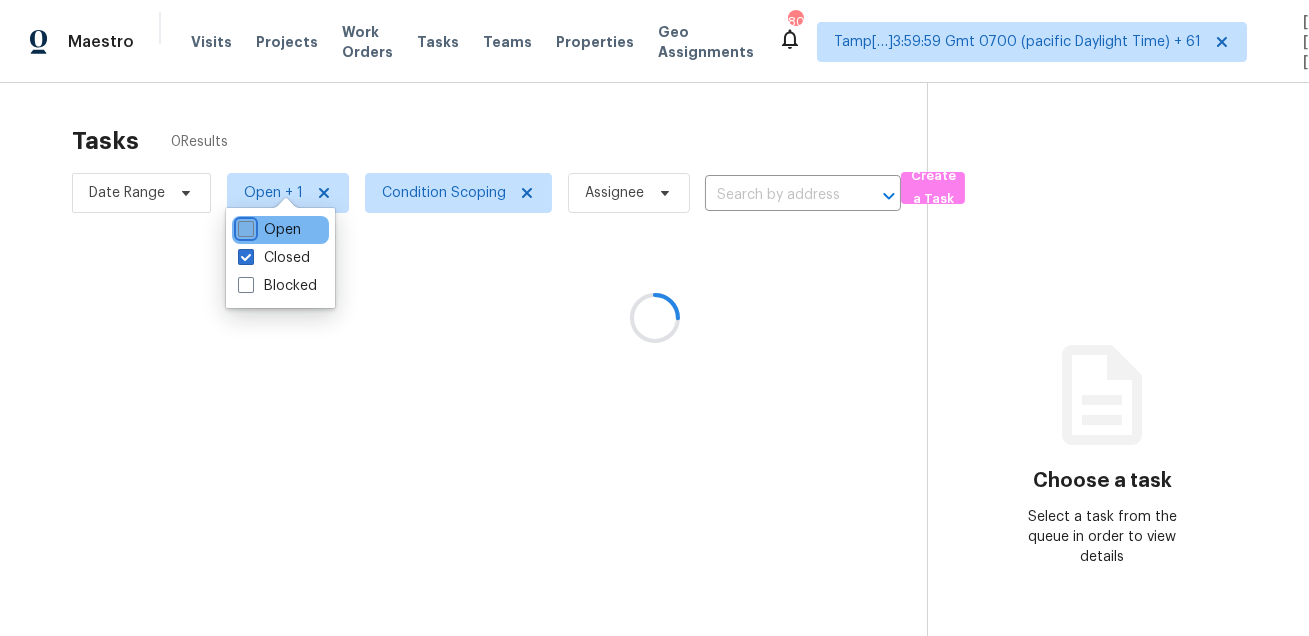checkbox on "false" 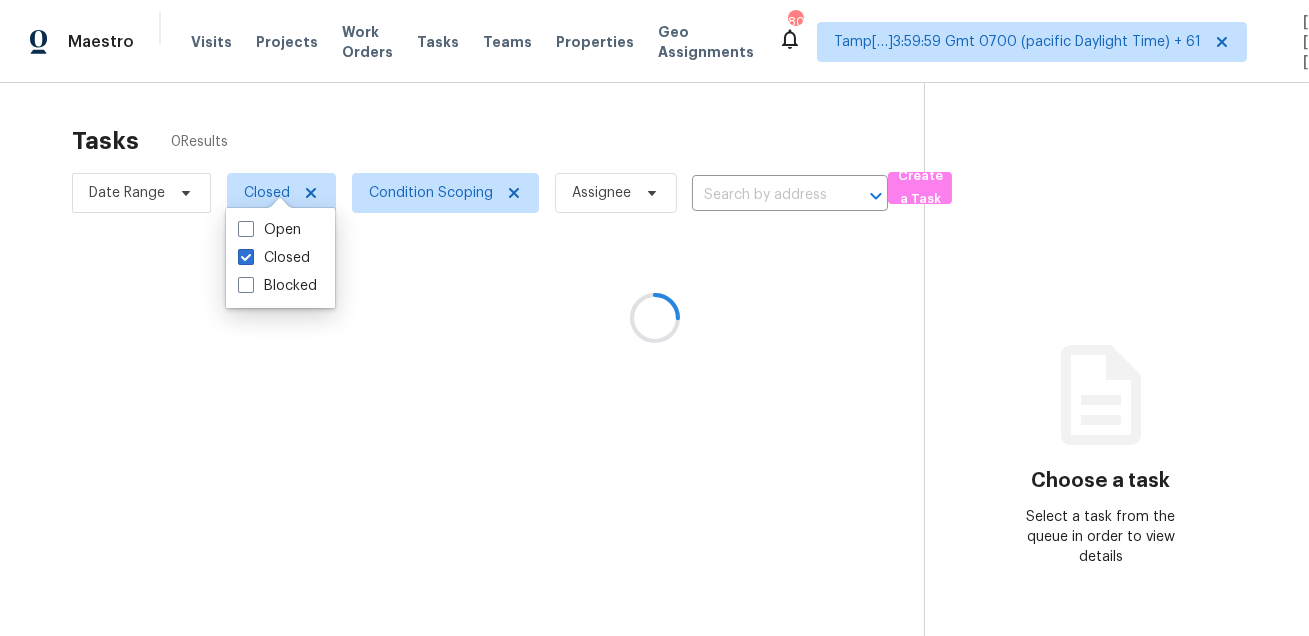 click at bounding box center [654, 318] 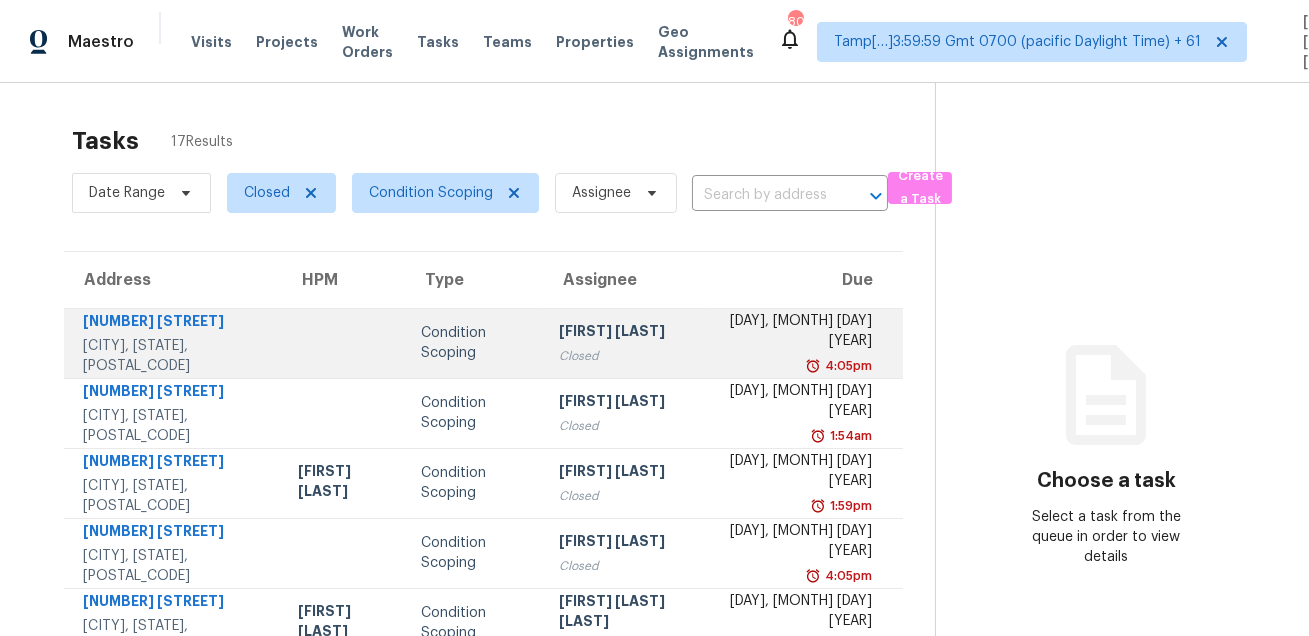 scroll, scrollTop: 380, scrollLeft: 0, axis: vertical 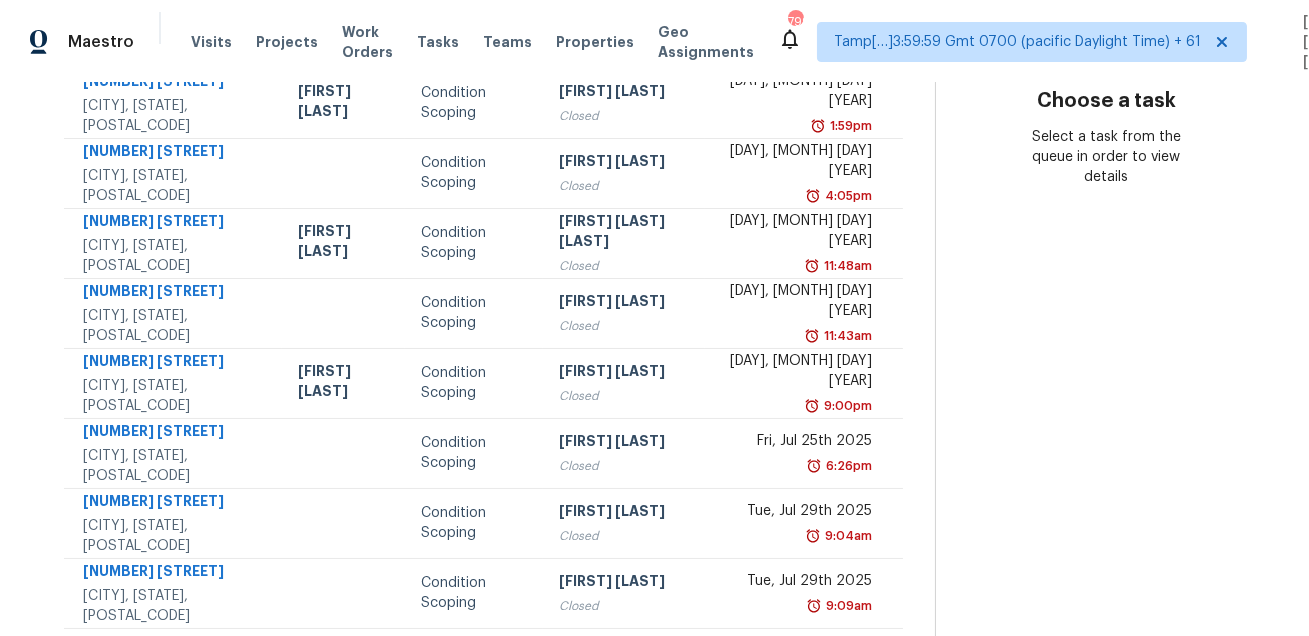 click on "Choose a task Select a task from the queue in order to view details" at bounding box center [1106, 192] 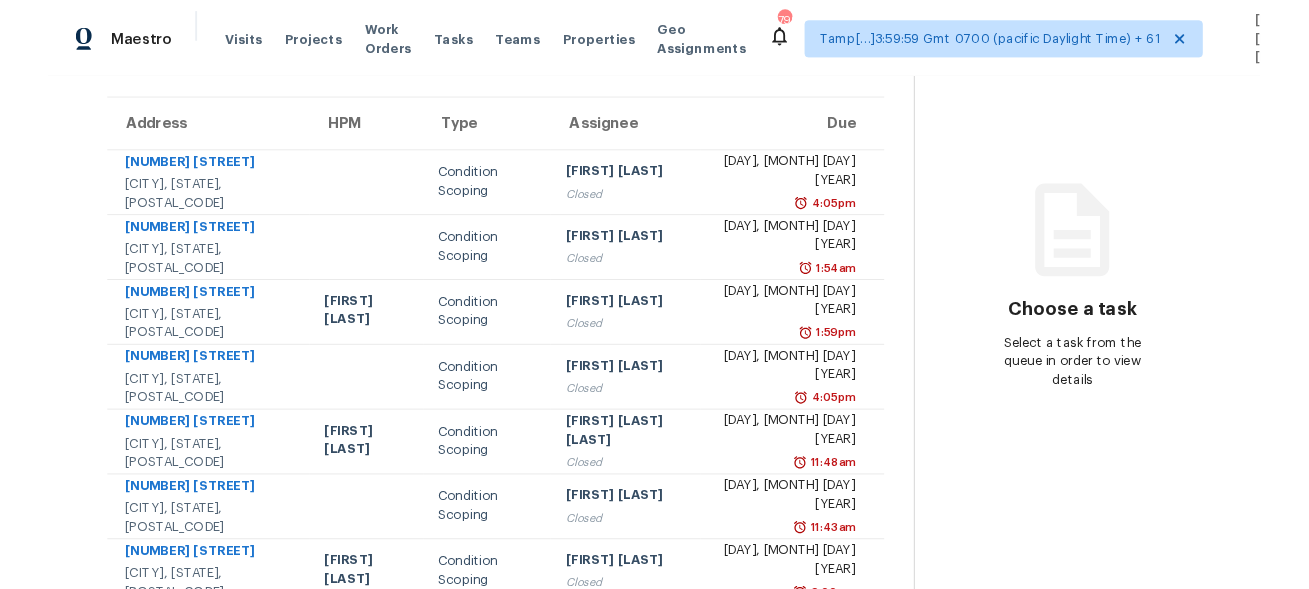 scroll, scrollTop: 0, scrollLeft: 0, axis: both 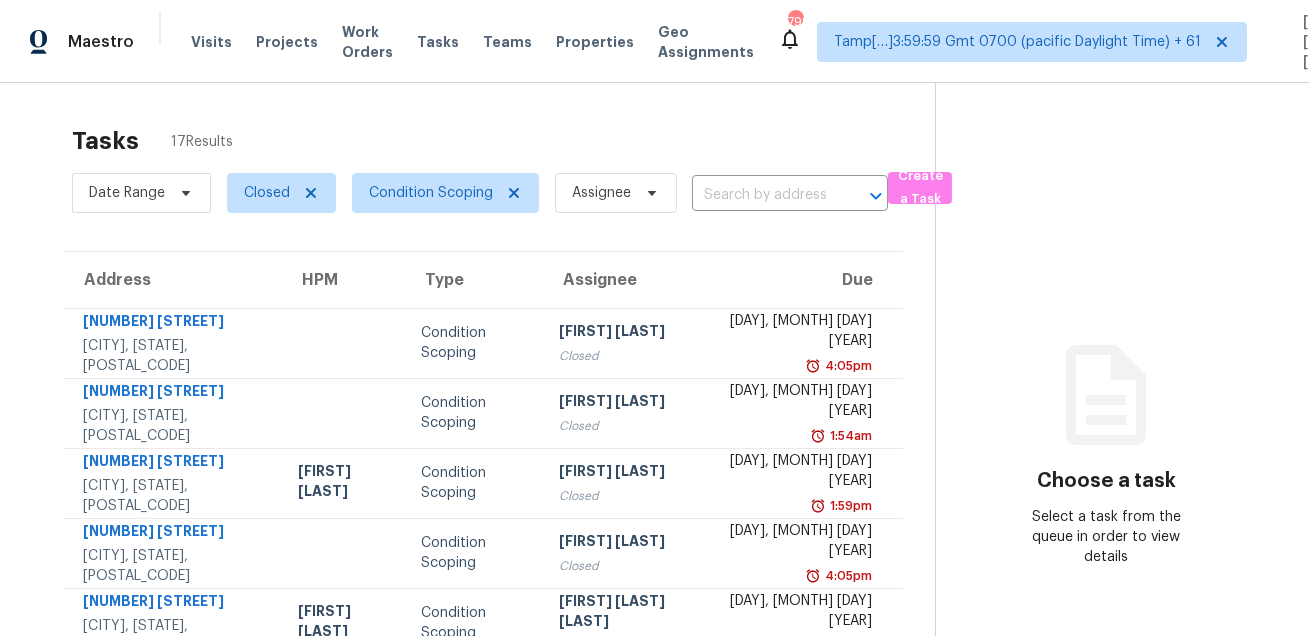 click on "Tasks 17  Results" at bounding box center [503, 141] 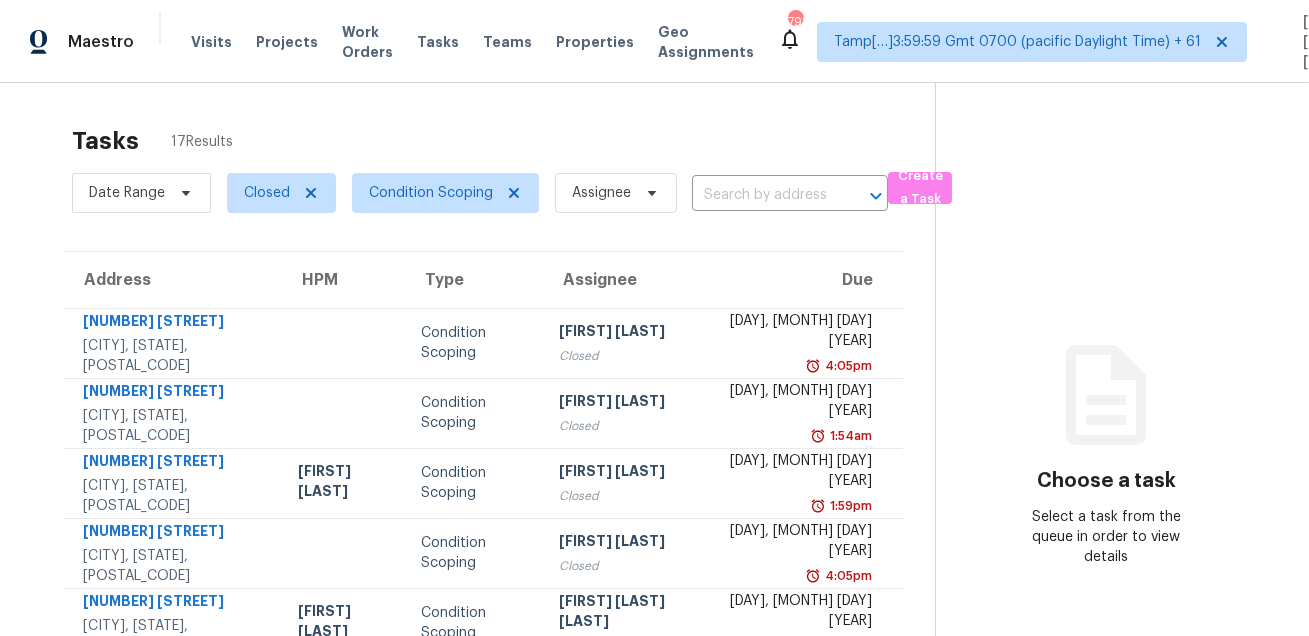 click on "Tasks 17  Results" at bounding box center (503, 141) 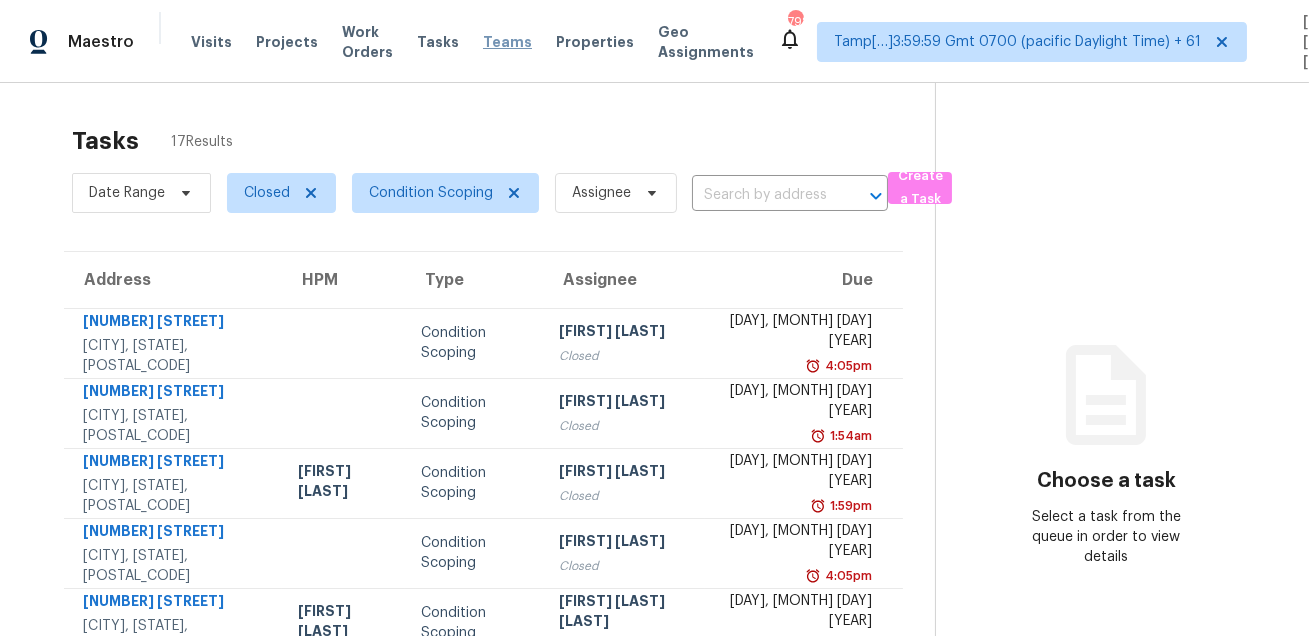 click on "Teams" at bounding box center [507, 42] 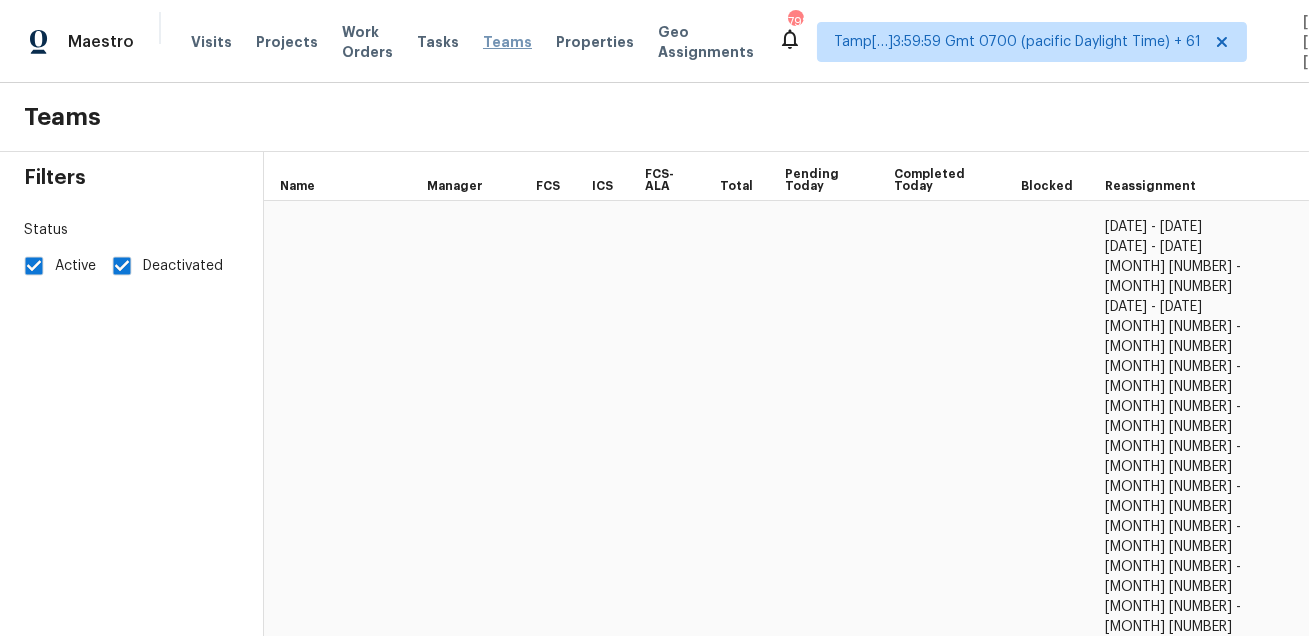 click on "Teams" at bounding box center [507, 42] 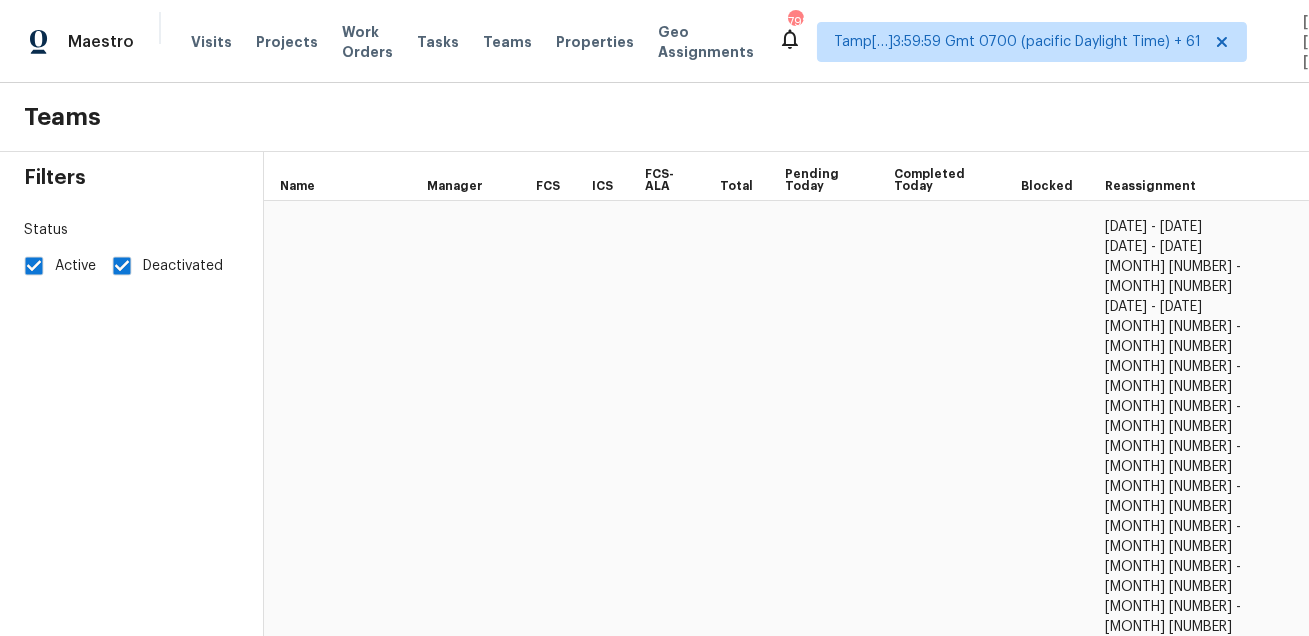 click on "Teams" at bounding box center [654, 117] 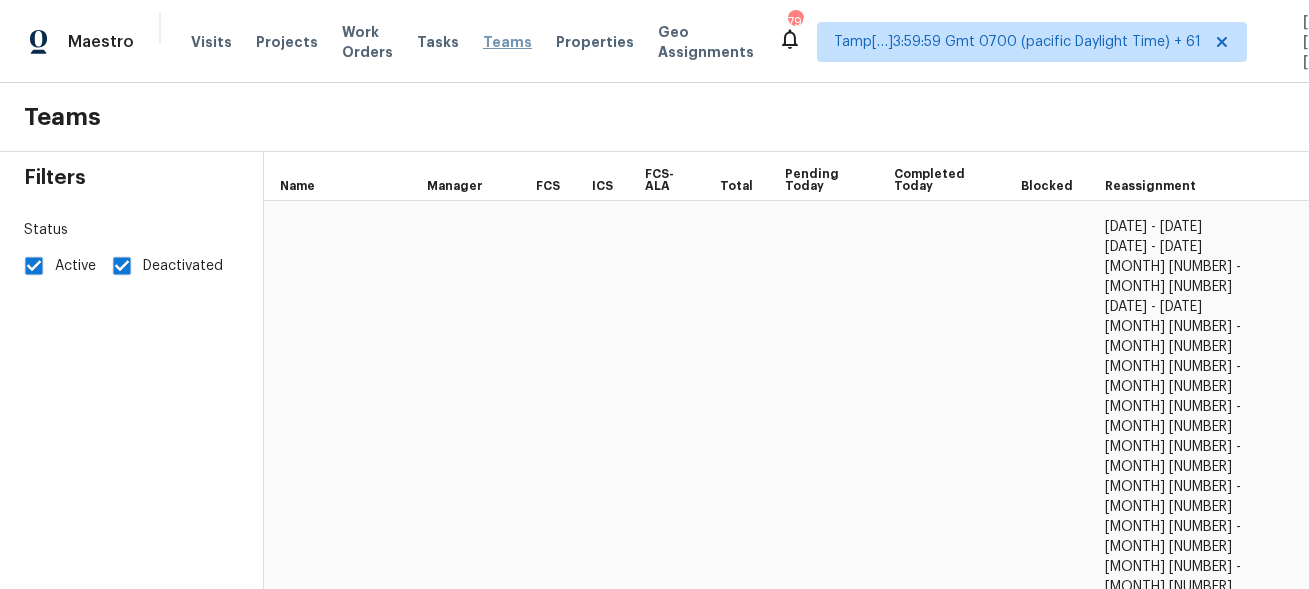 click on "Teams" at bounding box center [507, 42] 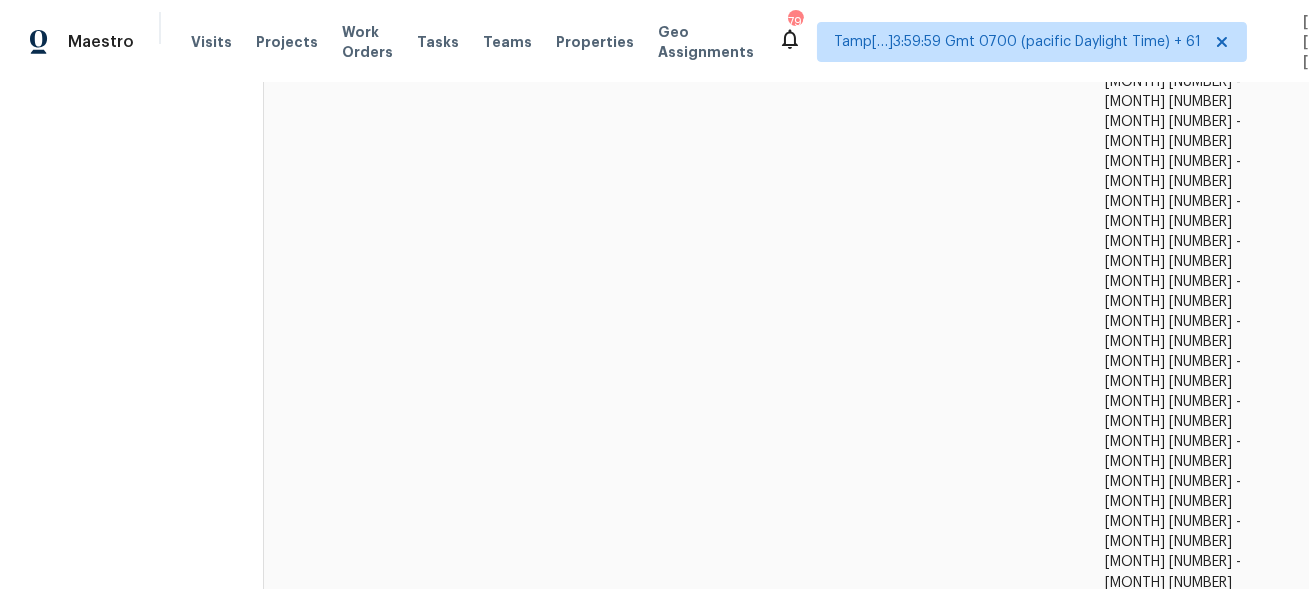 scroll, scrollTop: 0, scrollLeft: 0, axis: both 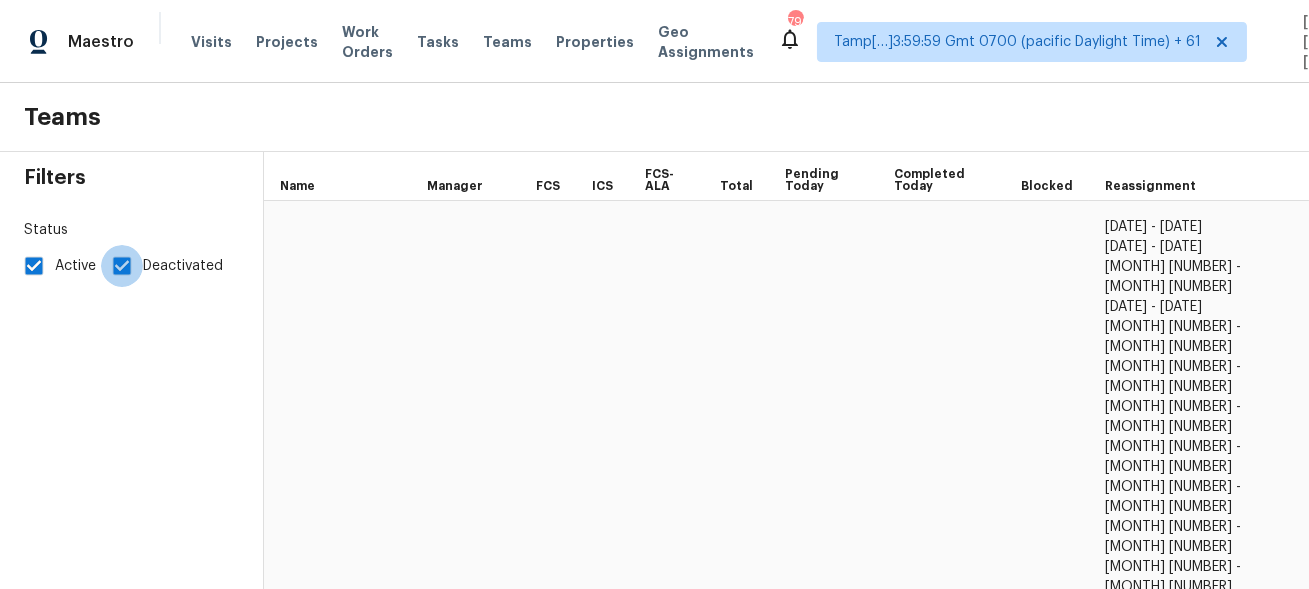 click on "Deactivated" at bounding box center [122, 266] 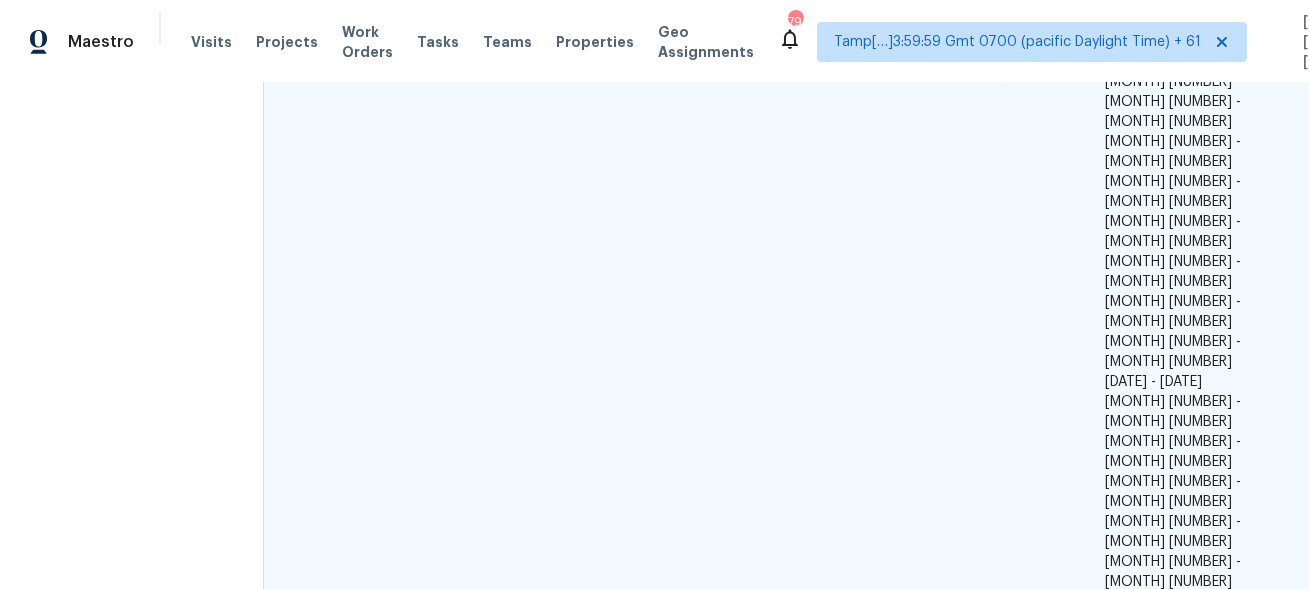 scroll, scrollTop: 1180, scrollLeft: 0, axis: vertical 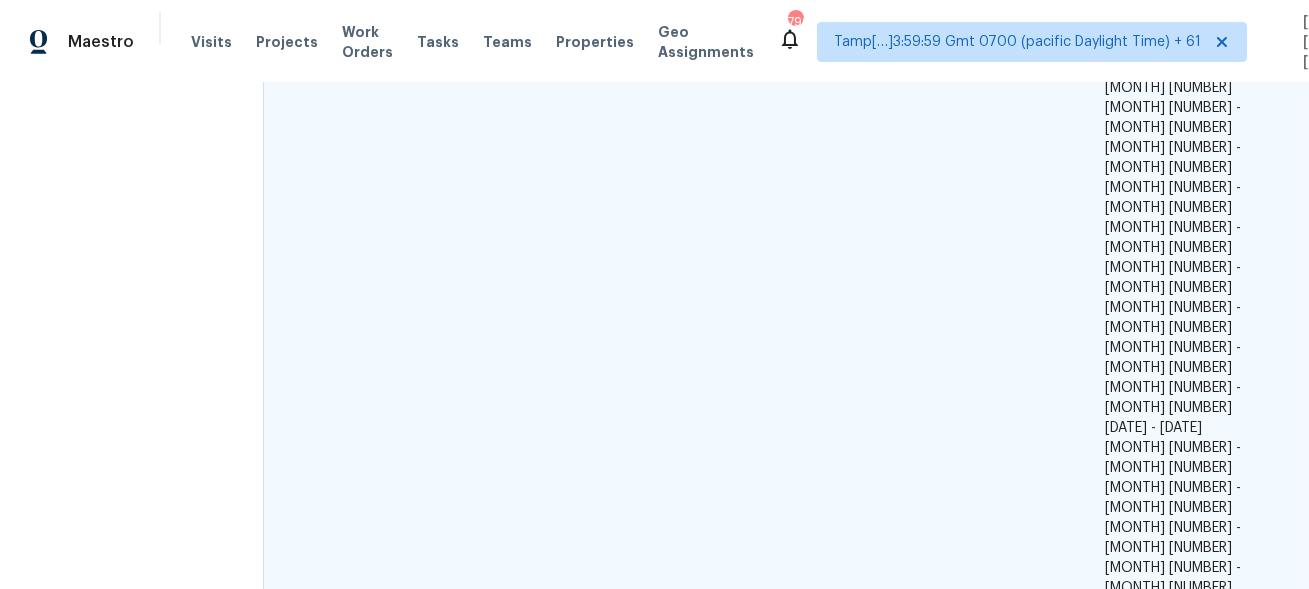 click on "Rajesh M" at bounding box center (311, 808) 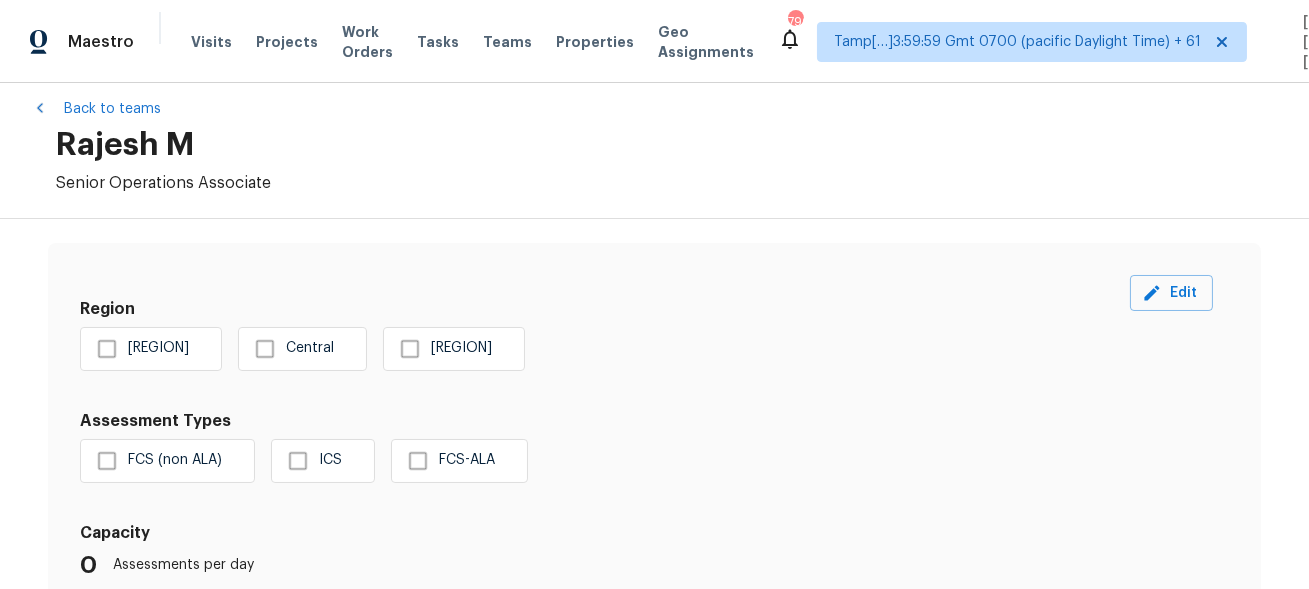 scroll, scrollTop: 40, scrollLeft: 0, axis: vertical 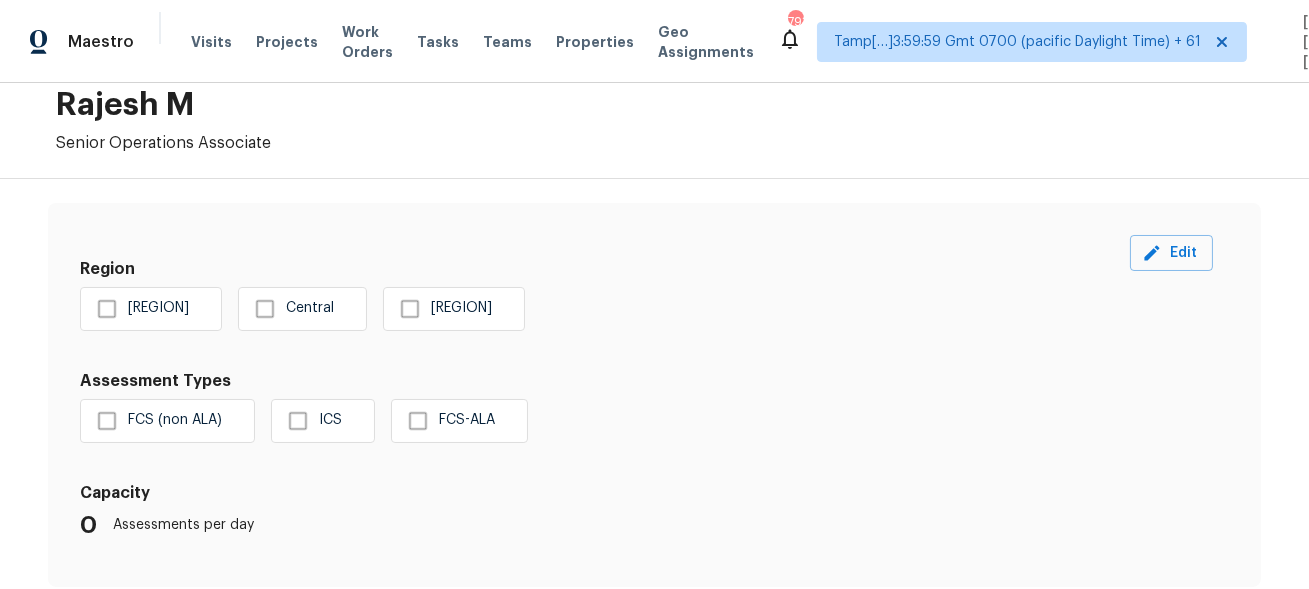 click on "[REGION]" at bounding box center [137, 309] 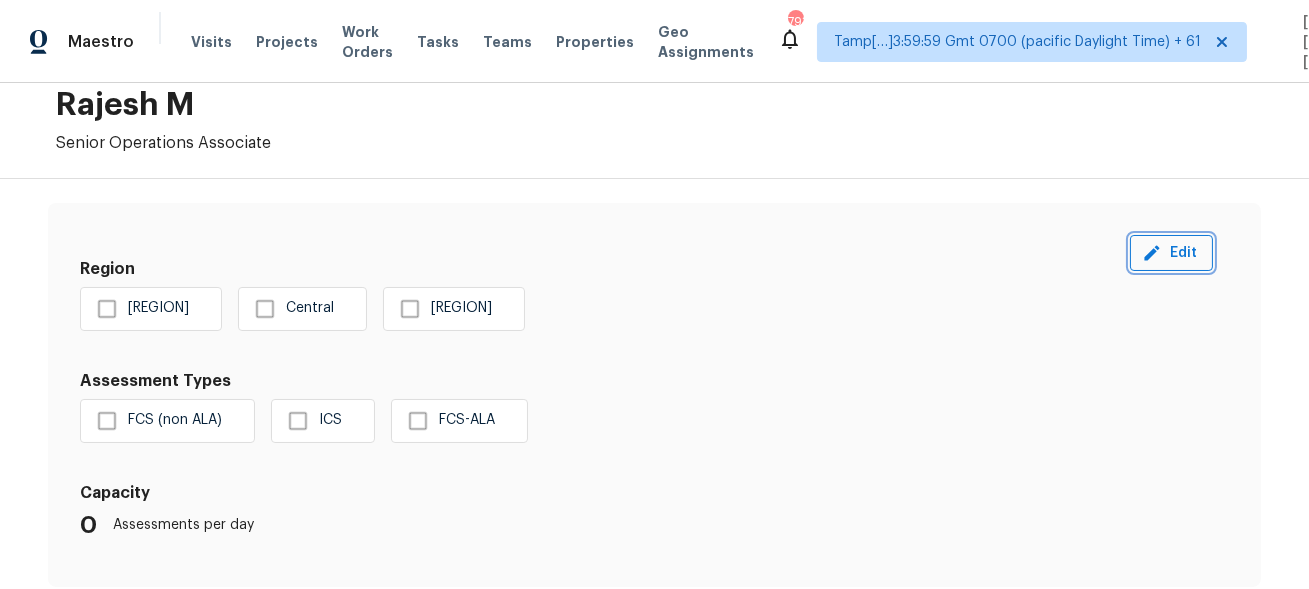 click on "Edit" at bounding box center [1171, 253] 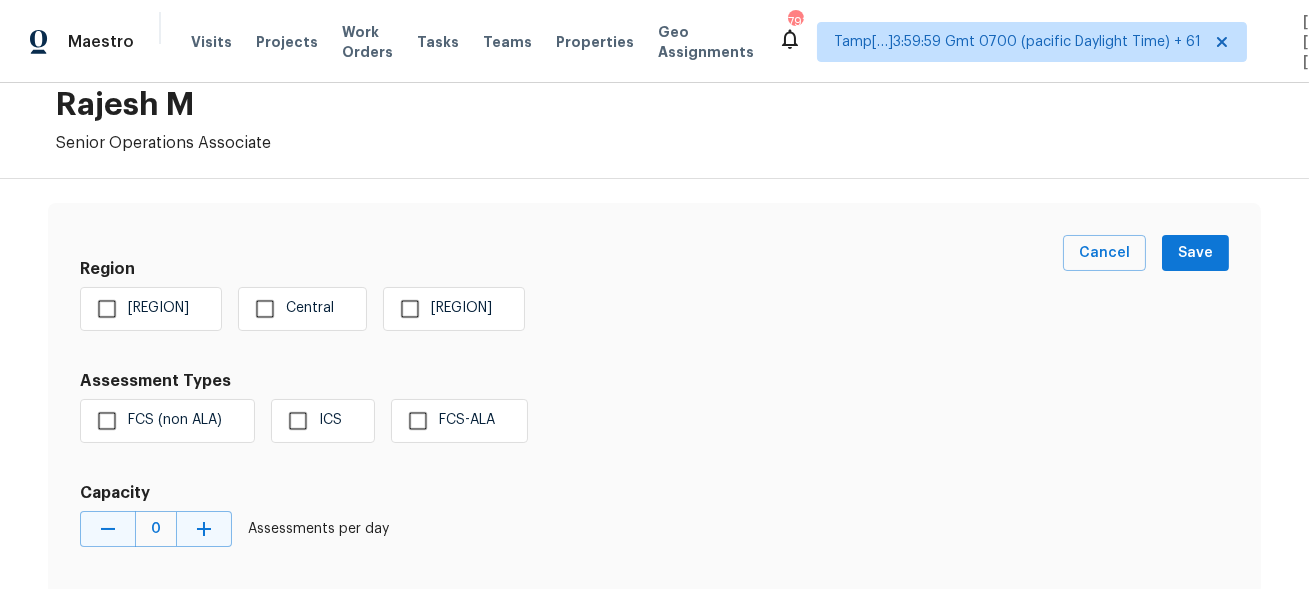 click on "Region [REGION] [REGION] [REGION] Assessment Types FCS (non ALA) ICS FCS-ALA Capacity 0 Assessments per day" at bounding box center (571, 399) 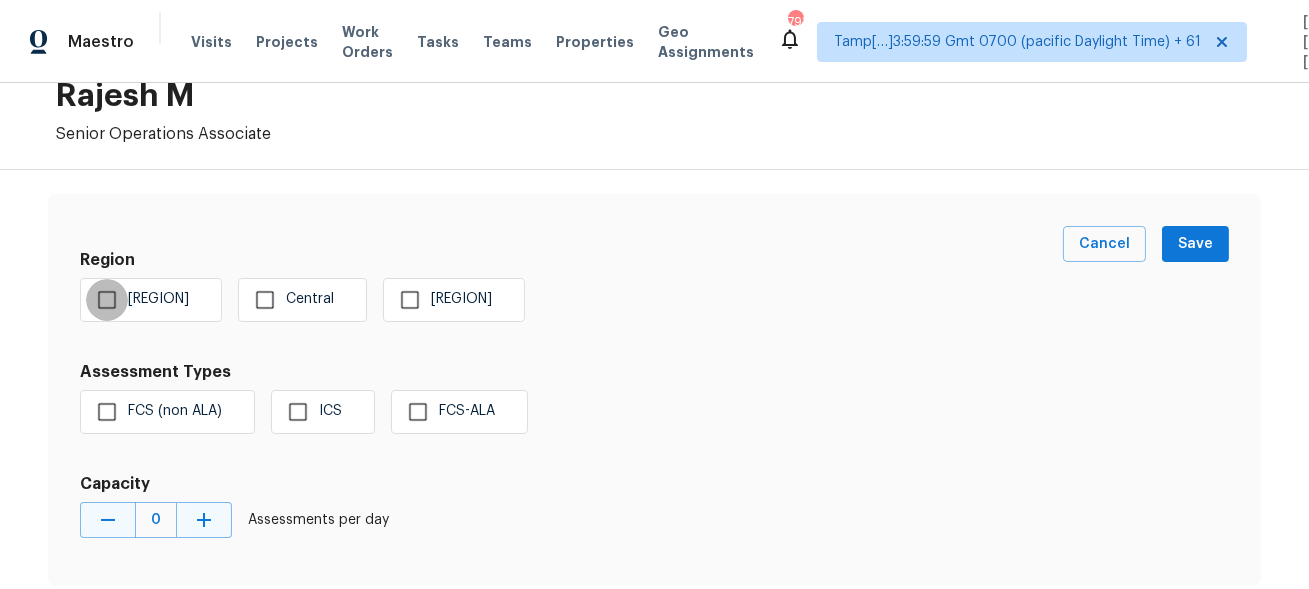 click on "[REGION]" at bounding box center (107, 300) 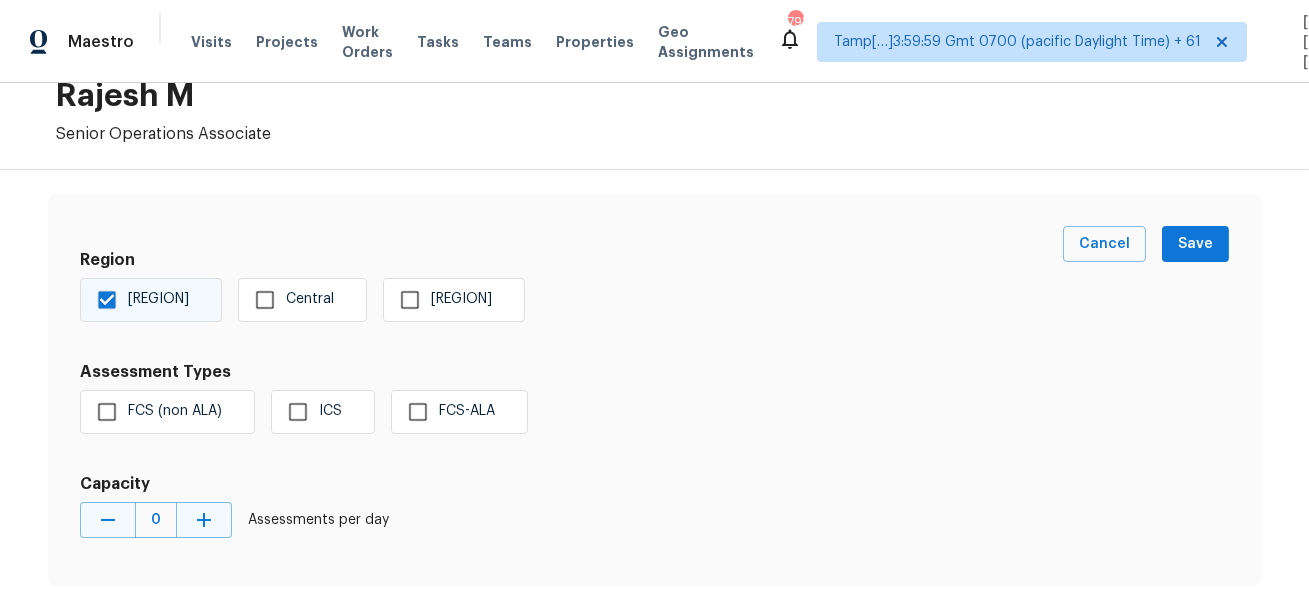 click on "Central" at bounding box center (265, 300) 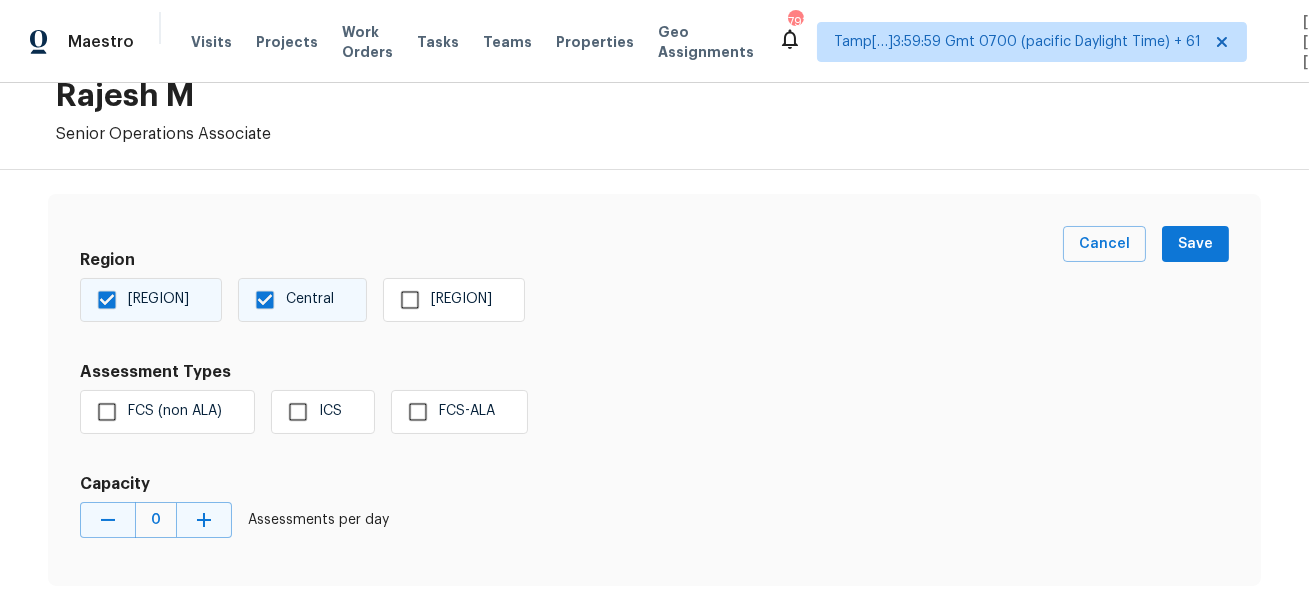 click on "[REGION]" at bounding box center [410, 300] 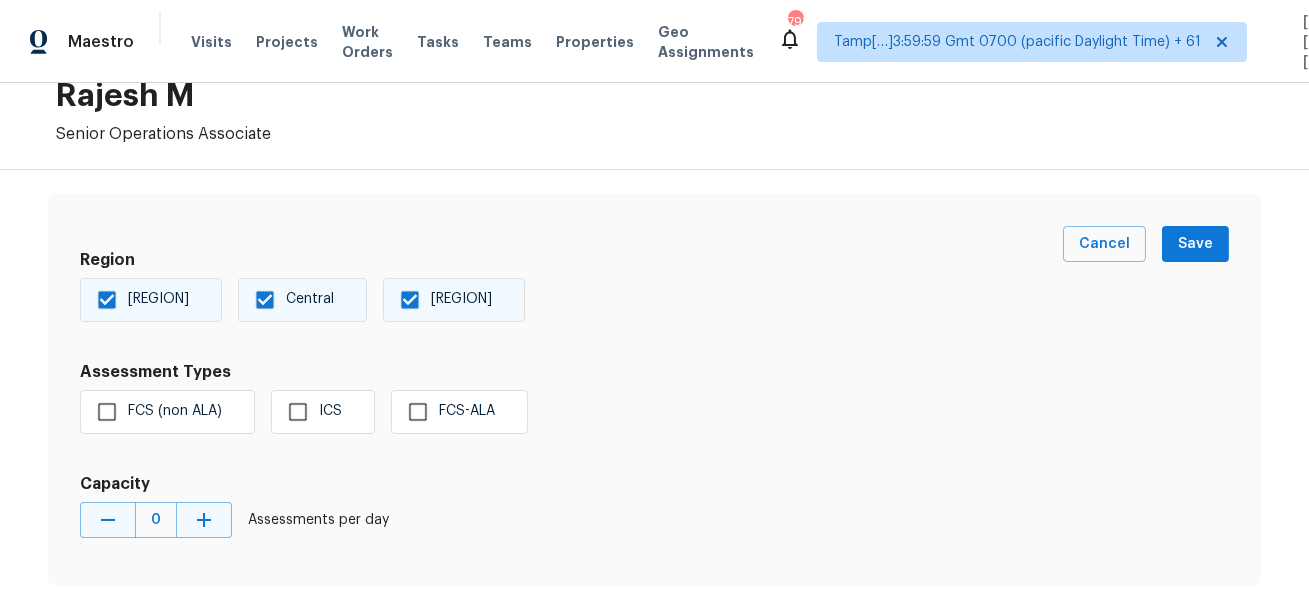 click on "FCS-ALA" at bounding box center [418, 412] 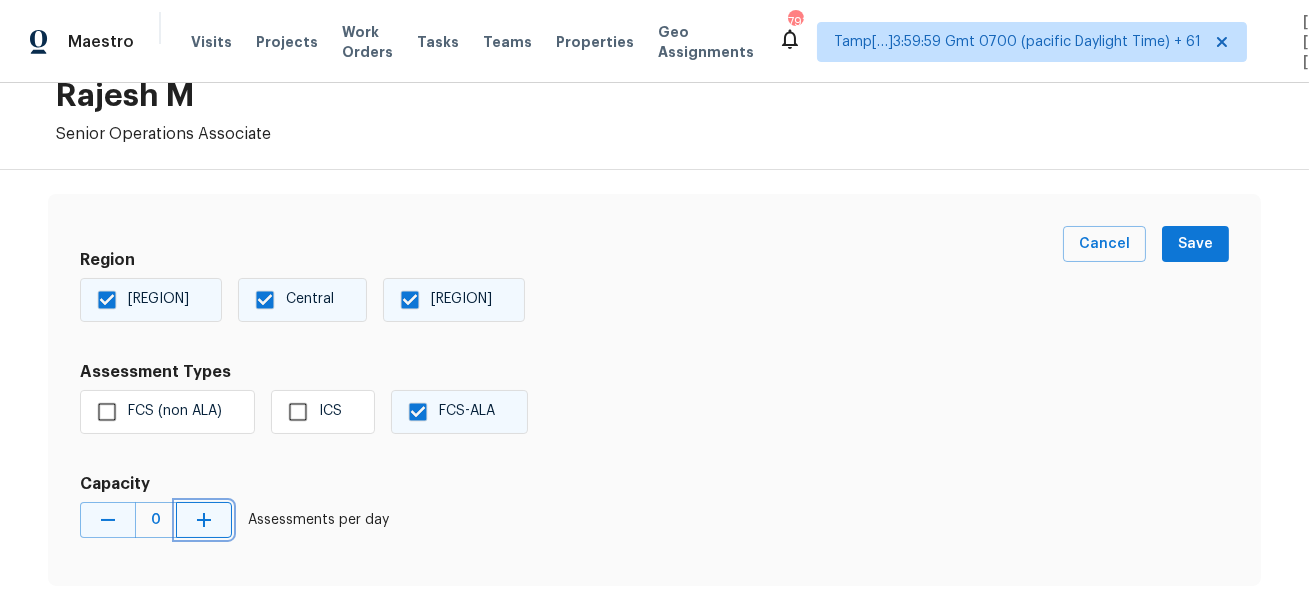 click 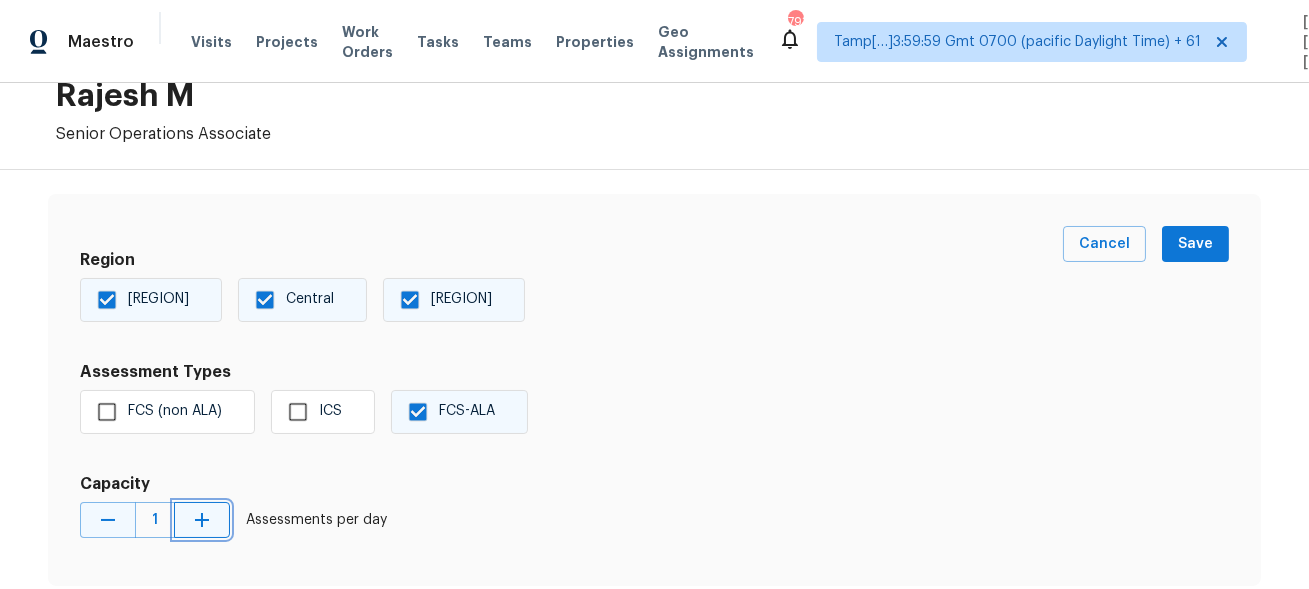 click 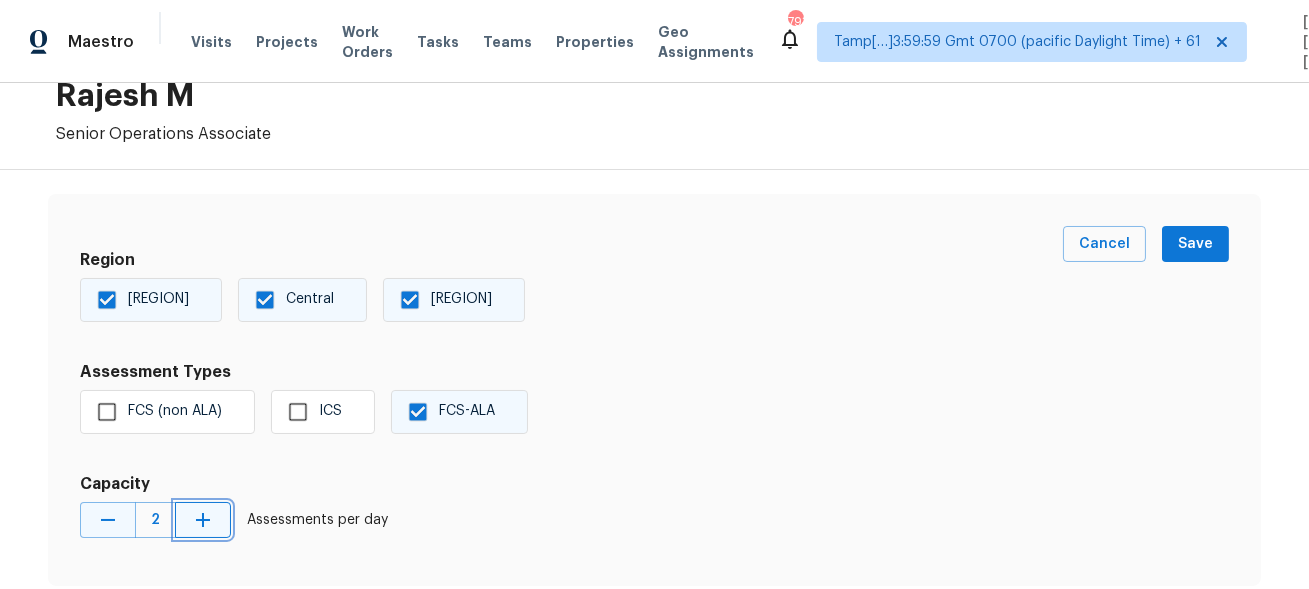 click 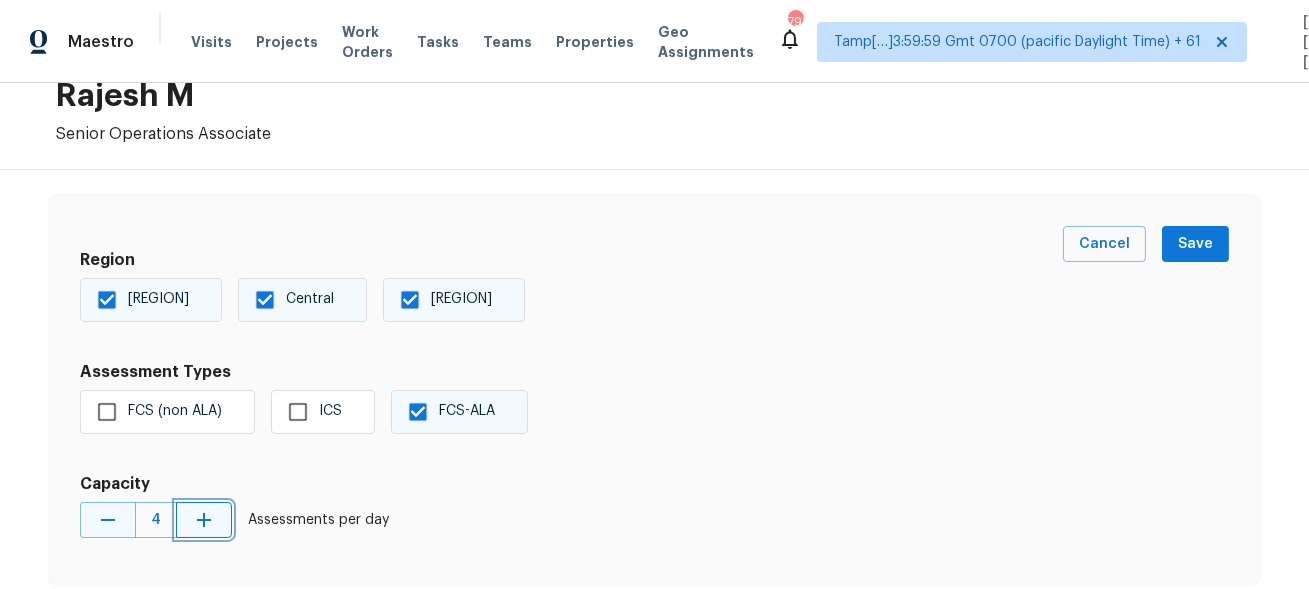 click 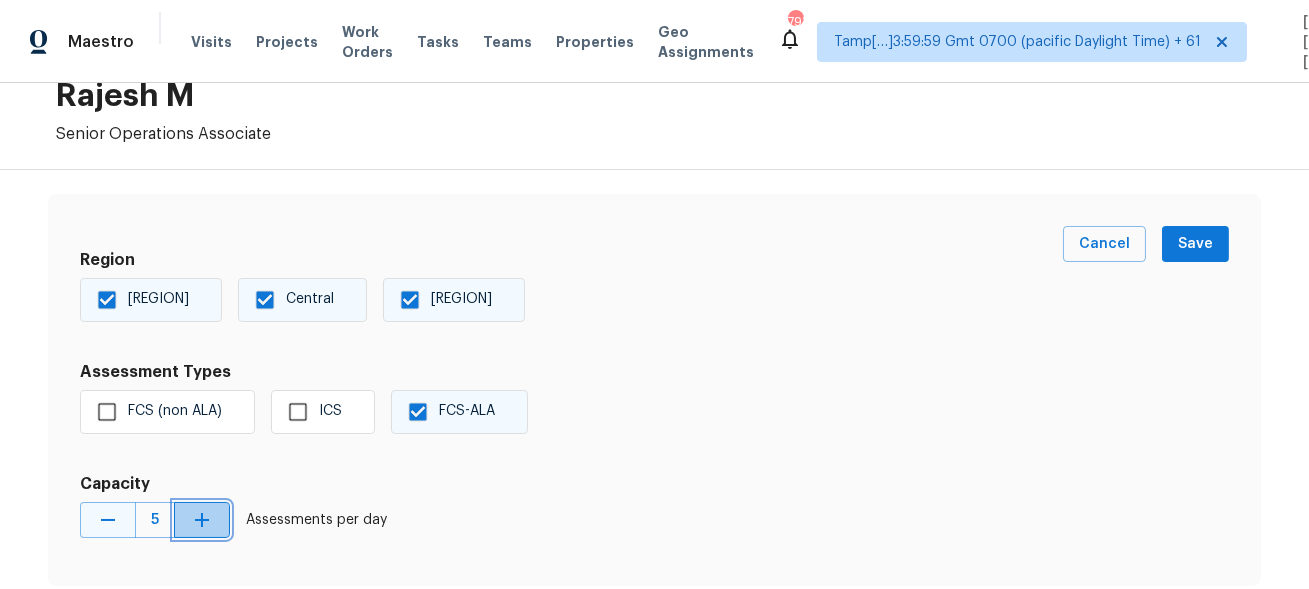 click 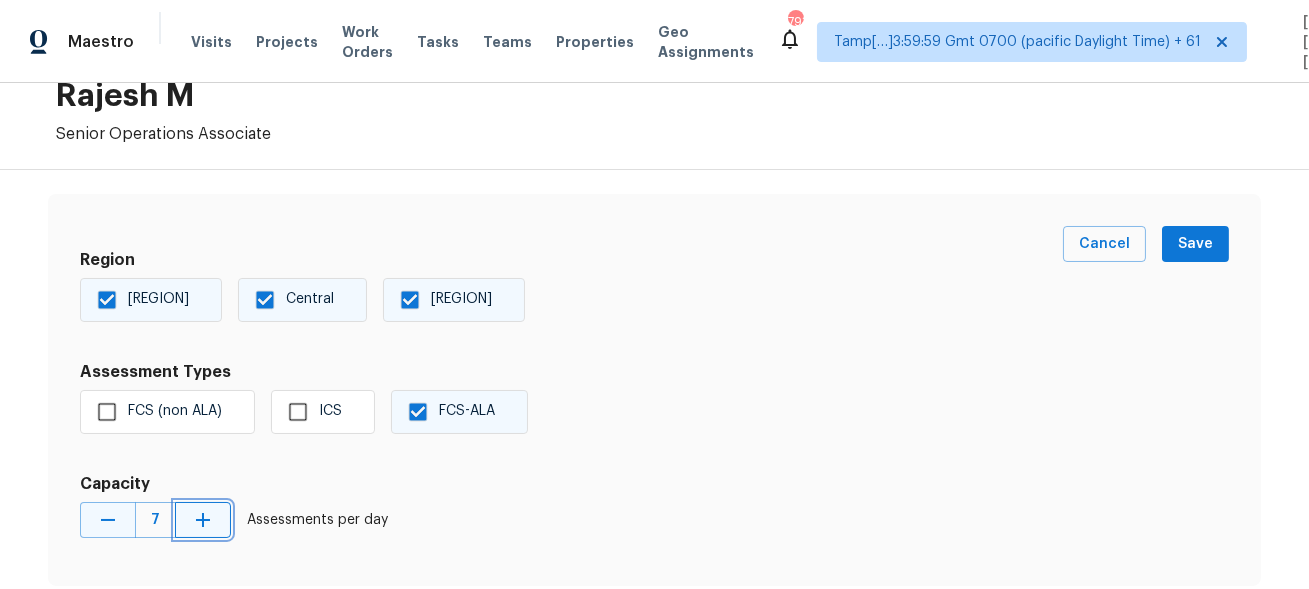 click 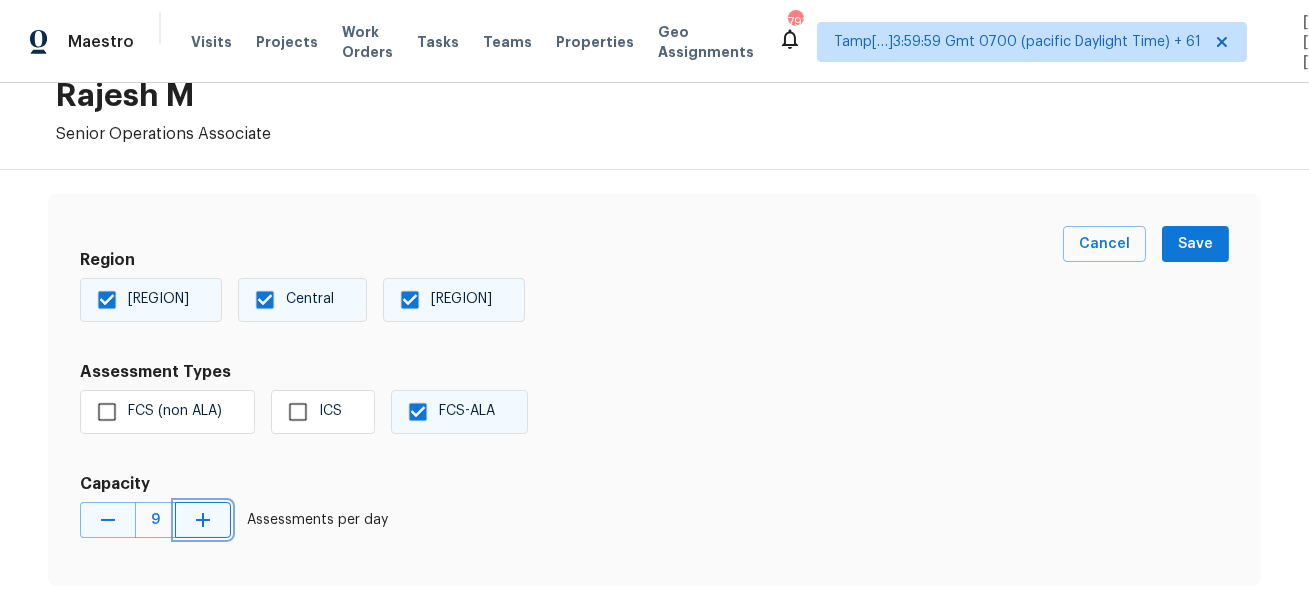 click 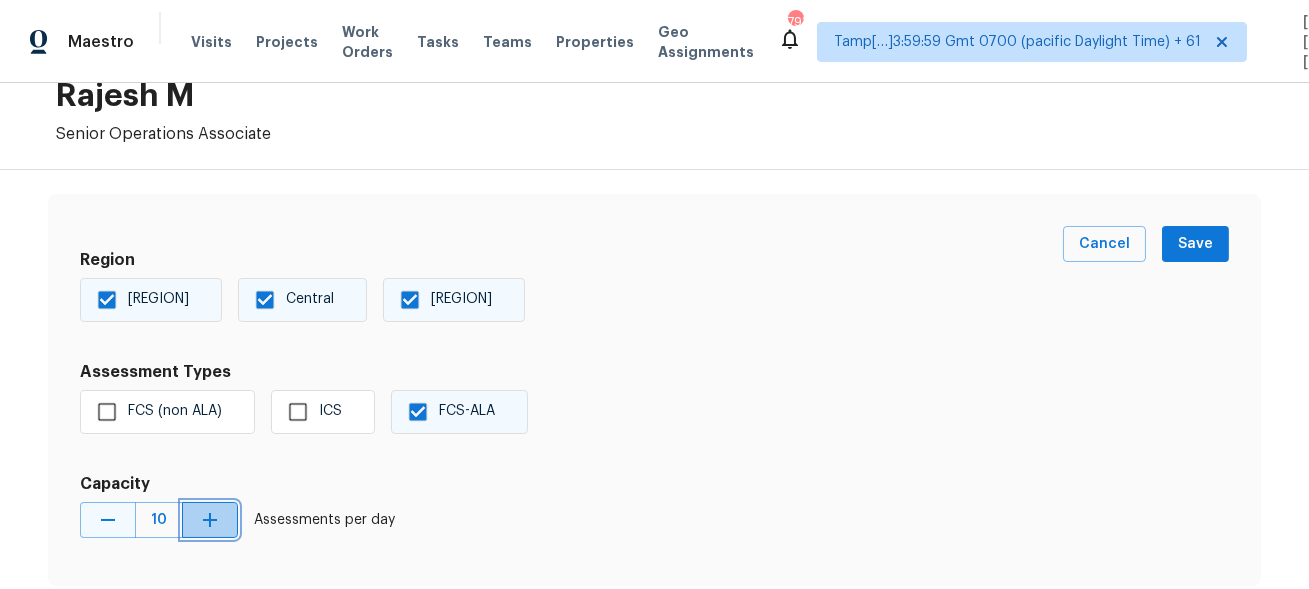click 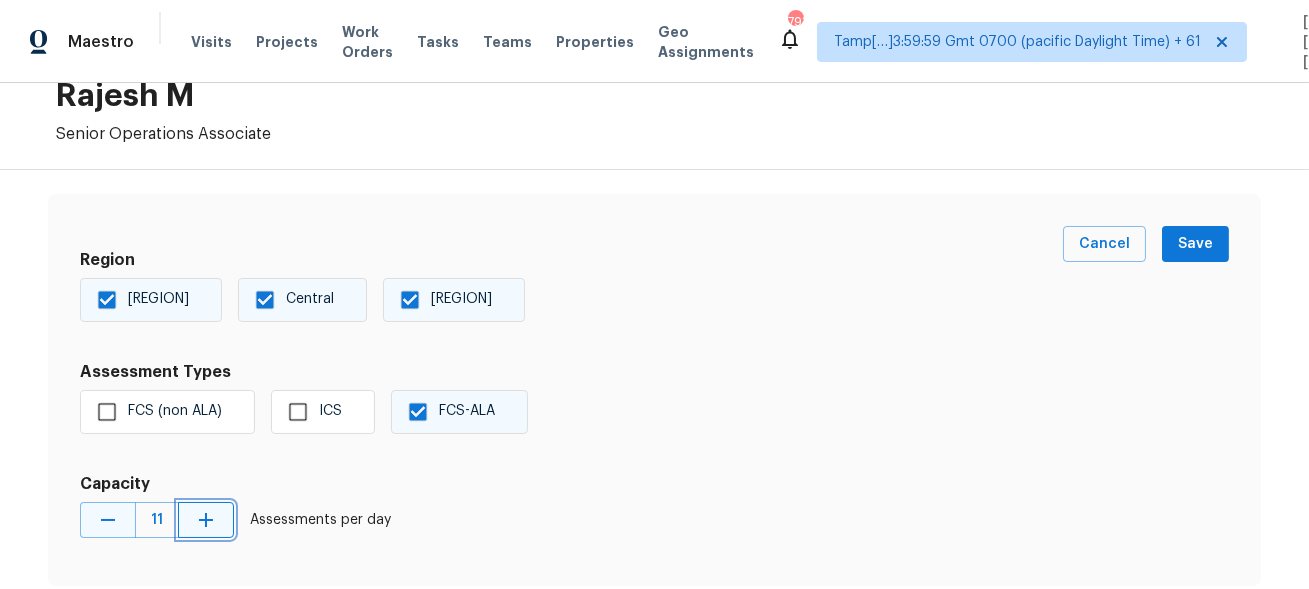 click 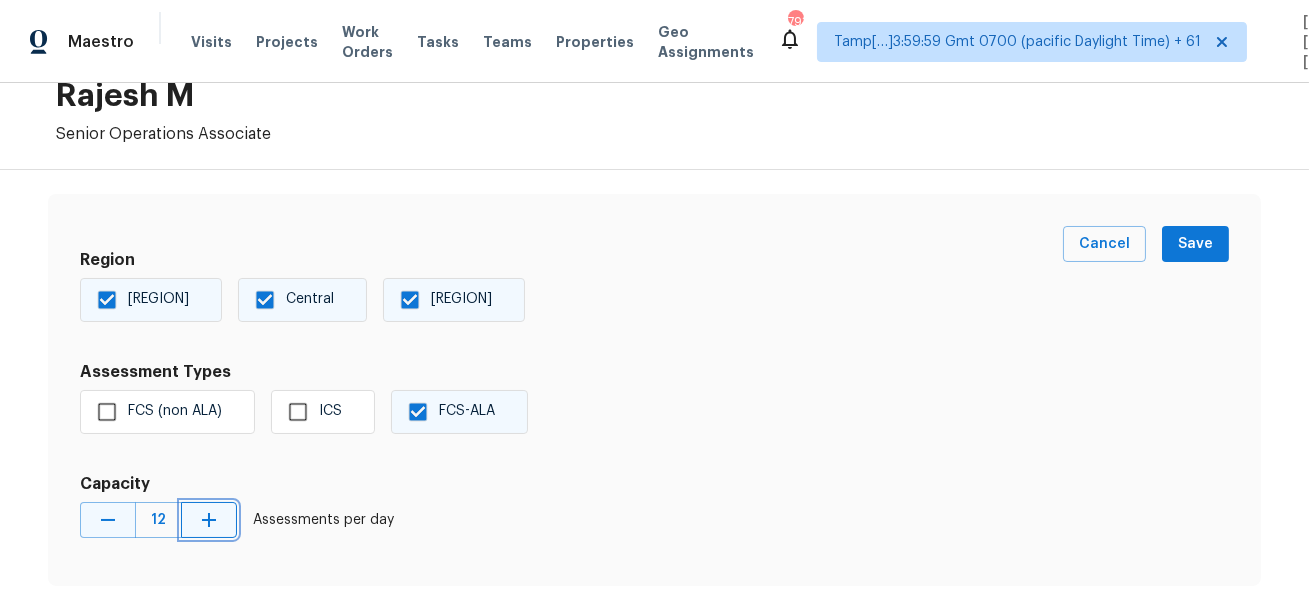 click 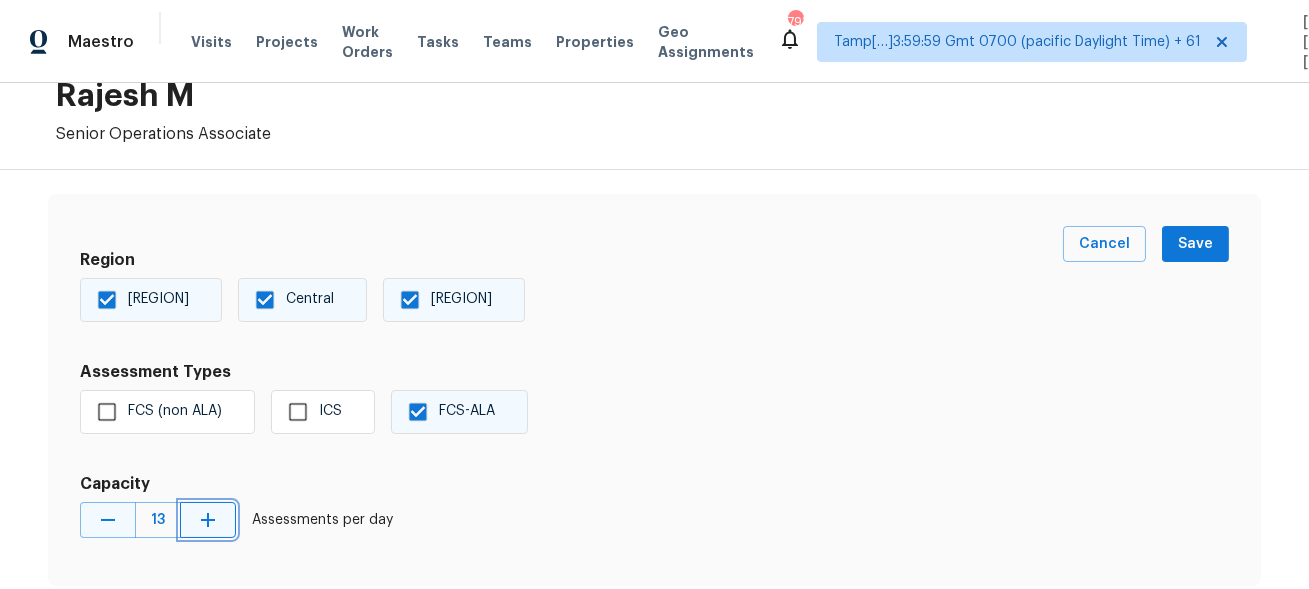 click 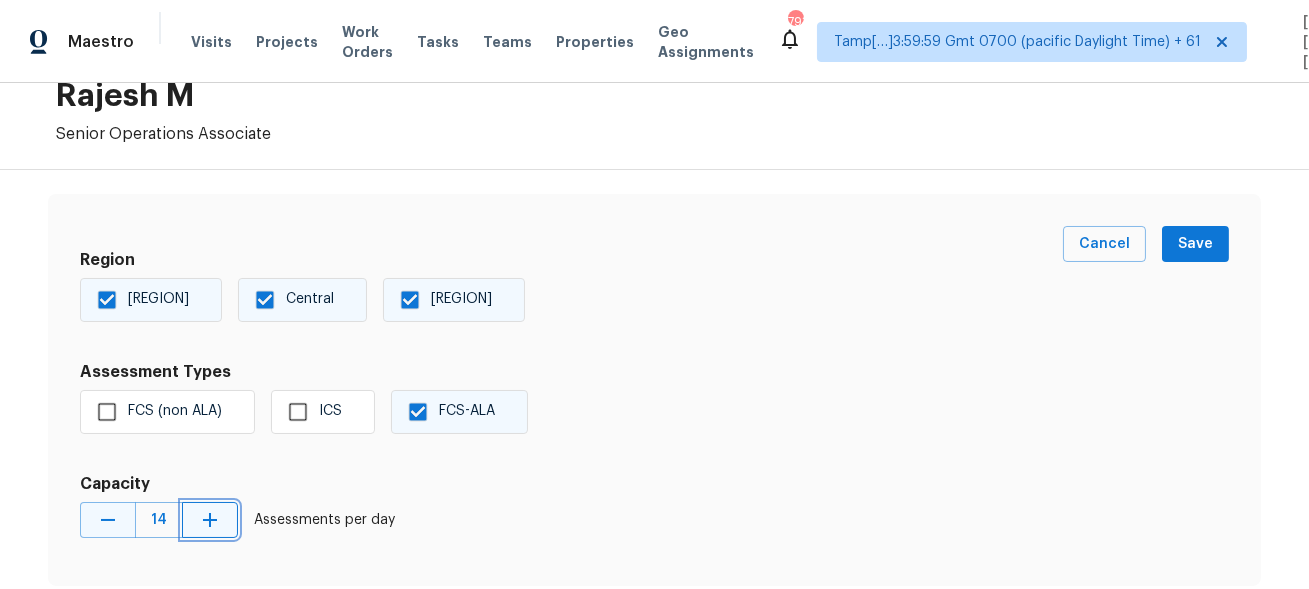 click 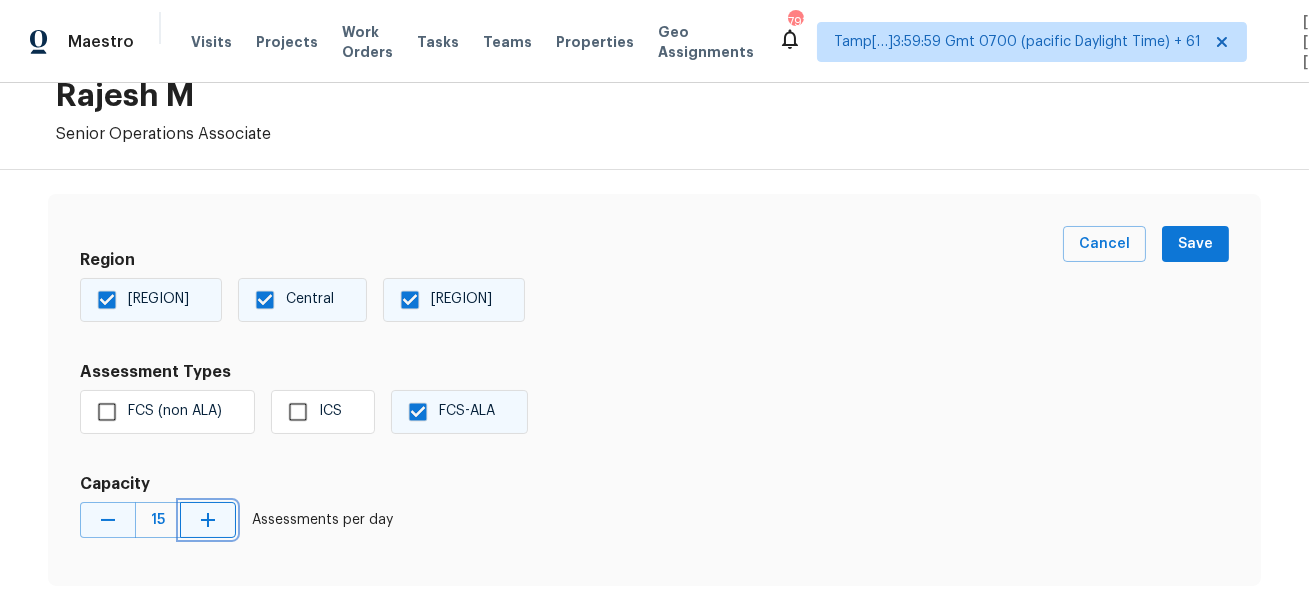 click 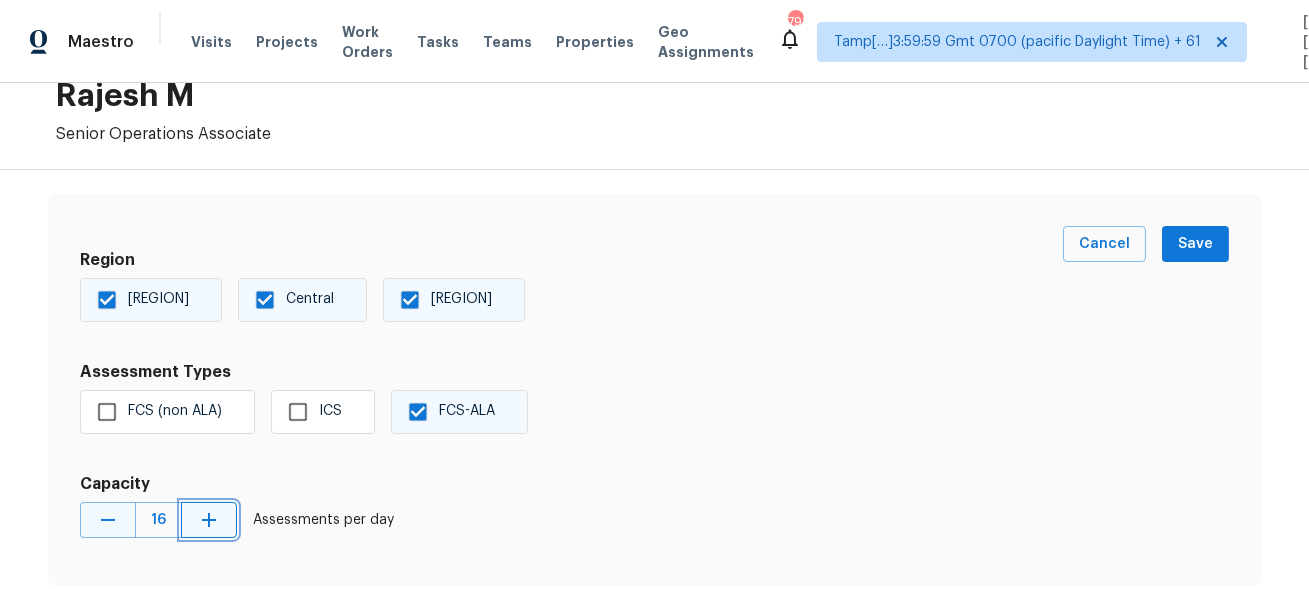 click 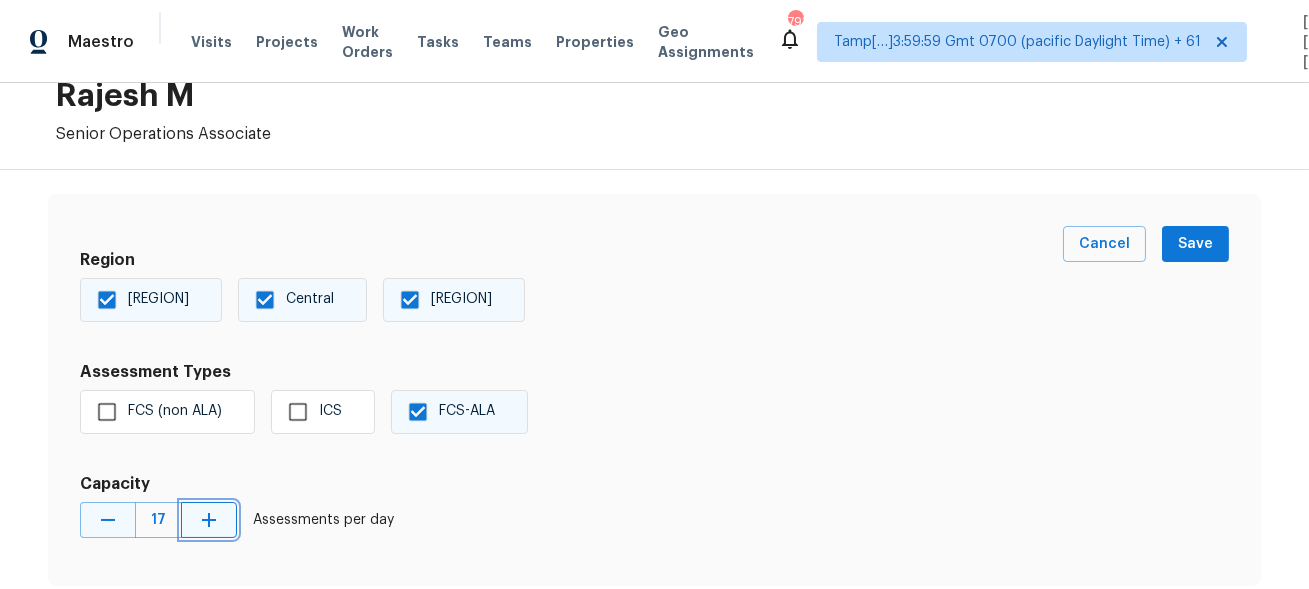 click 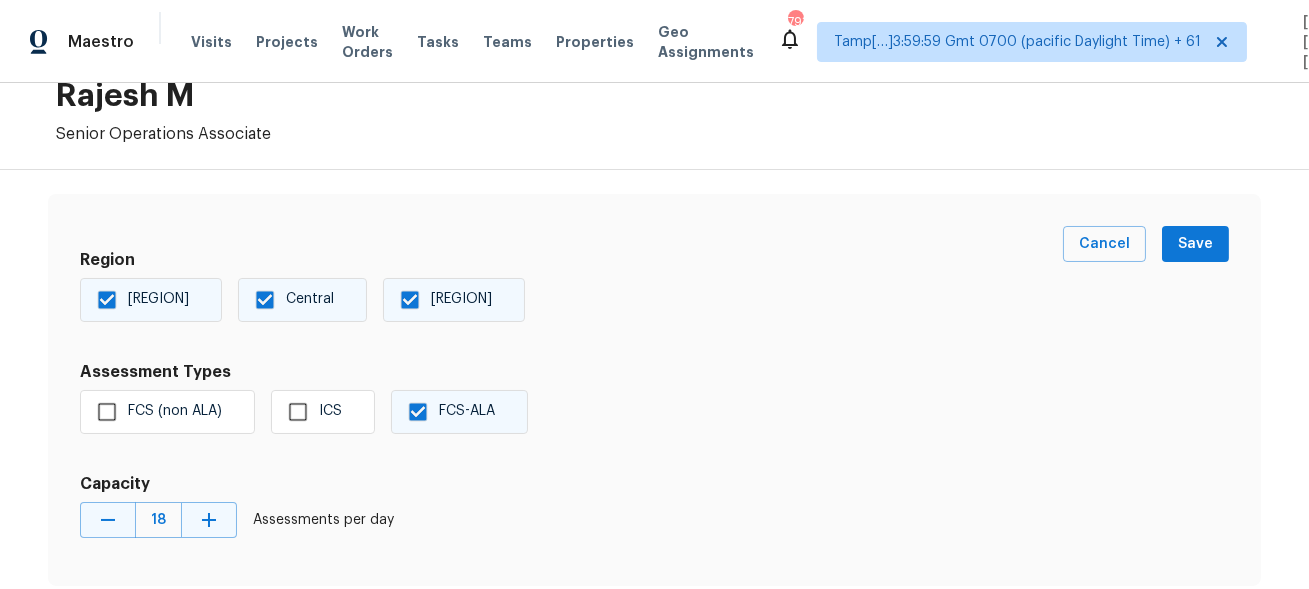 click on "ICS" at bounding box center [298, 412] 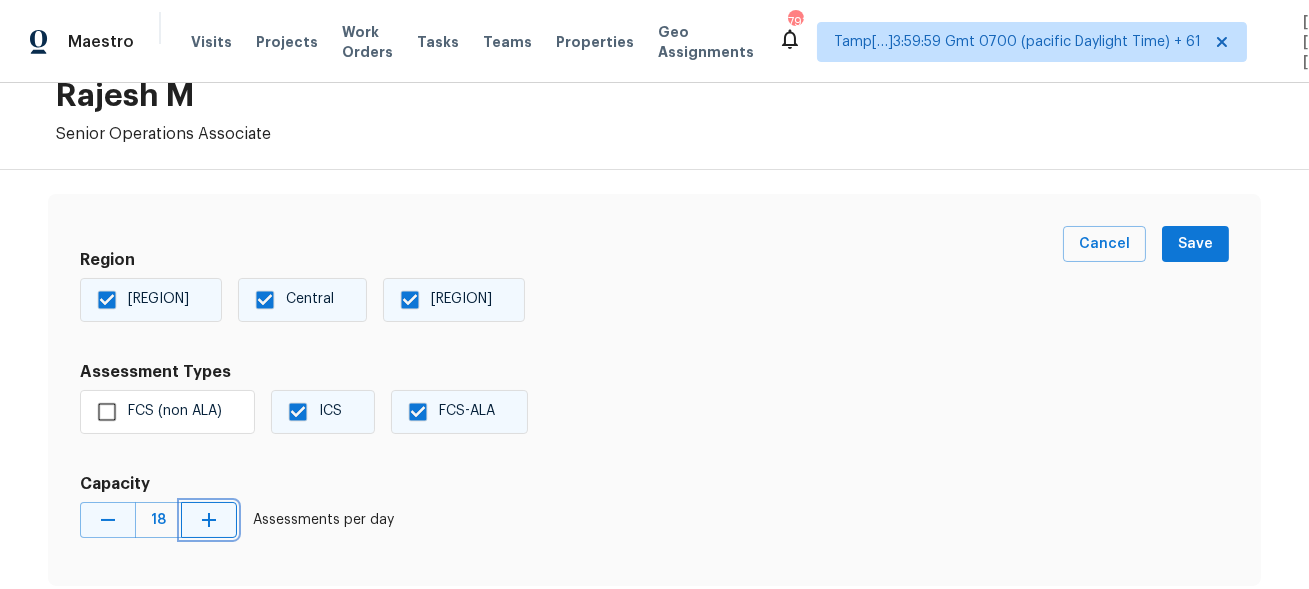 click 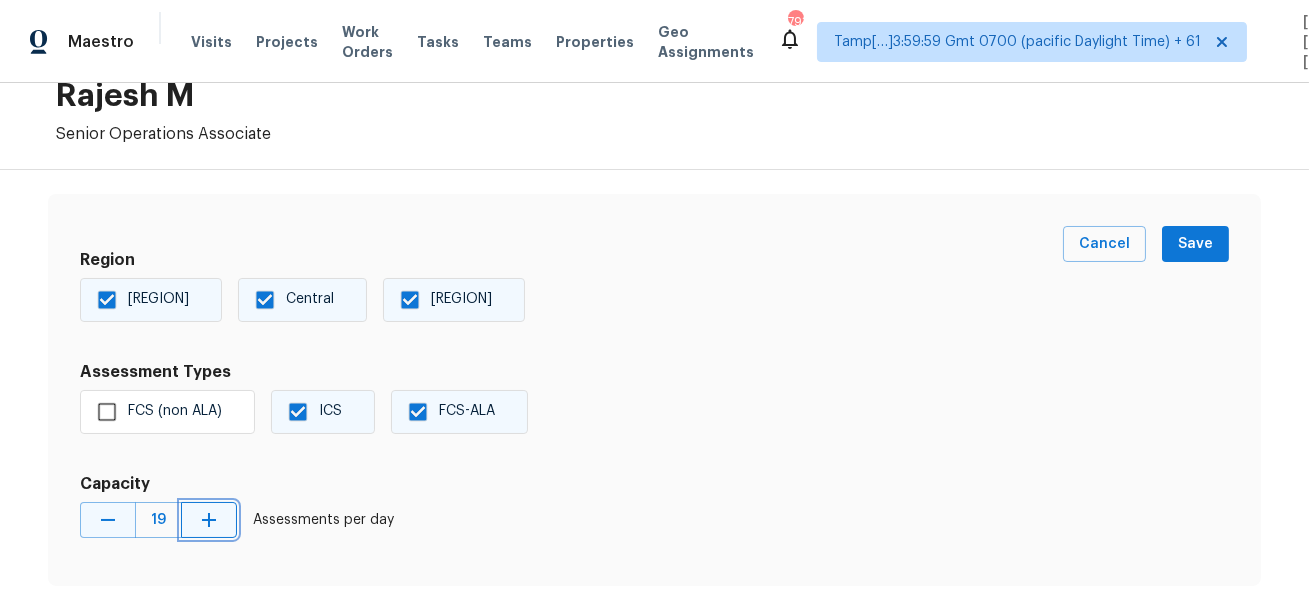 click 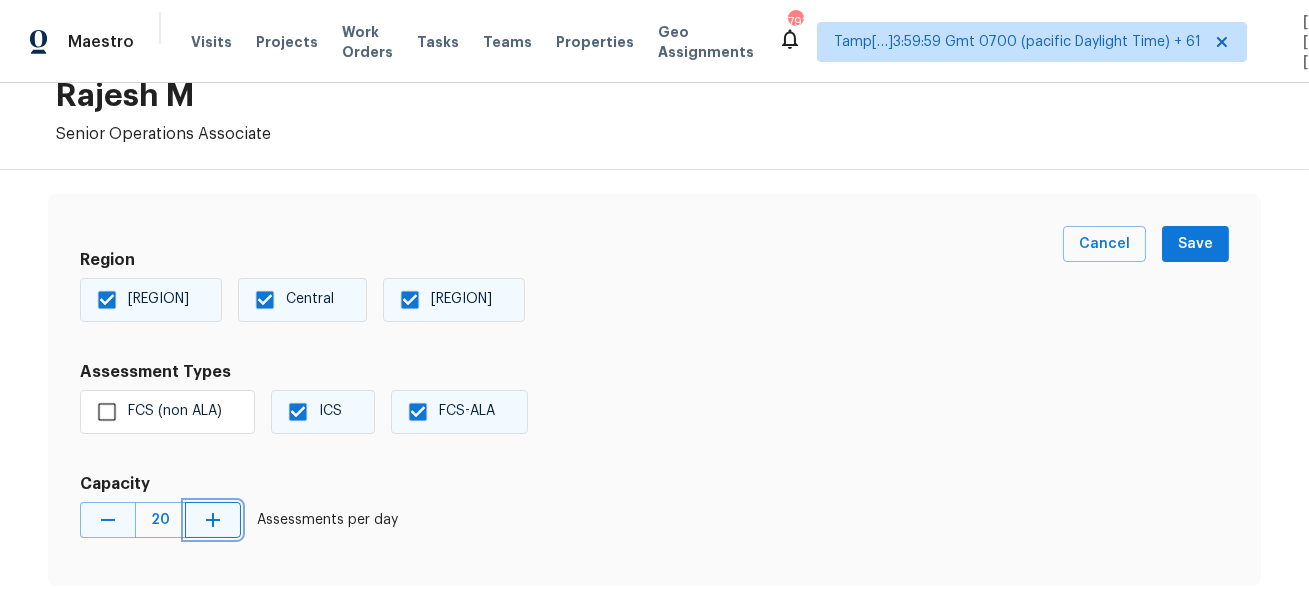 click 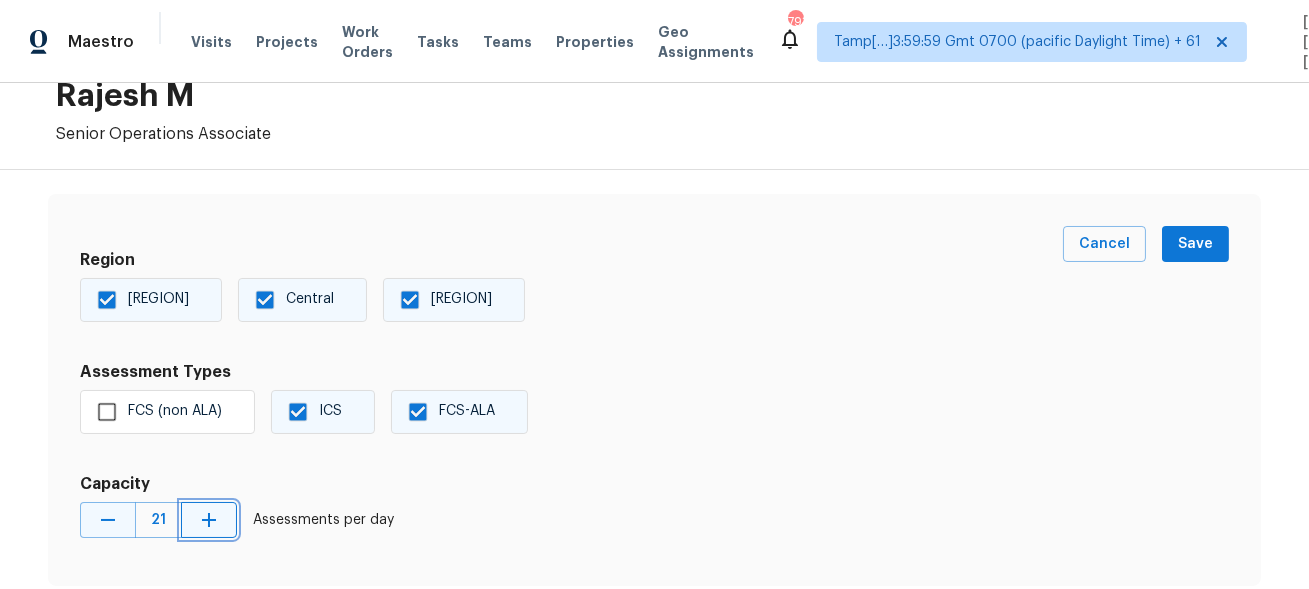 click 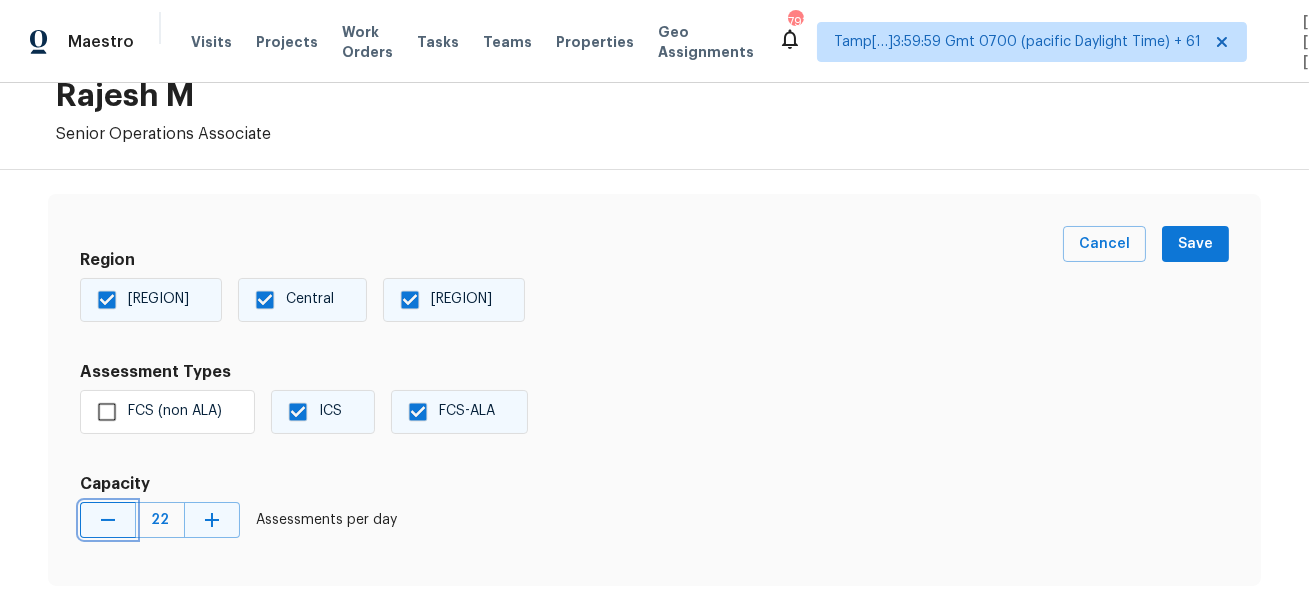 click 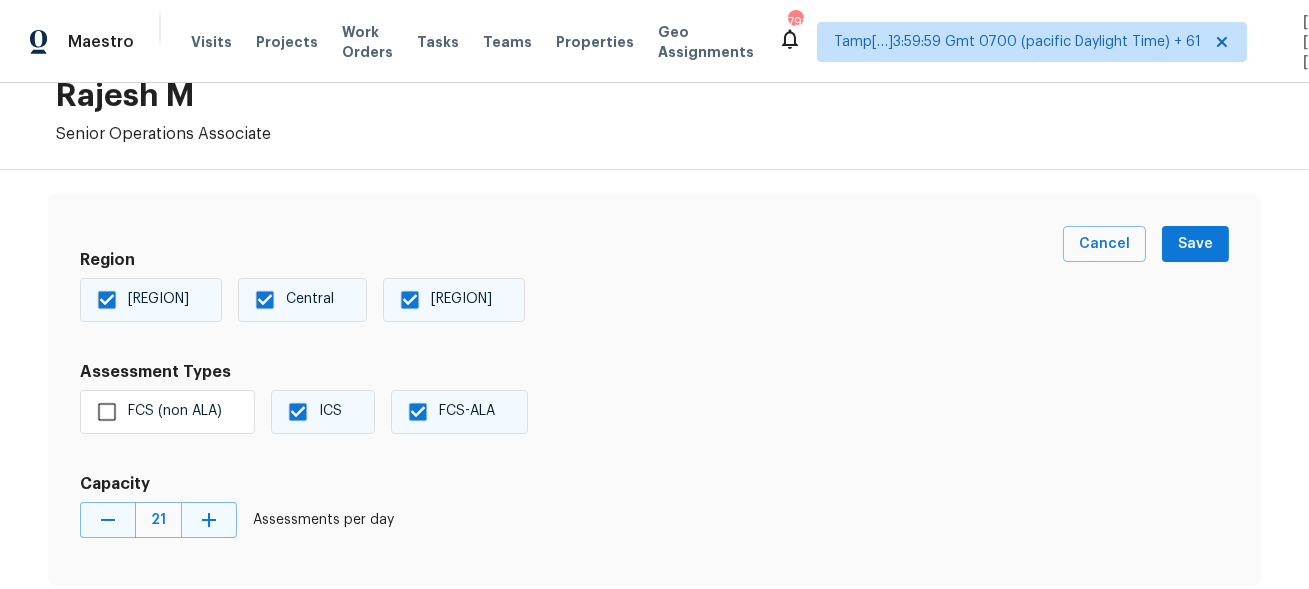 click on "ICS" at bounding box center (298, 412) 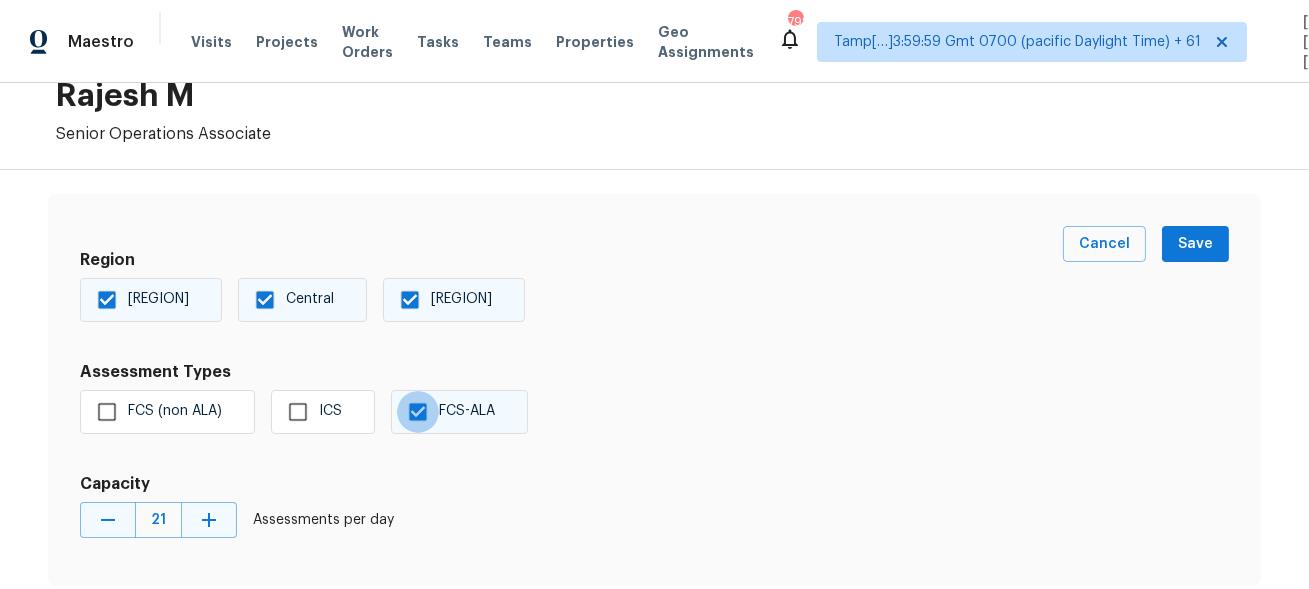 click on "FCS-ALA" at bounding box center (418, 412) 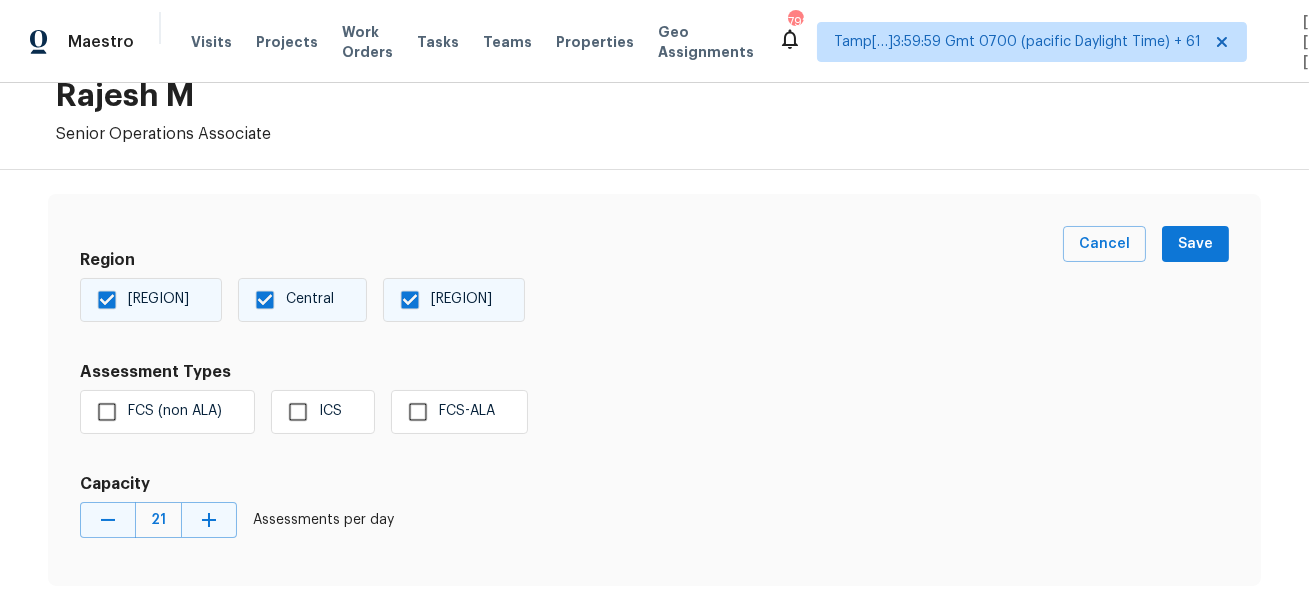 click on "Assessment Types [NAME] ([NAME]) [NAME]" at bounding box center (571, 394) 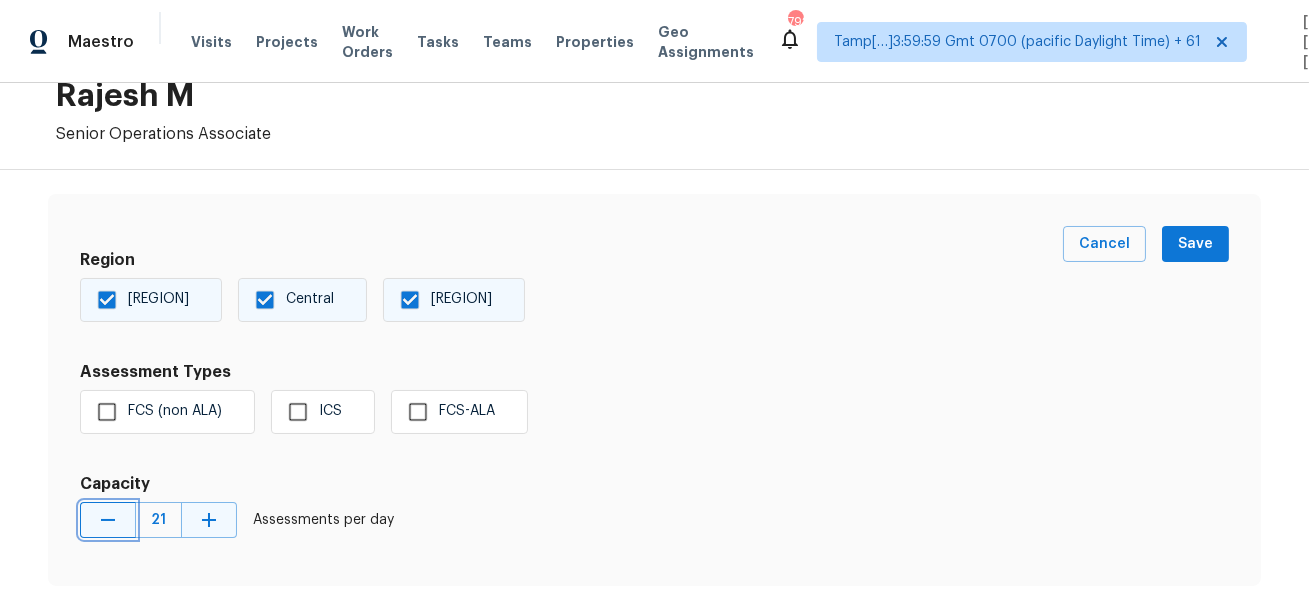click 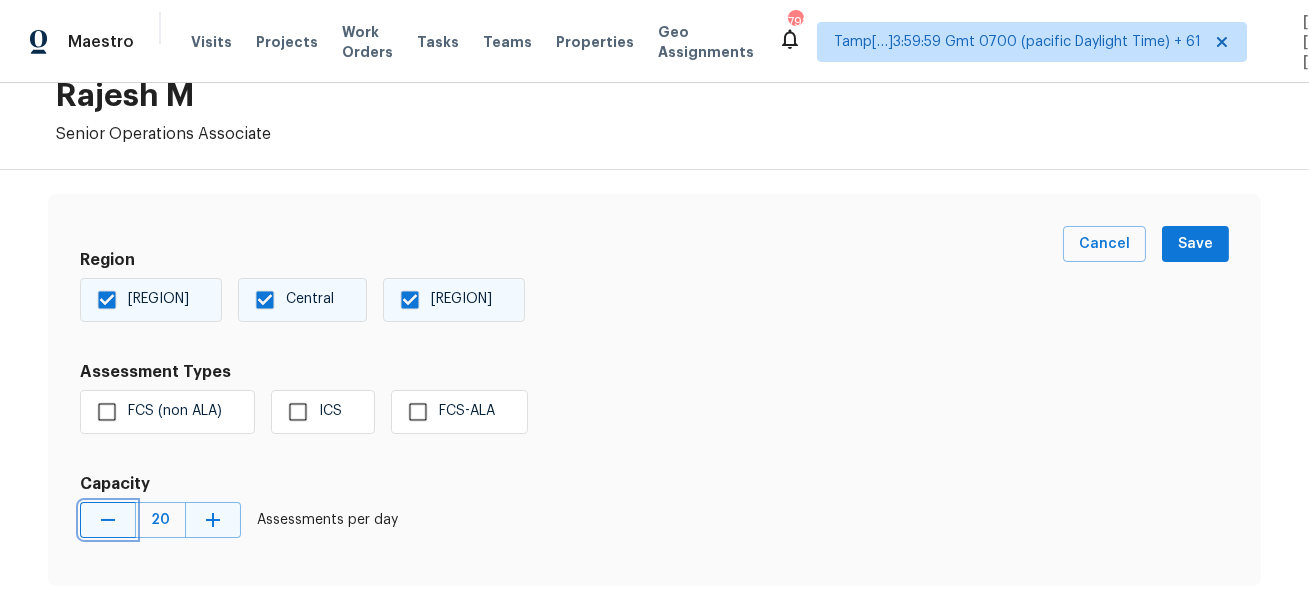 click 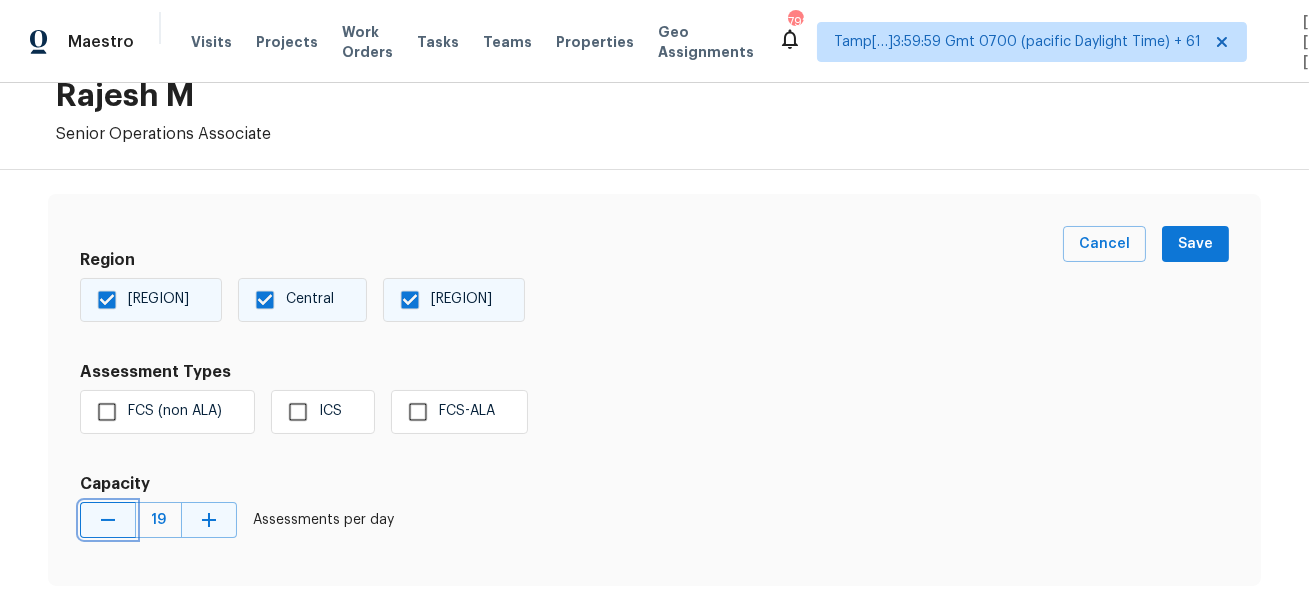 click 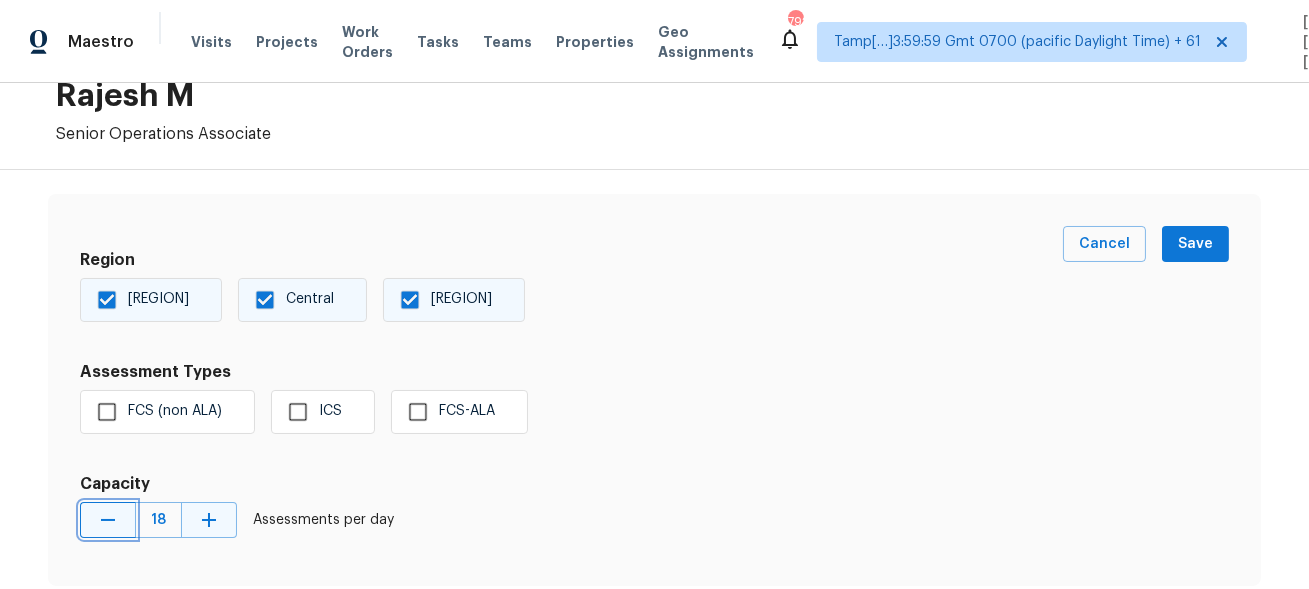 click 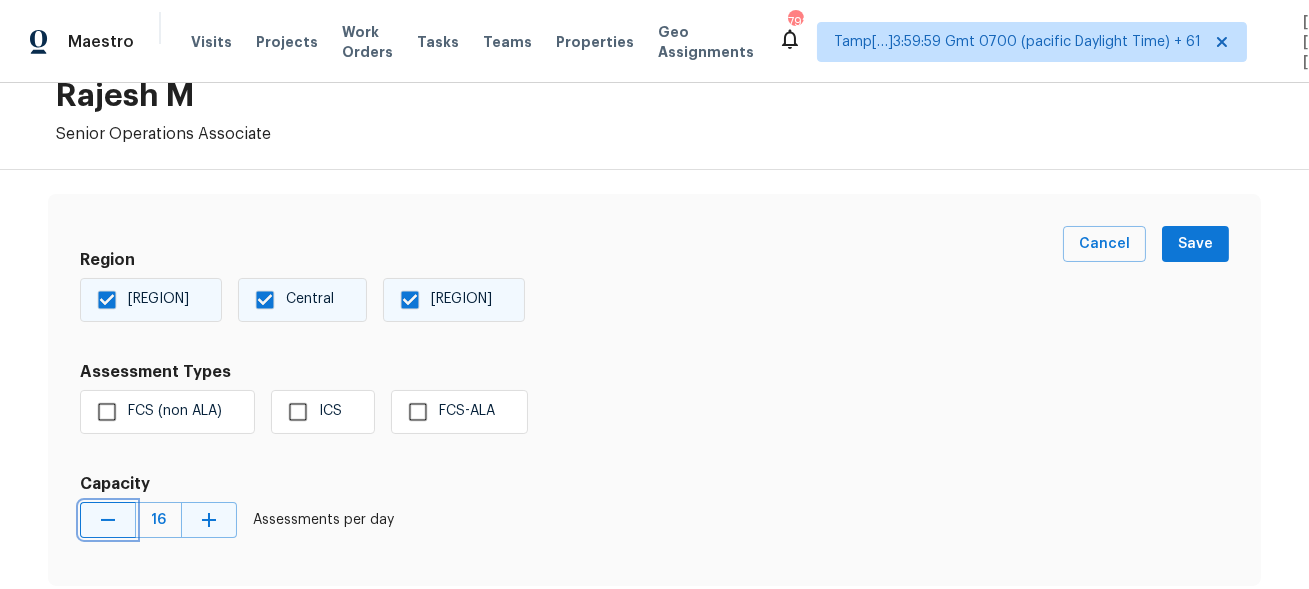 click 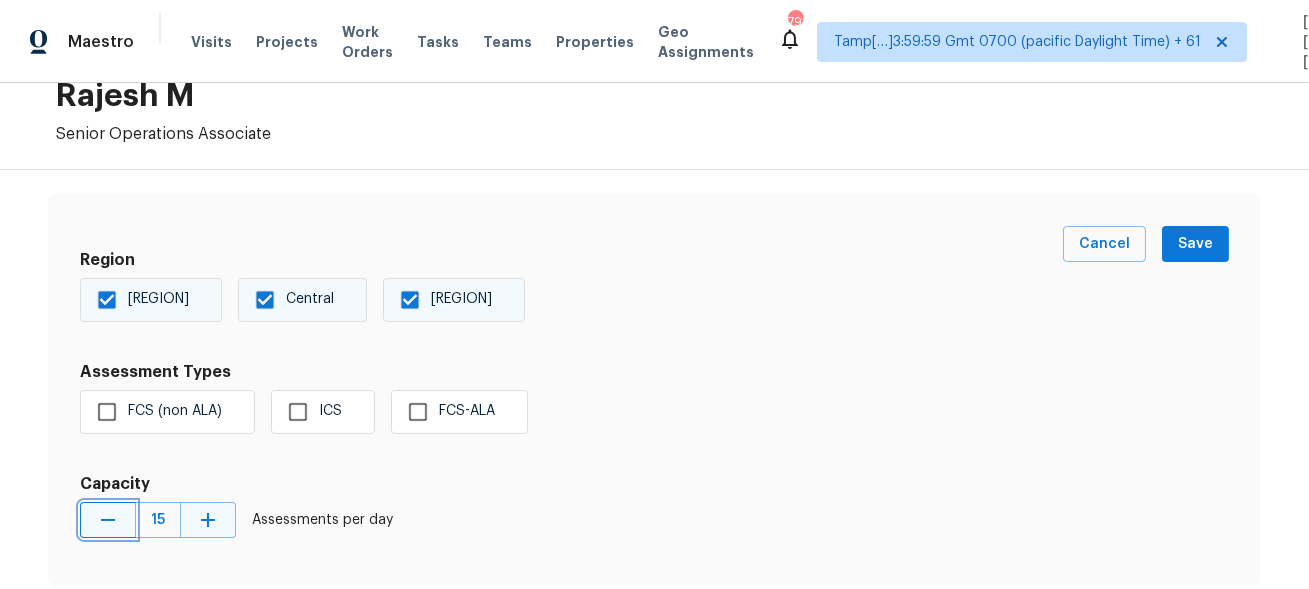 click 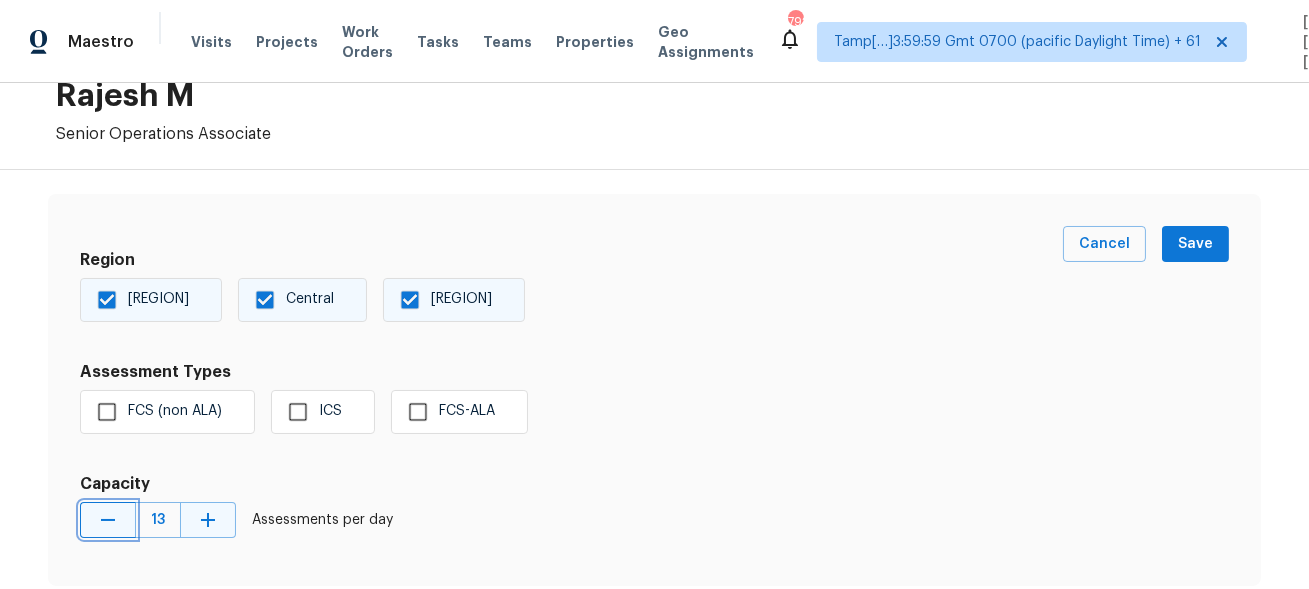 click 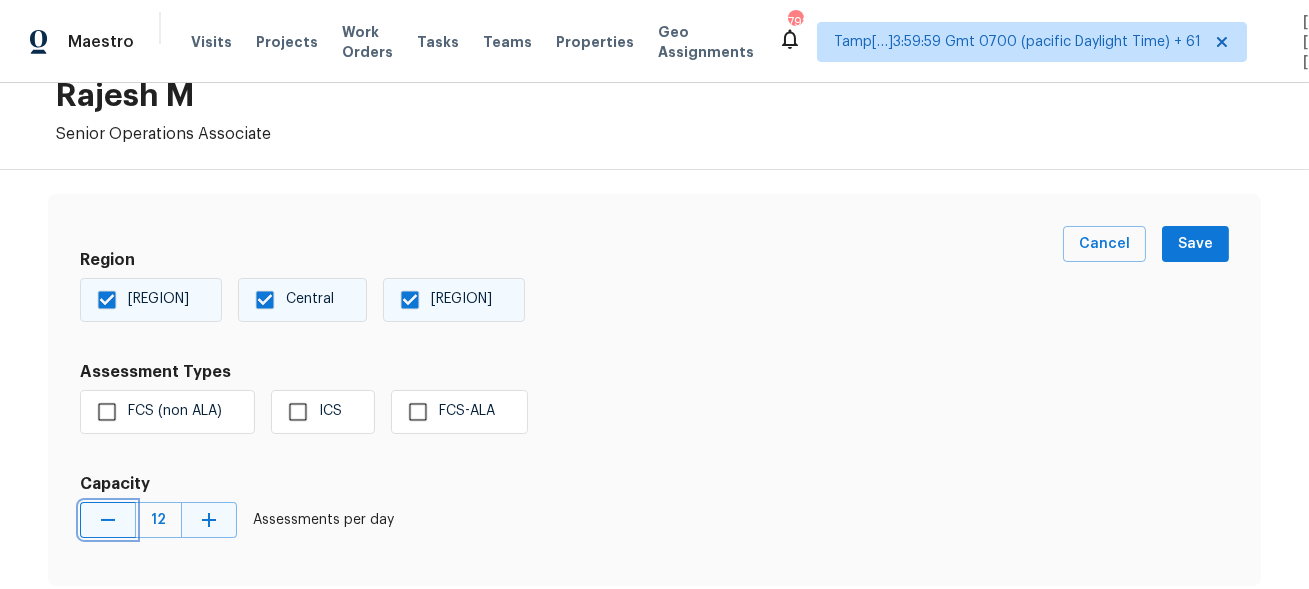 click 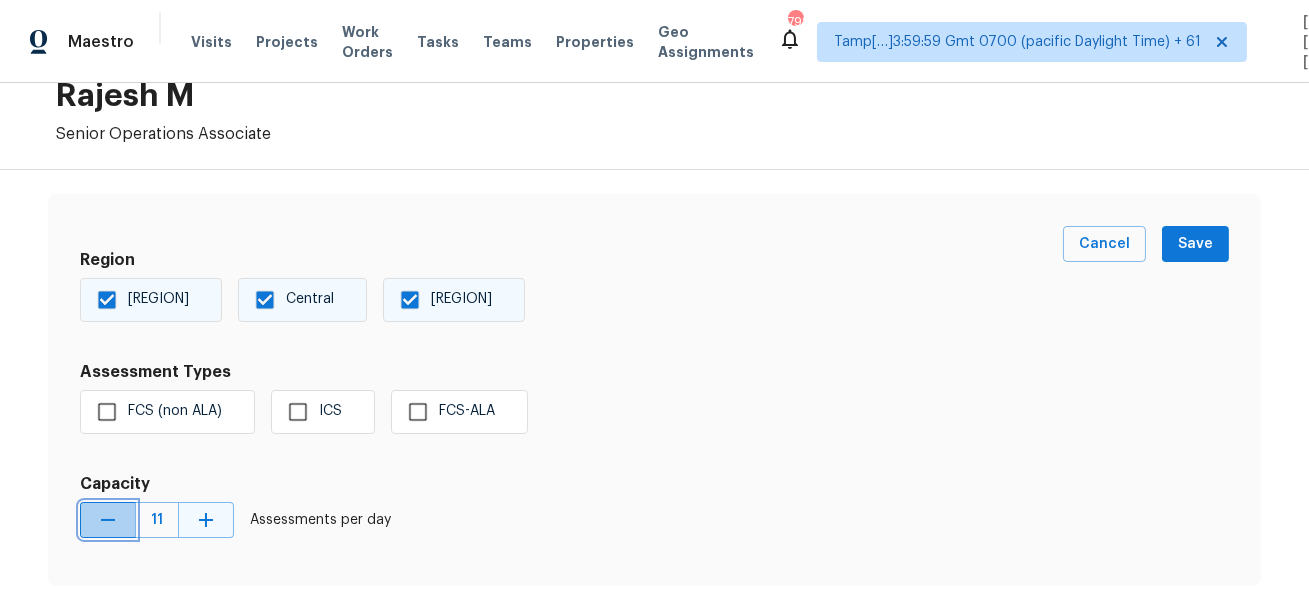 click 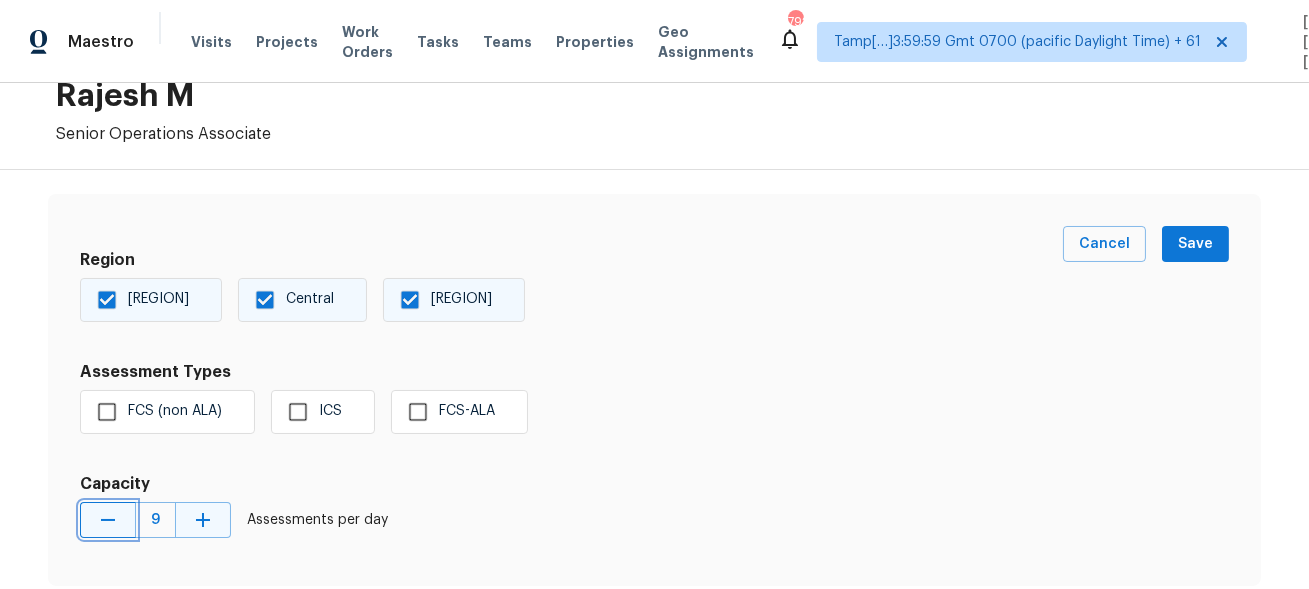 click 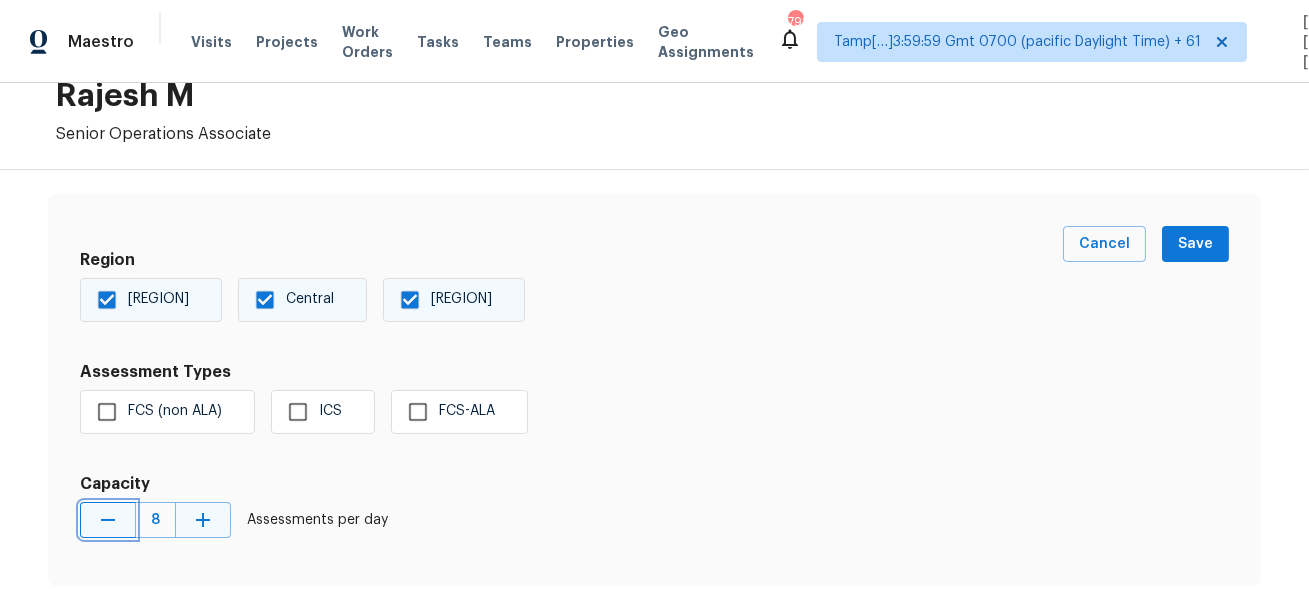 click 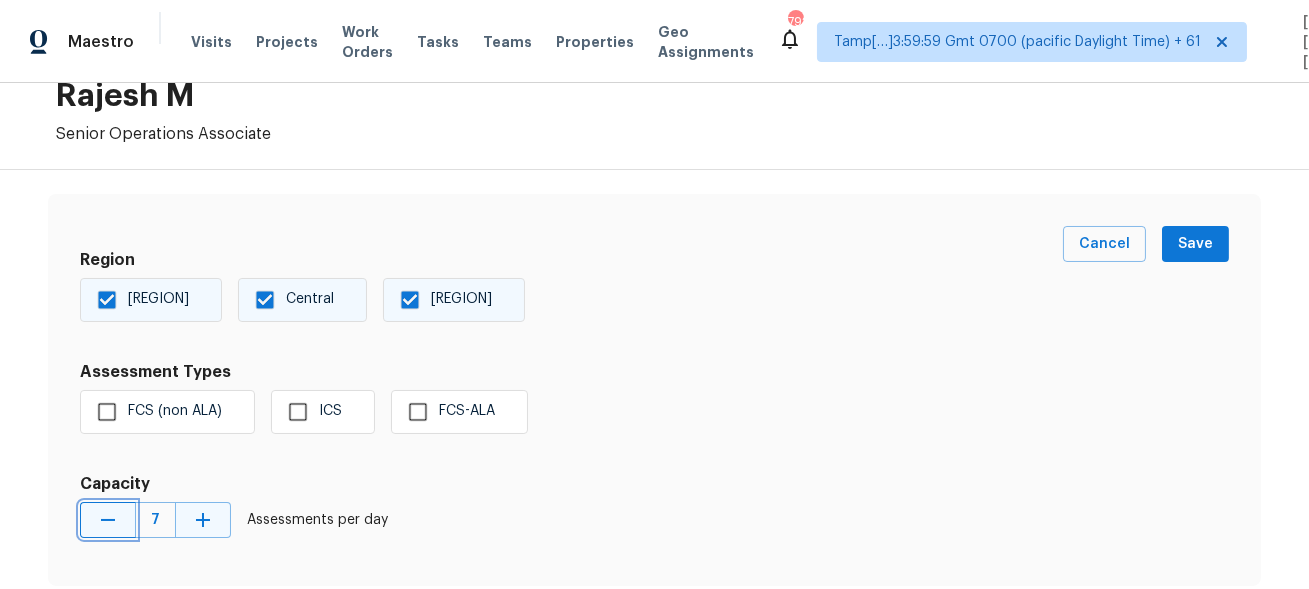 click 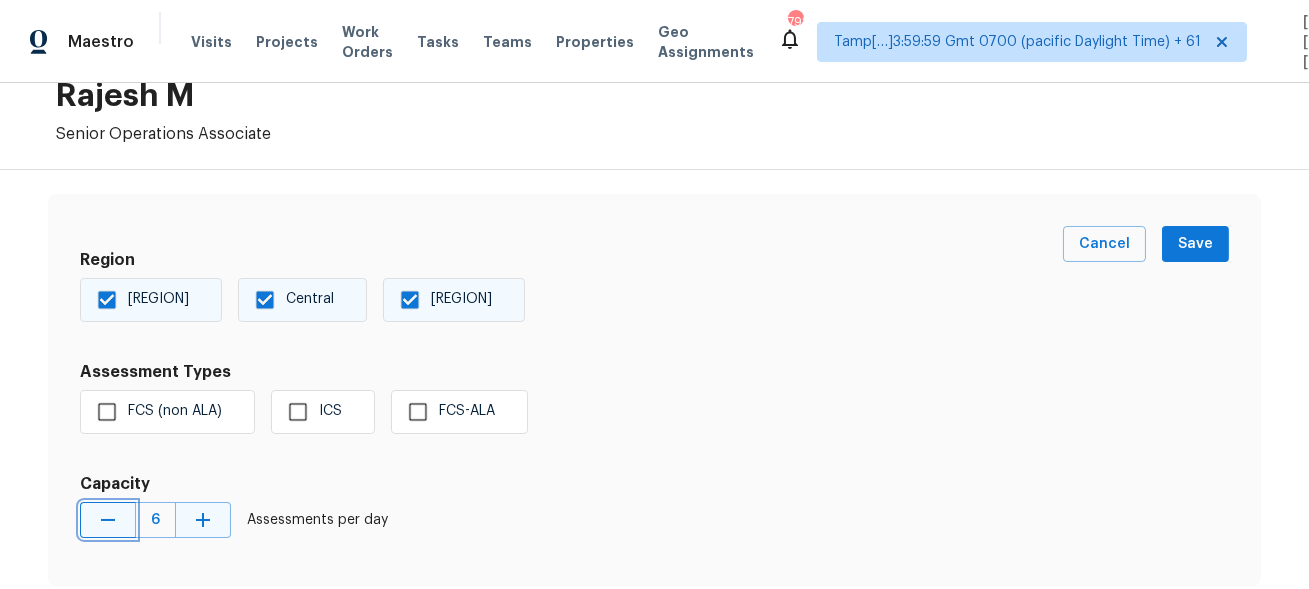 click 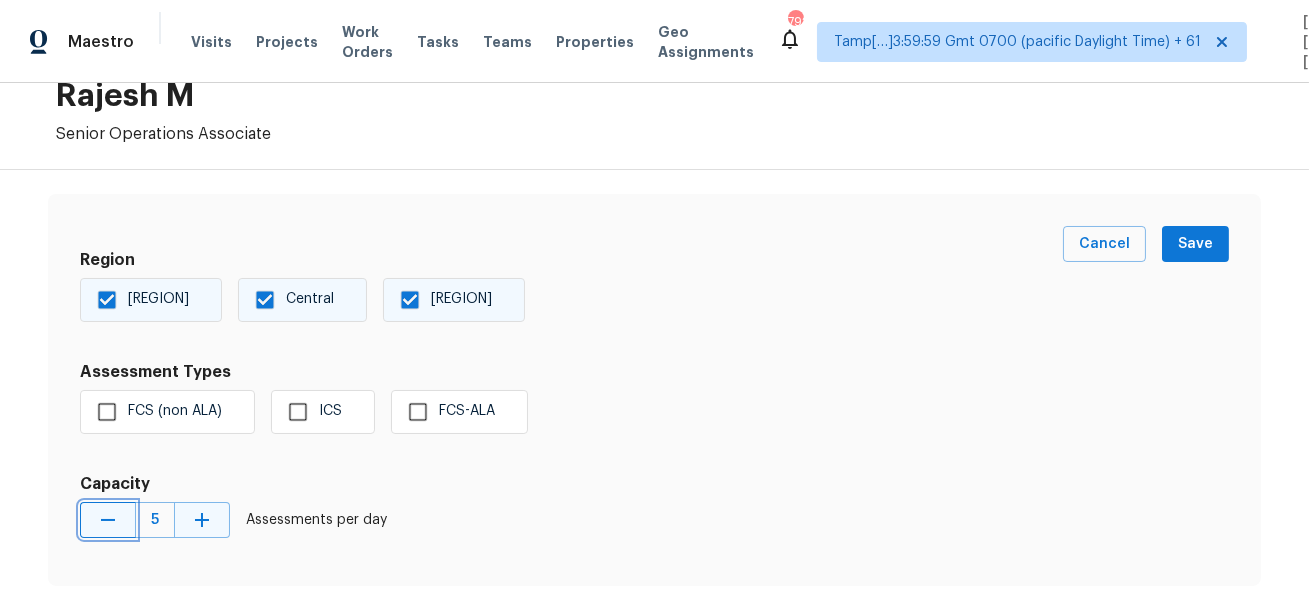 click 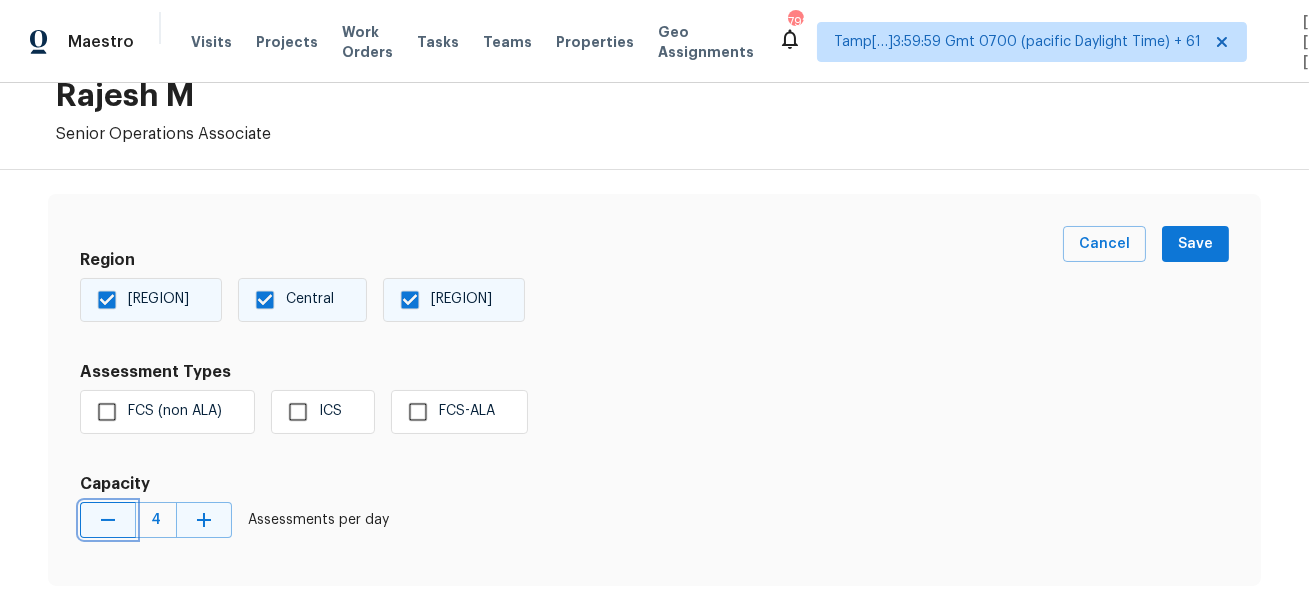 click 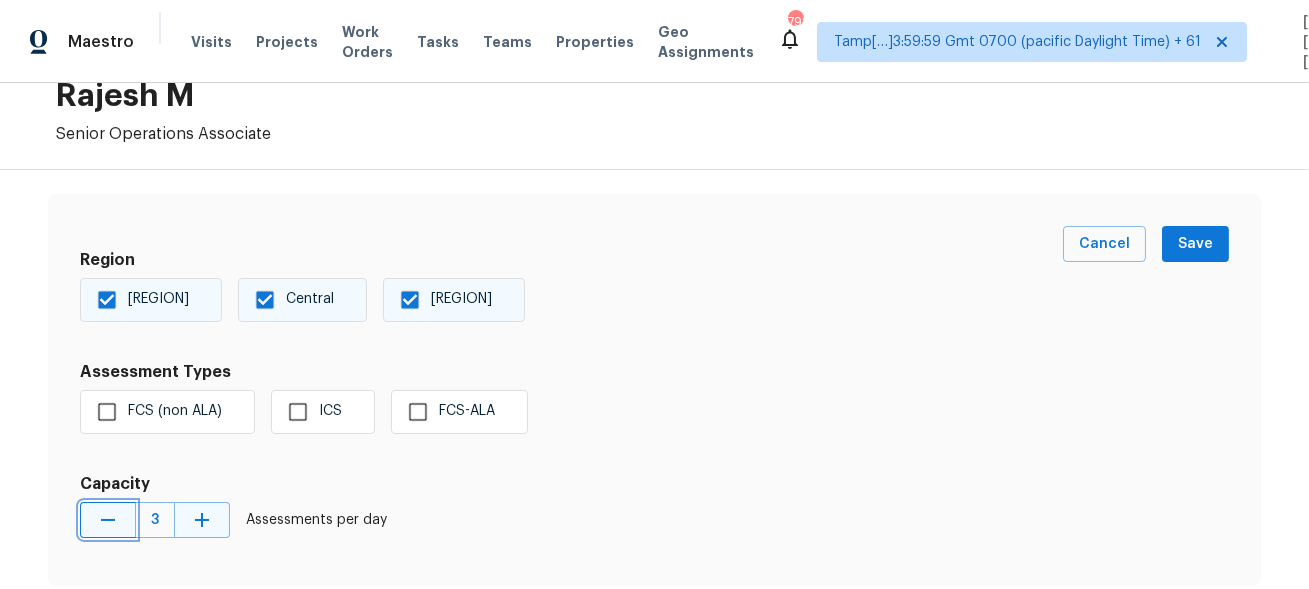click 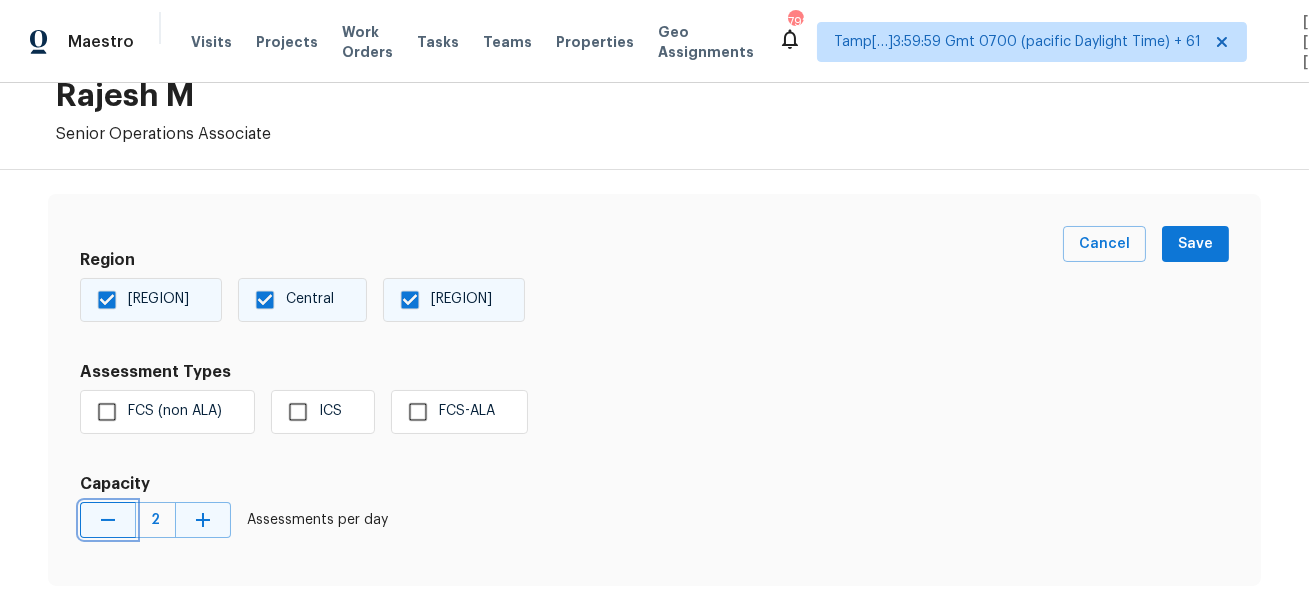 click 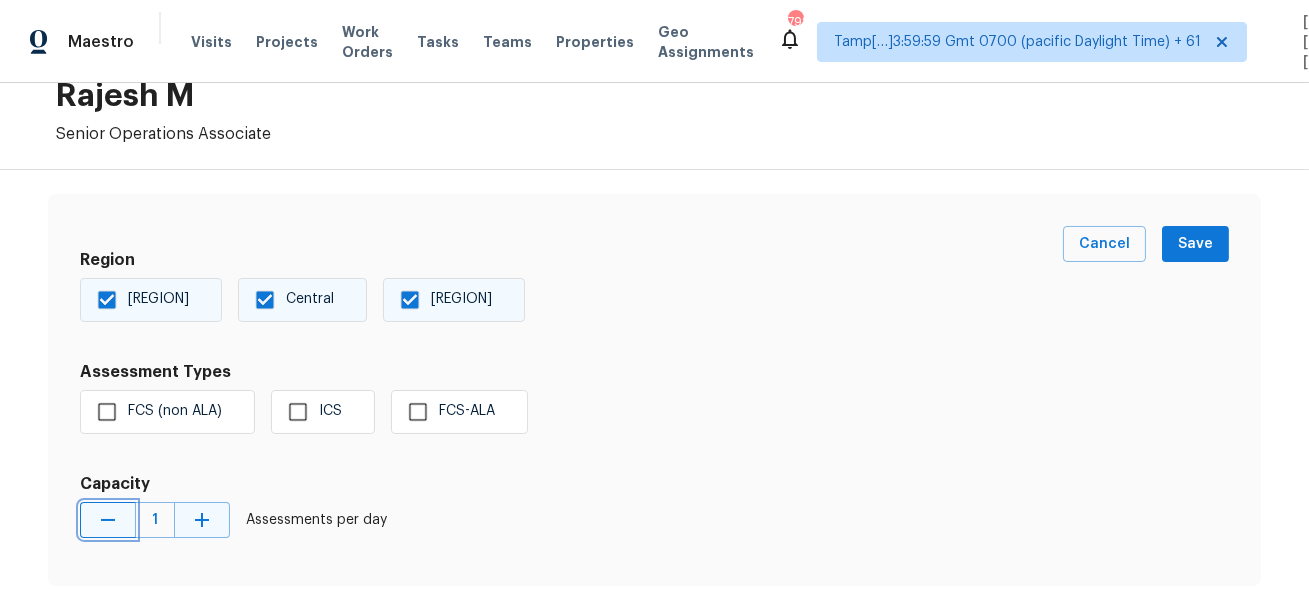click 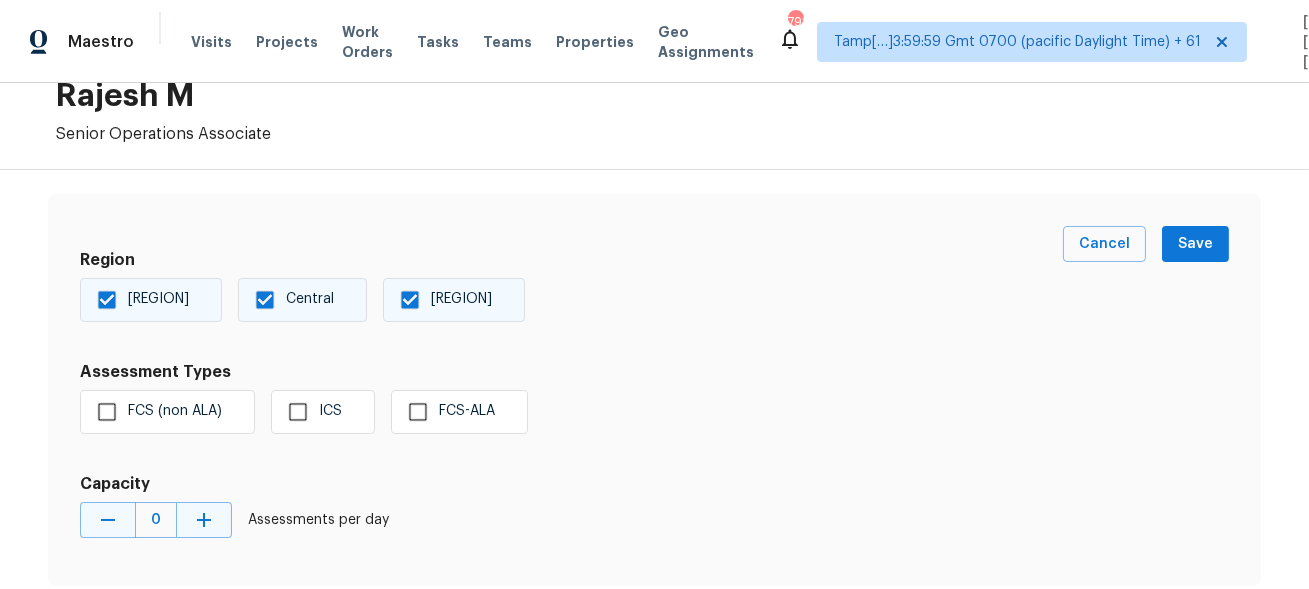 click on "Assessment Types" at bounding box center [571, 372] 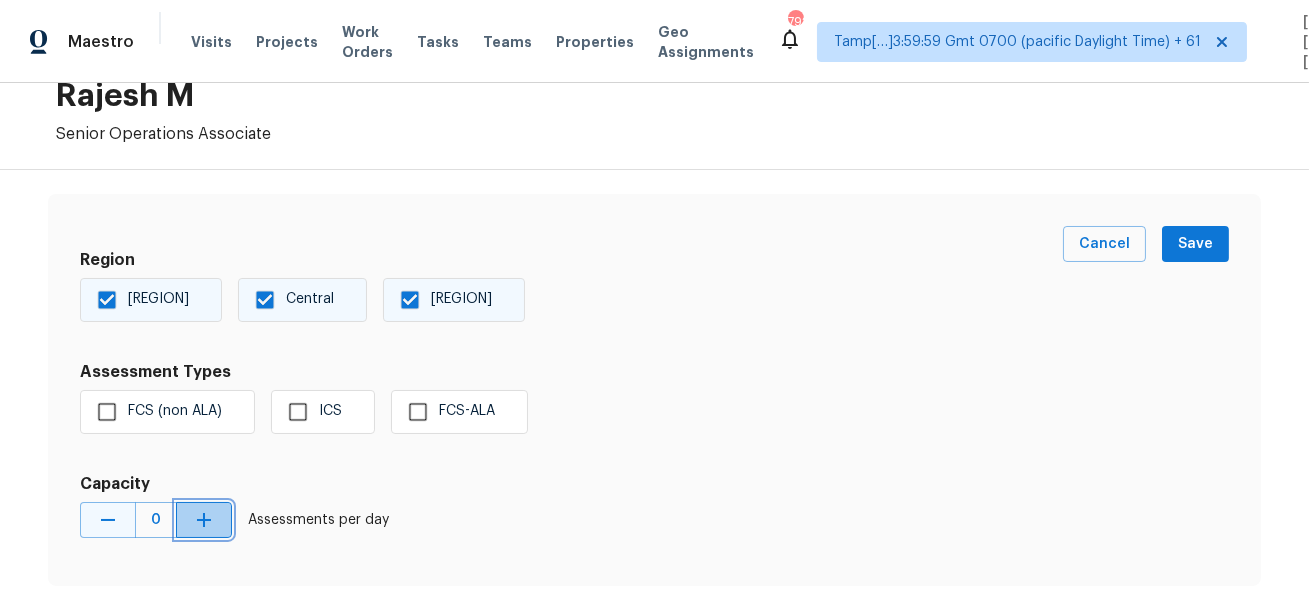 click 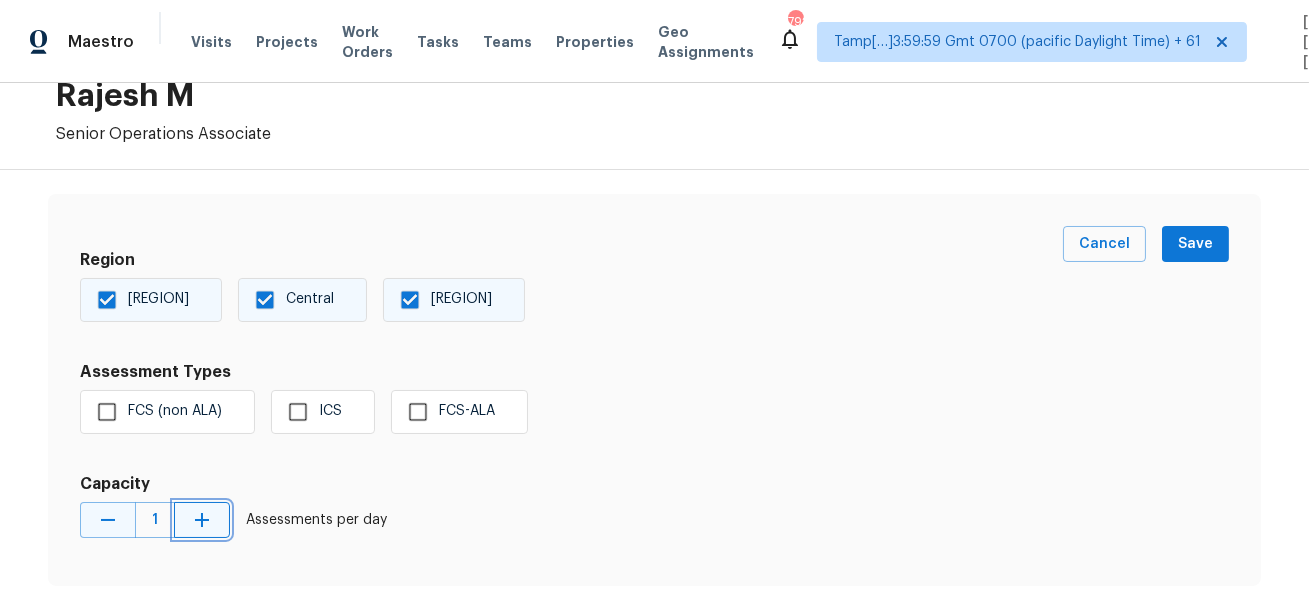 click 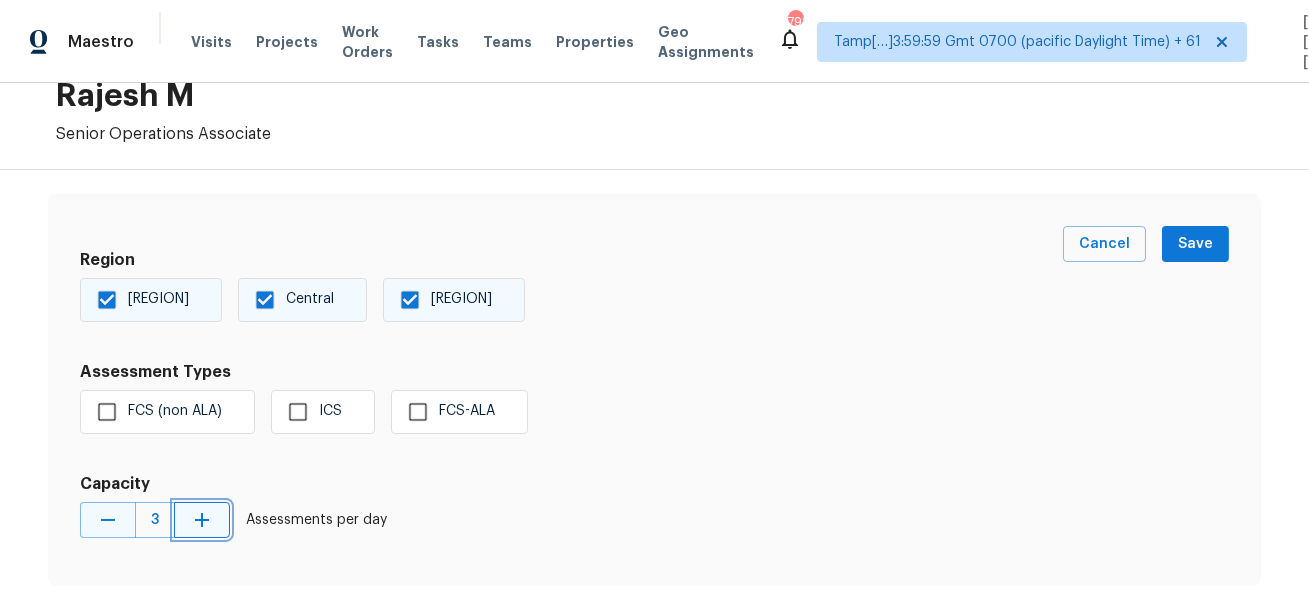 click 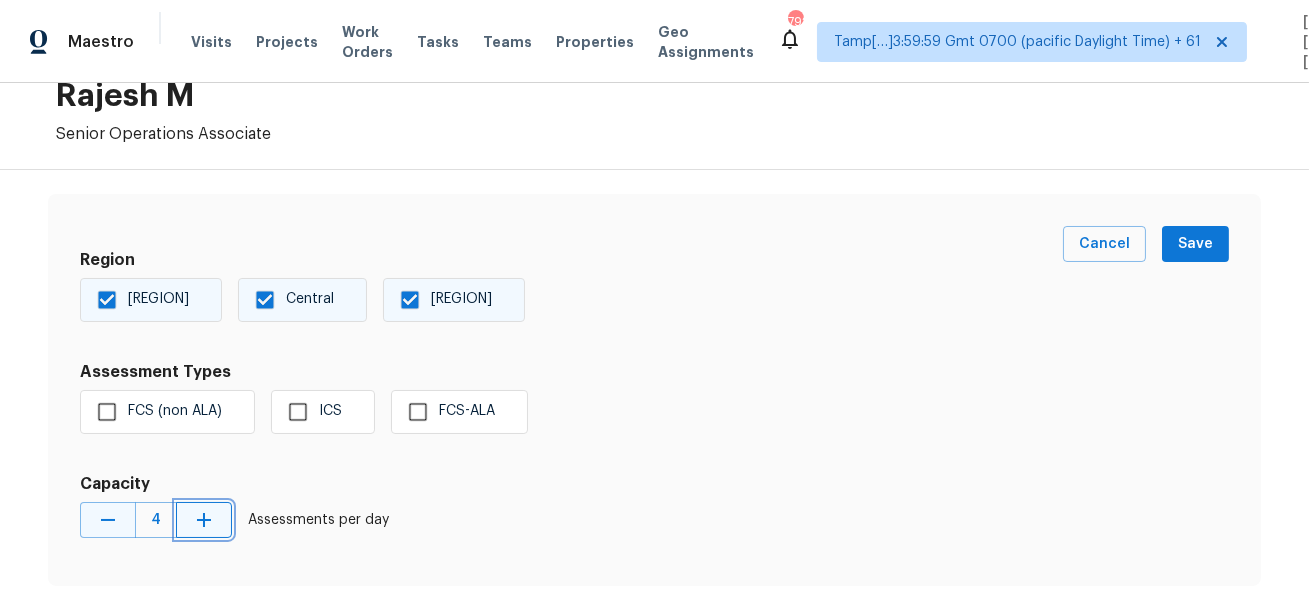 click 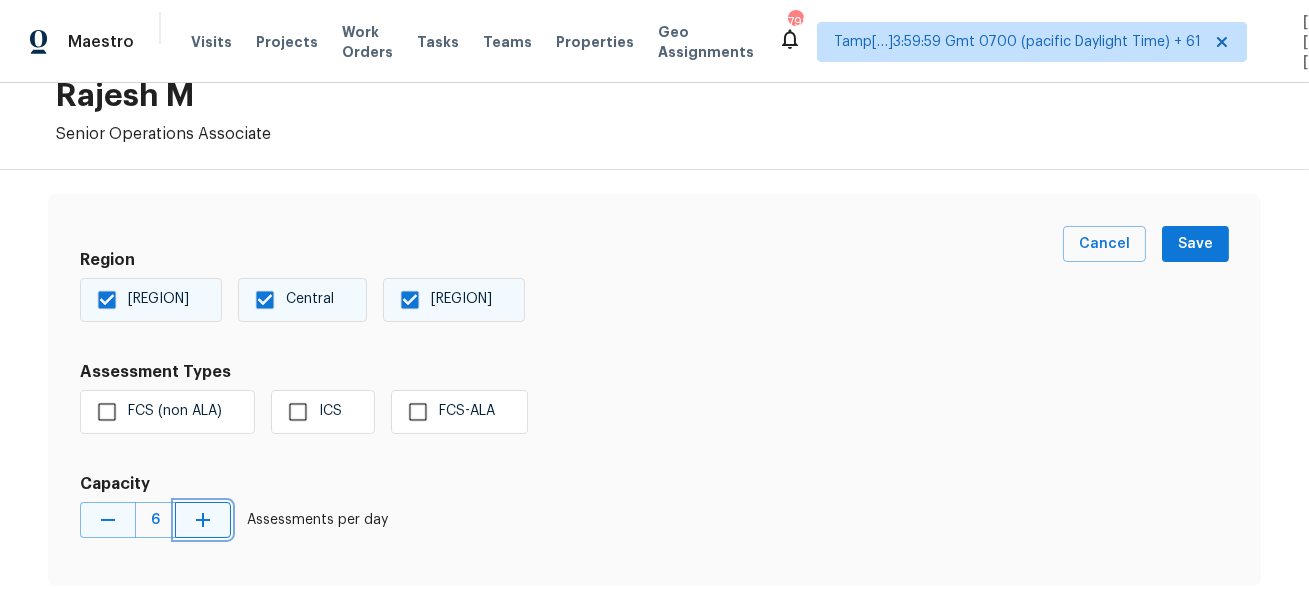 click 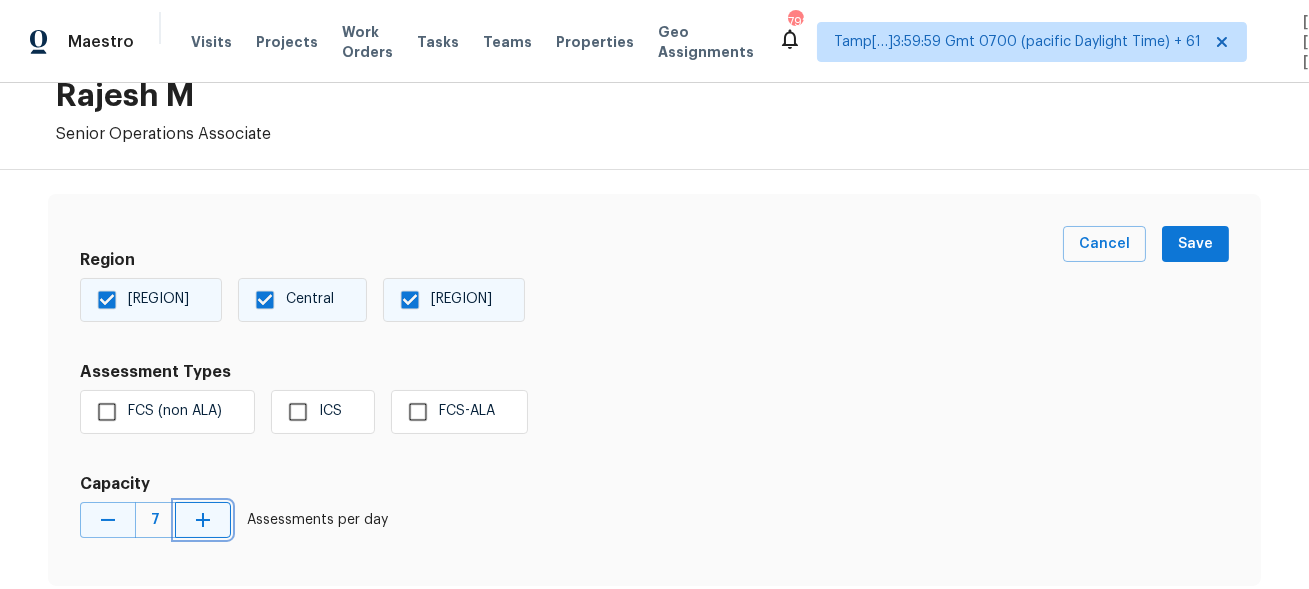 click 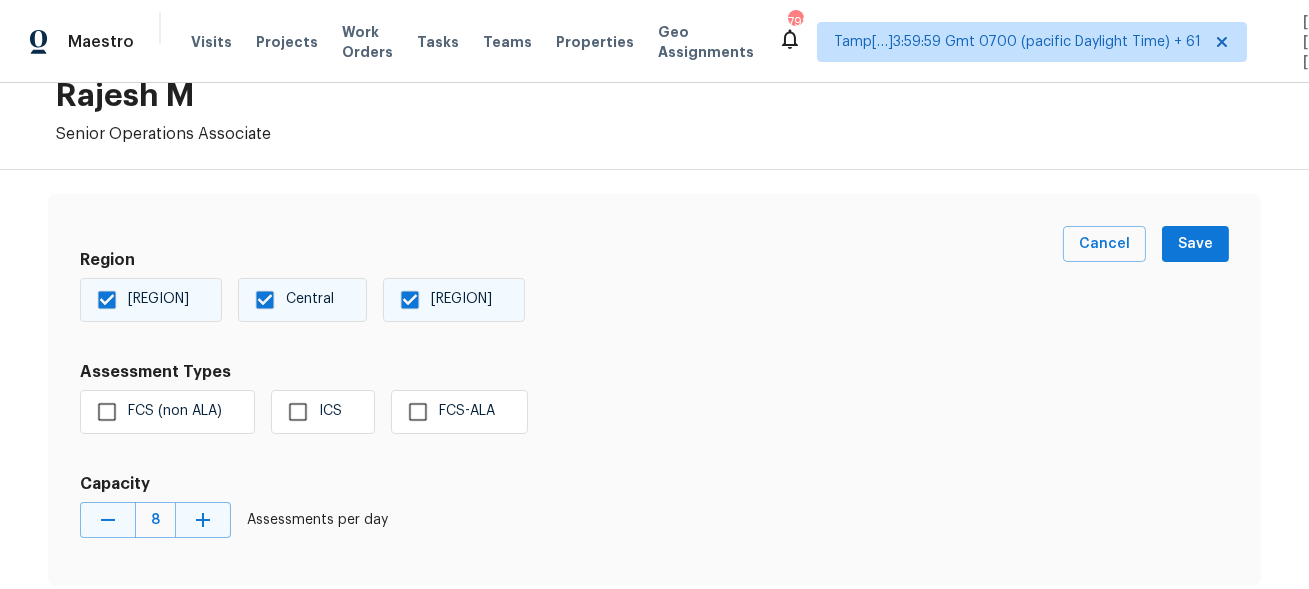 click on "Region West Central East Assessment Types [NAME] ([NAME]) [NAME] Capacity [NUMBER] Assessments per day" at bounding box center (571, 390) 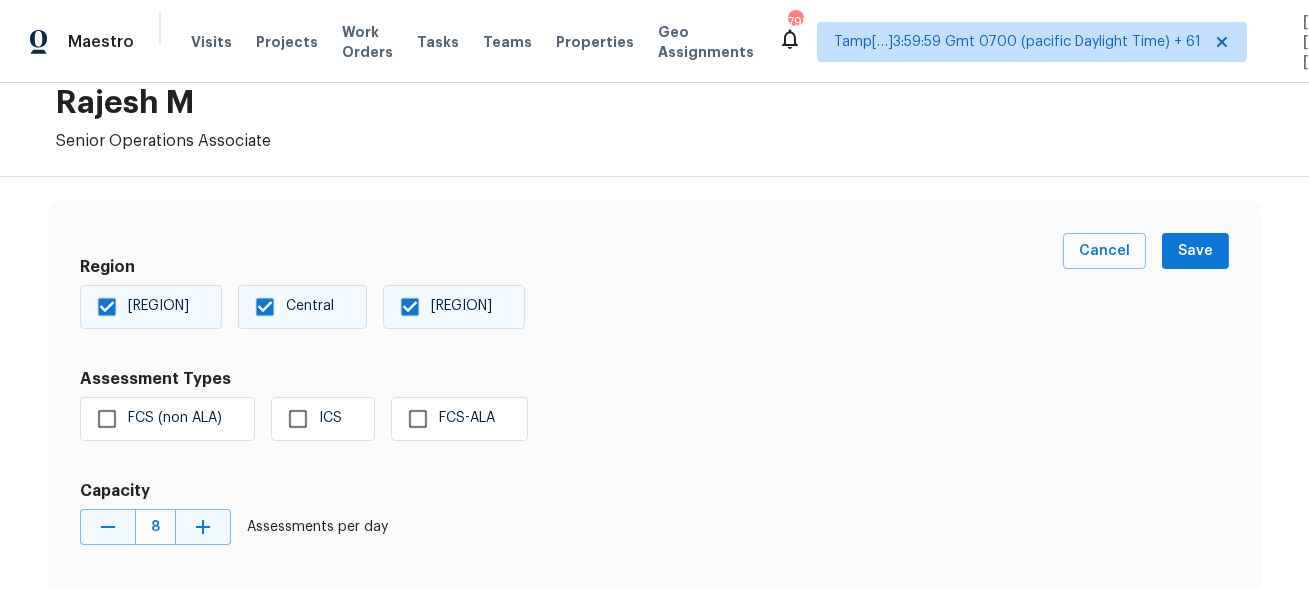 scroll, scrollTop: 49, scrollLeft: 0, axis: vertical 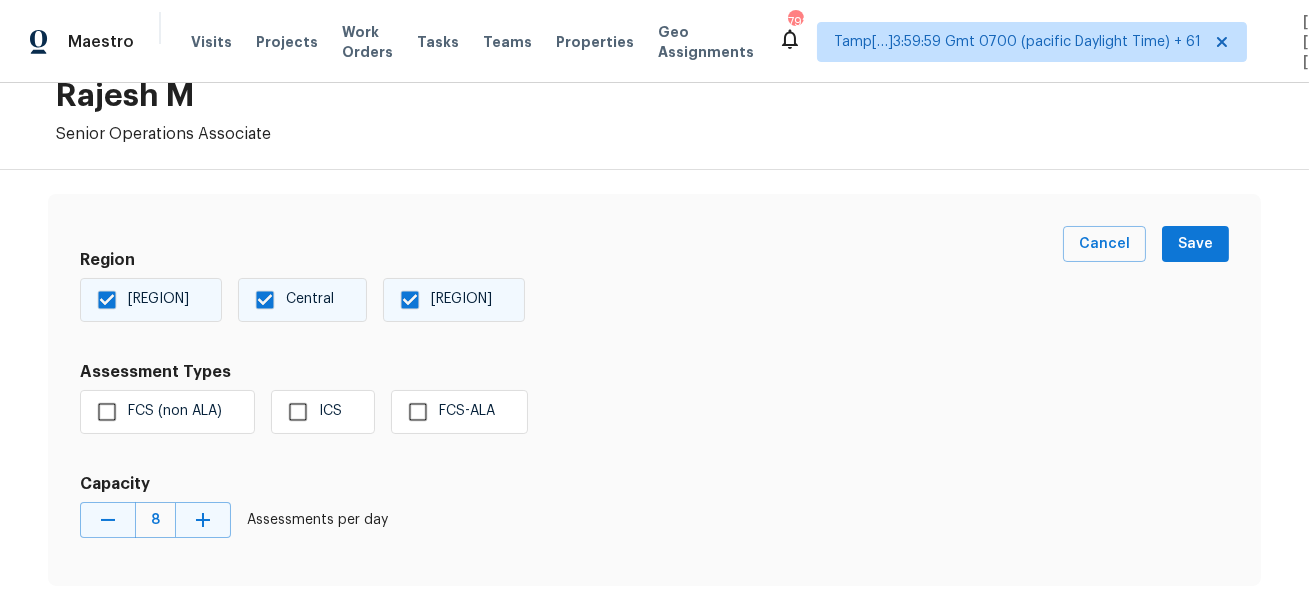 click on "[REGION]" at bounding box center (137, 300) 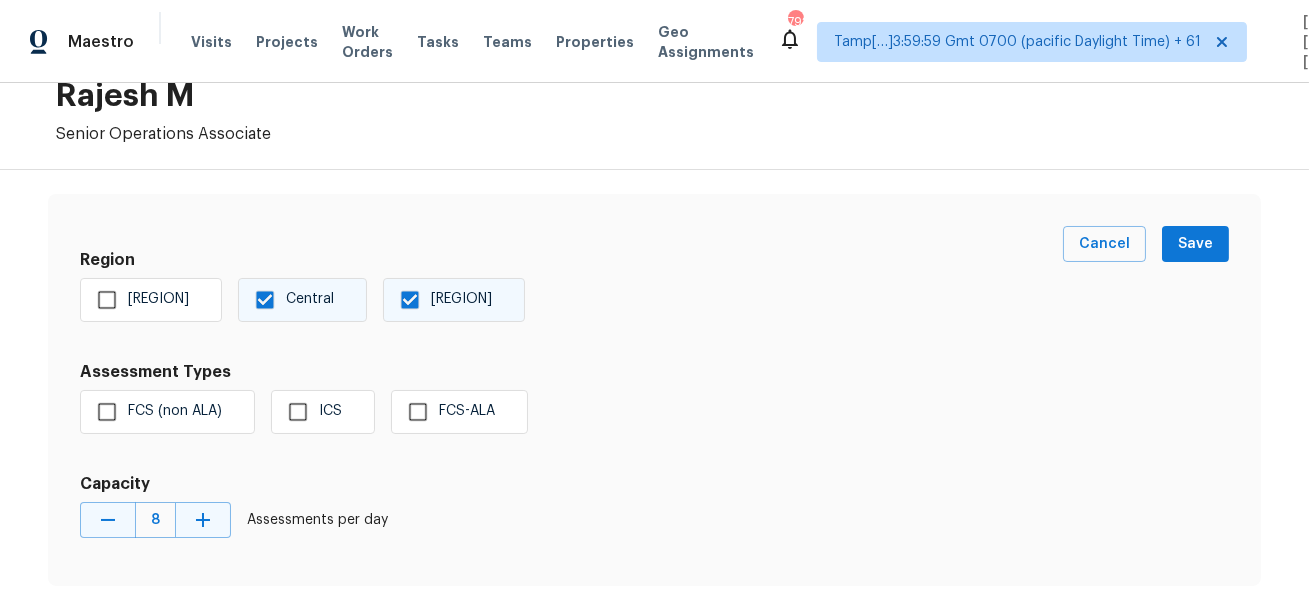 click on "Central" at bounding box center (289, 300) 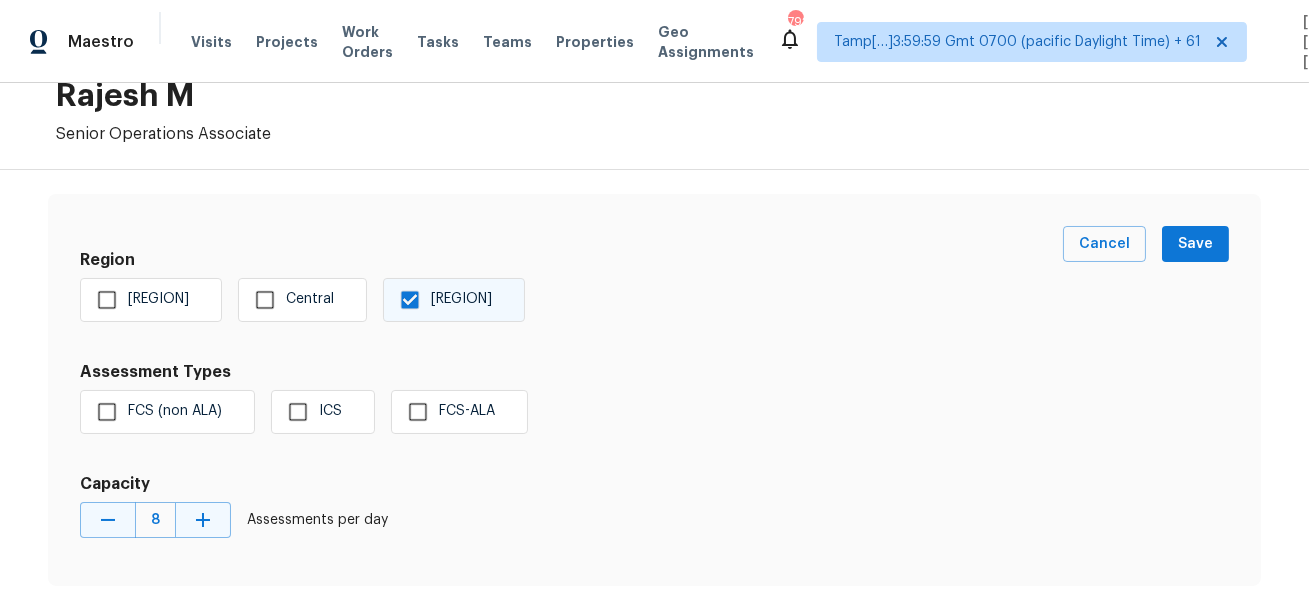 click on "[REGION]" at bounding box center [410, 300] 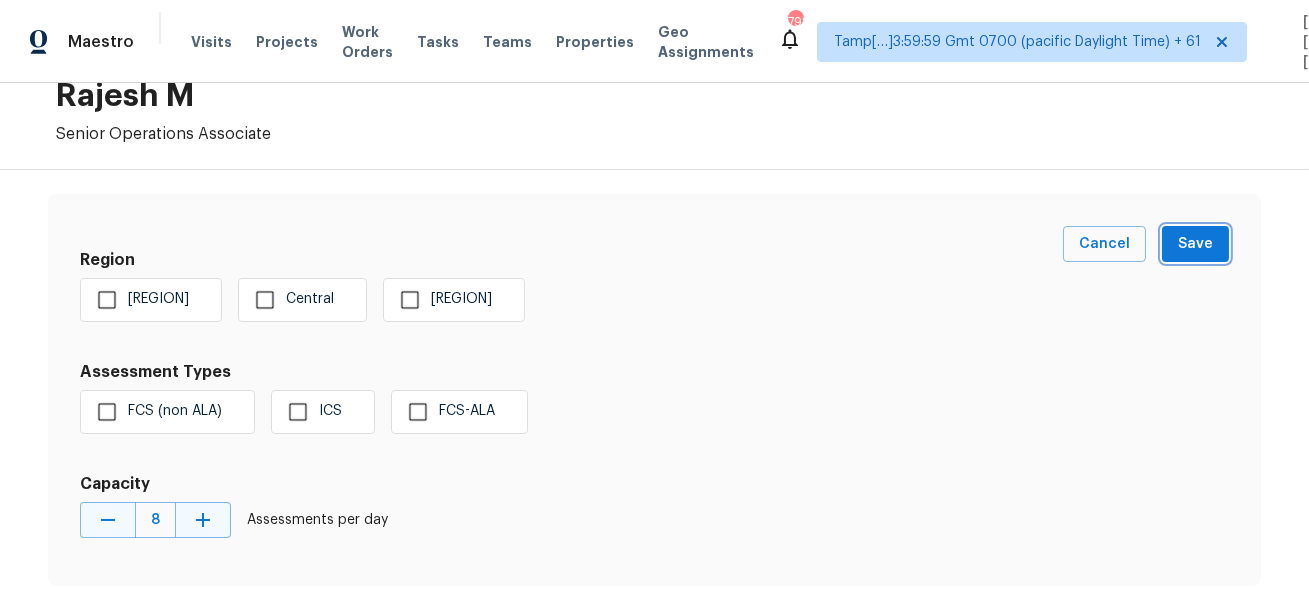 click on "Save" at bounding box center [1195, 244] 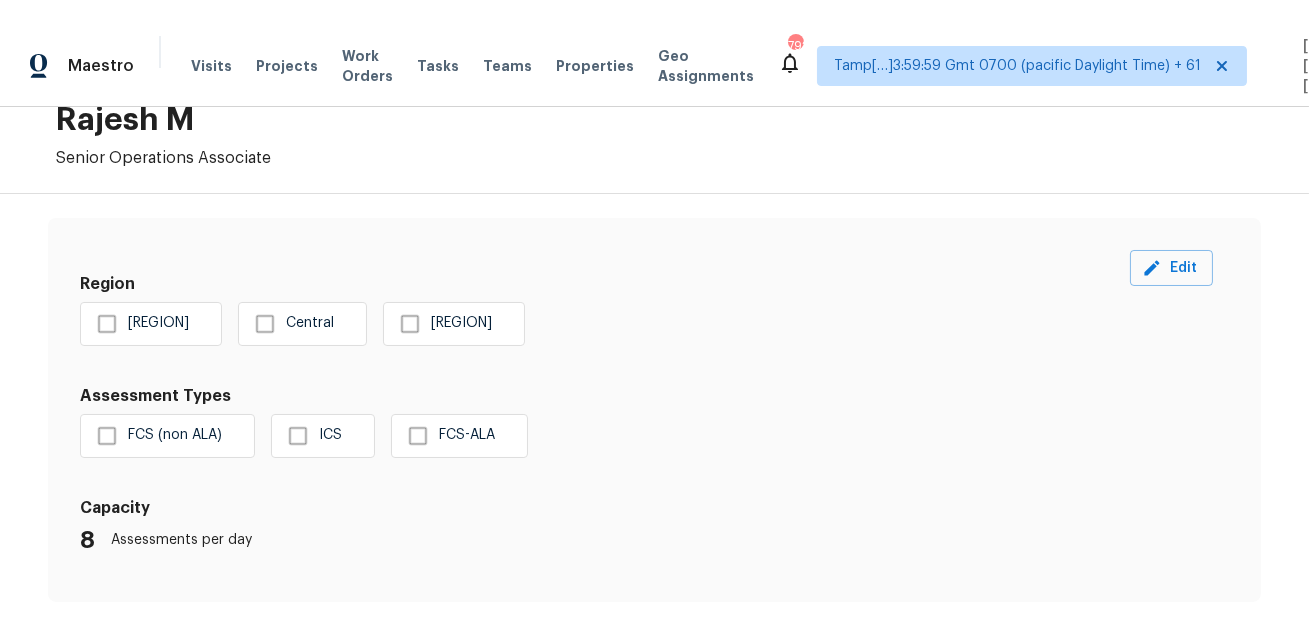 scroll, scrollTop: 40, scrollLeft: 0, axis: vertical 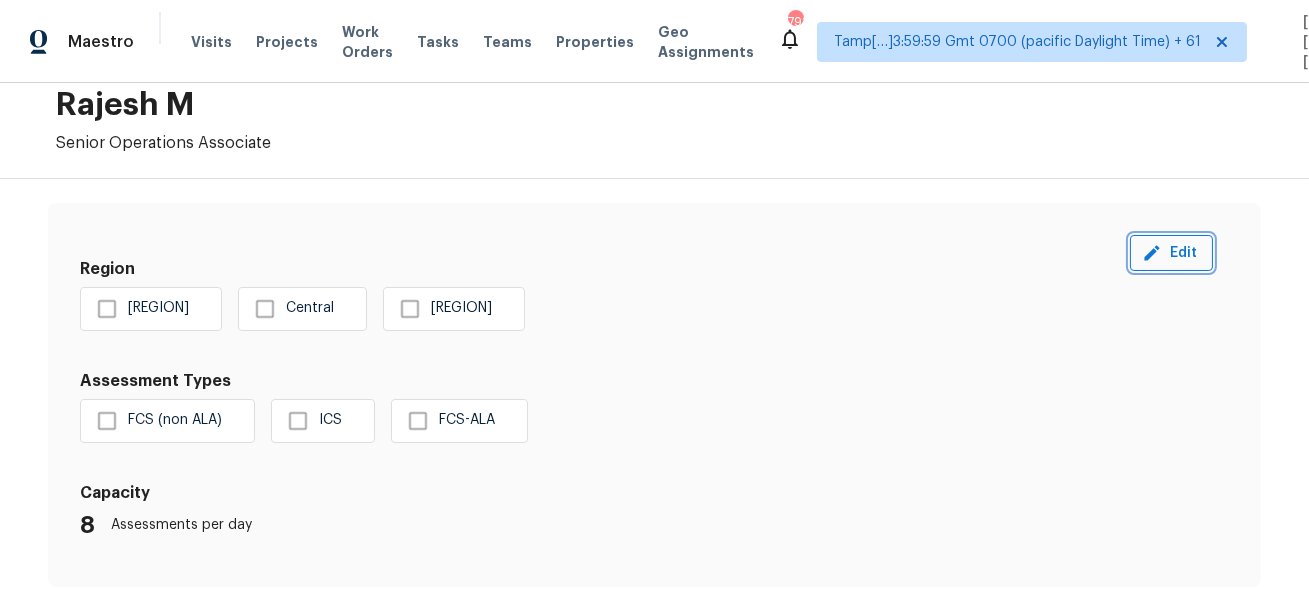 click 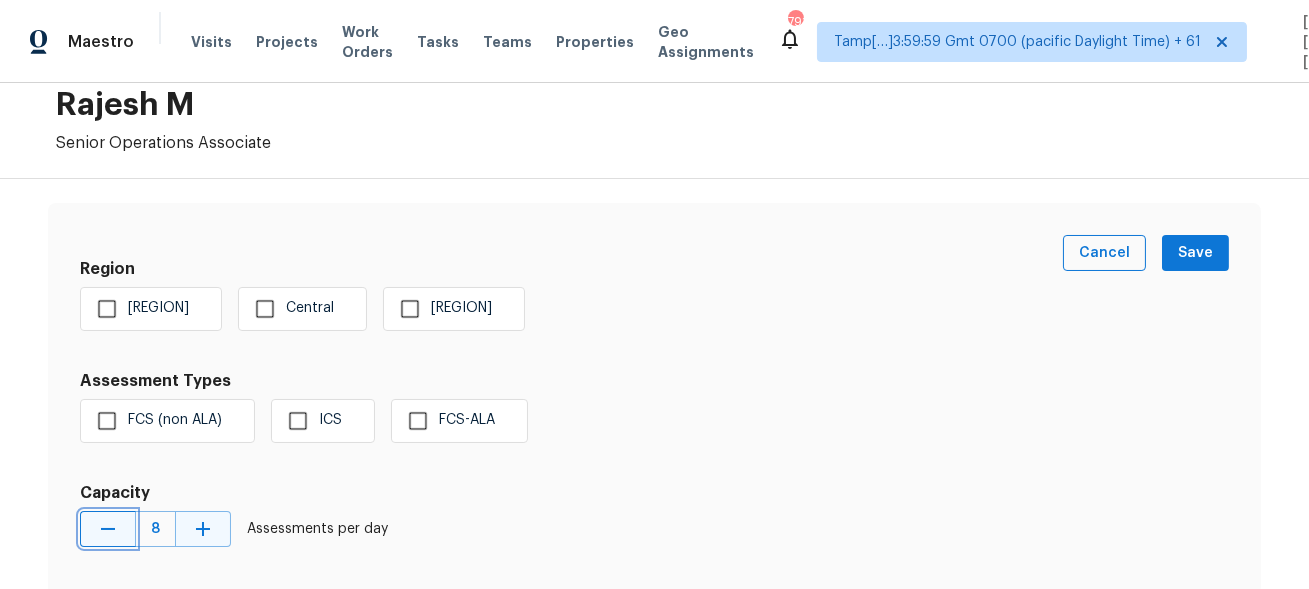 click 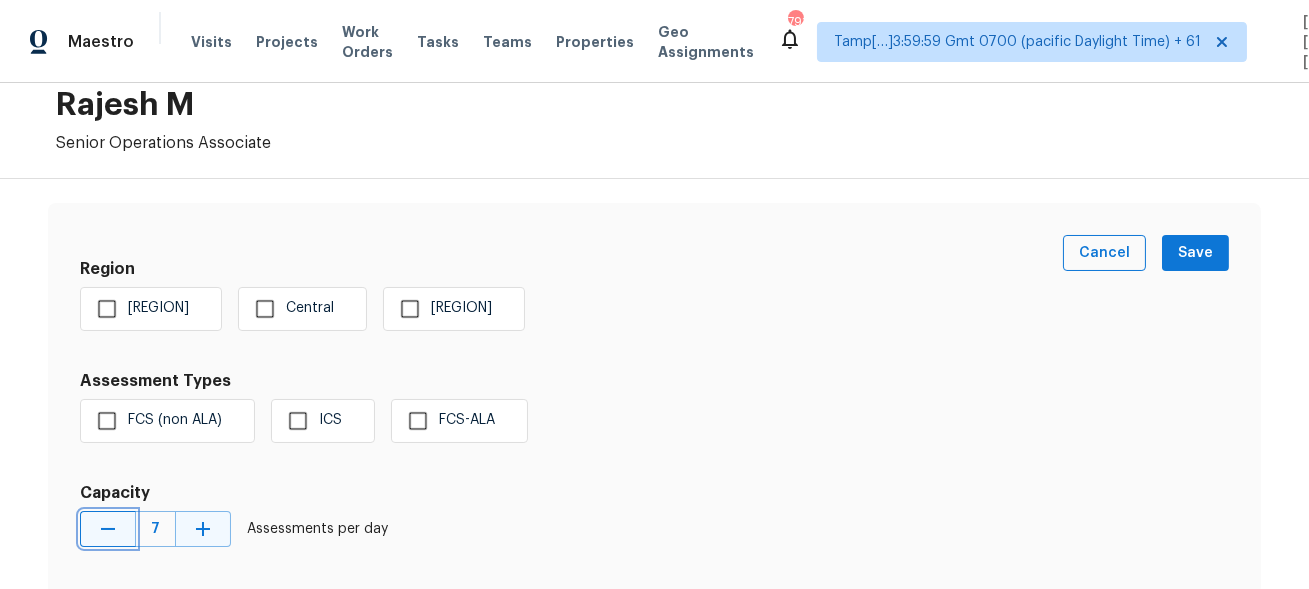 click 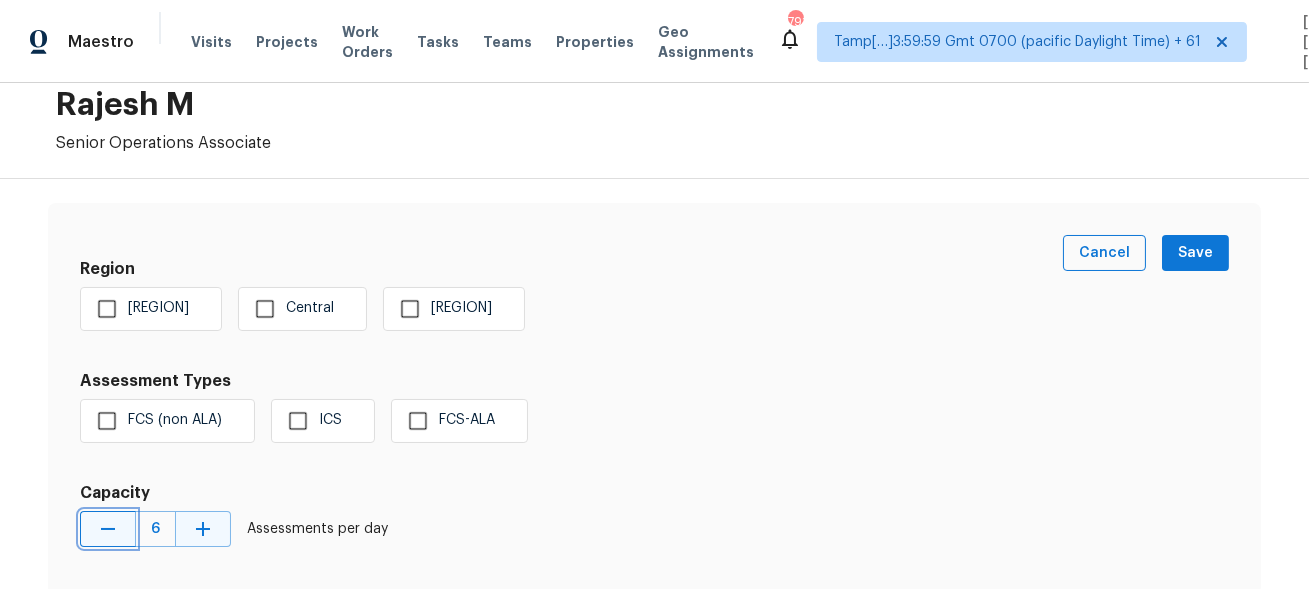click 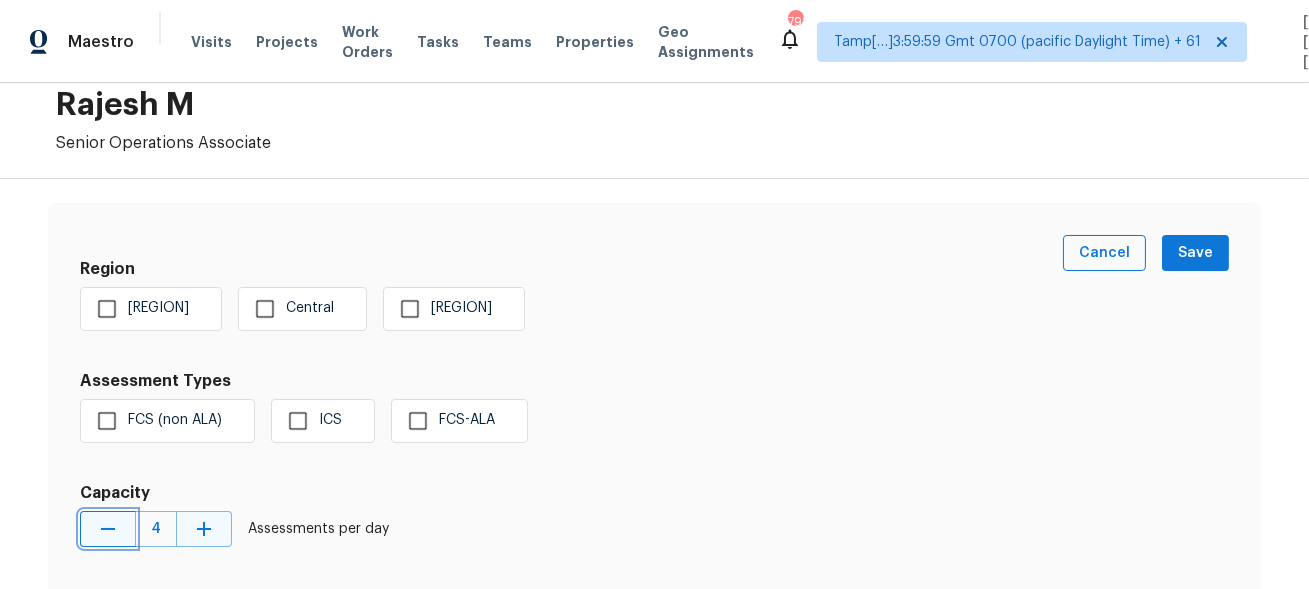 click 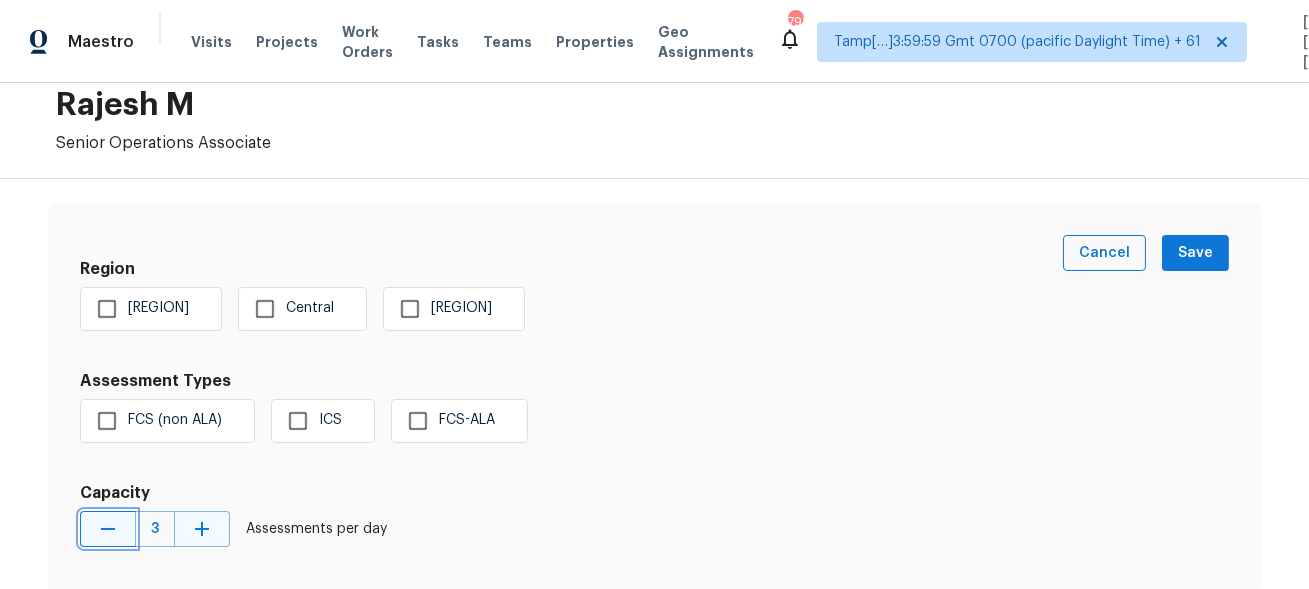 click 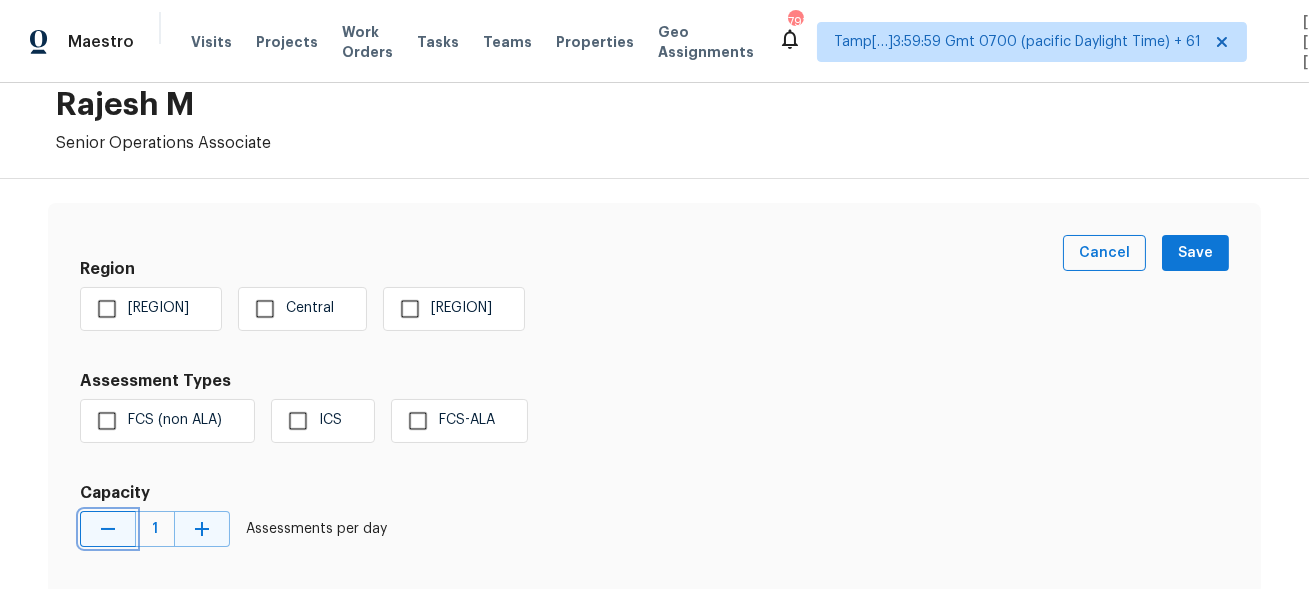 click 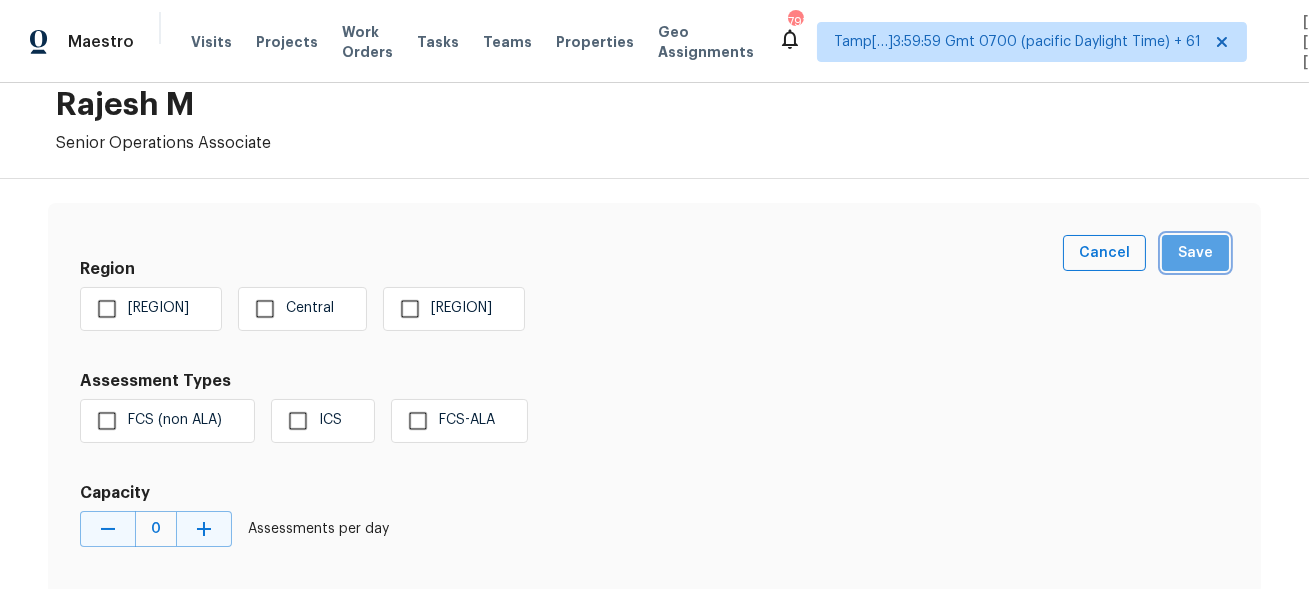click on "Save" at bounding box center (1195, 253) 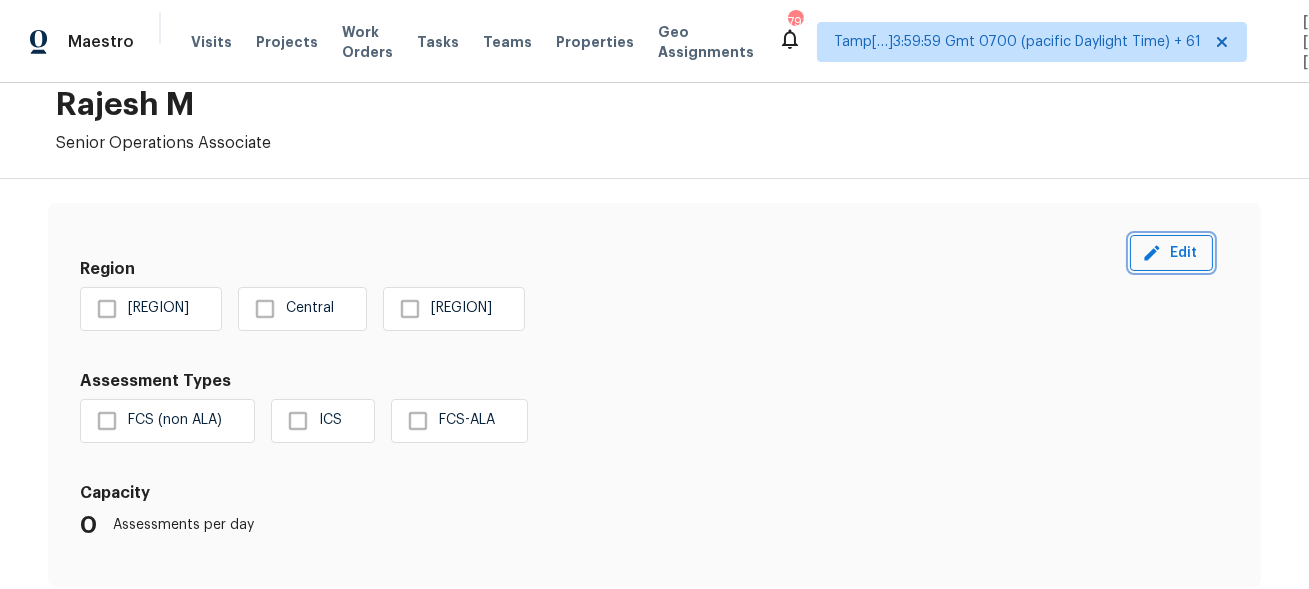 click on "Edit" at bounding box center (1171, 253) 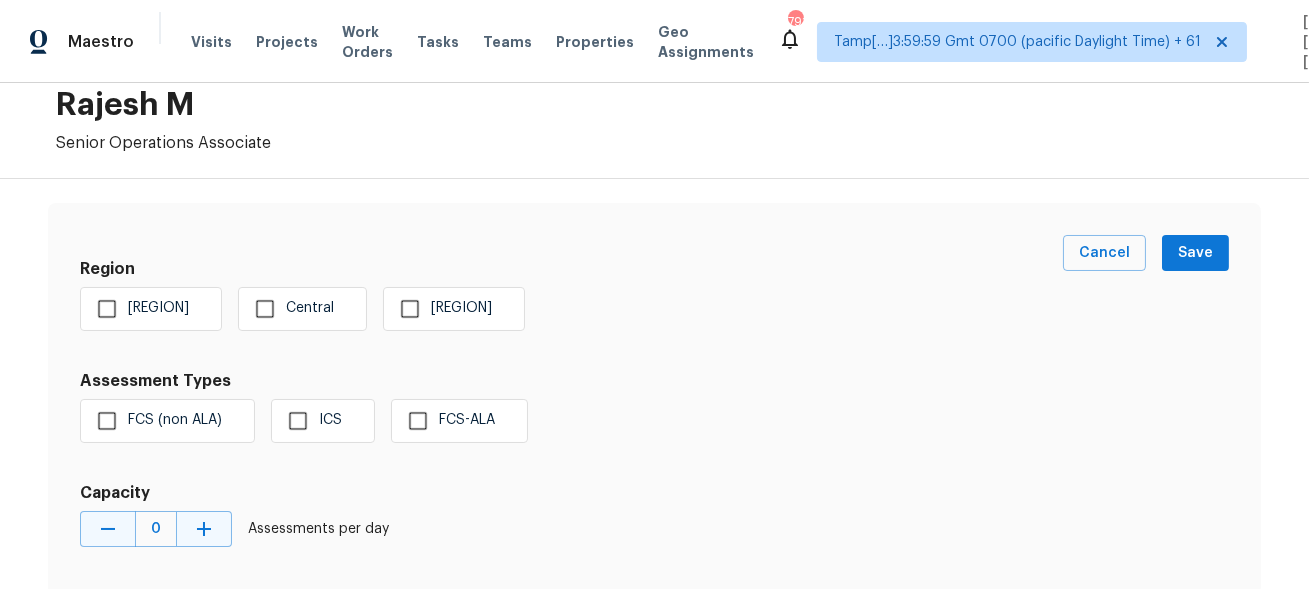click on "[REGION] [REGION] [REGION]" at bounding box center (571, 309) 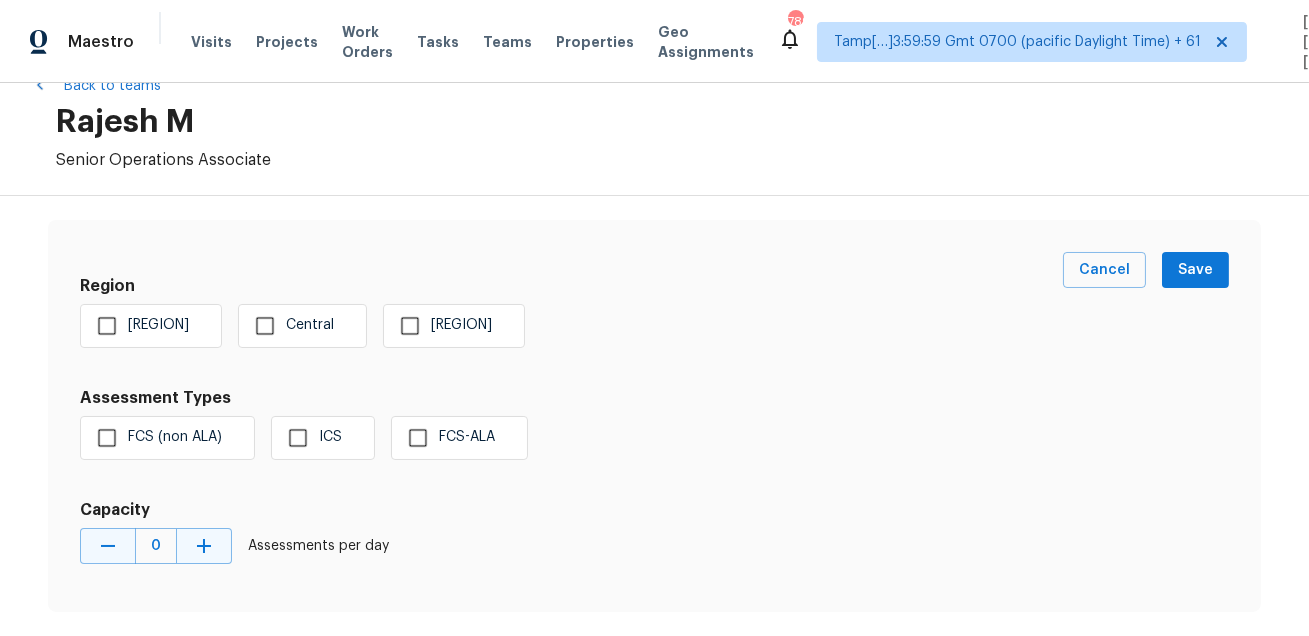 scroll, scrollTop: 1, scrollLeft: 0, axis: vertical 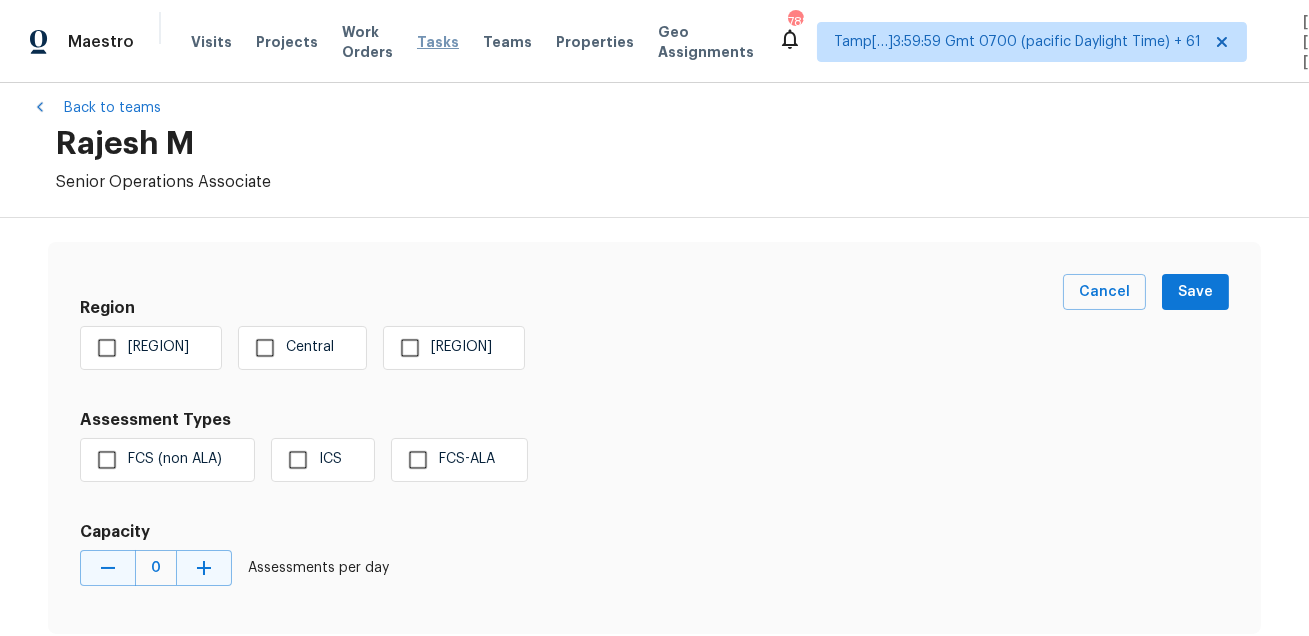 click on "Tasks" at bounding box center (438, 42) 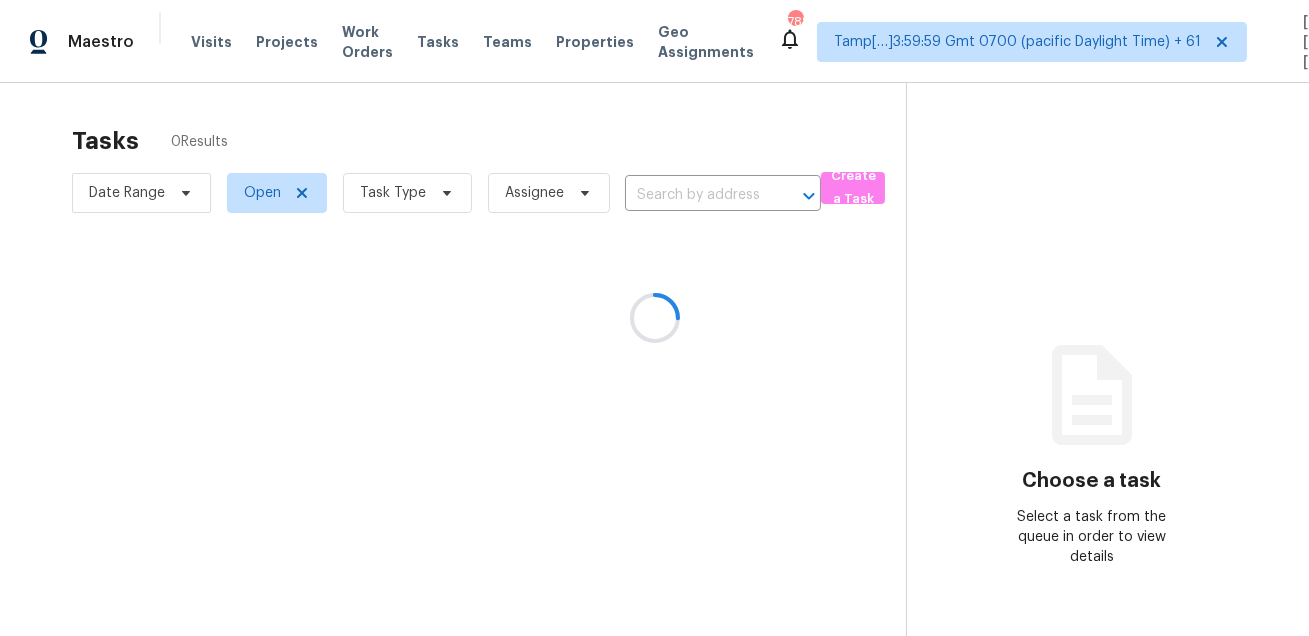 click at bounding box center [654, 318] 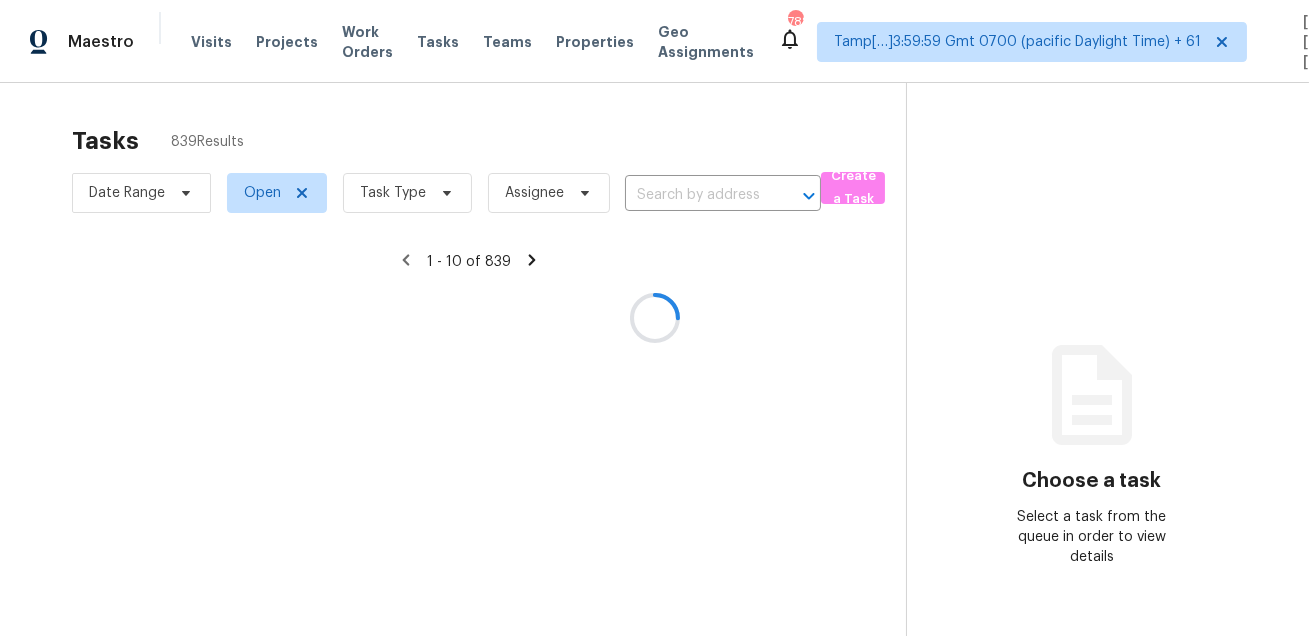 click at bounding box center [654, 318] 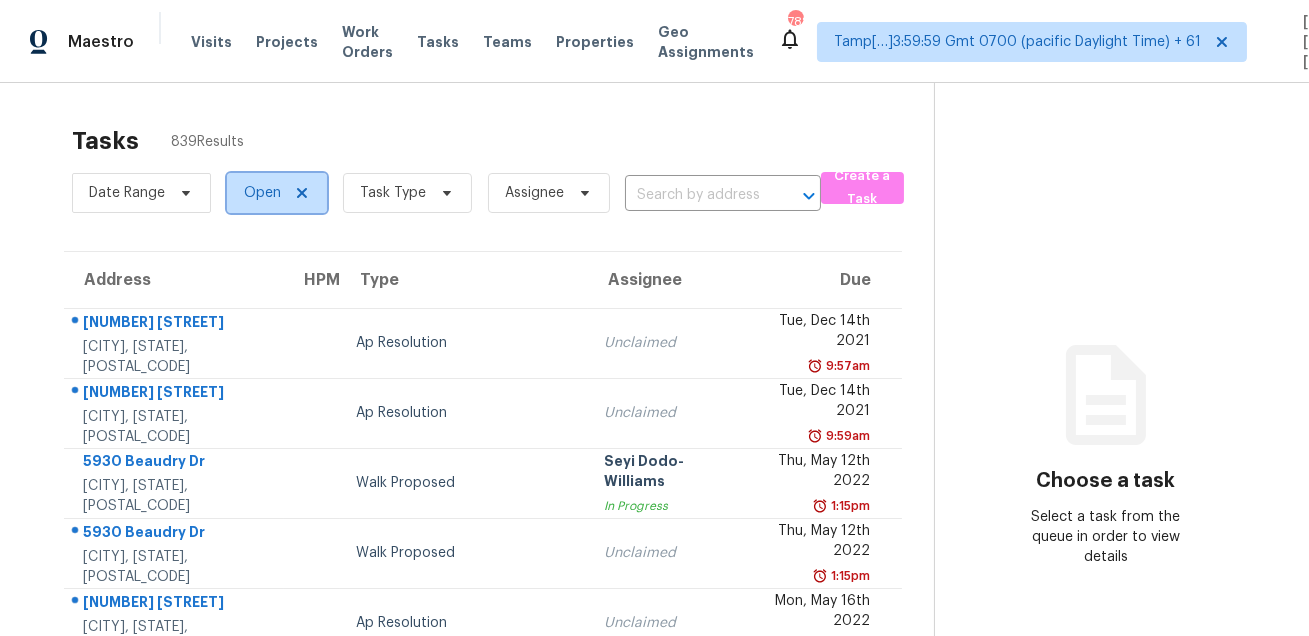 click on "Open" at bounding box center [262, 193] 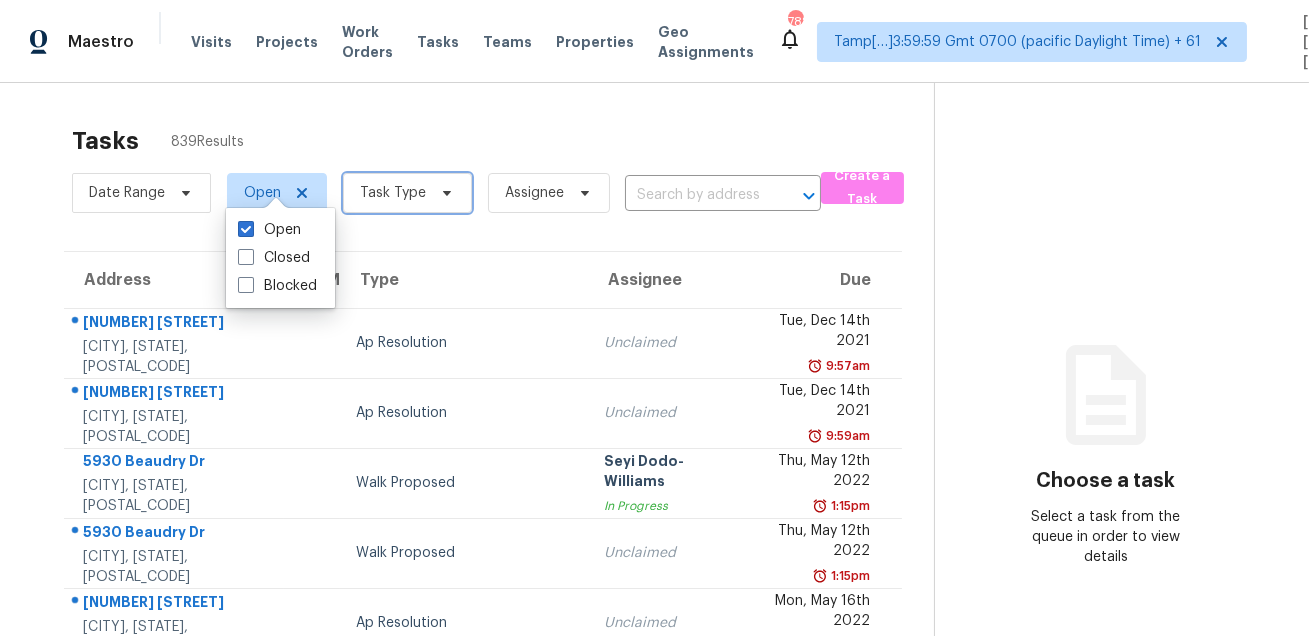 click on "Task Type" at bounding box center (393, 193) 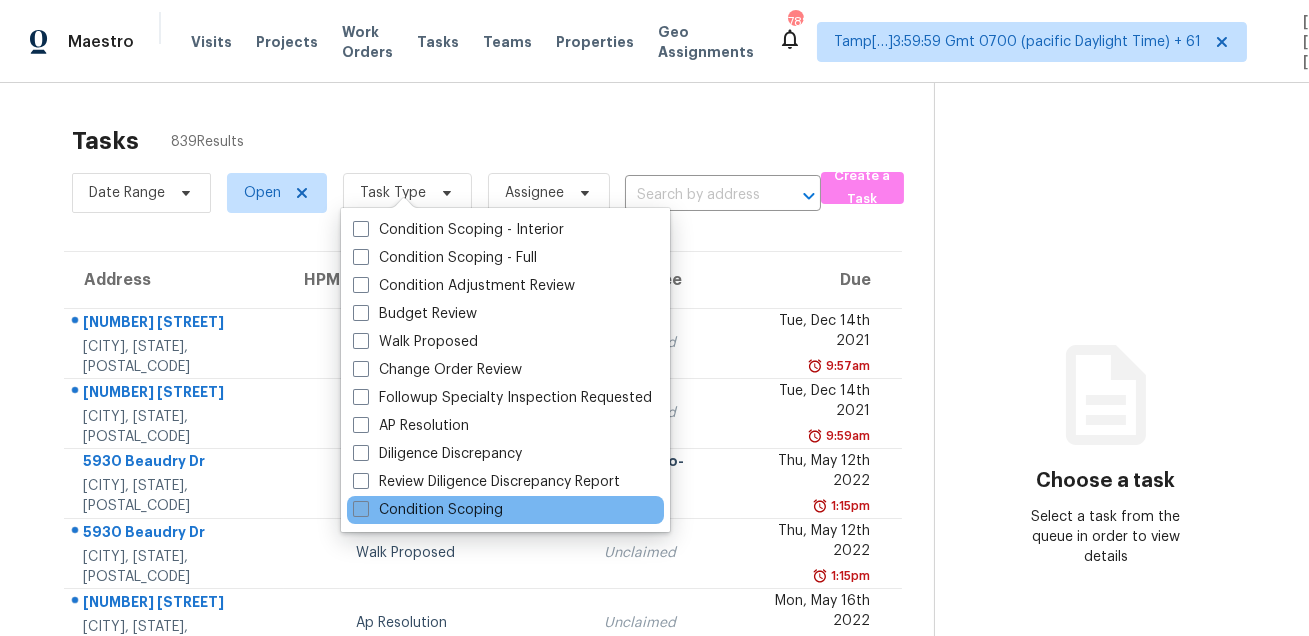 click on "Condition Scoping" at bounding box center (428, 510) 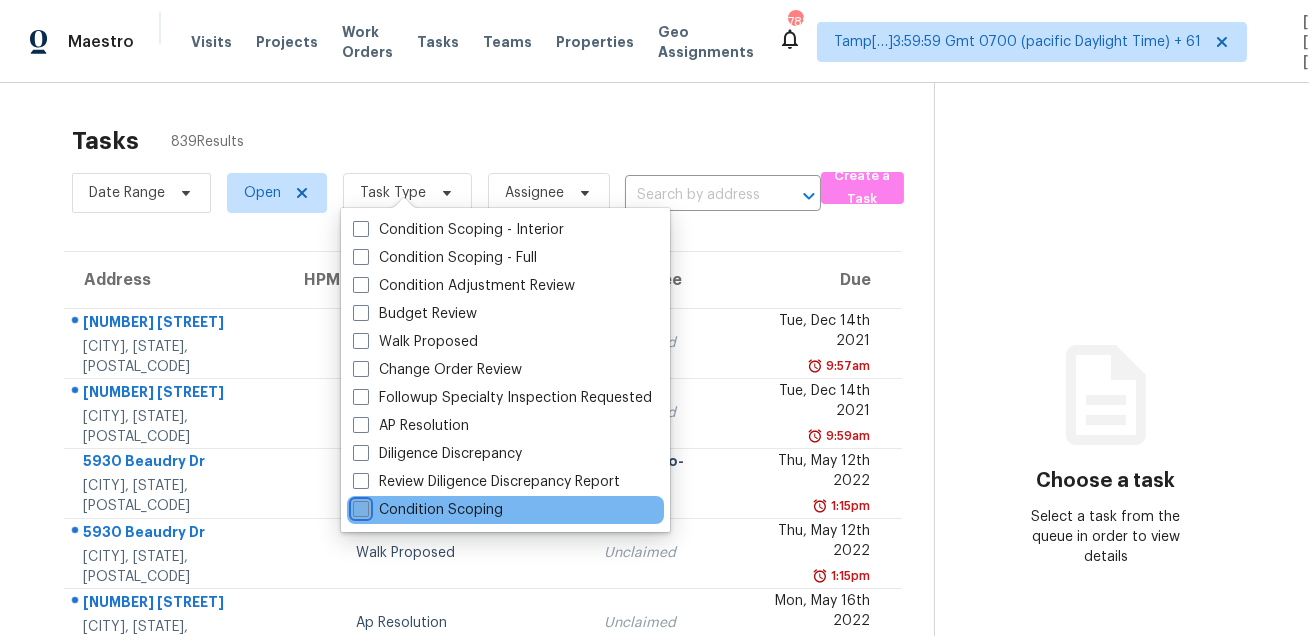 click on "Condition Scoping" at bounding box center [359, 506] 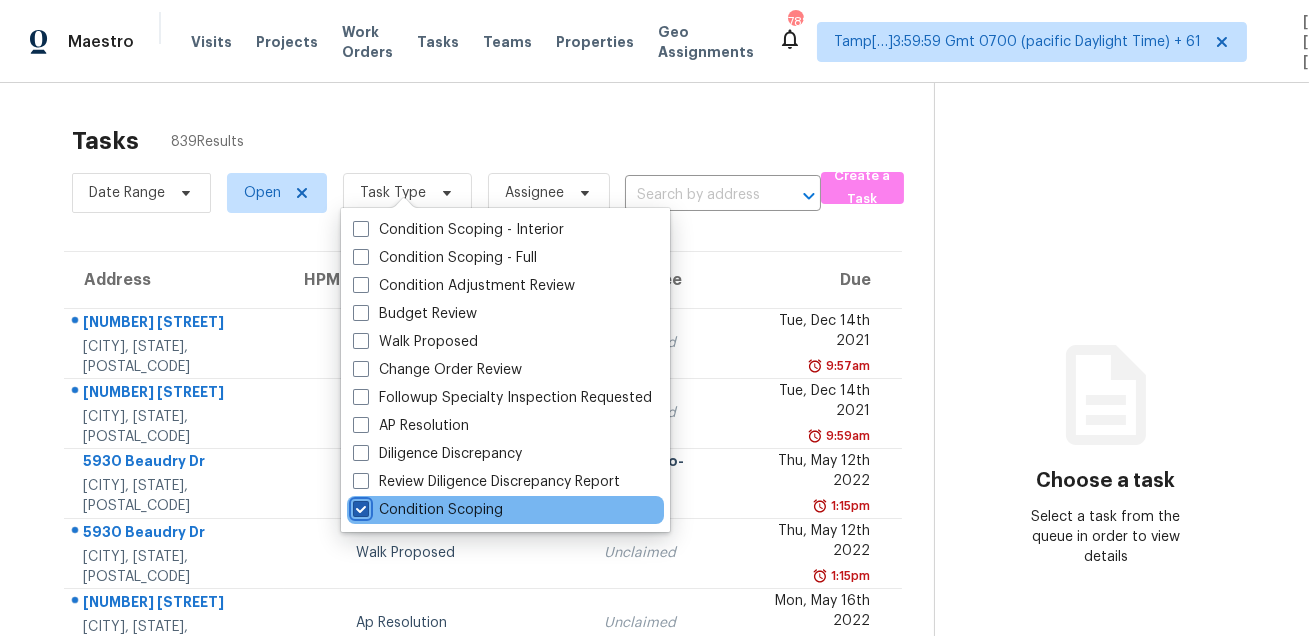 checkbox on "true" 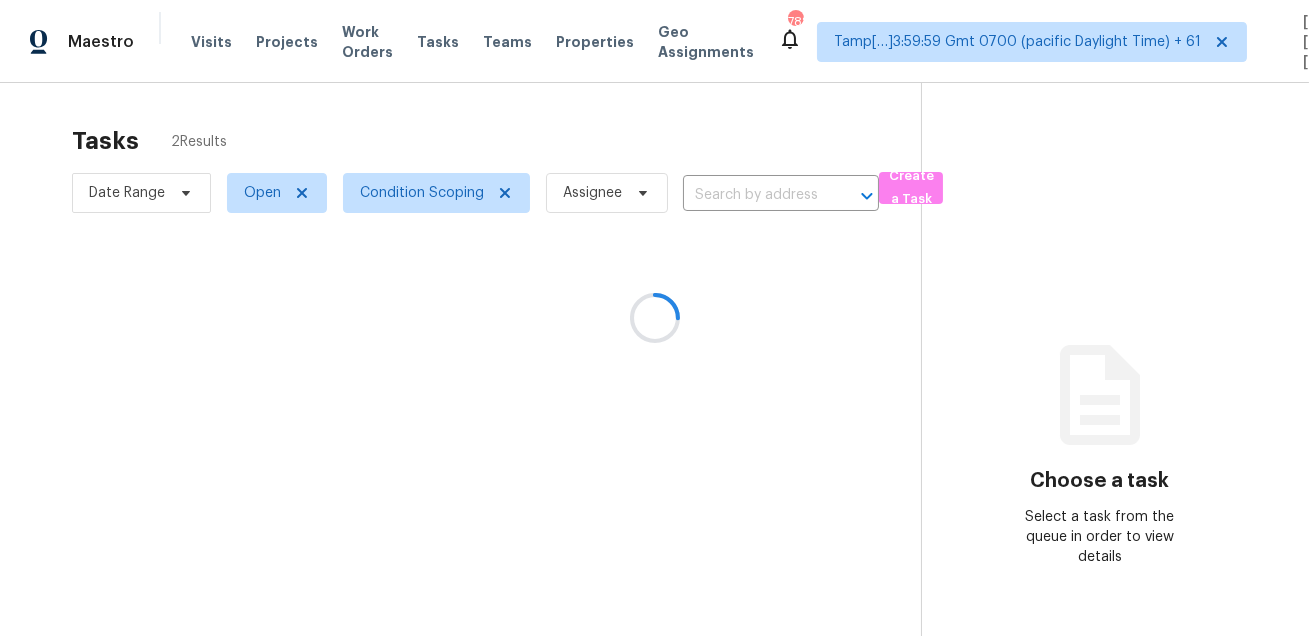 click at bounding box center [654, 318] 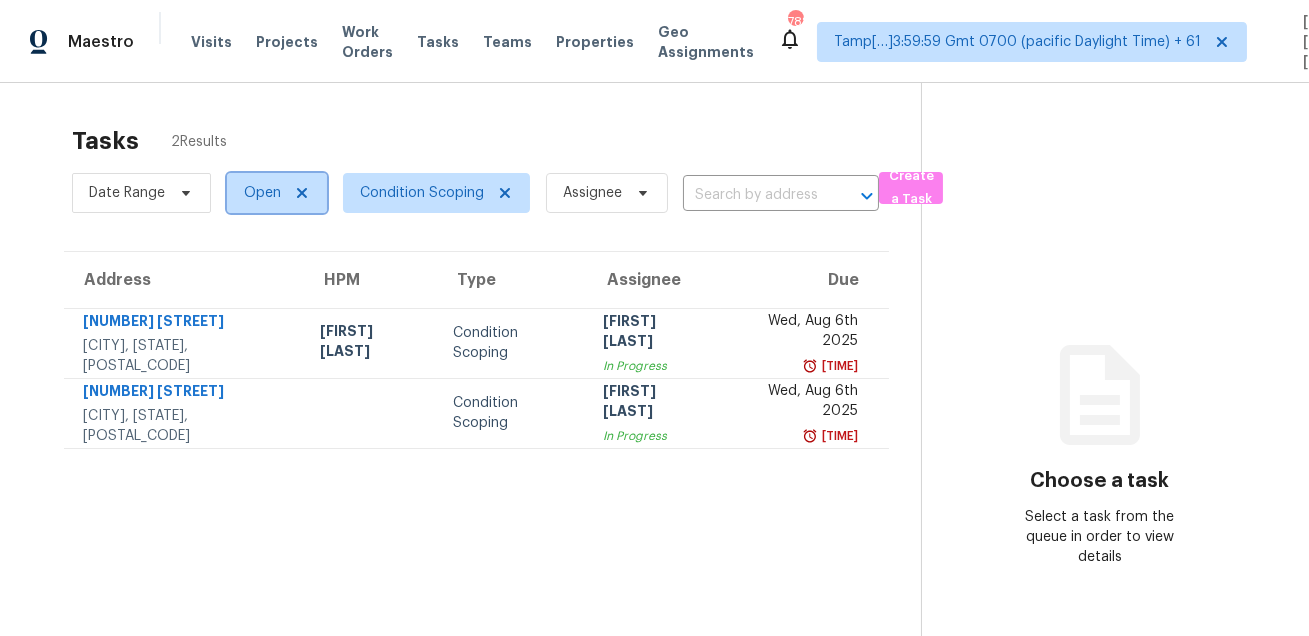 click on "Open" at bounding box center (262, 193) 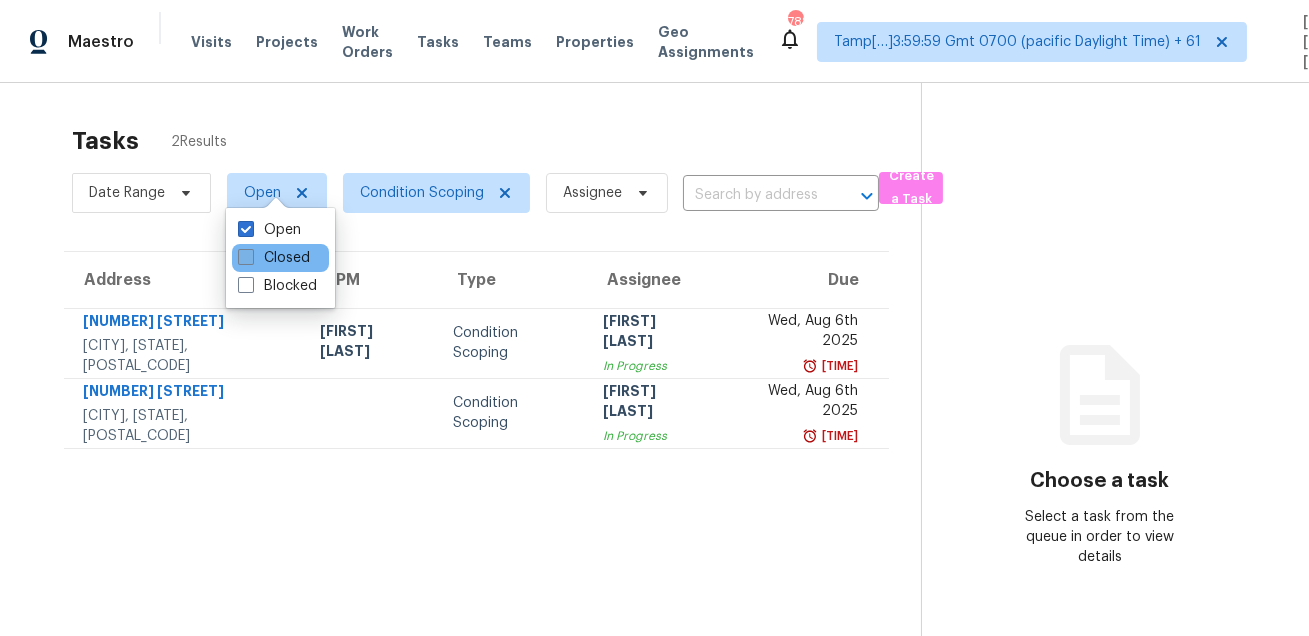 click on "Closed" at bounding box center [274, 258] 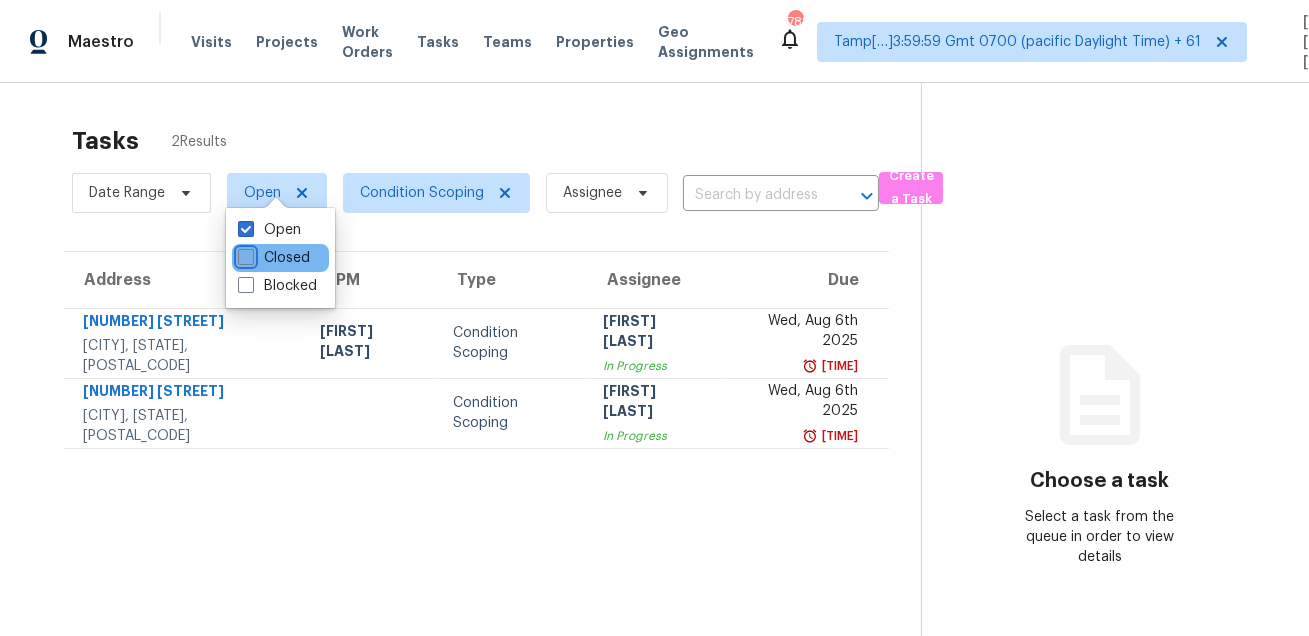 click on "Closed" at bounding box center [244, 254] 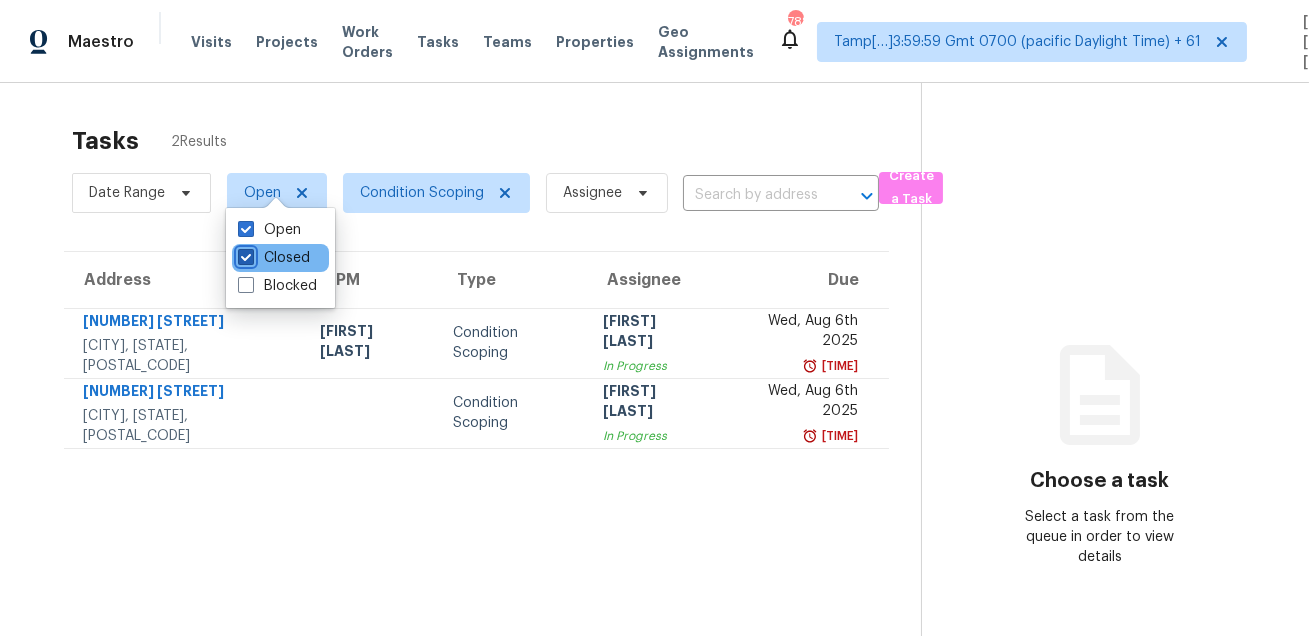 checkbox on "true" 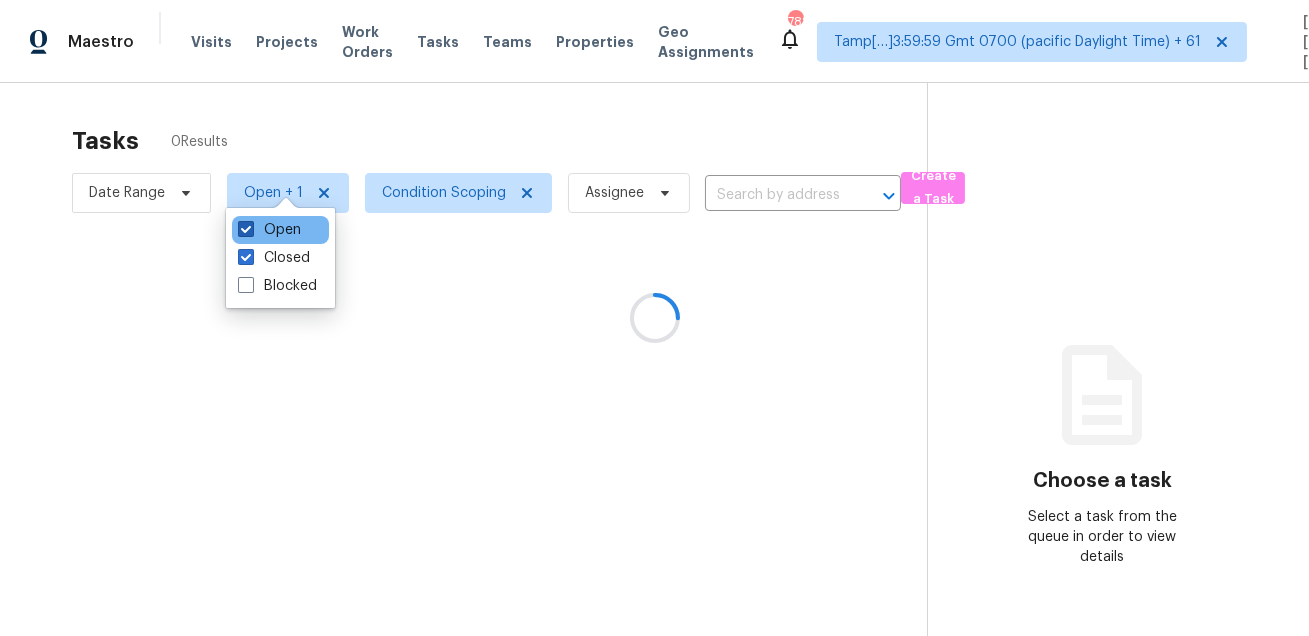 click on "Open" at bounding box center (269, 230) 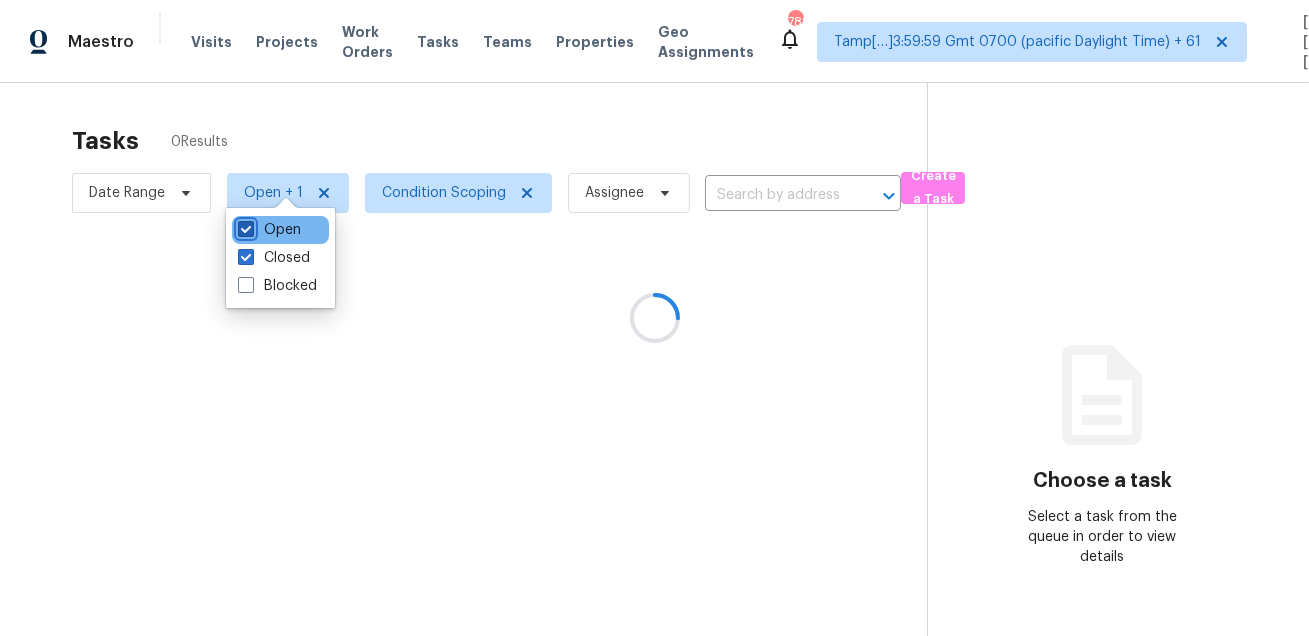 click on "Open" at bounding box center (244, 226) 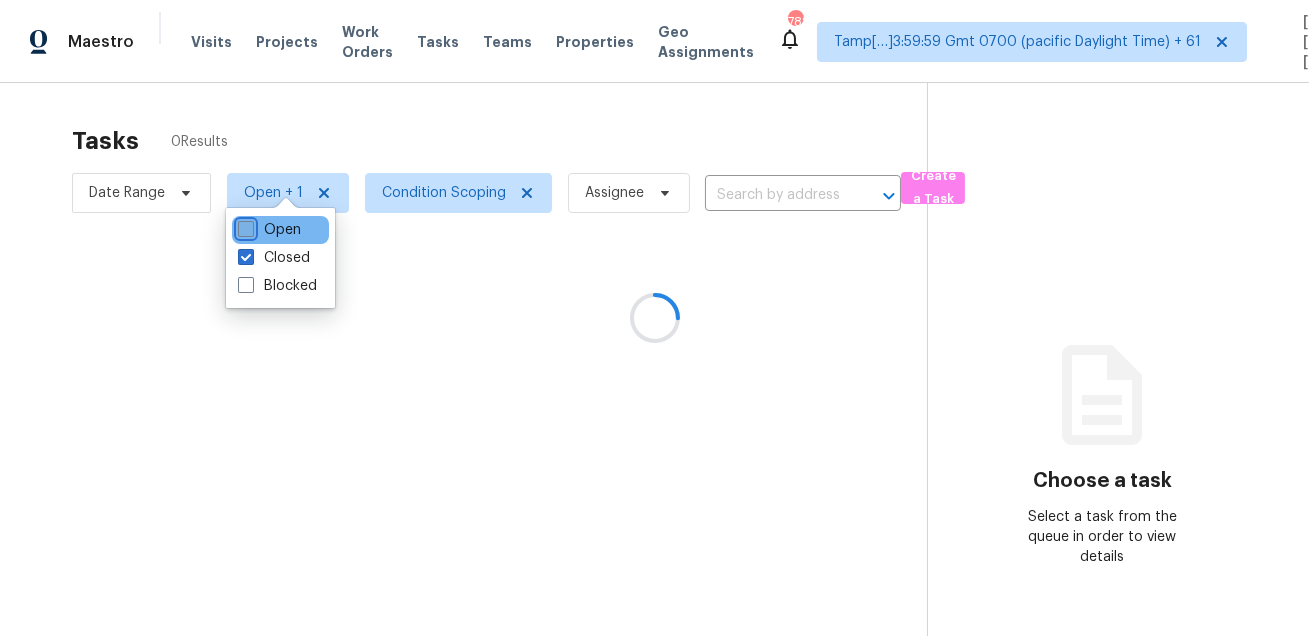 checkbox on "false" 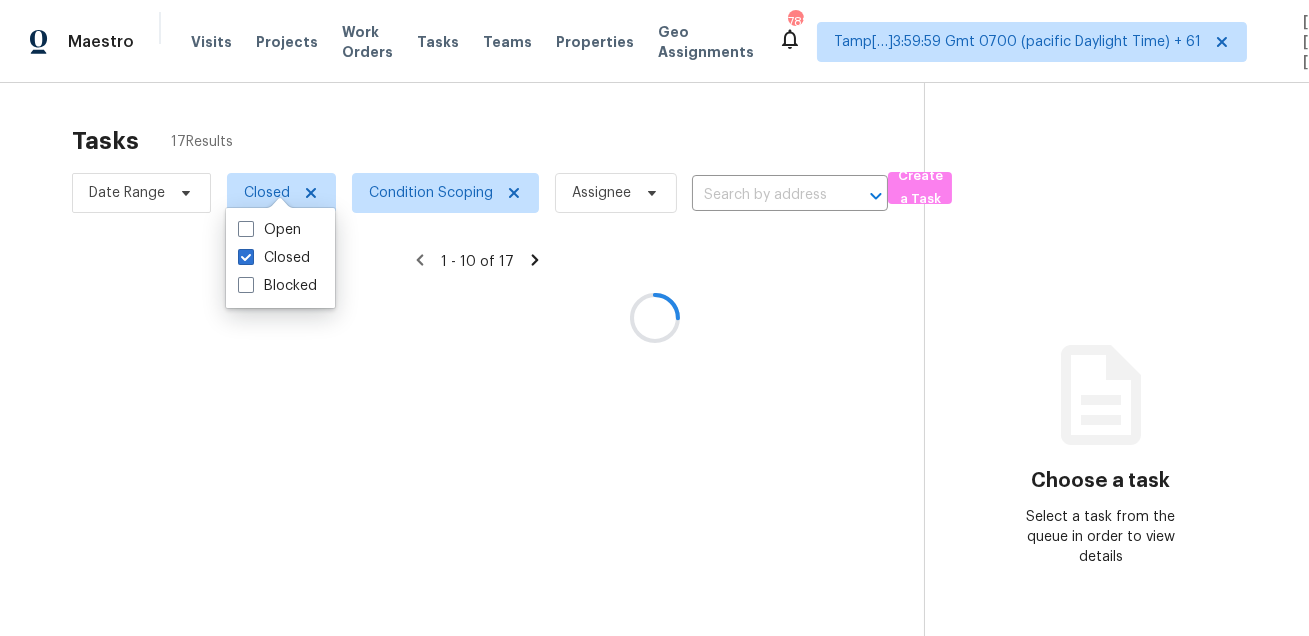 click at bounding box center (654, 318) 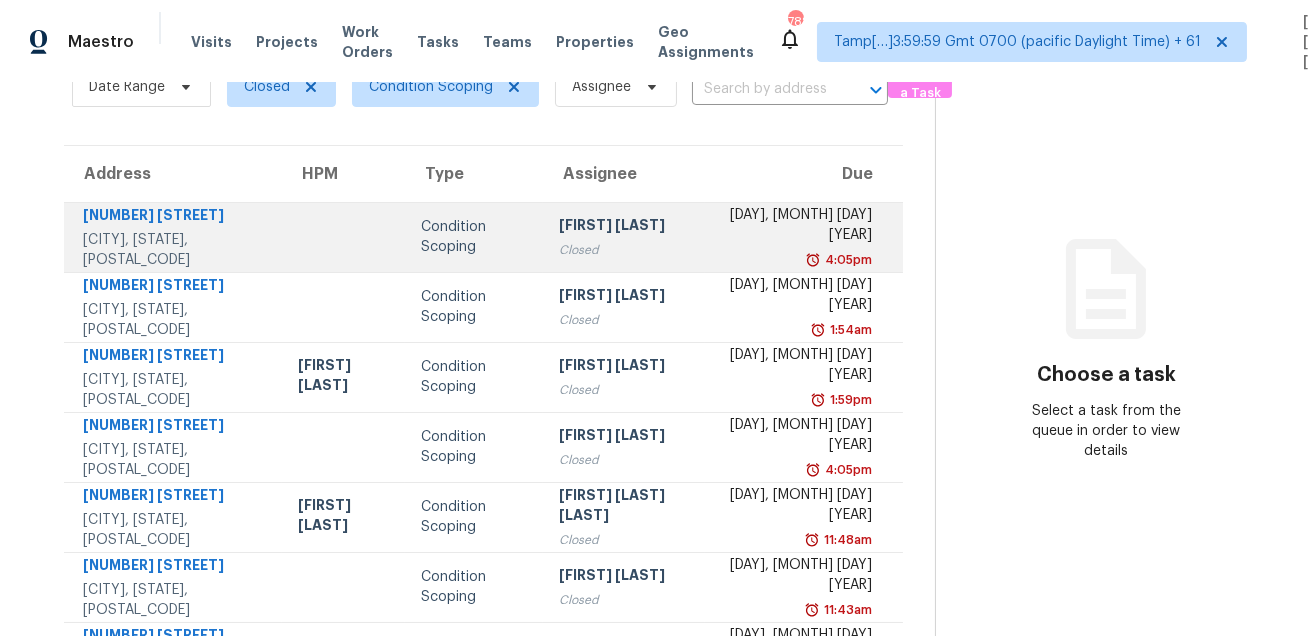 scroll, scrollTop: 405, scrollLeft: 0, axis: vertical 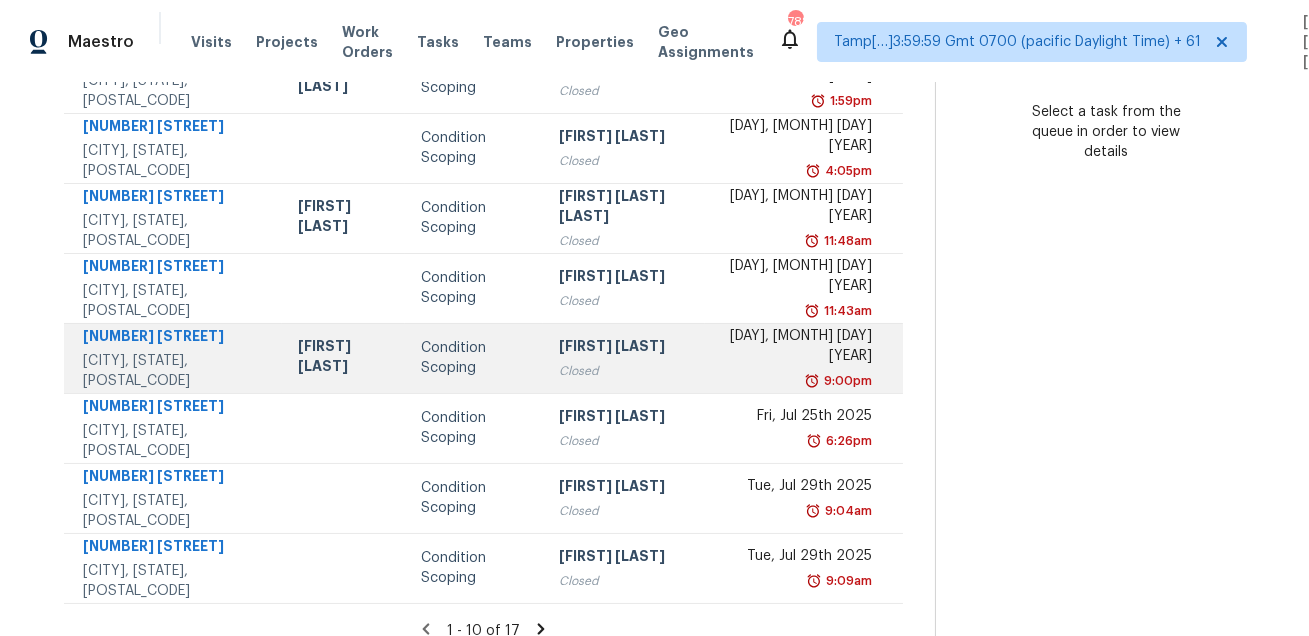 click on "[NUMBER] [STREET] [CITY], [STATE], [POSTAL_CODE]" at bounding box center [173, 358] 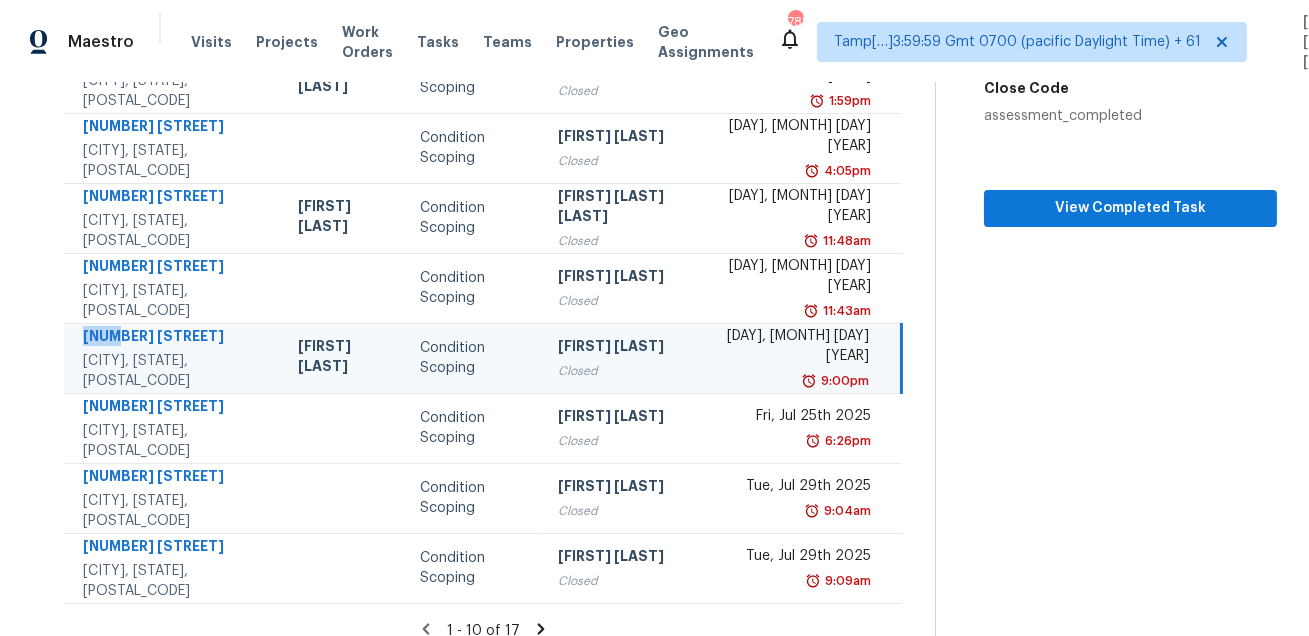 click on "[NUMBER] [STREET] [CITY], [STATE], [POSTAL_CODE]" at bounding box center (173, 358) 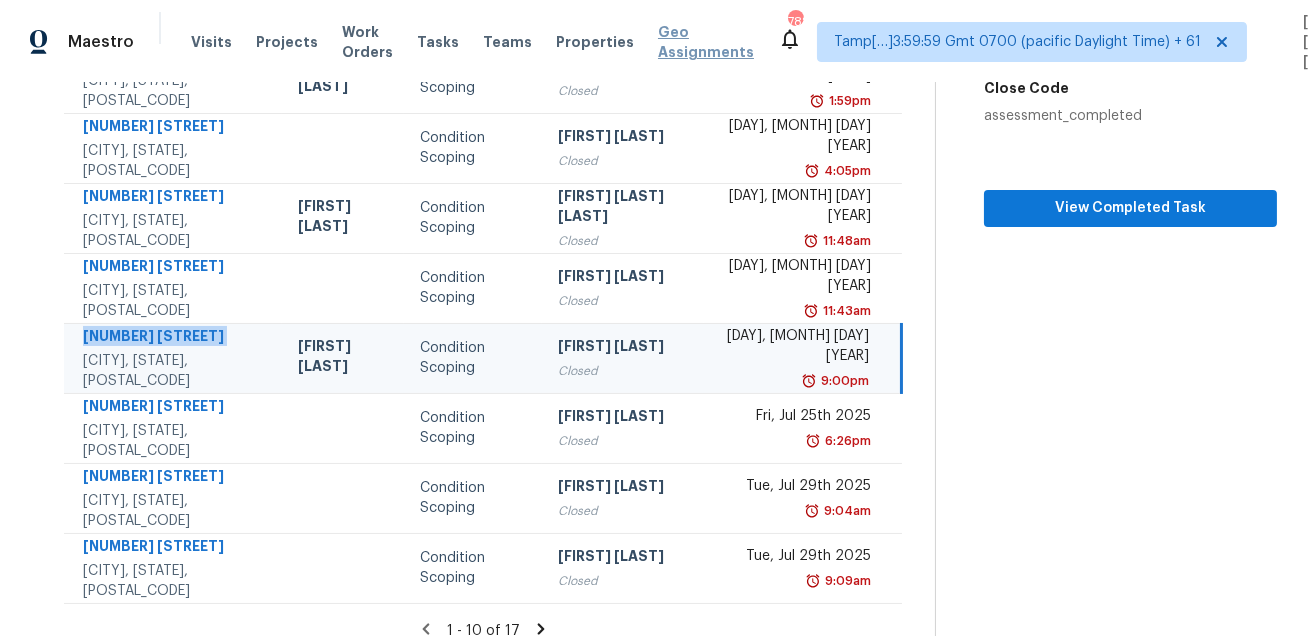 copy on "[NUMBER] [STREET]" 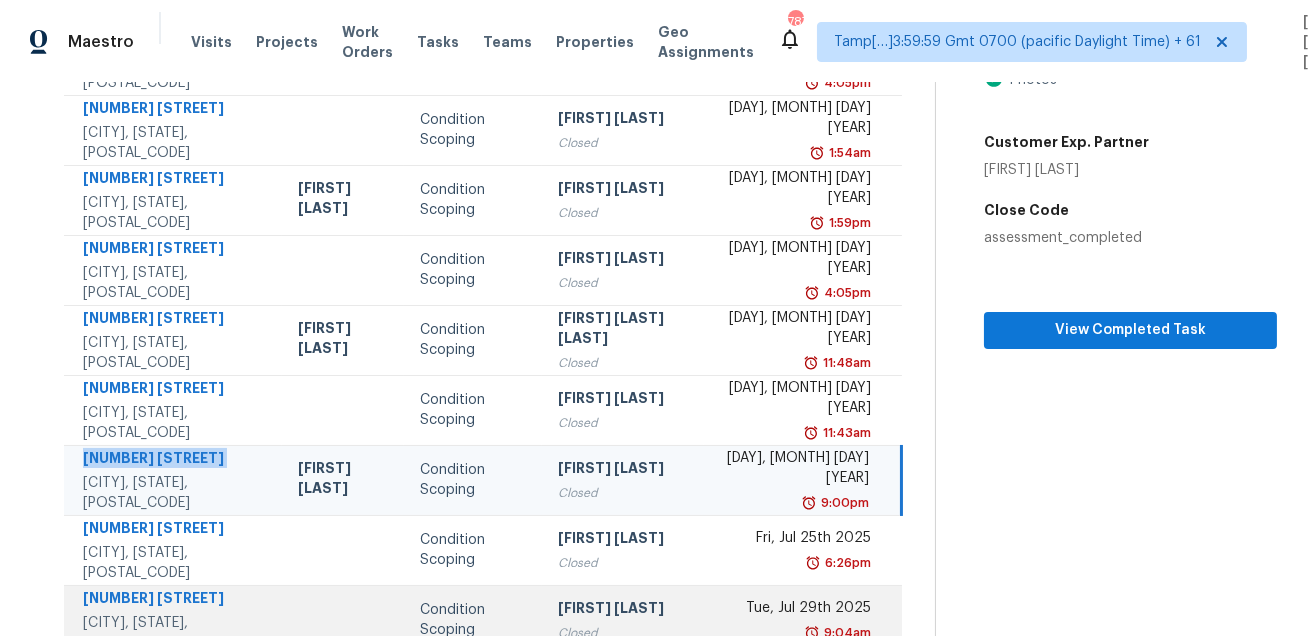 scroll, scrollTop: 405, scrollLeft: 0, axis: vertical 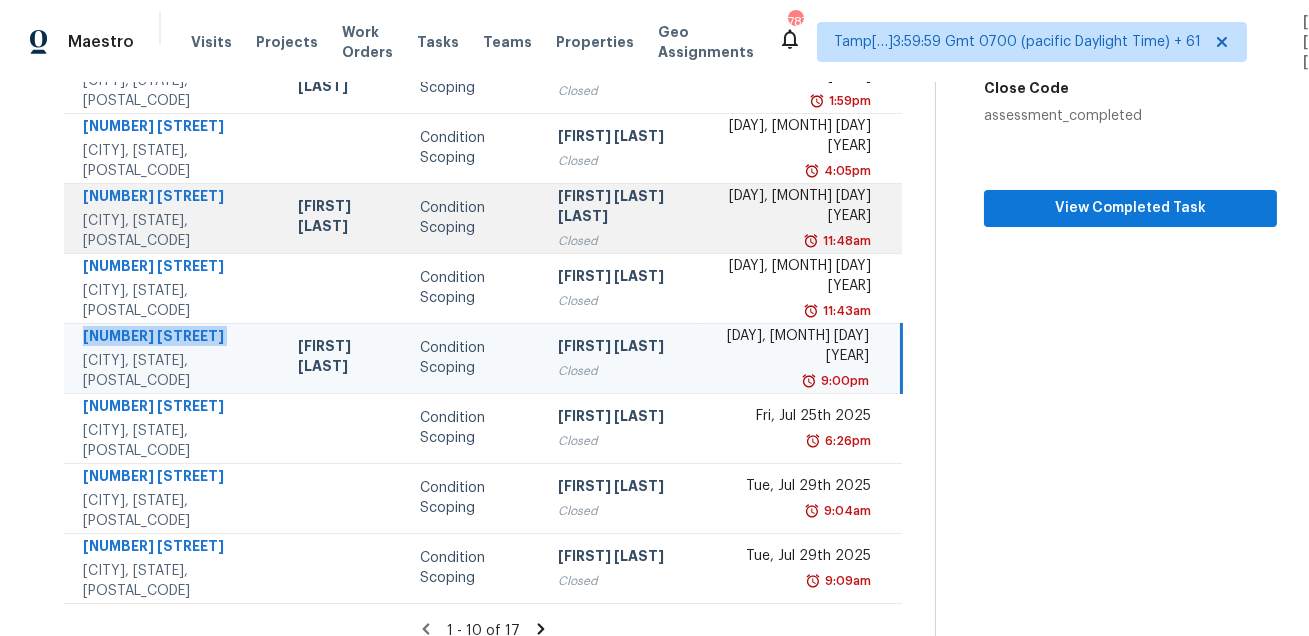 copy on "[NUMBER] [STREET]" 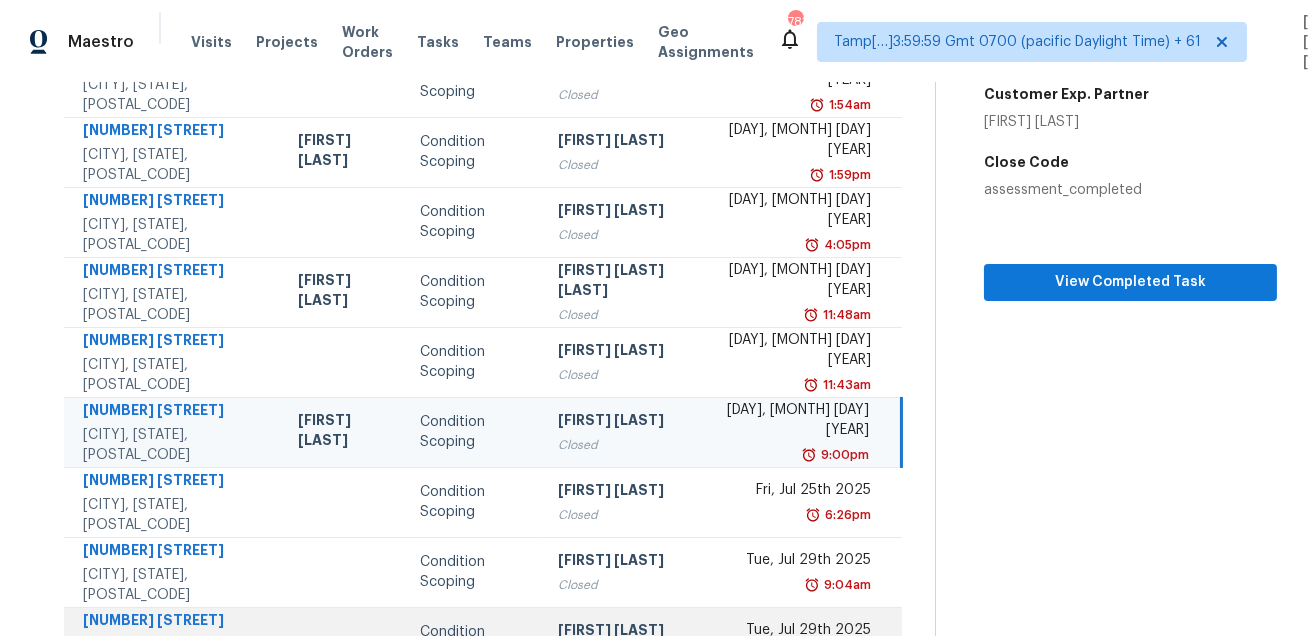 scroll, scrollTop: 405, scrollLeft: 0, axis: vertical 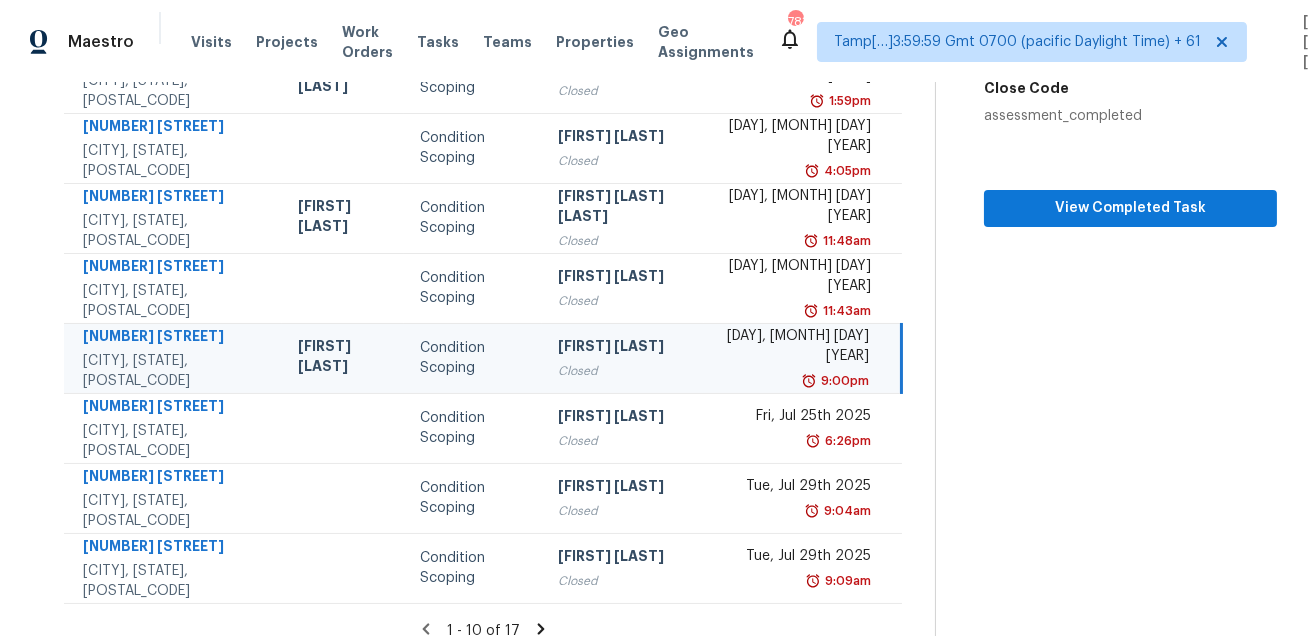 click 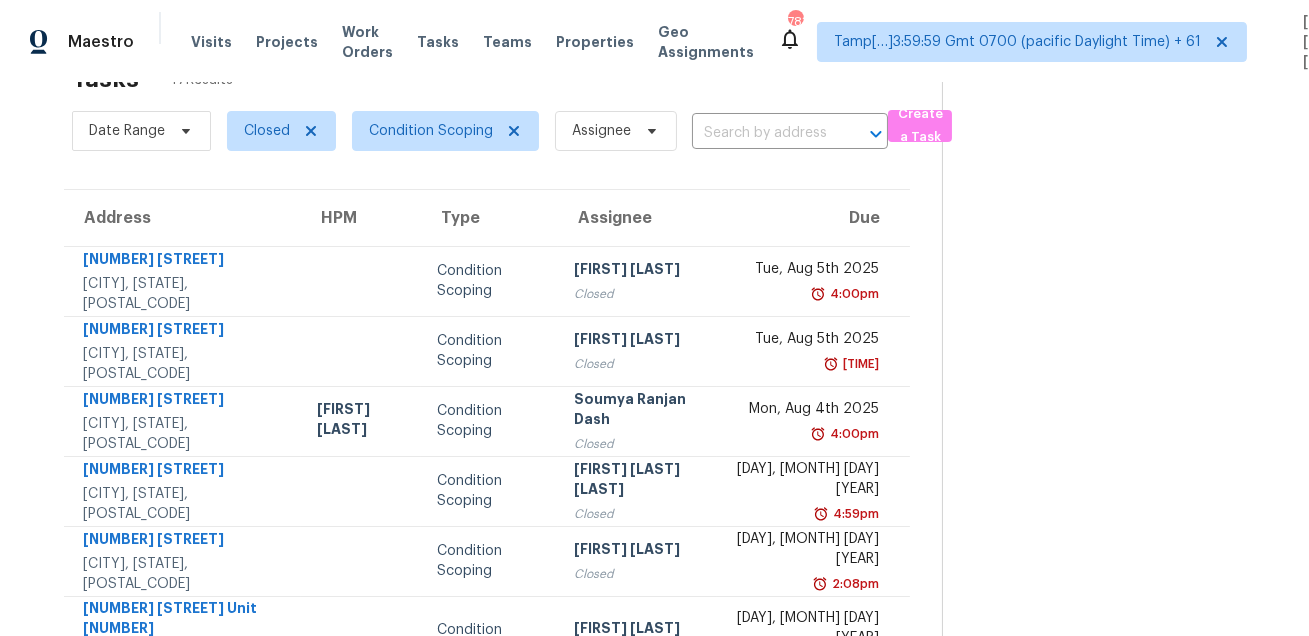 scroll, scrollTop: 195, scrollLeft: 0, axis: vertical 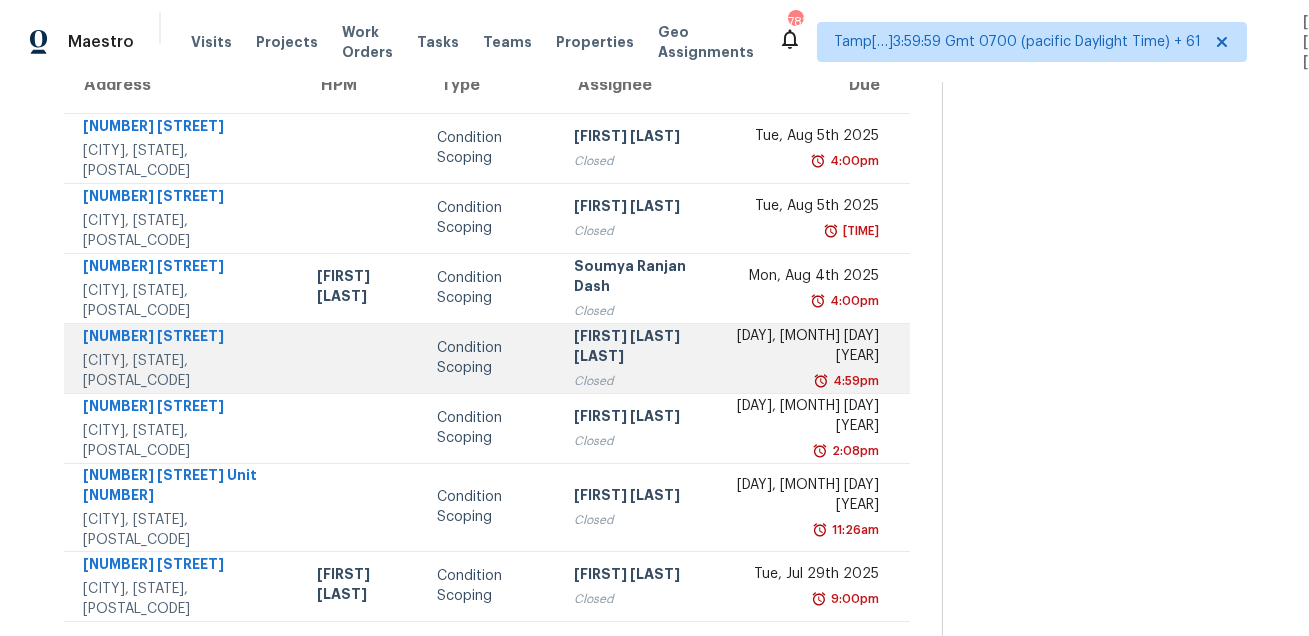 click on "[FIRST] [LAST] [LAST]" at bounding box center (637, 348) 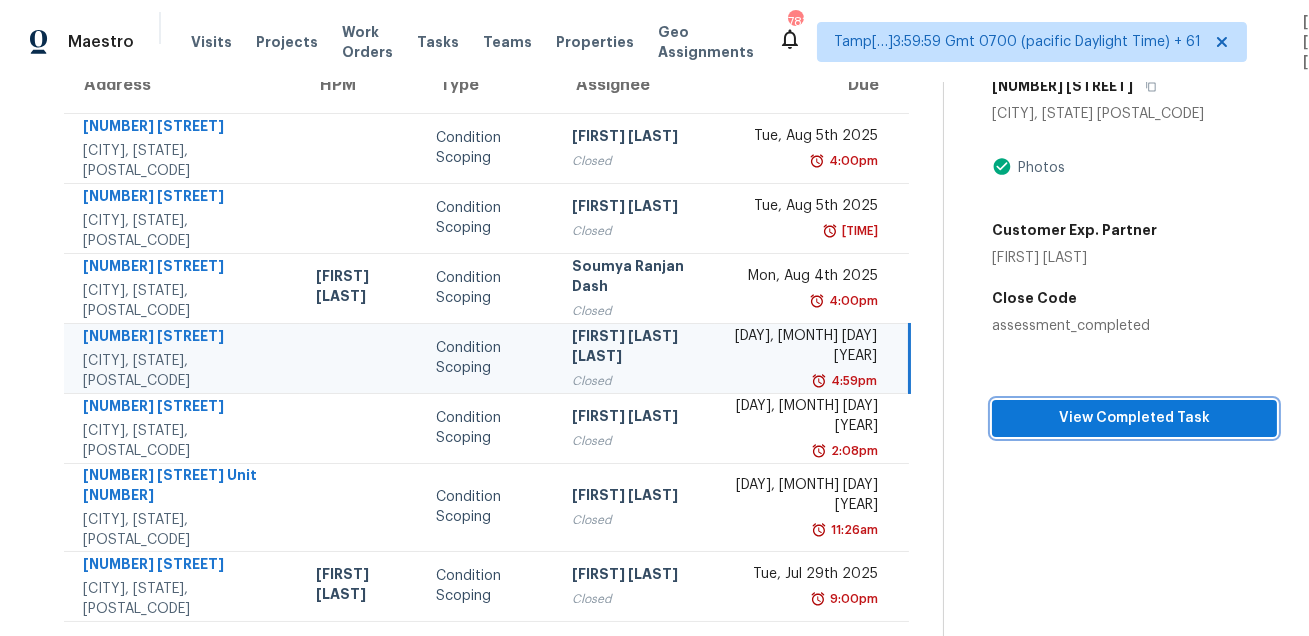 click on "View Completed Task" at bounding box center (1134, 418) 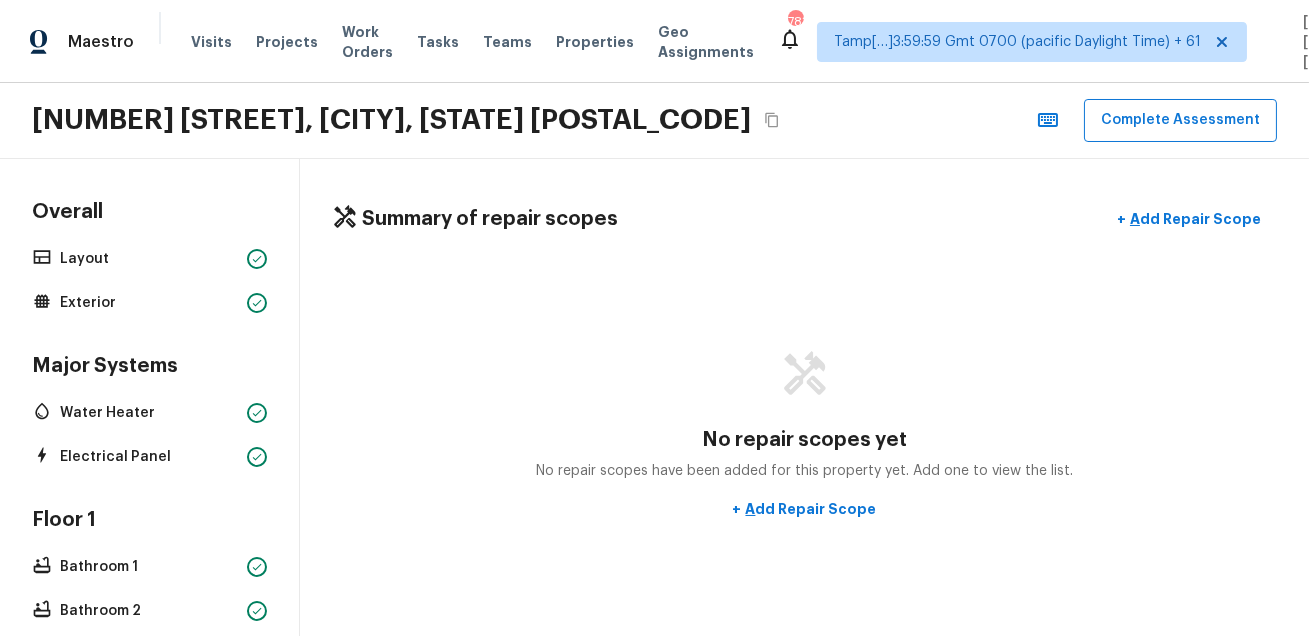 click on "Visits Projects Work Orders Tasks Teams Properties Geo Assignments" at bounding box center [484, 42] 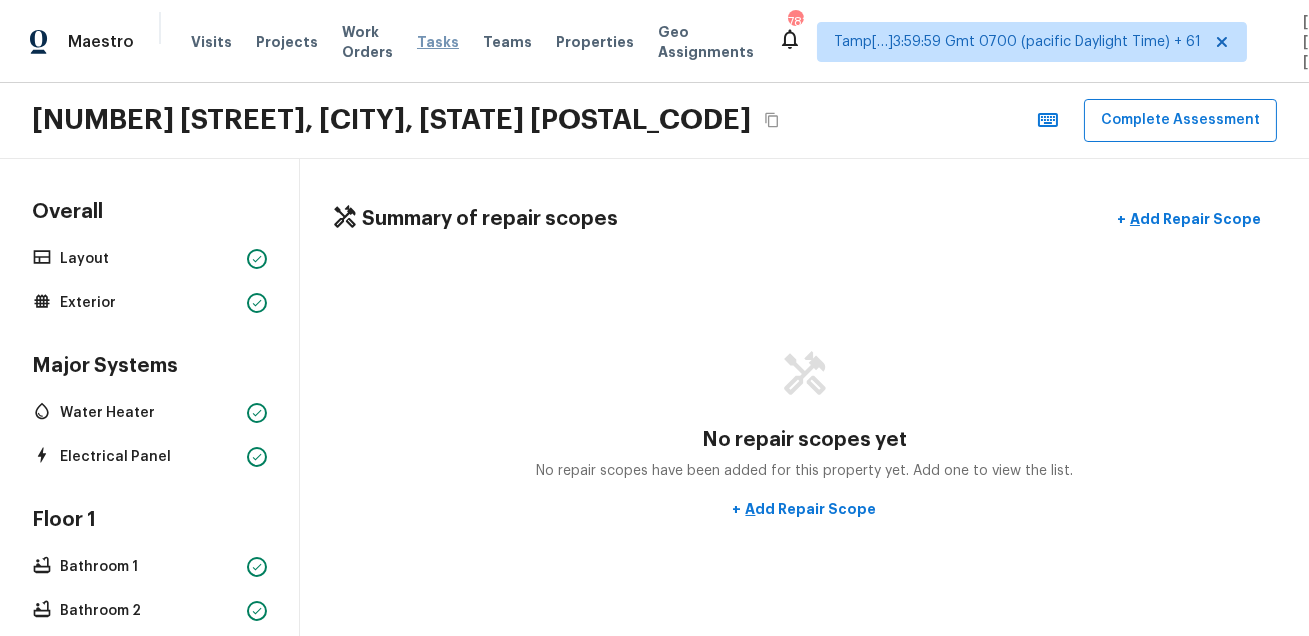 click on "Tasks" at bounding box center (438, 42) 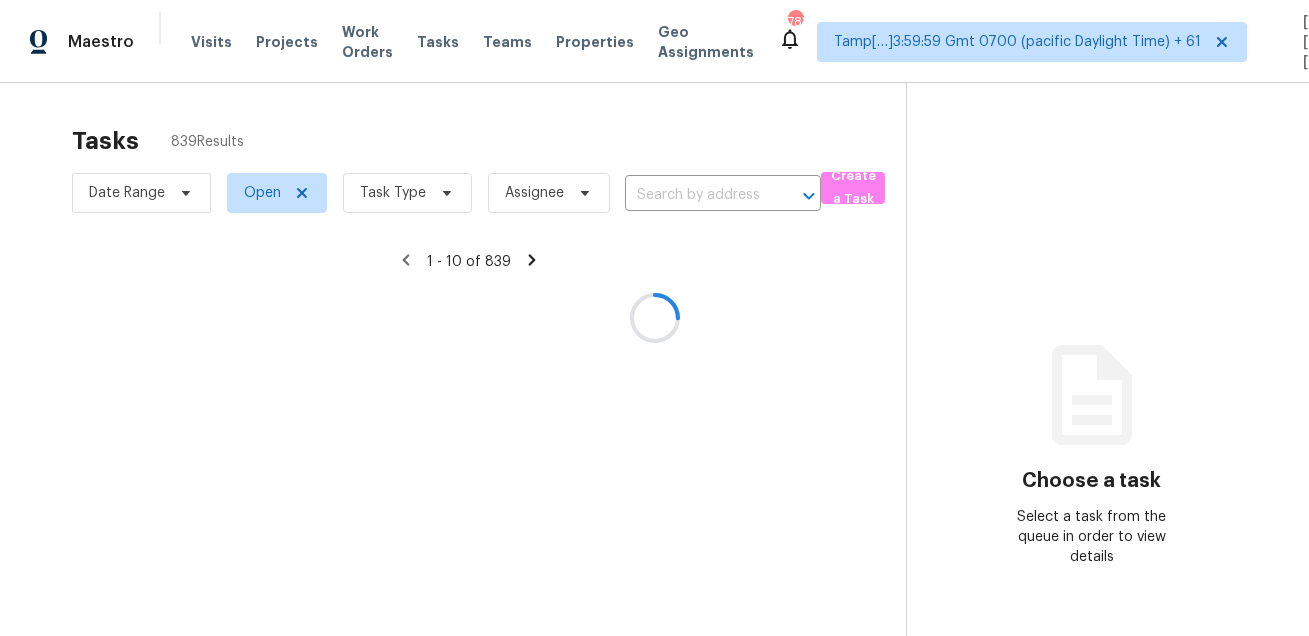 click at bounding box center (654, 318) 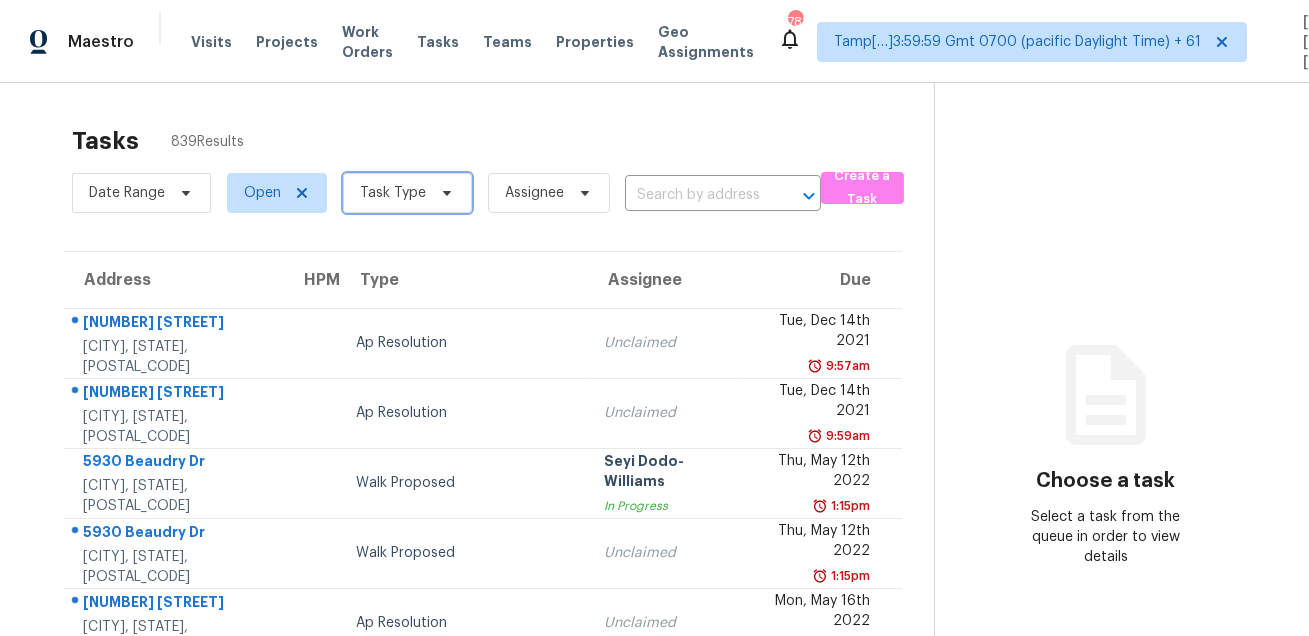 click on "Task Type" at bounding box center [393, 193] 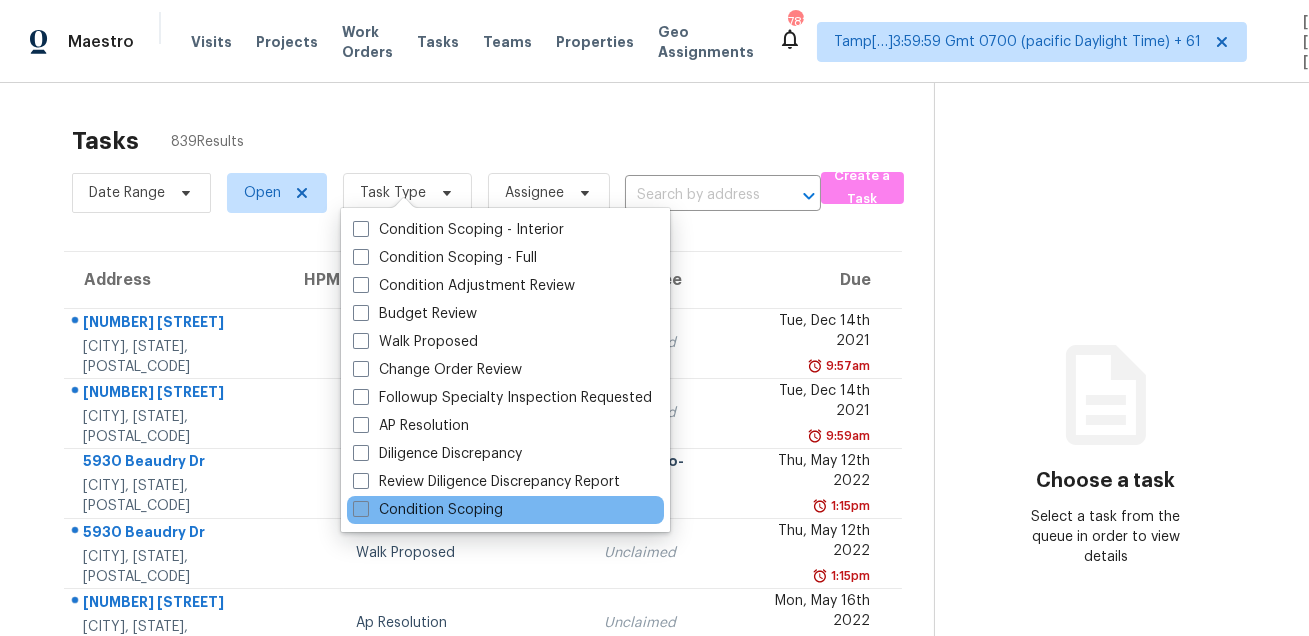click on "Condition Scoping" at bounding box center [428, 510] 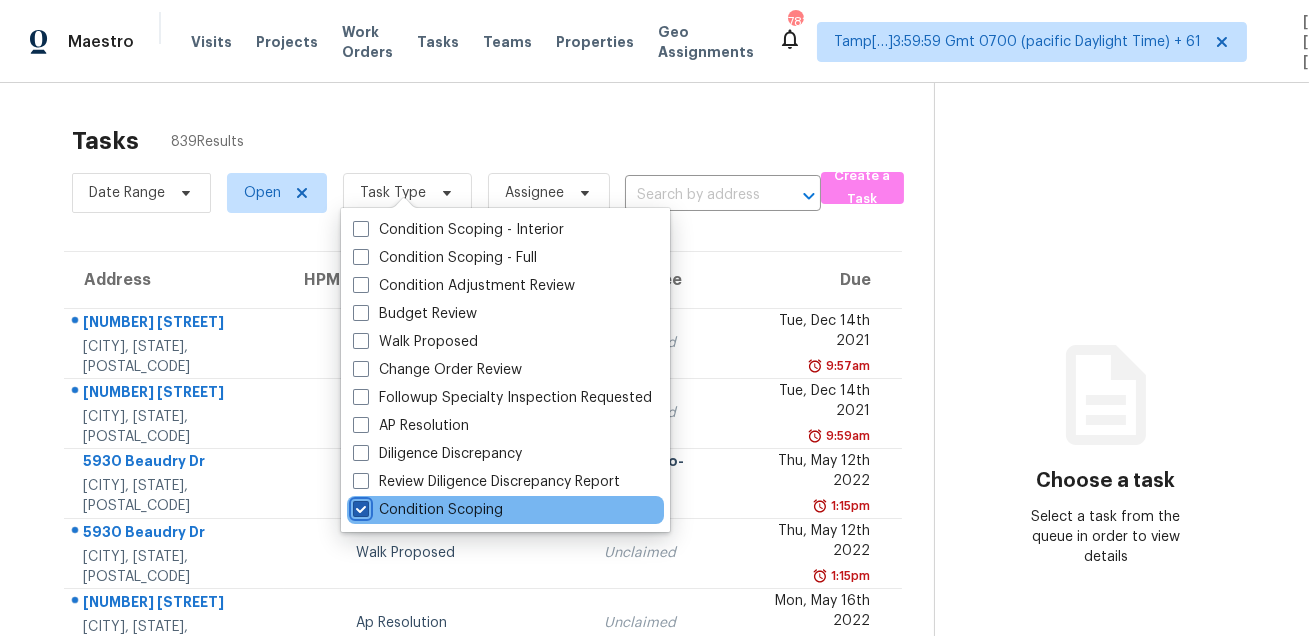 checkbox on "true" 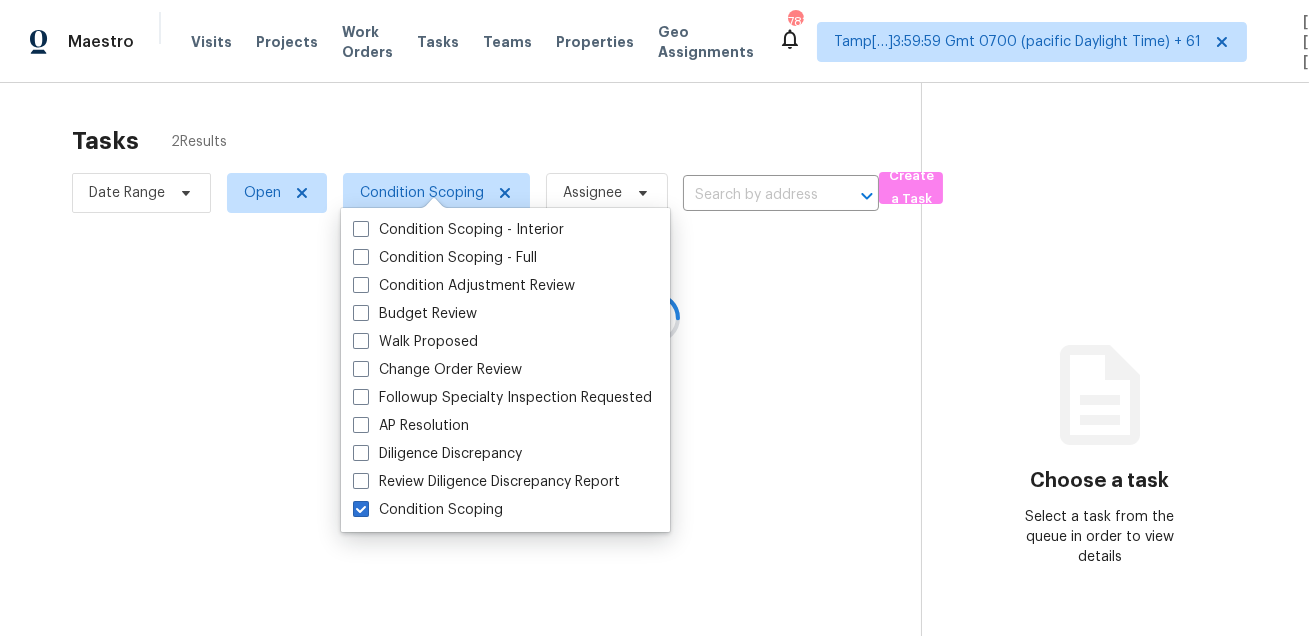 click at bounding box center [654, 318] 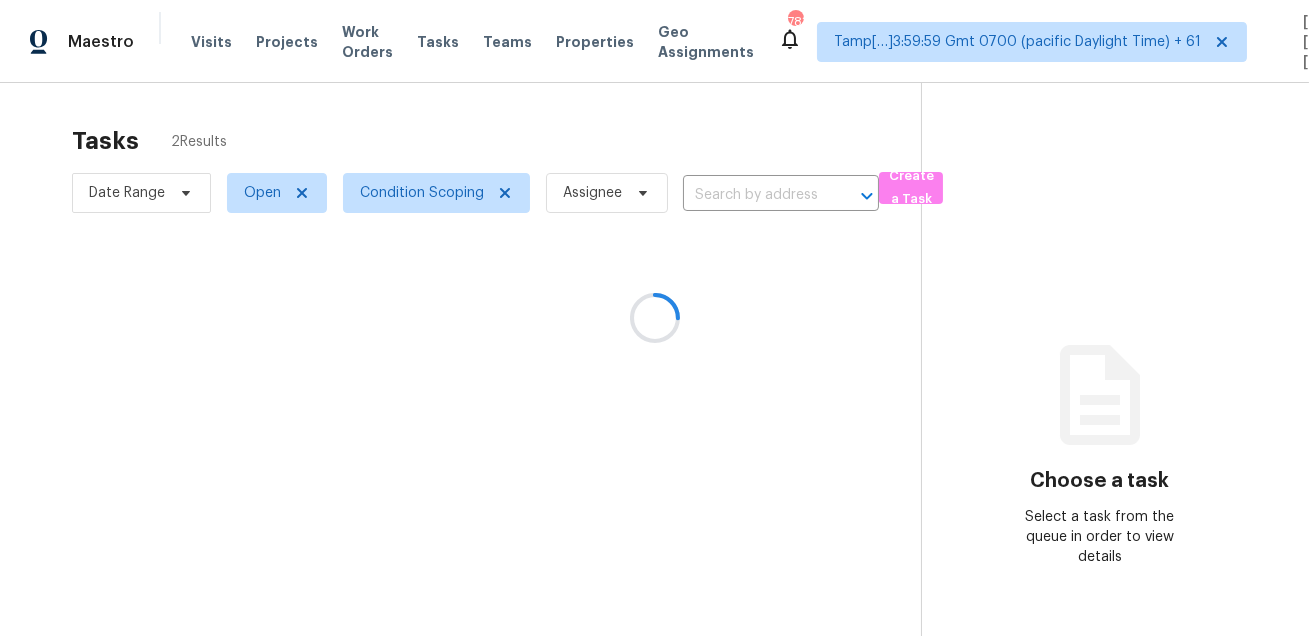 click at bounding box center (654, 318) 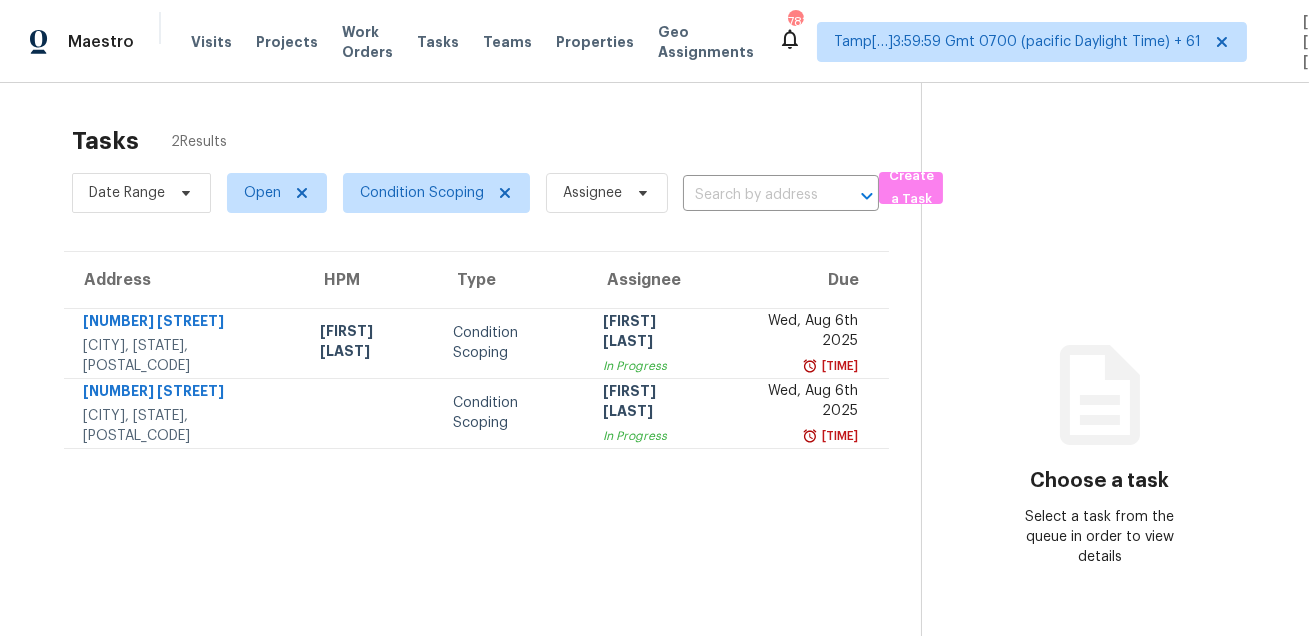 click on "Condition Scoping" at bounding box center [512, 343] 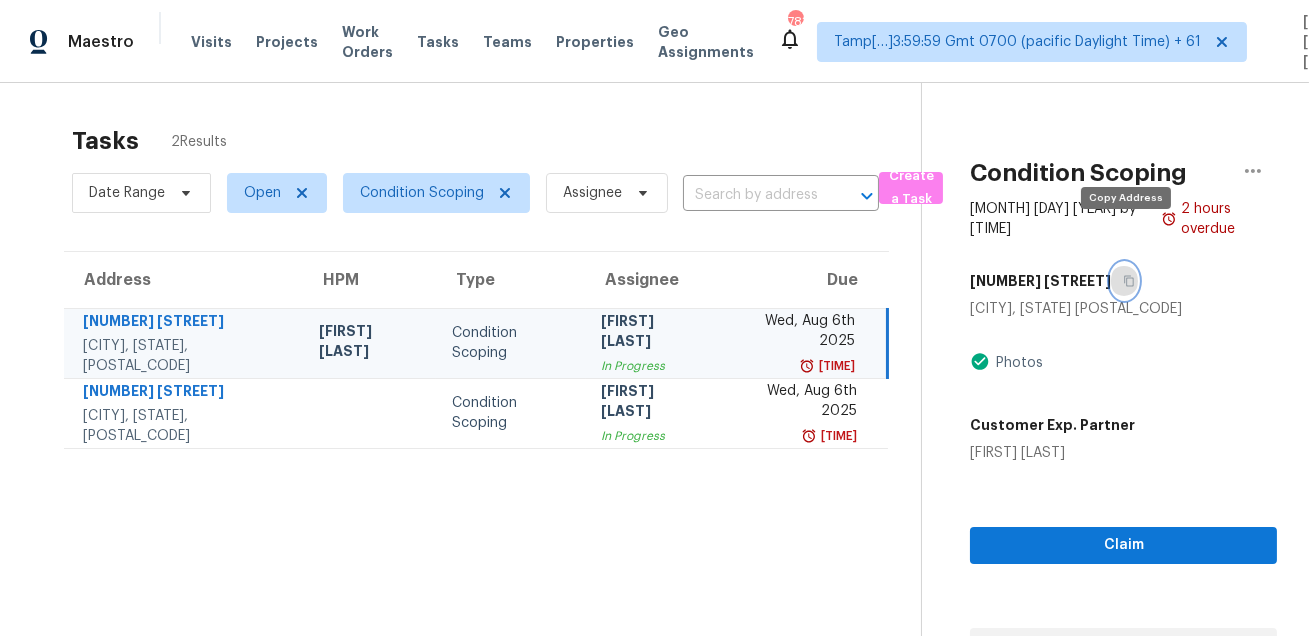 click at bounding box center (1124, 281) 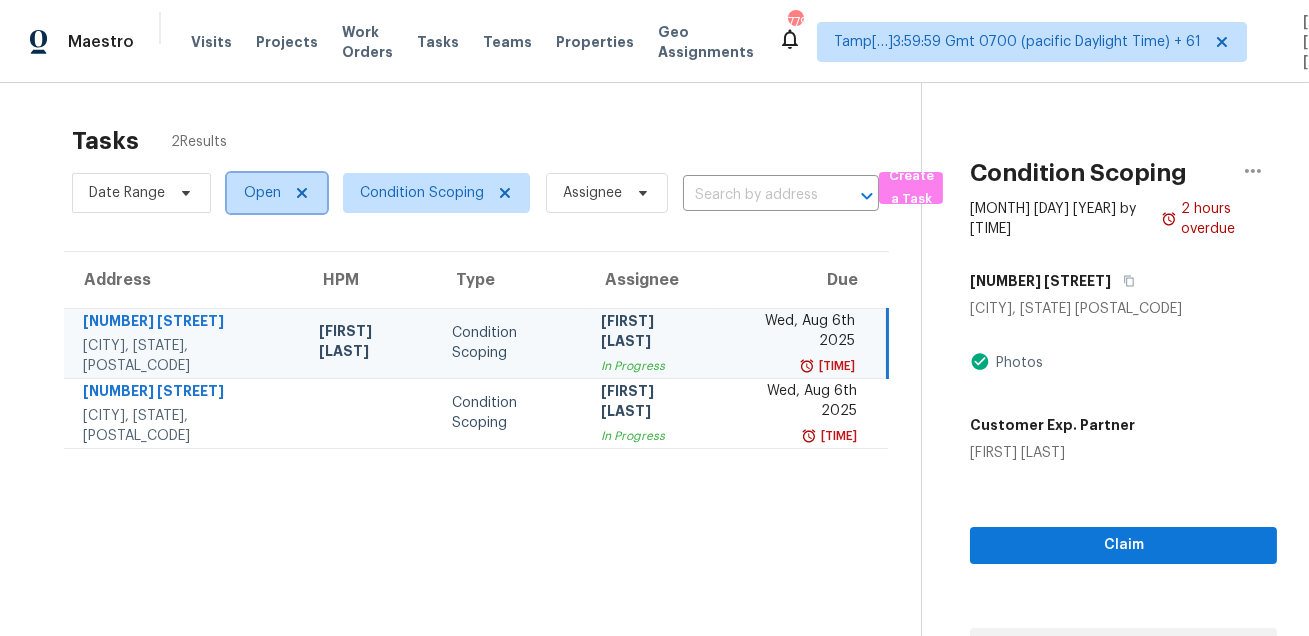 click on "Open" at bounding box center (262, 193) 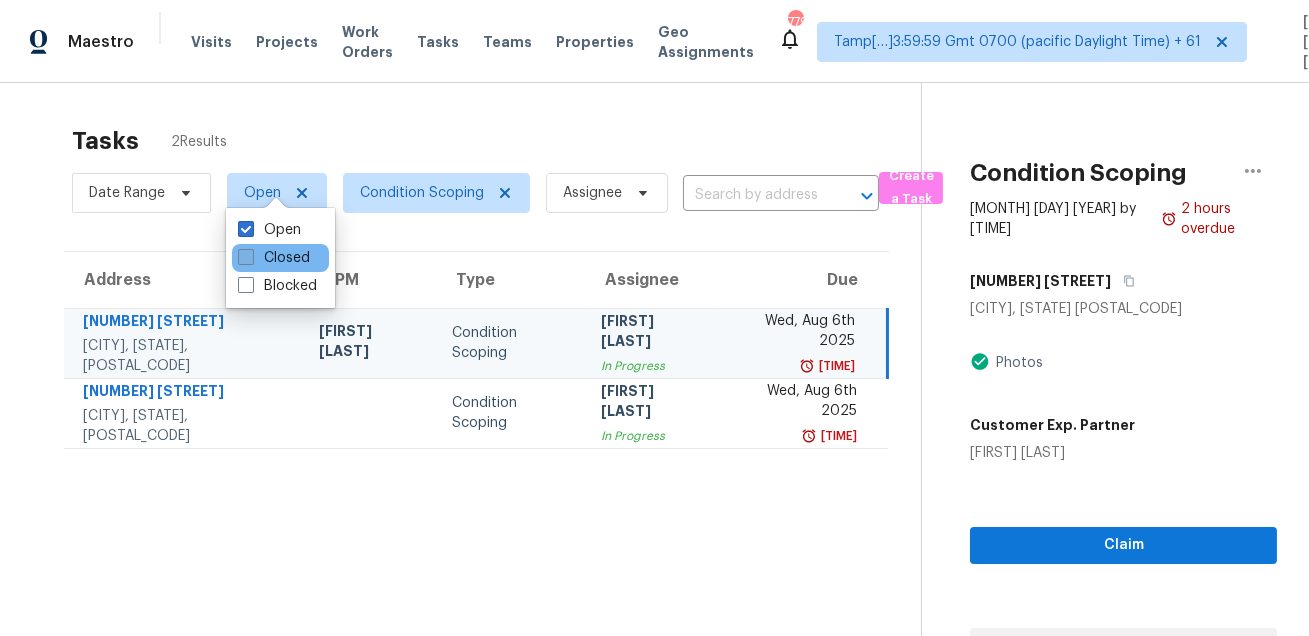 click on "Closed" at bounding box center (274, 258) 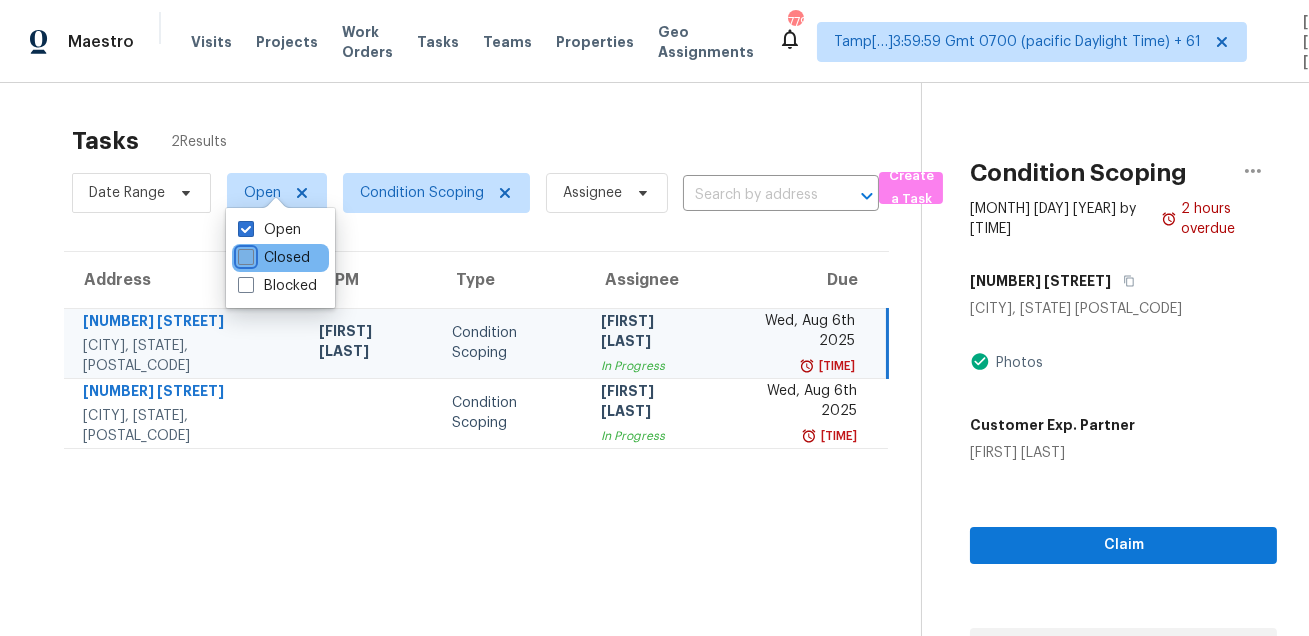 click on "Closed" at bounding box center (244, 254) 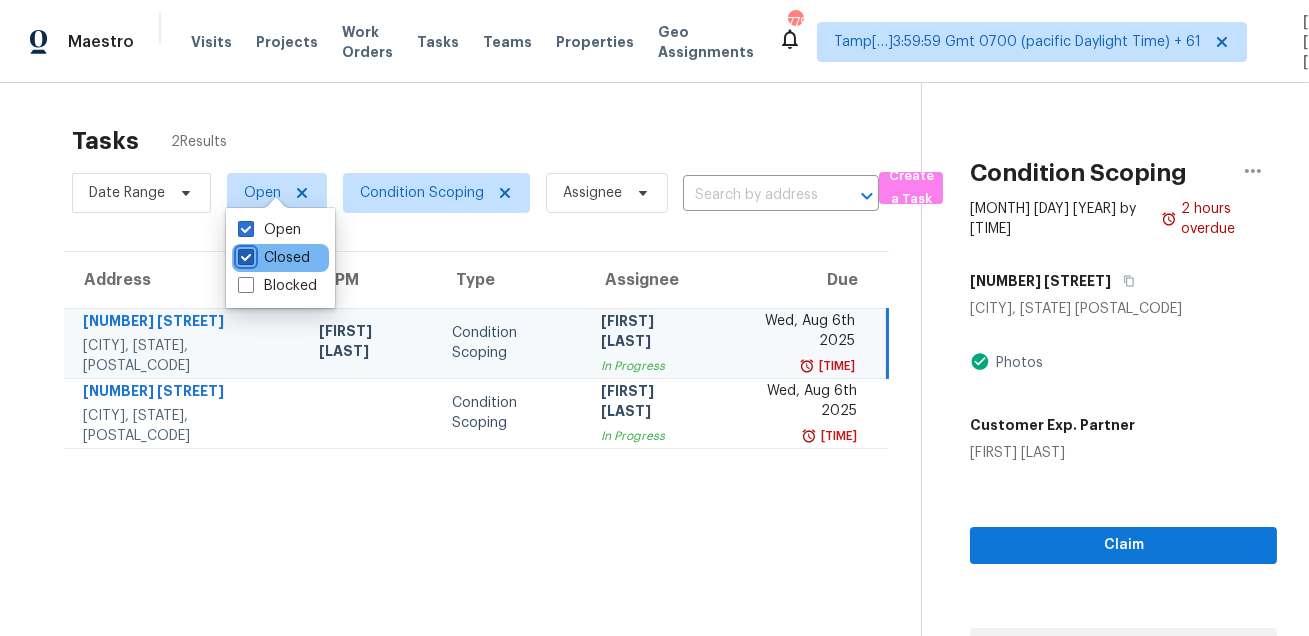 checkbox on "true" 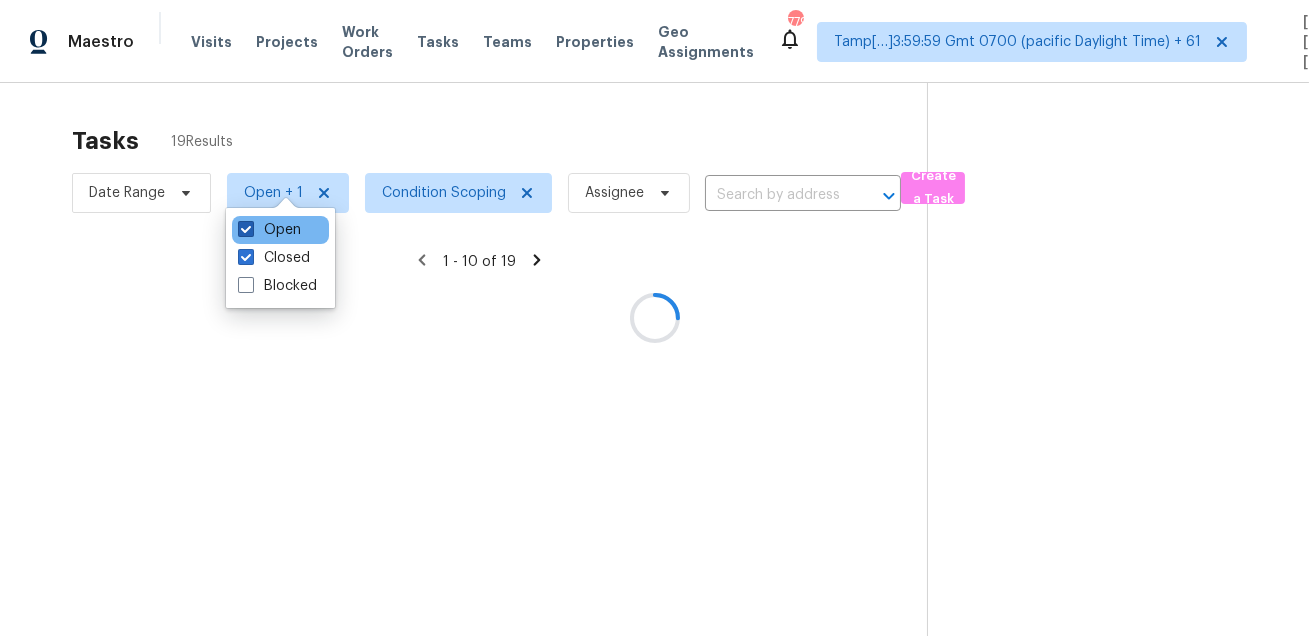 click on "Open" at bounding box center (269, 230) 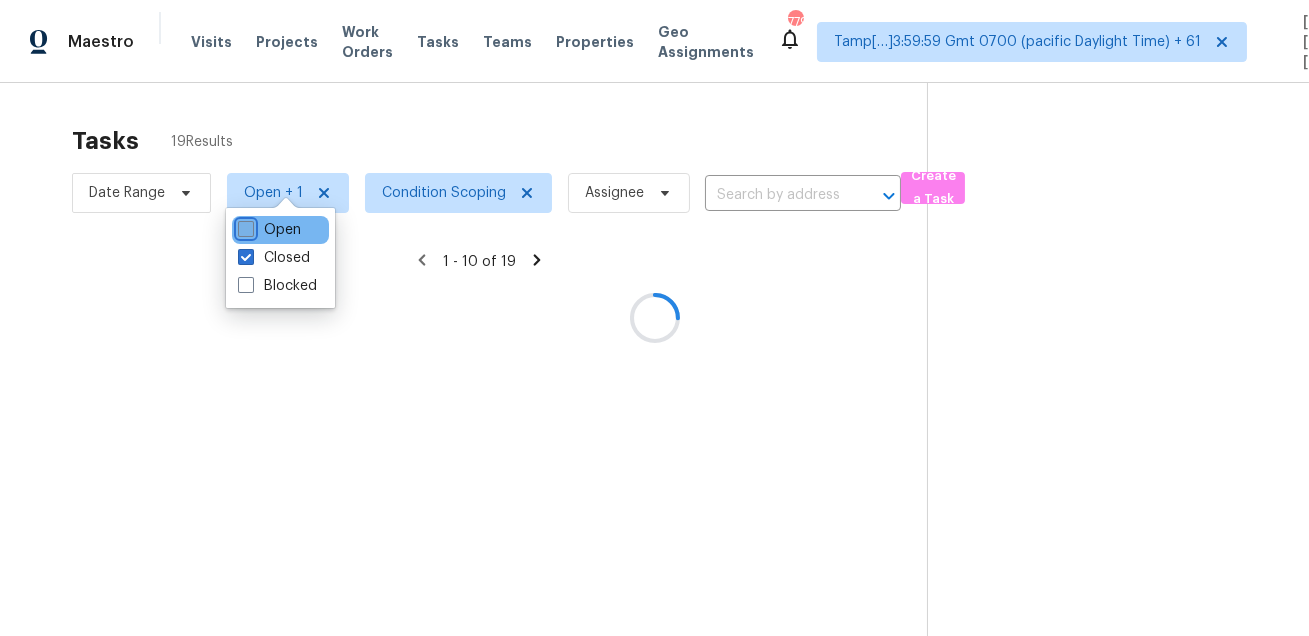 checkbox on "false" 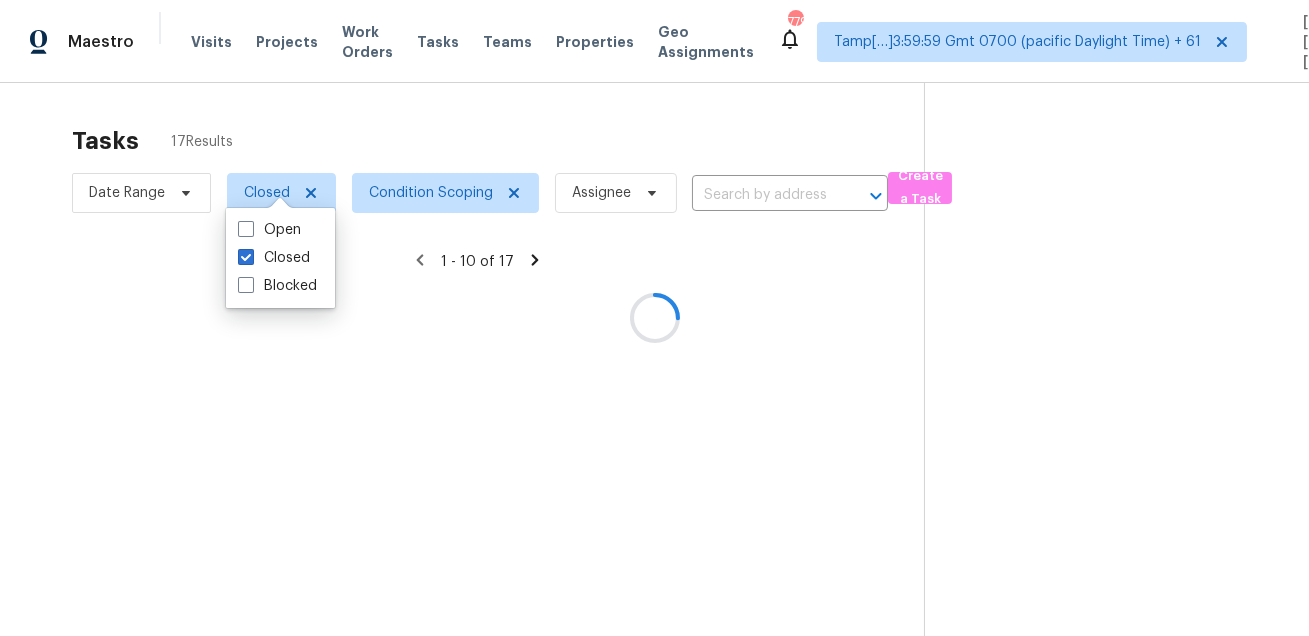 click at bounding box center [654, 318] 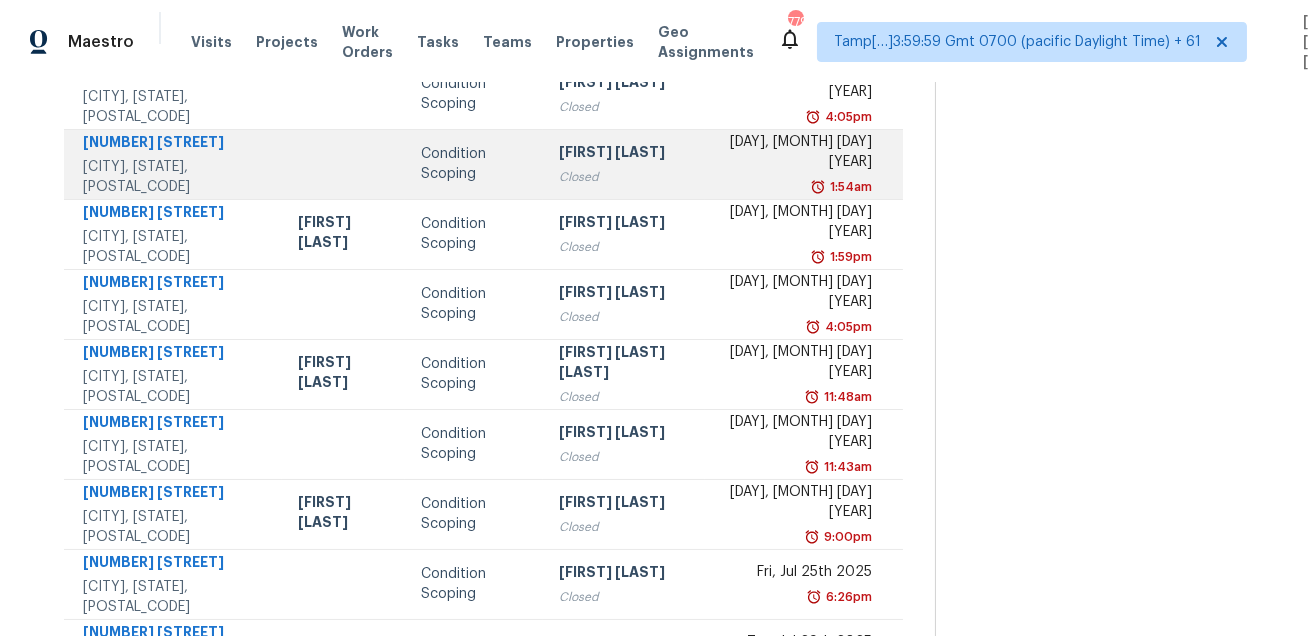 scroll, scrollTop: 405, scrollLeft: 0, axis: vertical 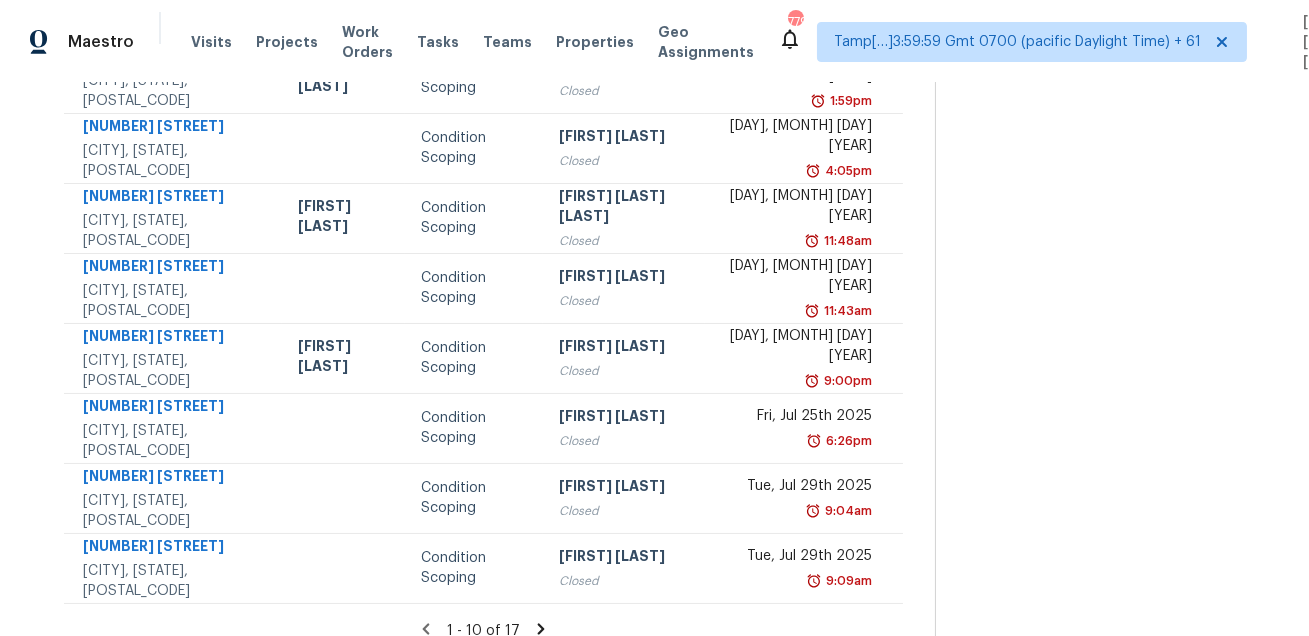 click 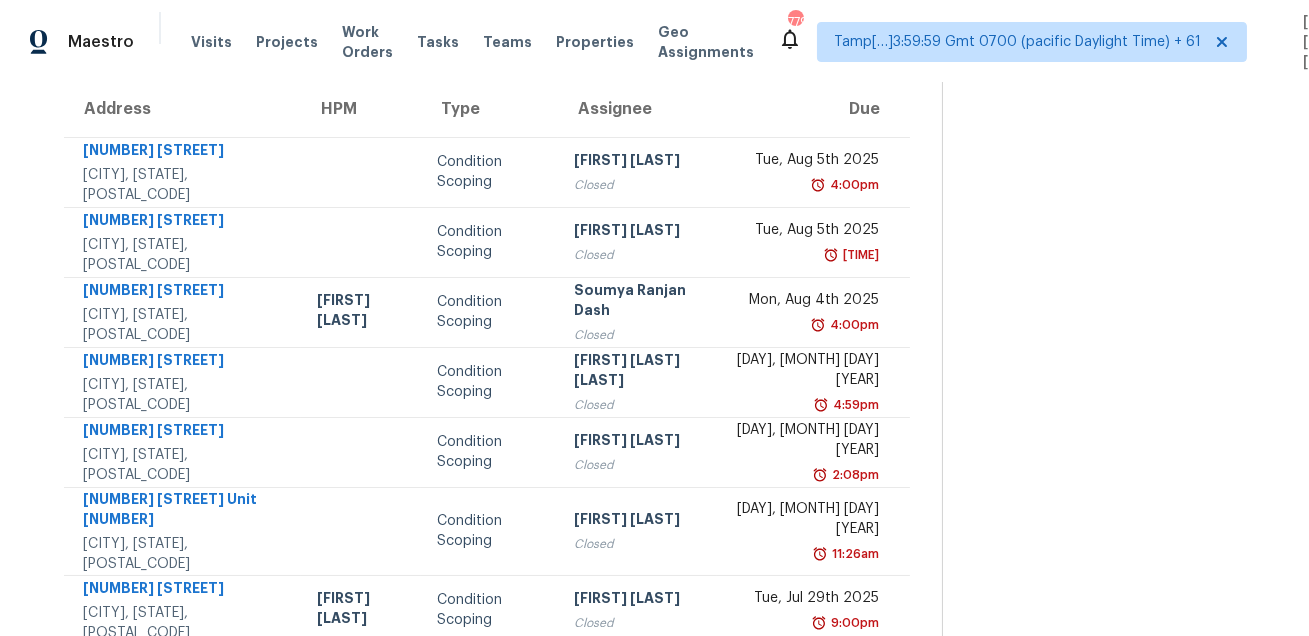scroll, scrollTop: 195, scrollLeft: 0, axis: vertical 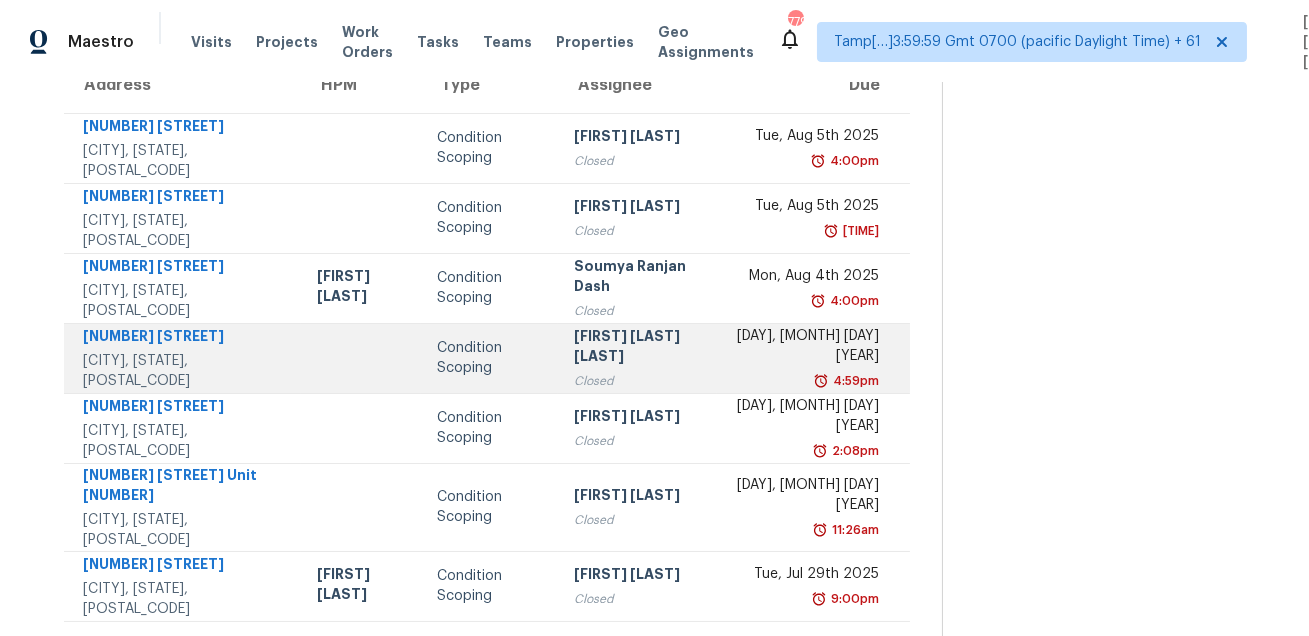 click on "[NUMBER] [STREET]" at bounding box center (184, 338) 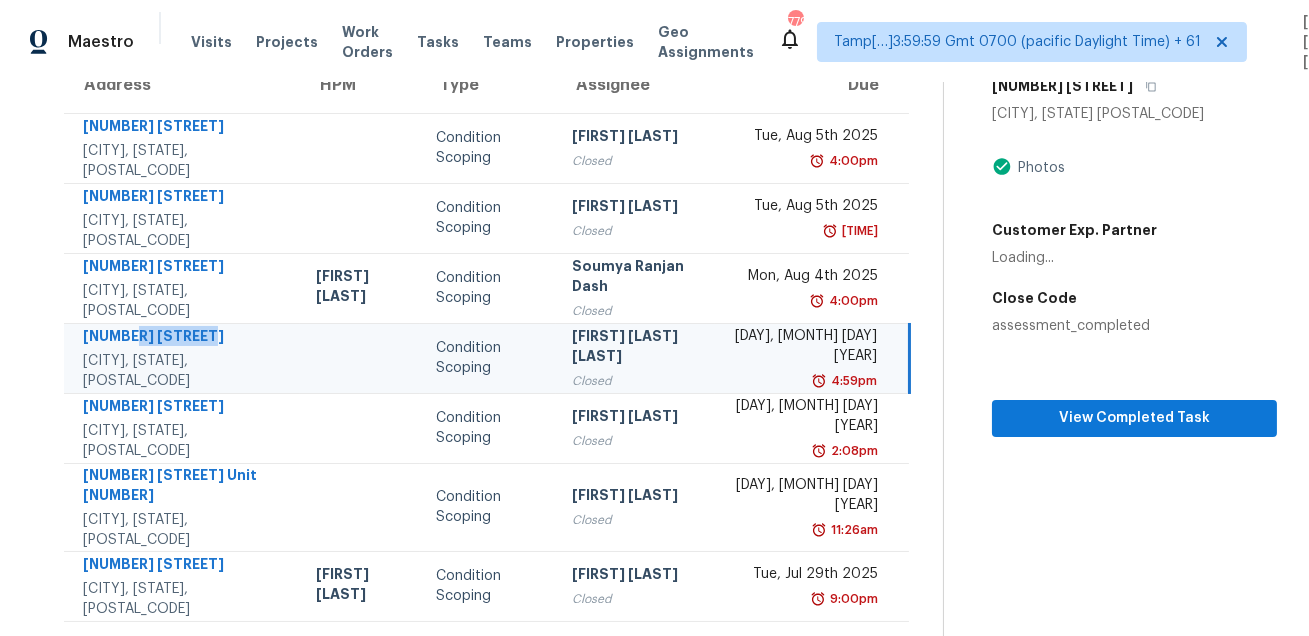 click on "[NUMBER] [STREET]" at bounding box center (183, 338) 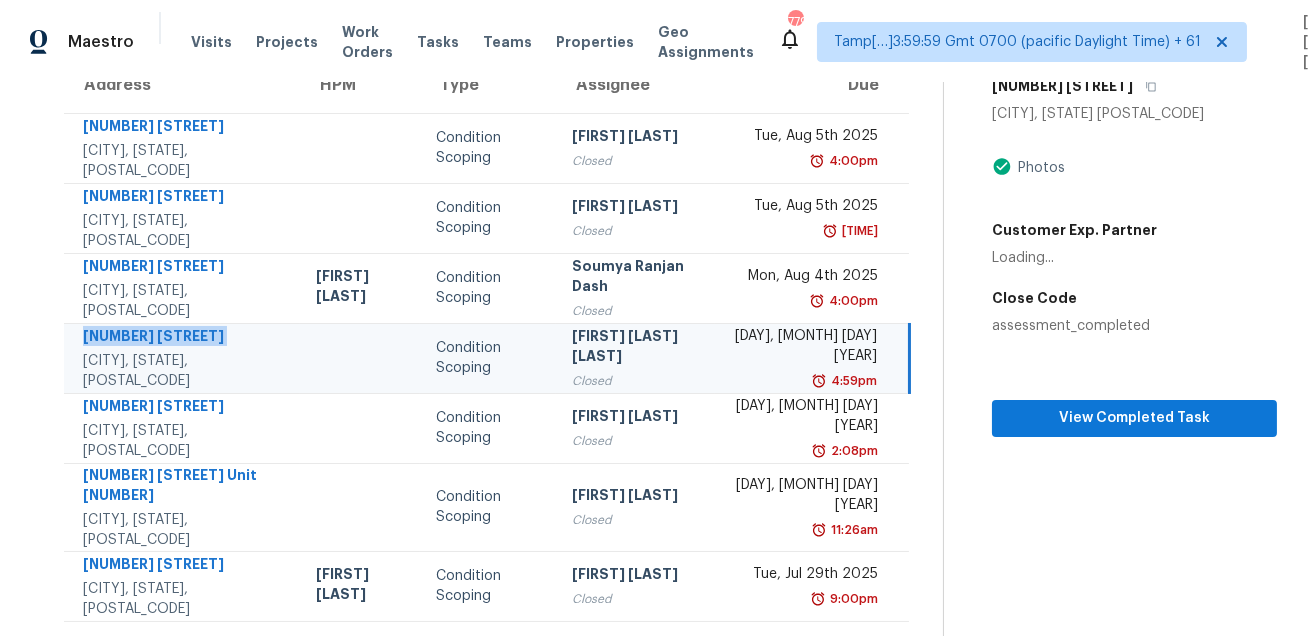 copy on "[NUMBER] [STREET]" 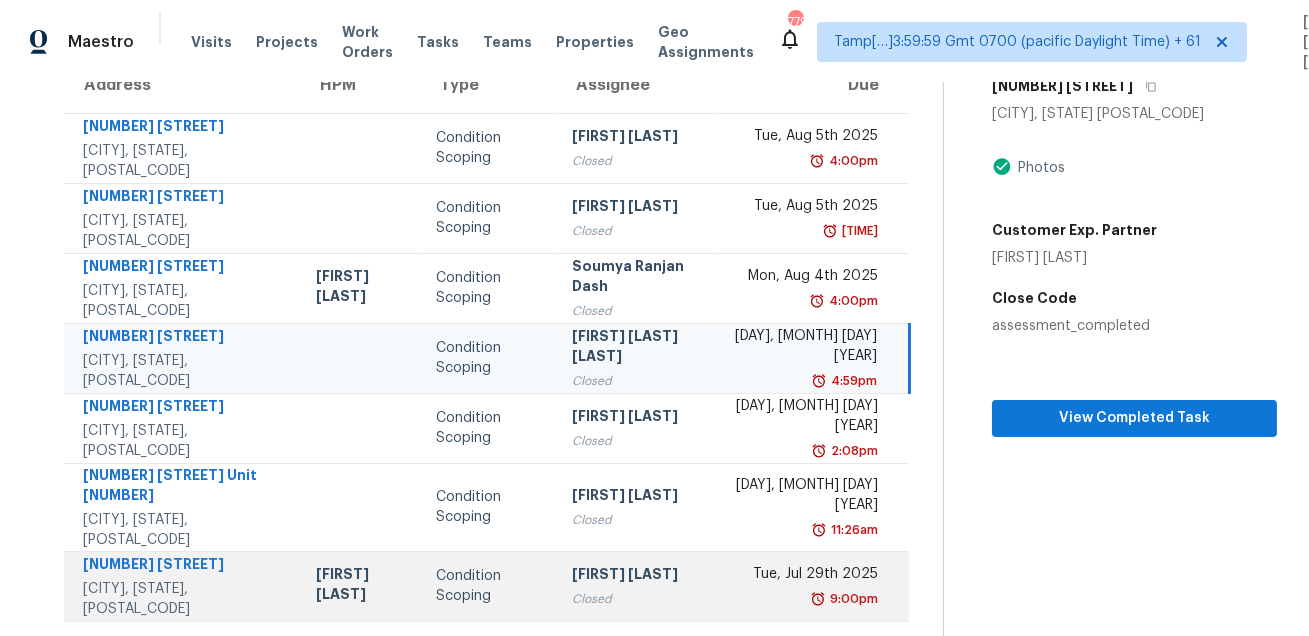 click on "[FIRST] [LAST] Closed" at bounding box center [635, 586] 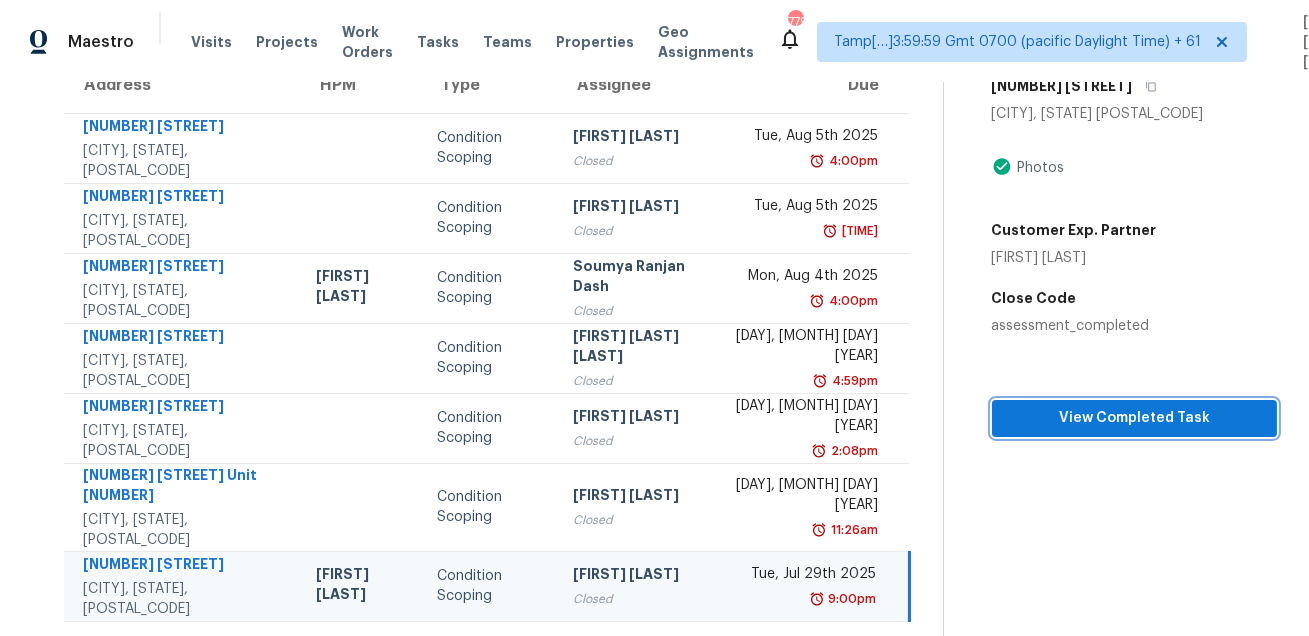click on "View Completed Task" at bounding box center (1134, 418) 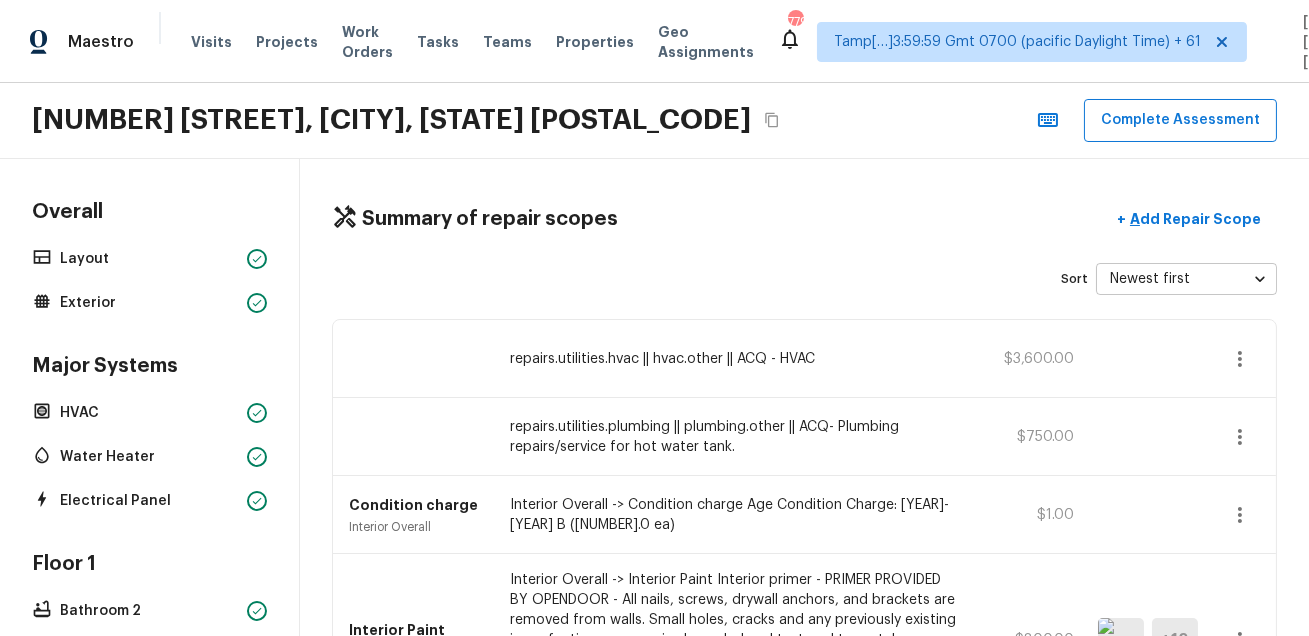 click on "[NUMBER] [STREET], [CITY], [STATE] Complete Assessment" at bounding box center (654, 121) 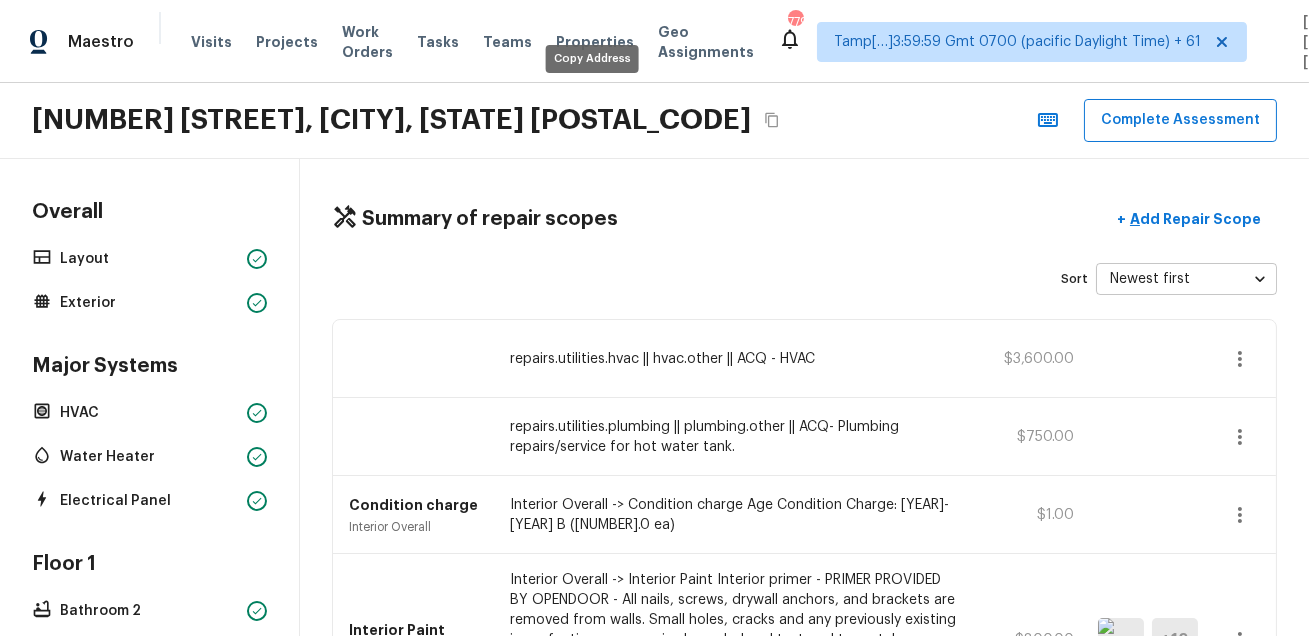 click 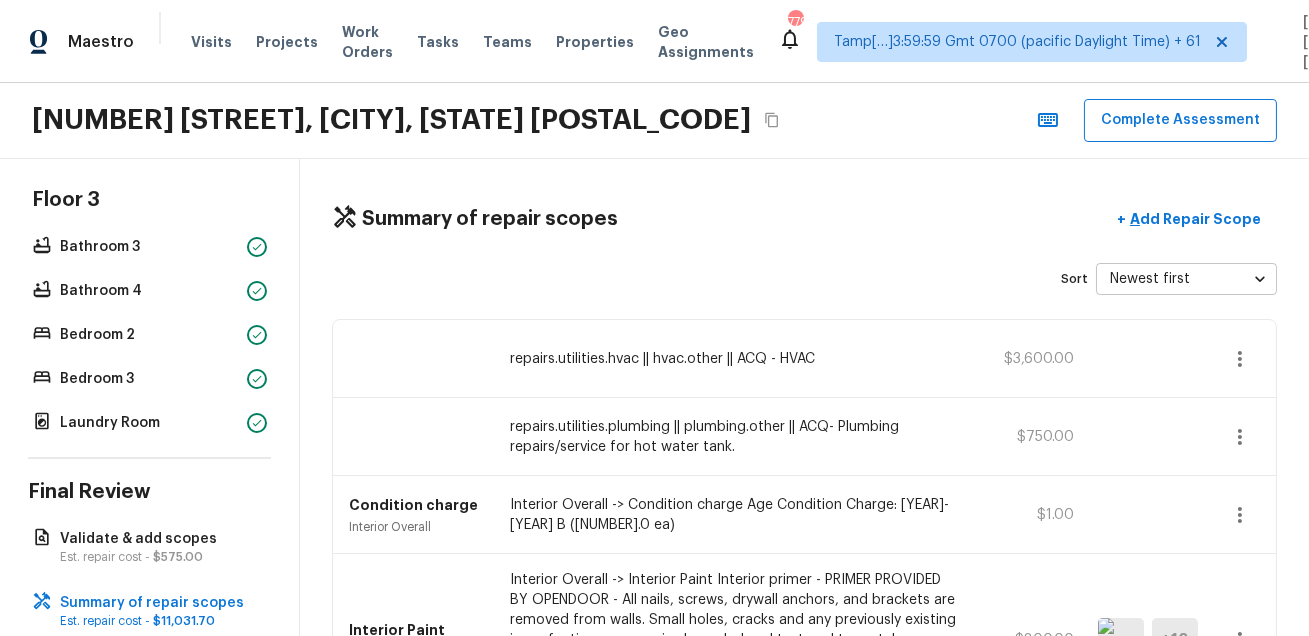 scroll, scrollTop: 776, scrollLeft: 0, axis: vertical 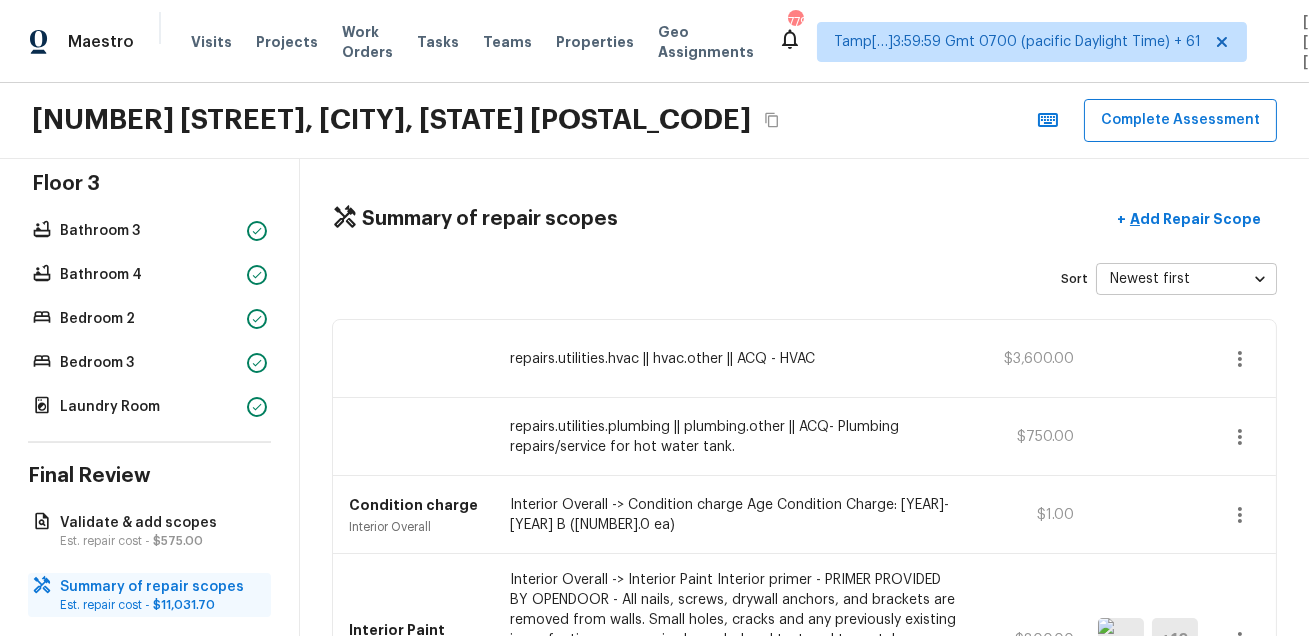 click on "Summary of repair scopes" at bounding box center (159, 587) 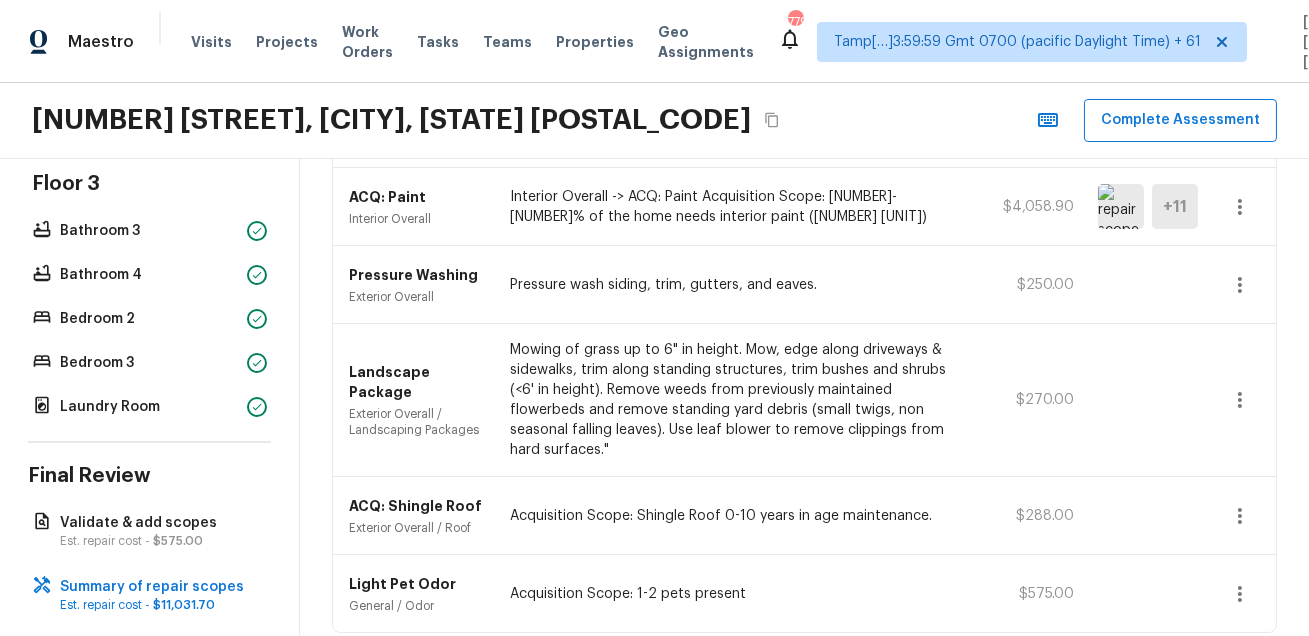 scroll, scrollTop: 683, scrollLeft: 0, axis: vertical 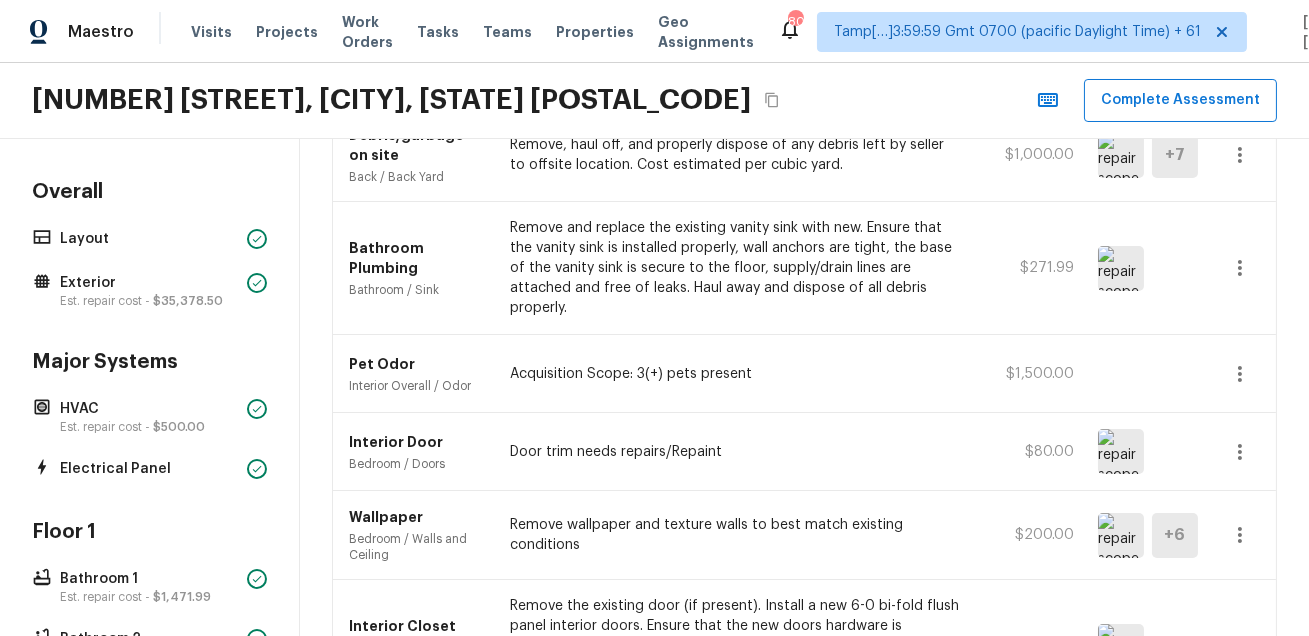 click on "[NUMBER] [STREET], [CITY], [STATE] [POSTAL_CODE] Complete Assessment" at bounding box center [654, 101] 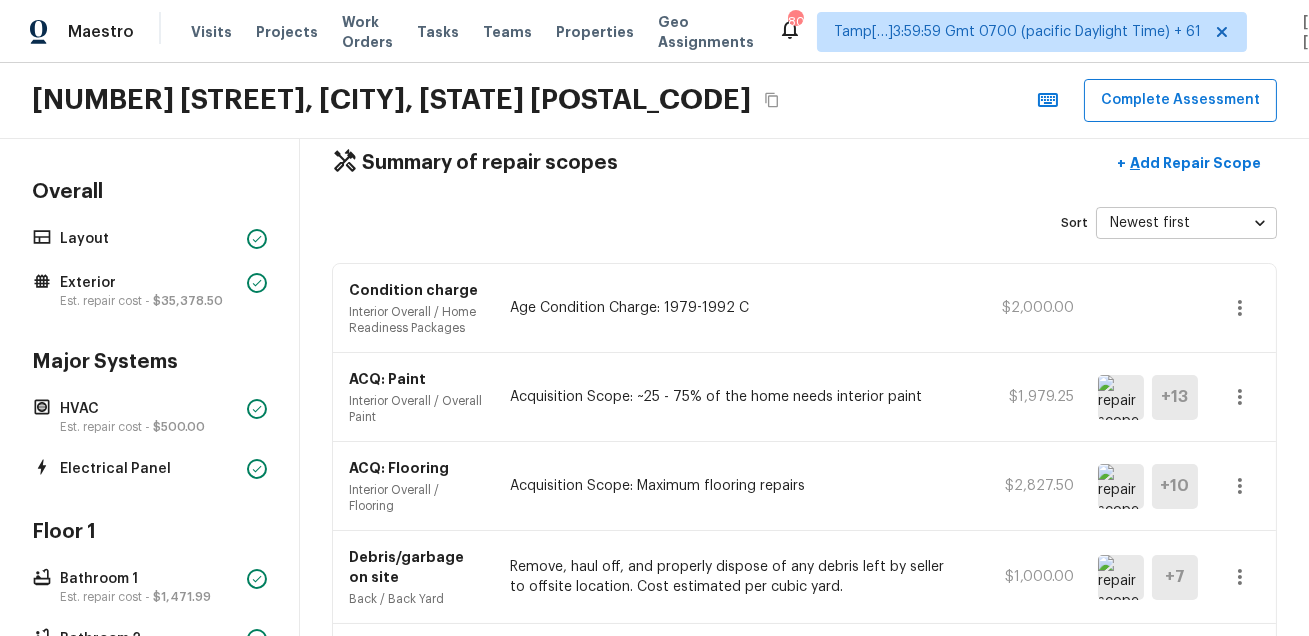 scroll, scrollTop: 0, scrollLeft: 0, axis: both 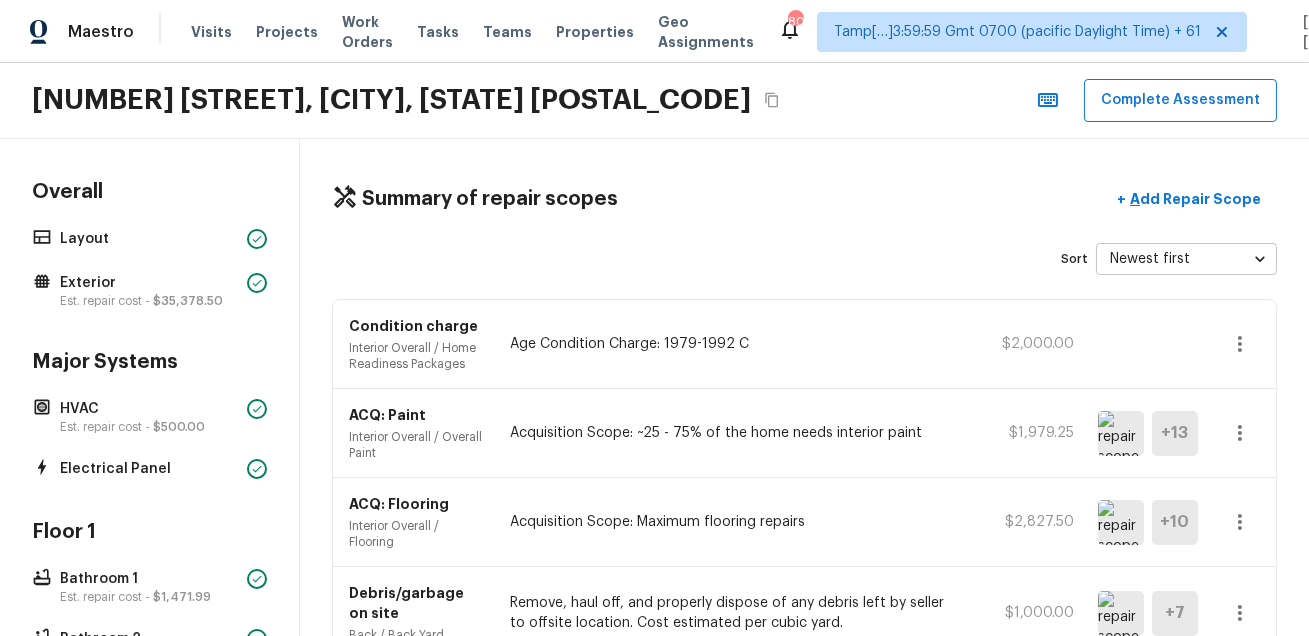 click on "[NUMBER] [STREET], [CITY], [STATE] [POSTAL_CODE] Complete Assessment" at bounding box center [654, 101] 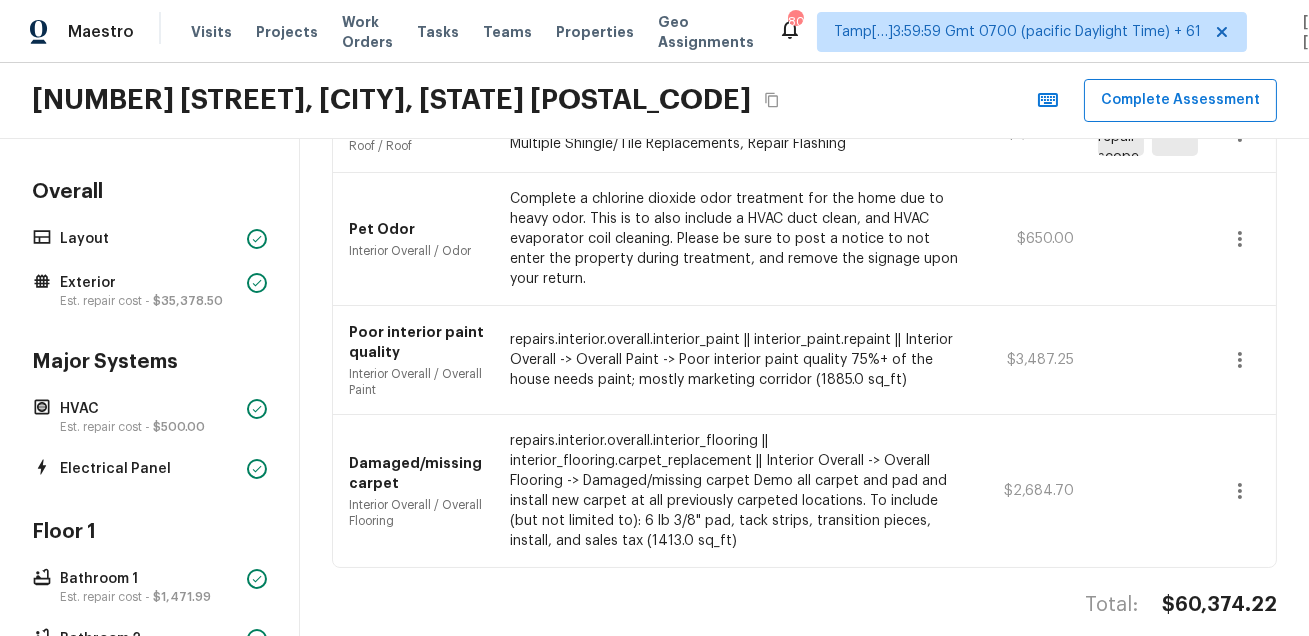 scroll, scrollTop: 3253, scrollLeft: 0, axis: vertical 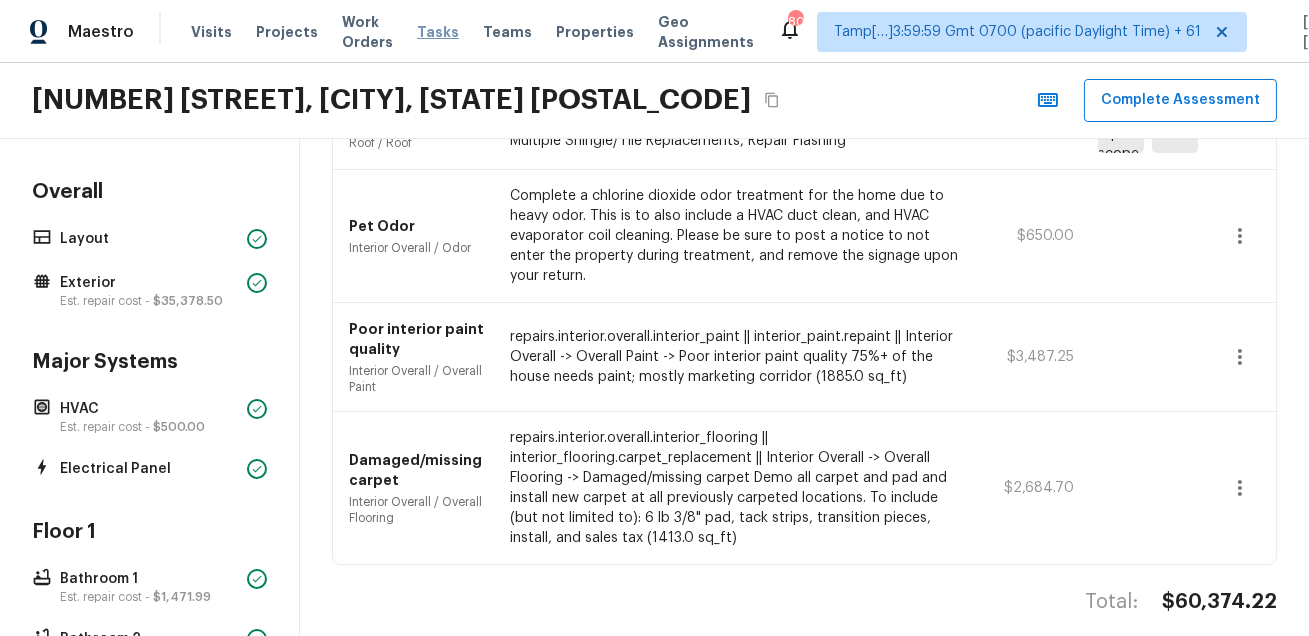 click on "Tasks" at bounding box center (438, 32) 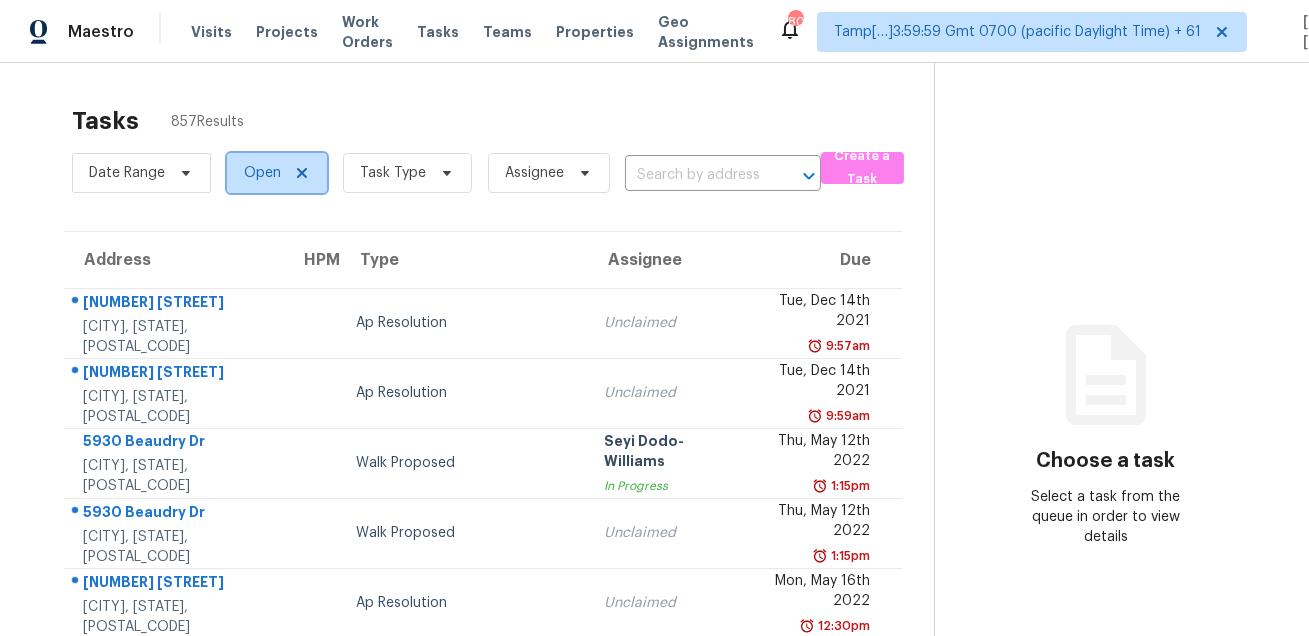 click on "Open" at bounding box center [262, 173] 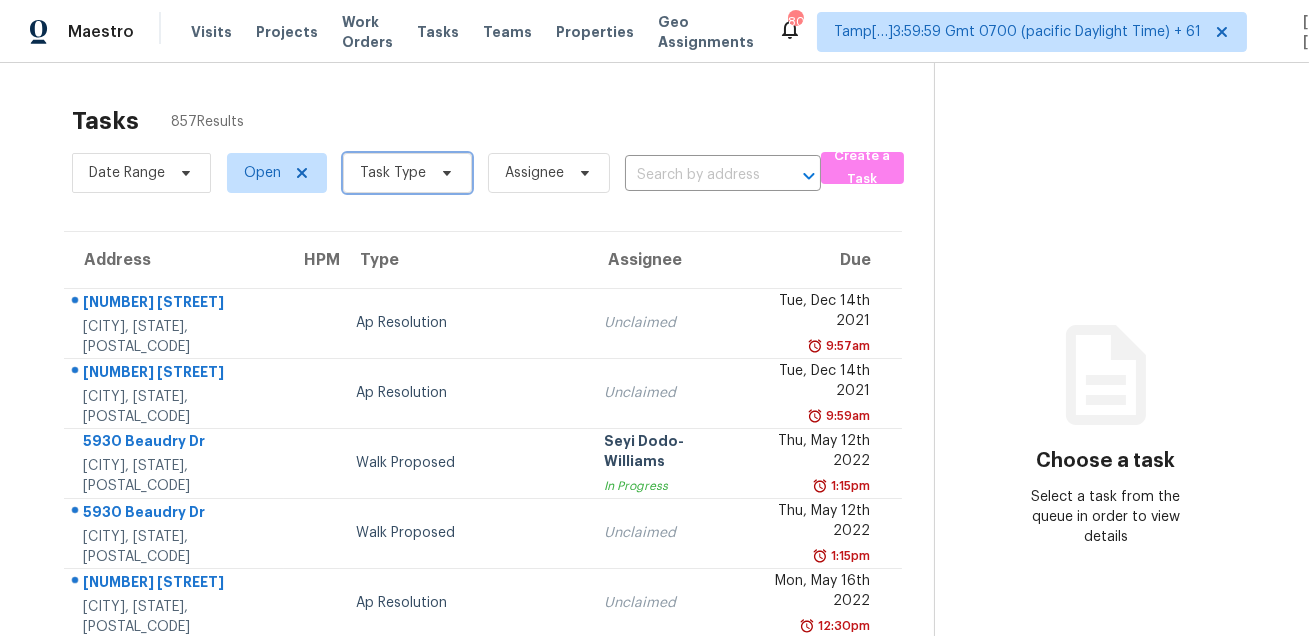 click on "Task Type" at bounding box center [407, 173] 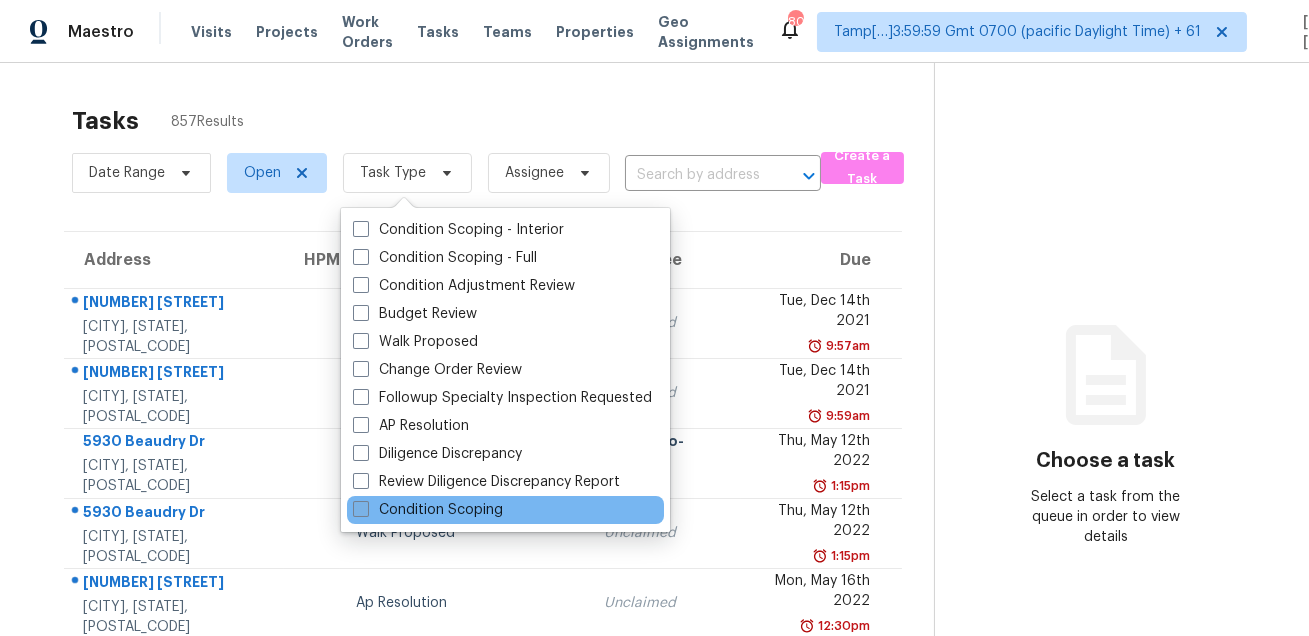 click on "Condition Scoping" at bounding box center (428, 510) 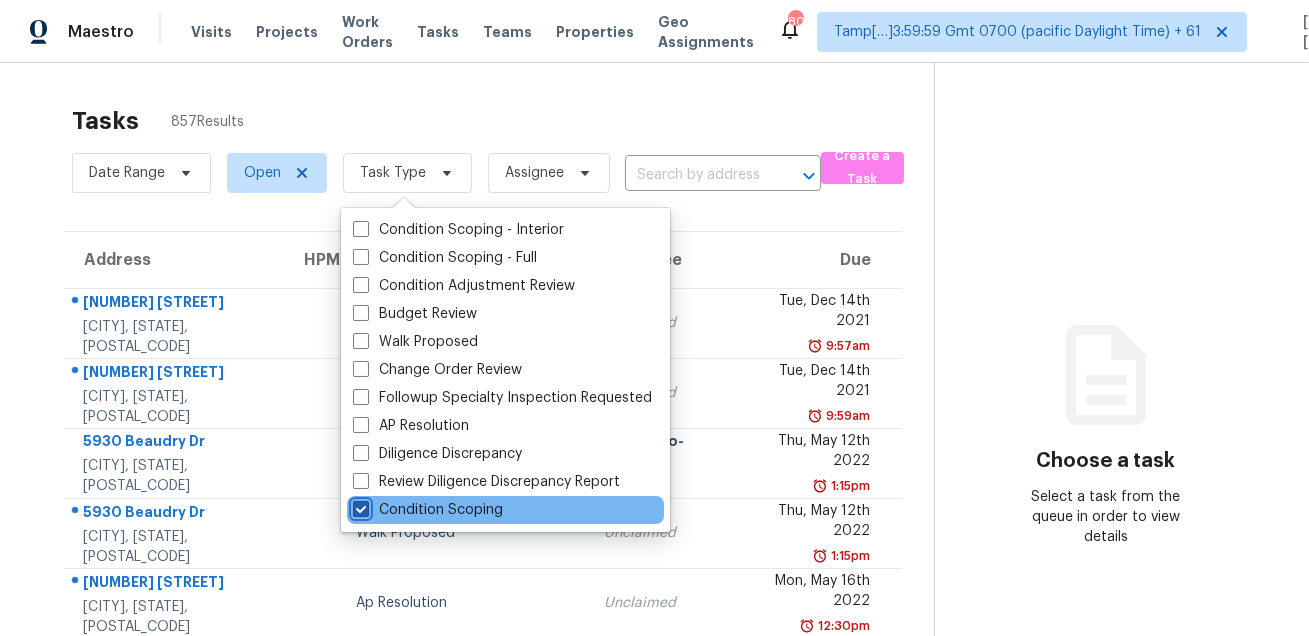 checkbox on "true" 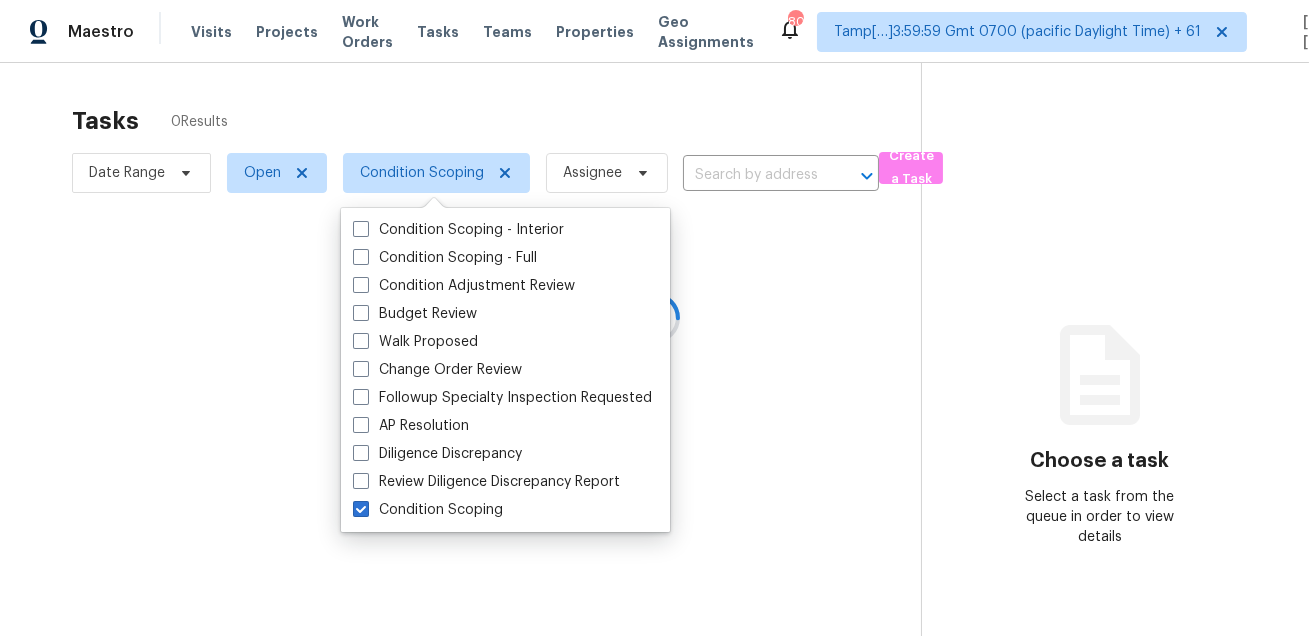 click at bounding box center [654, 318] 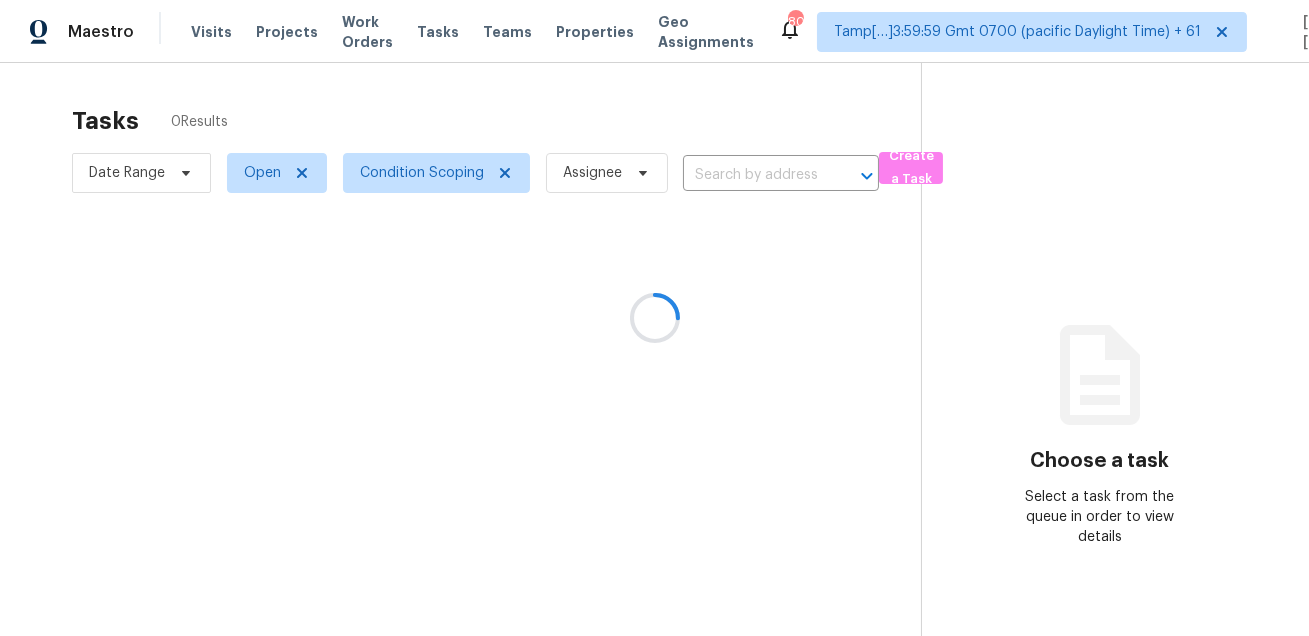 click at bounding box center [654, 318] 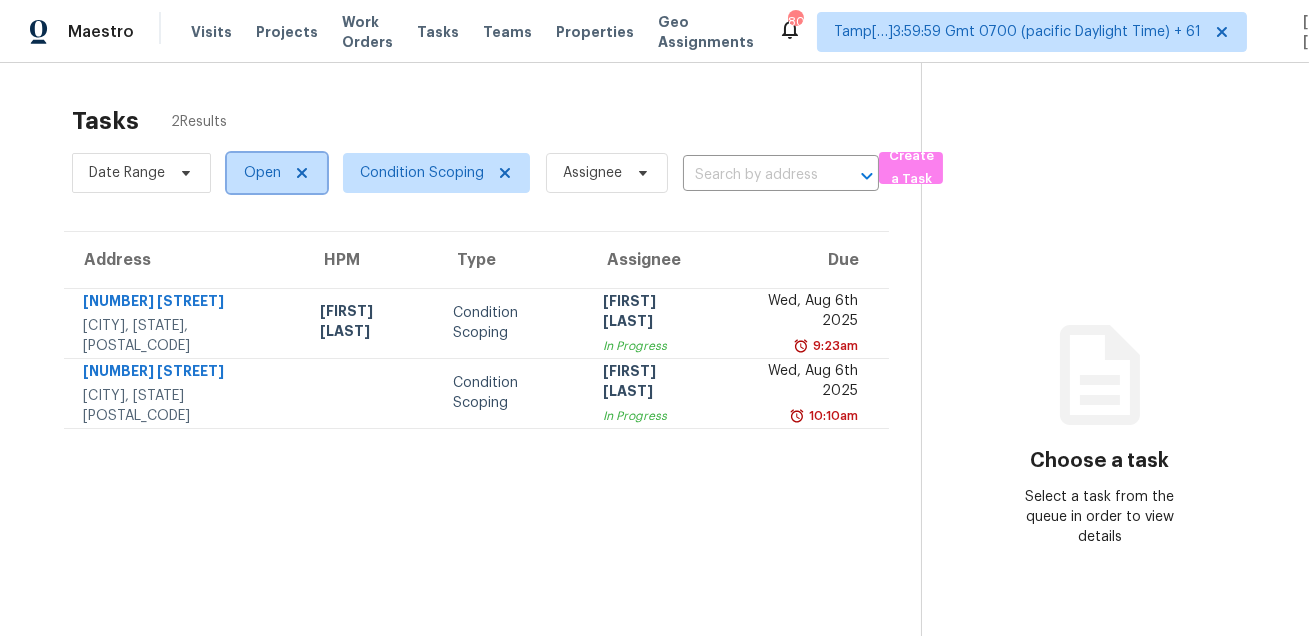 click on "Open" at bounding box center [262, 173] 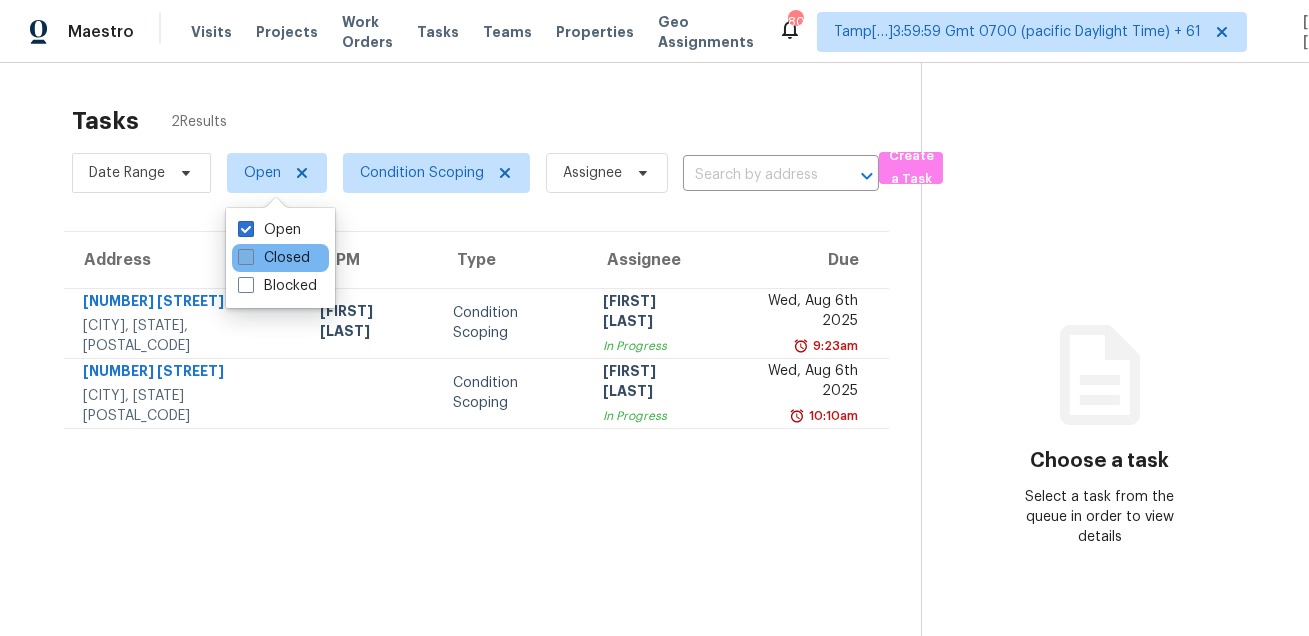 click on "Closed" at bounding box center (274, 258) 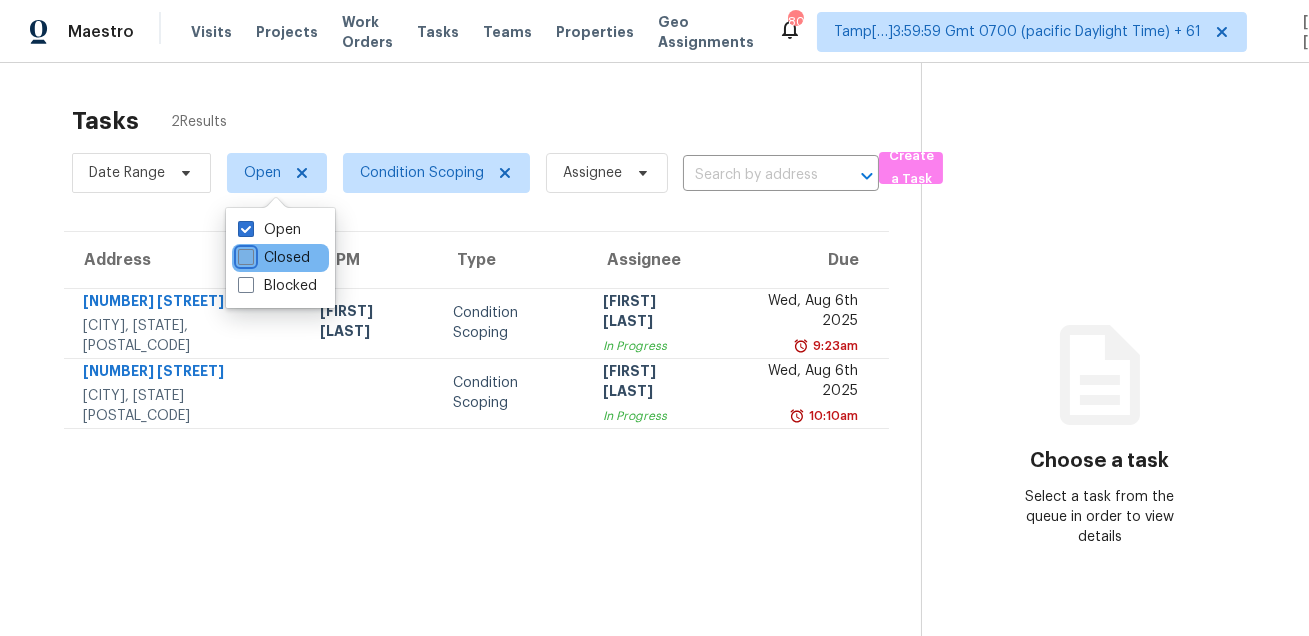click on "Closed" at bounding box center [244, 254] 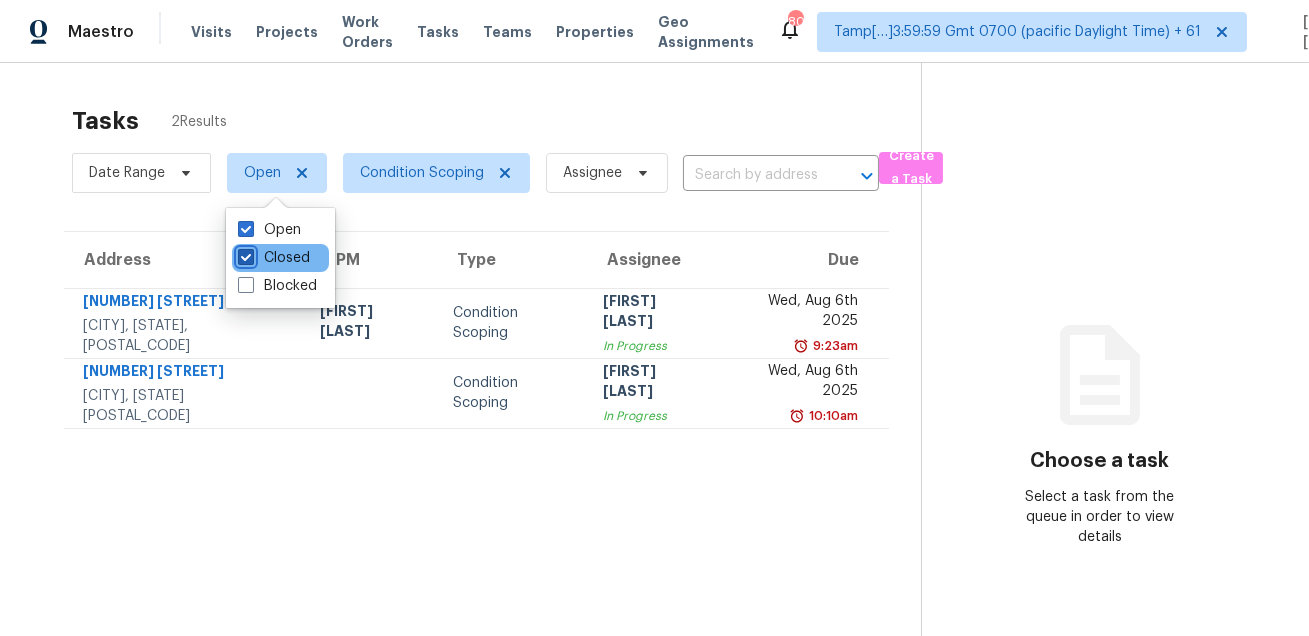 checkbox on "true" 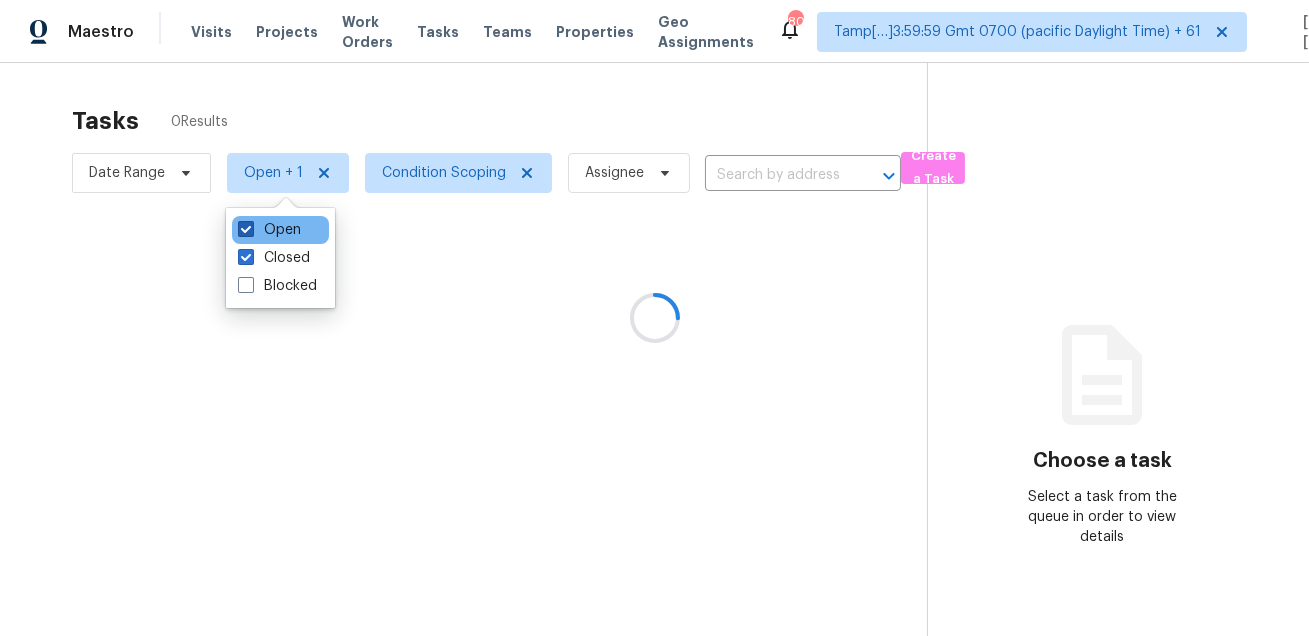 click on "Open" at bounding box center (269, 230) 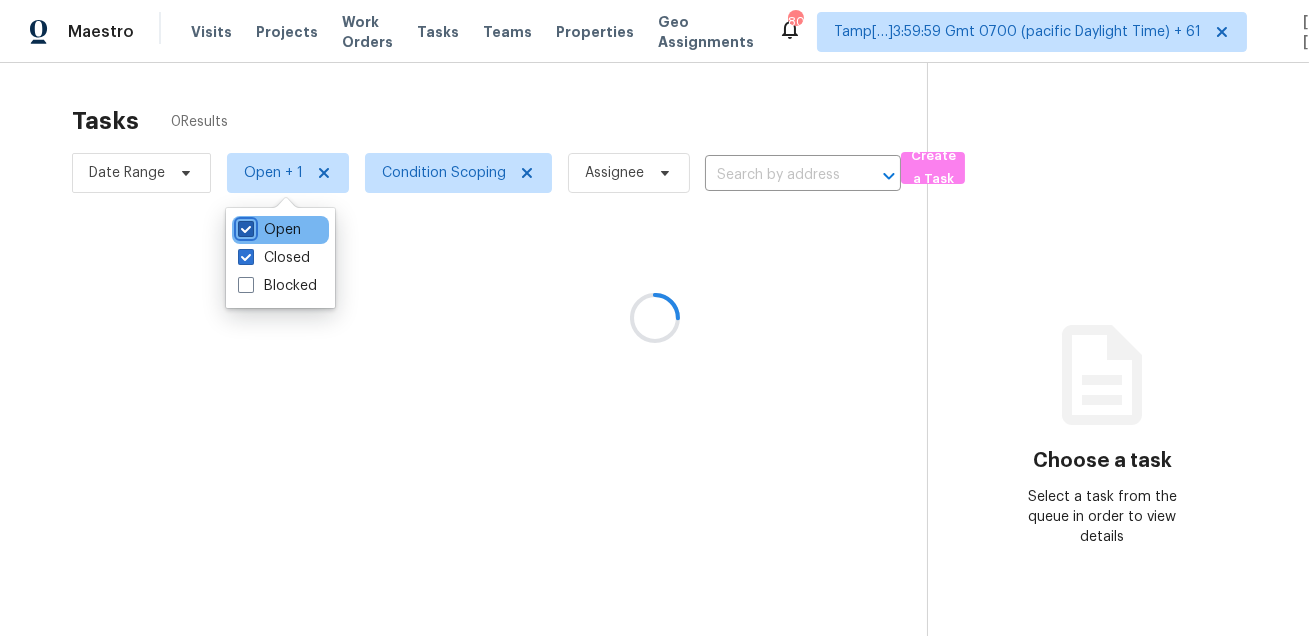 click on "Open" at bounding box center [244, 226] 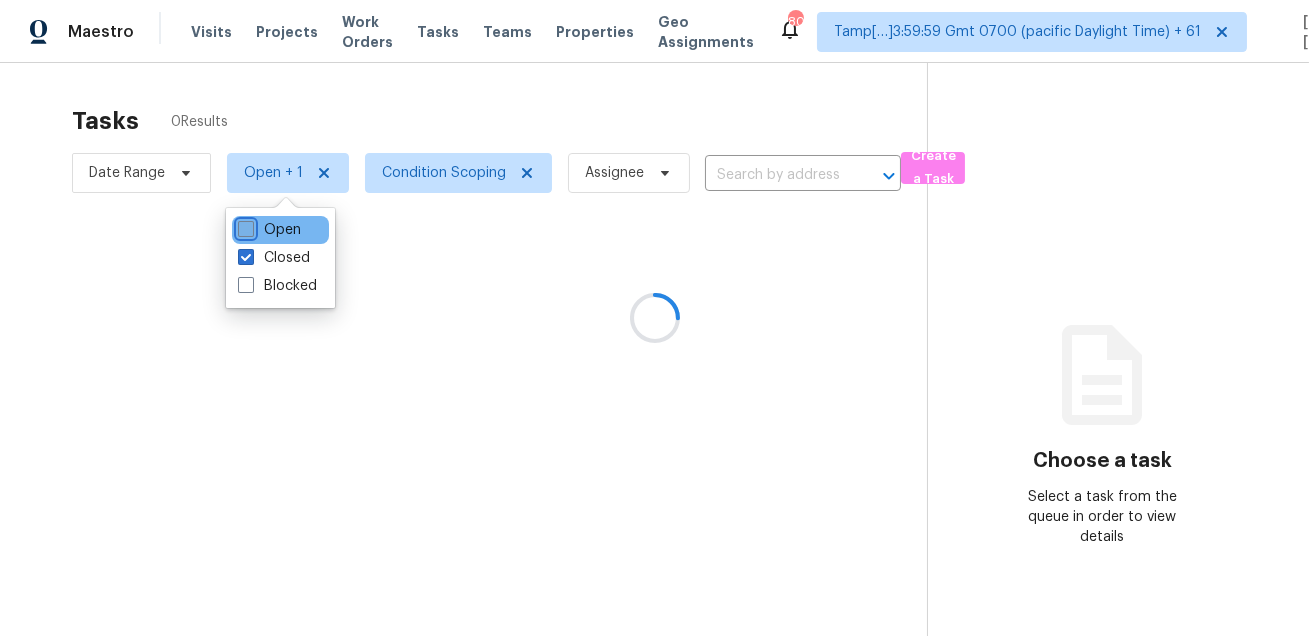 checkbox on "false" 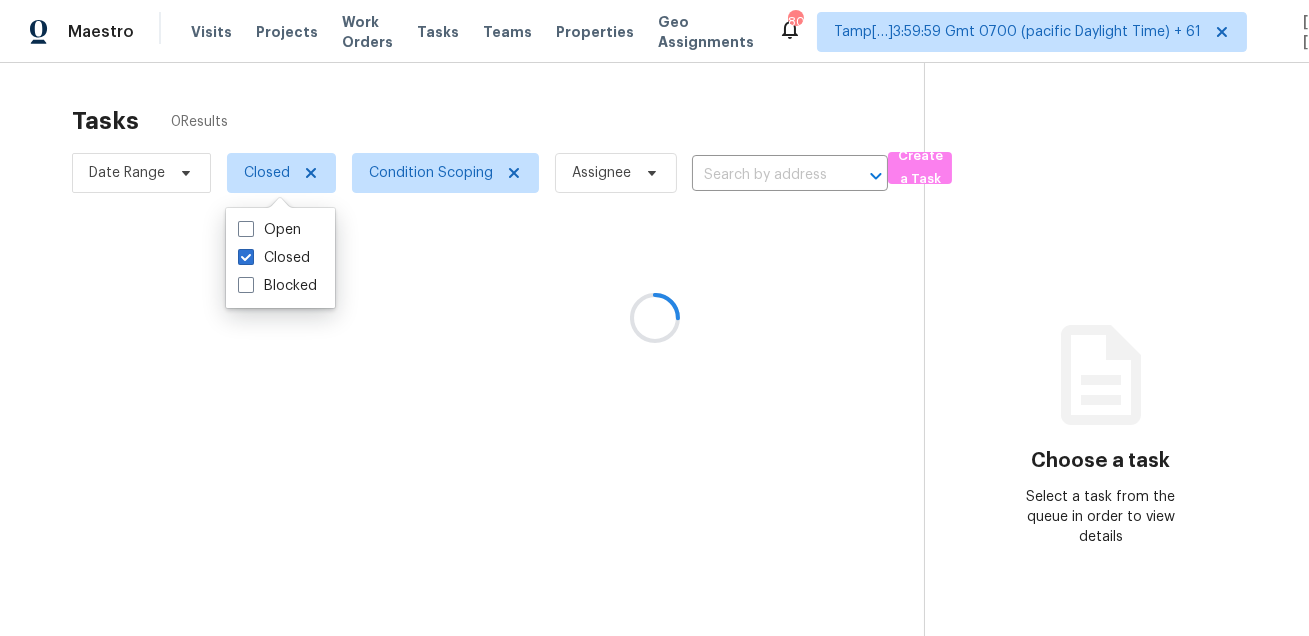 click at bounding box center (654, 318) 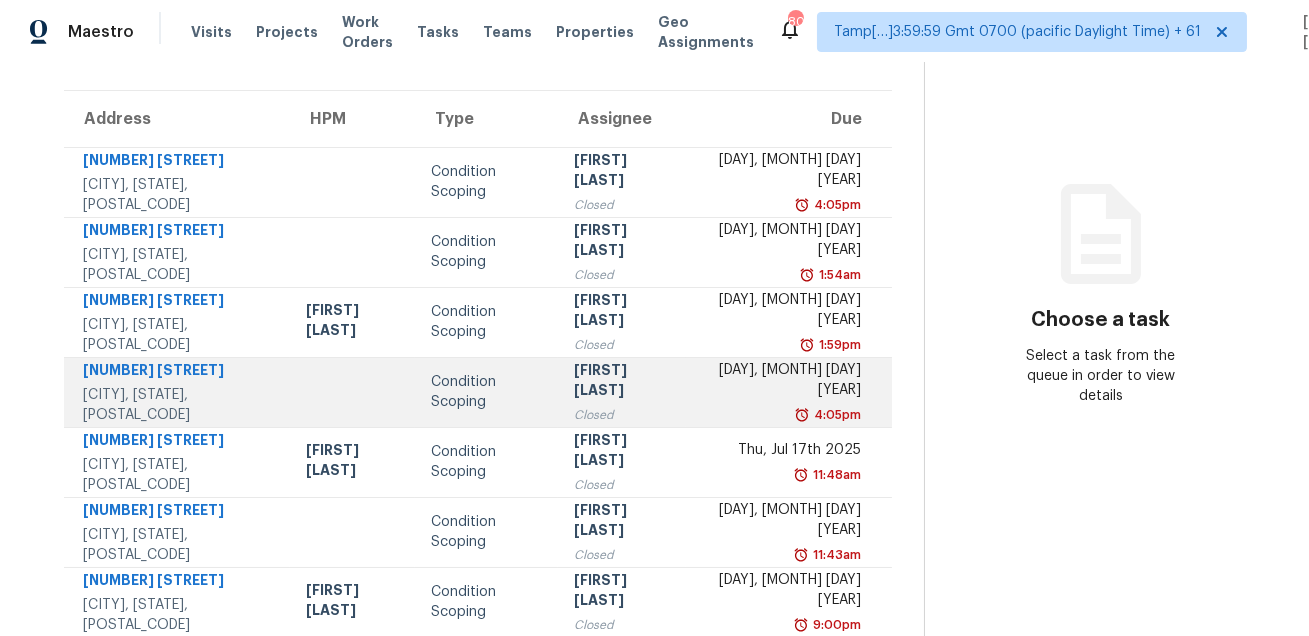 scroll, scrollTop: 0, scrollLeft: 0, axis: both 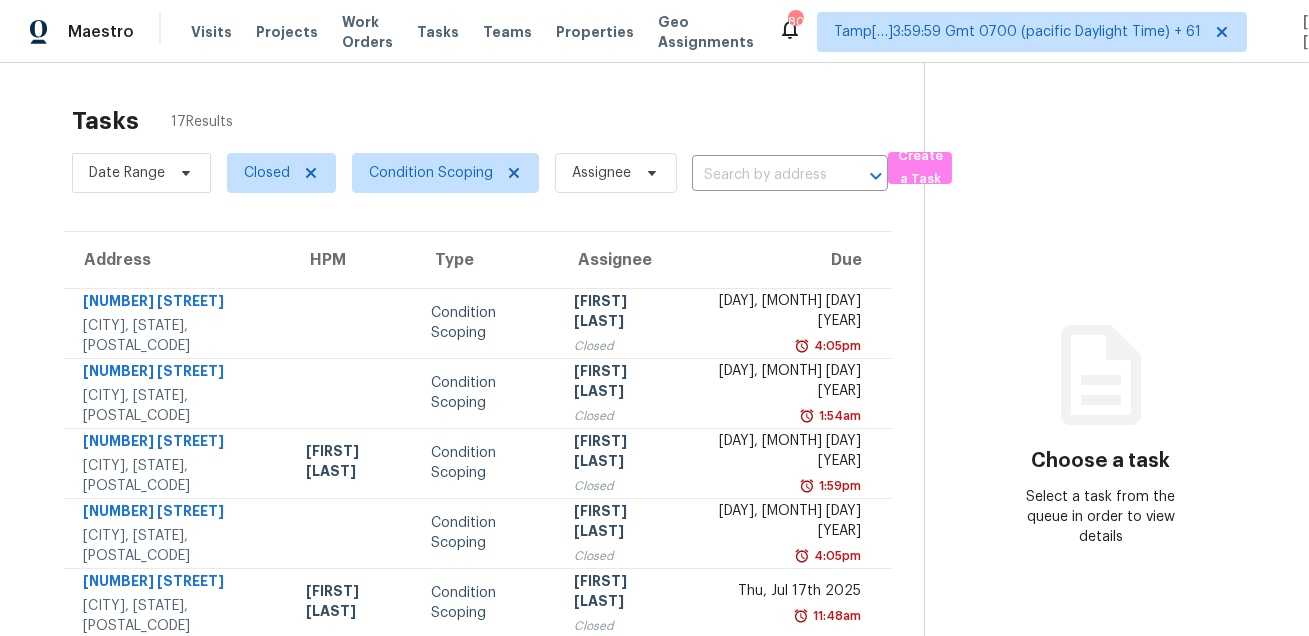 click on "Tasks 17  Results" at bounding box center (498, 121) 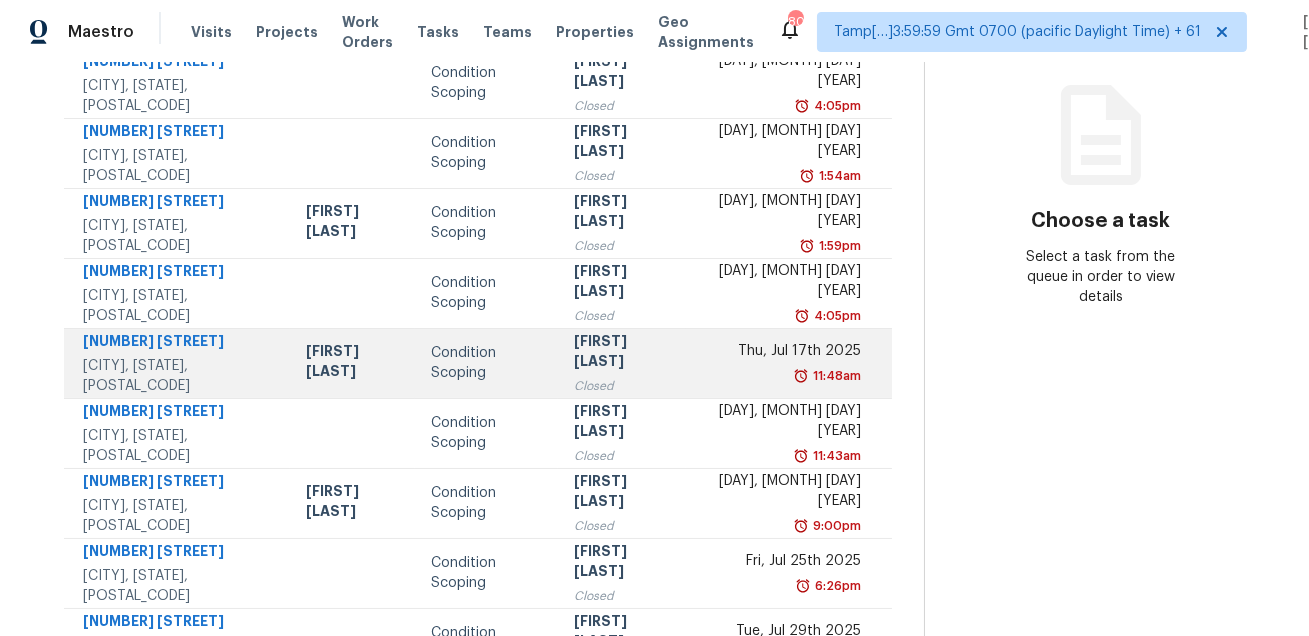scroll, scrollTop: 405, scrollLeft: 0, axis: vertical 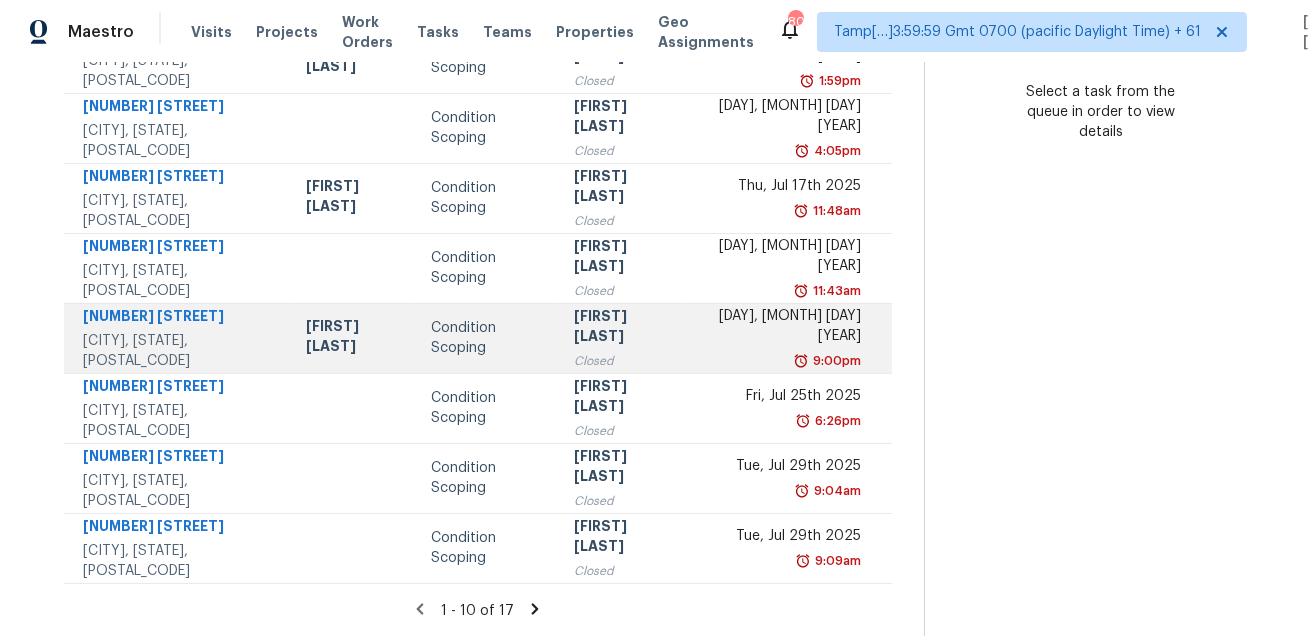 click on "Closed" at bounding box center (622, 361) 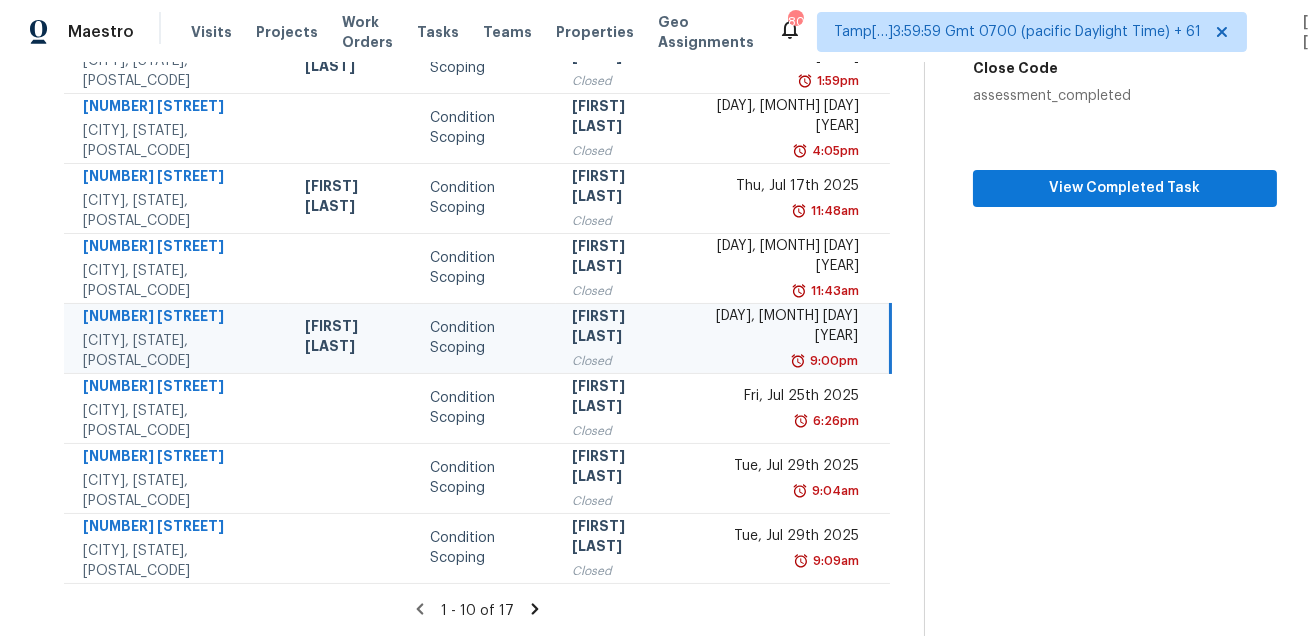click 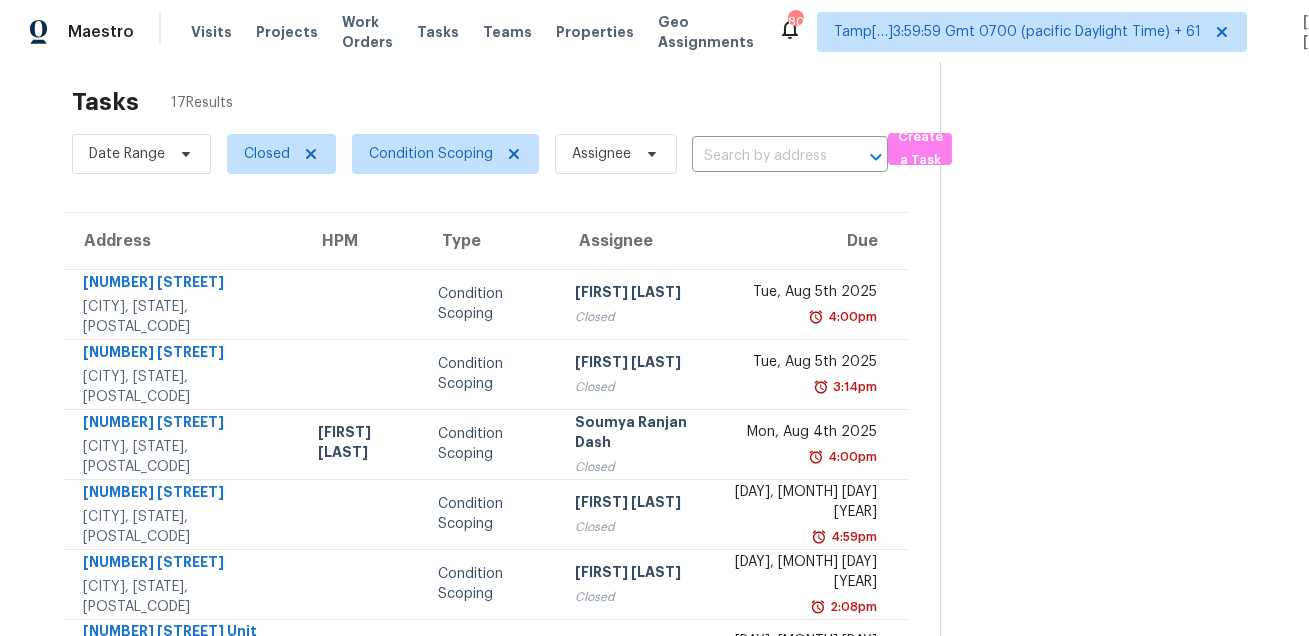 scroll, scrollTop: 0, scrollLeft: 0, axis: both 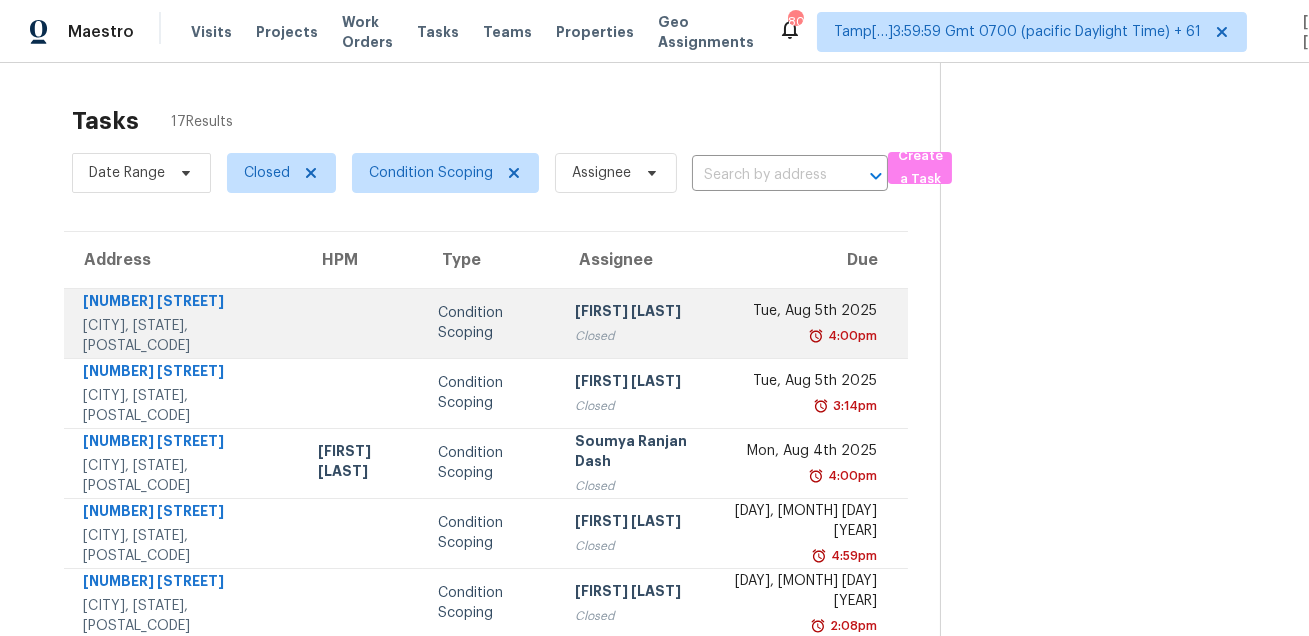 click on "[FIRST] [LAST]" at bounding box center [637, 313] 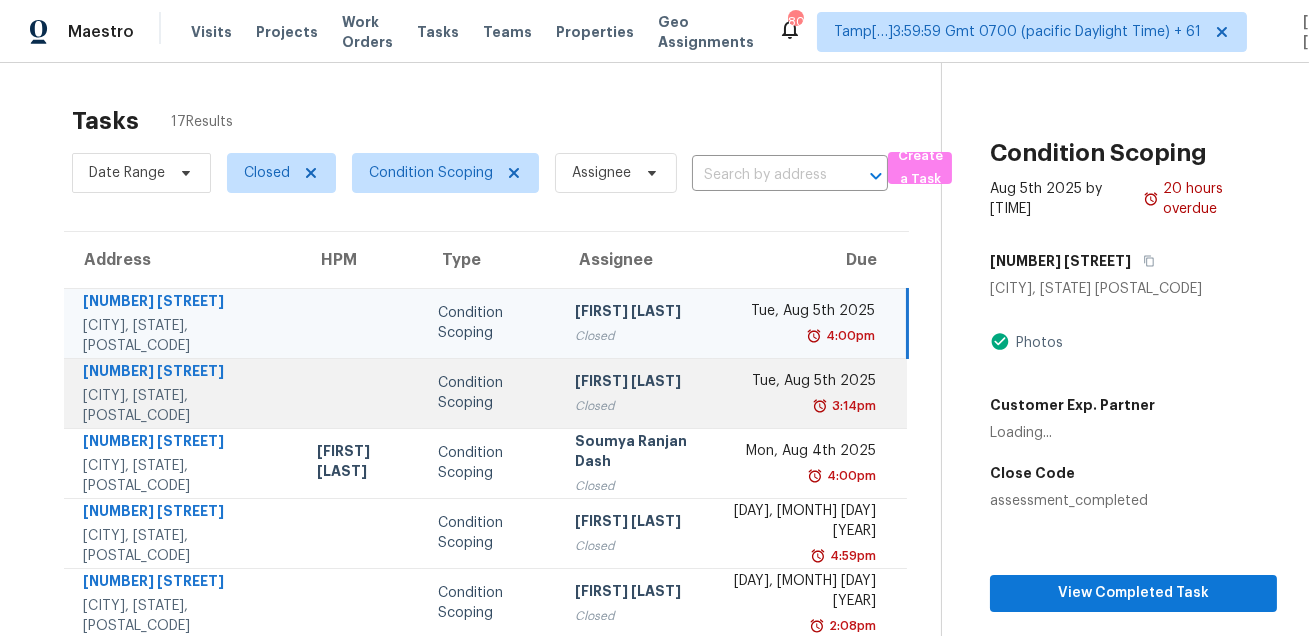 click on "[FIRST] [LAST]" at bounding box center [636, 383] 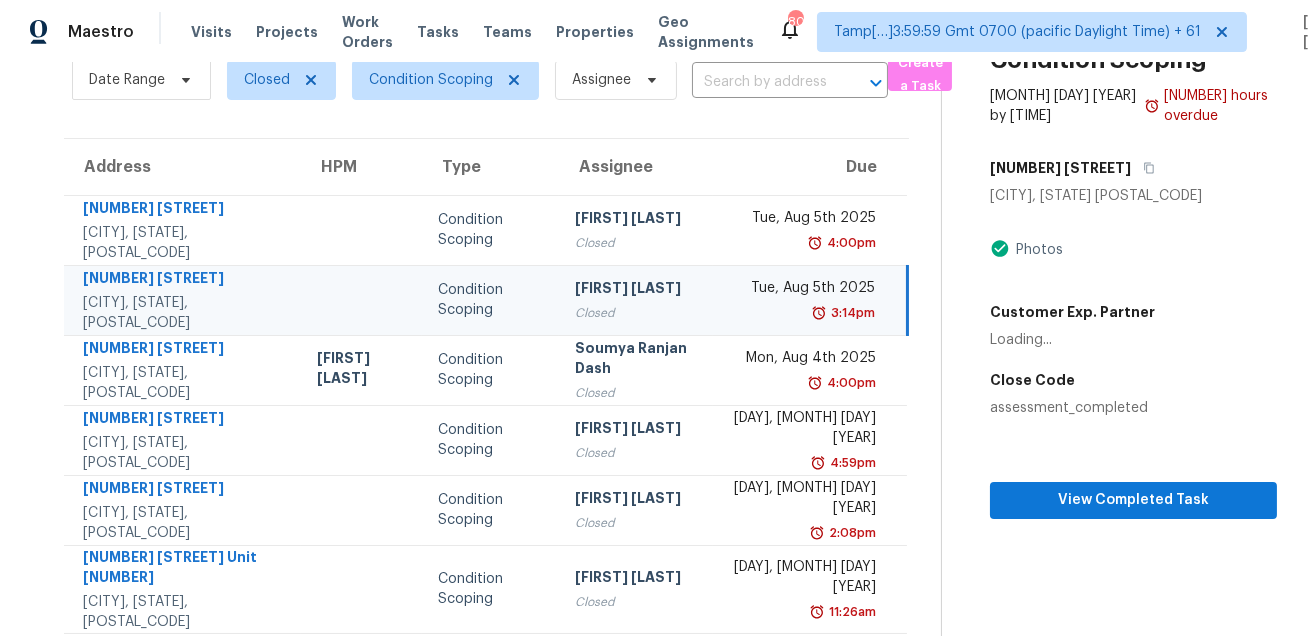 scroll, scrollTop: 120, scrollLeft: 0, axis: vertical 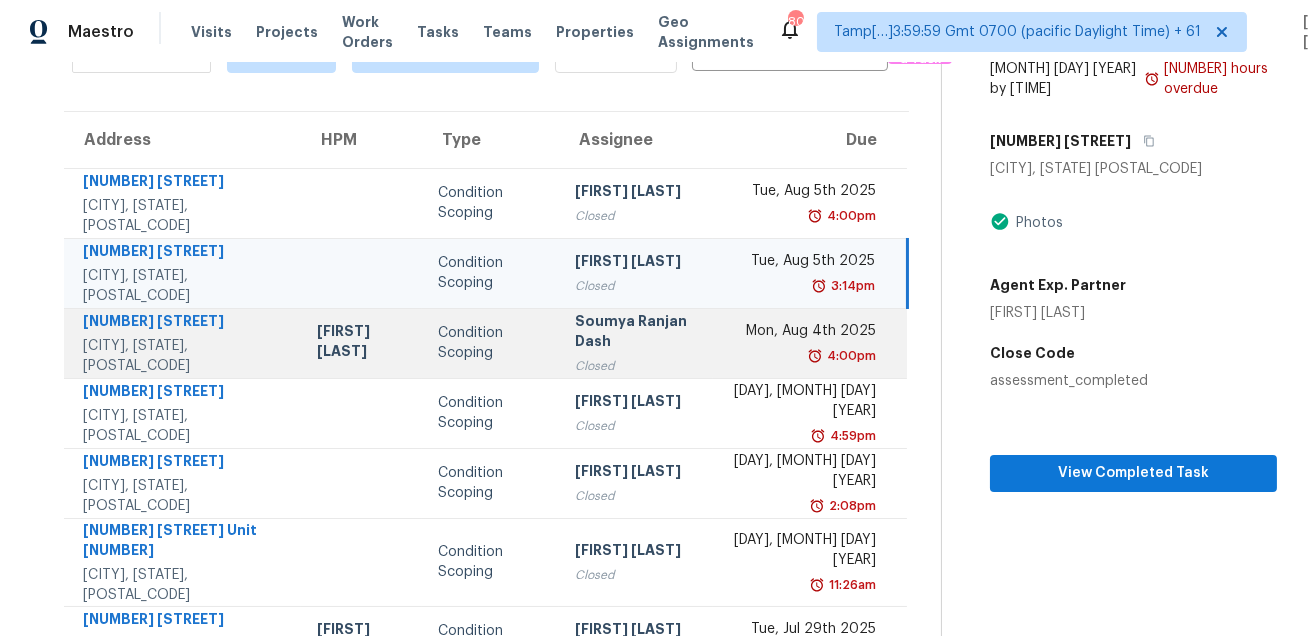 click on "Soumya Ranjan Dash" at bounding box center [636, 333] 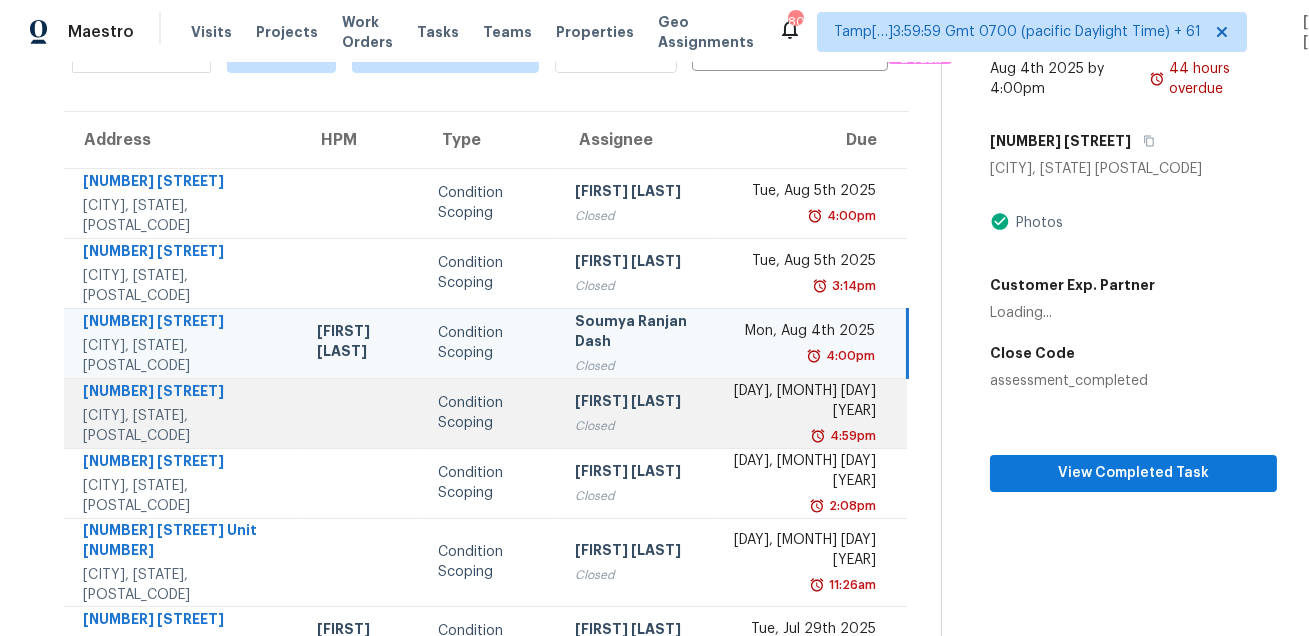 click on "[FIRST] [LAST] [LAST]" at bounding box center [636, 403] 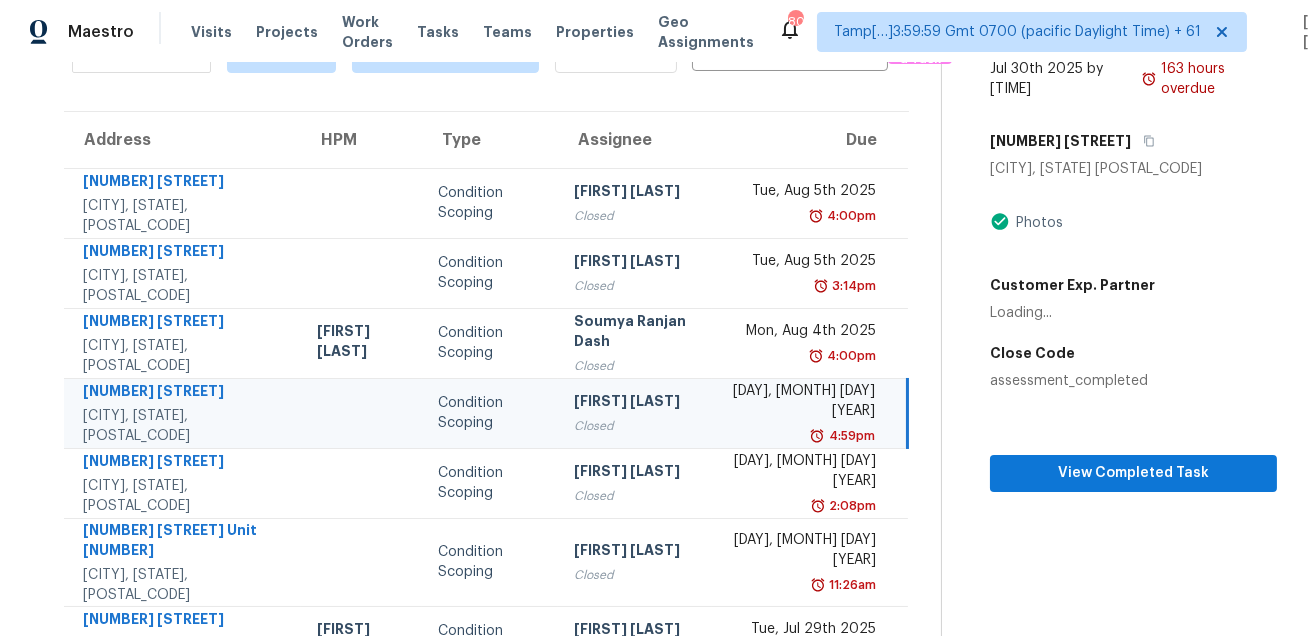 scroll, scrollTop: 195, scrollLeft: 0, axis: vertical 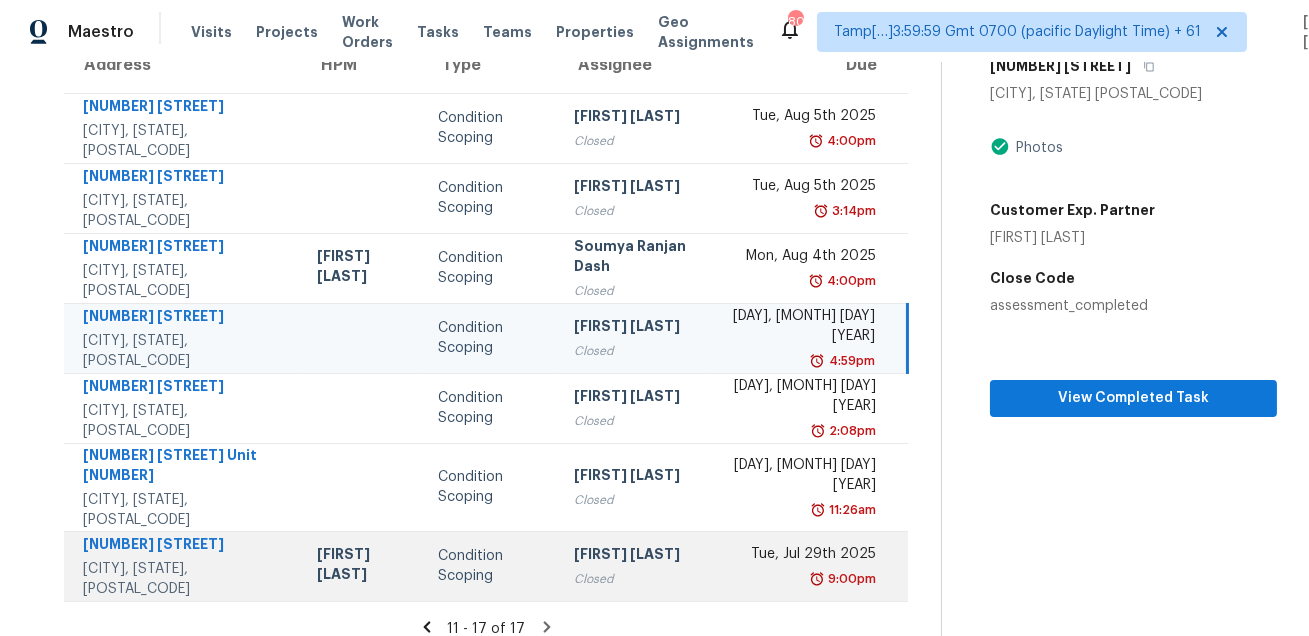 click on "[FIRST] [LAST]" at bounding box center (635, 556) 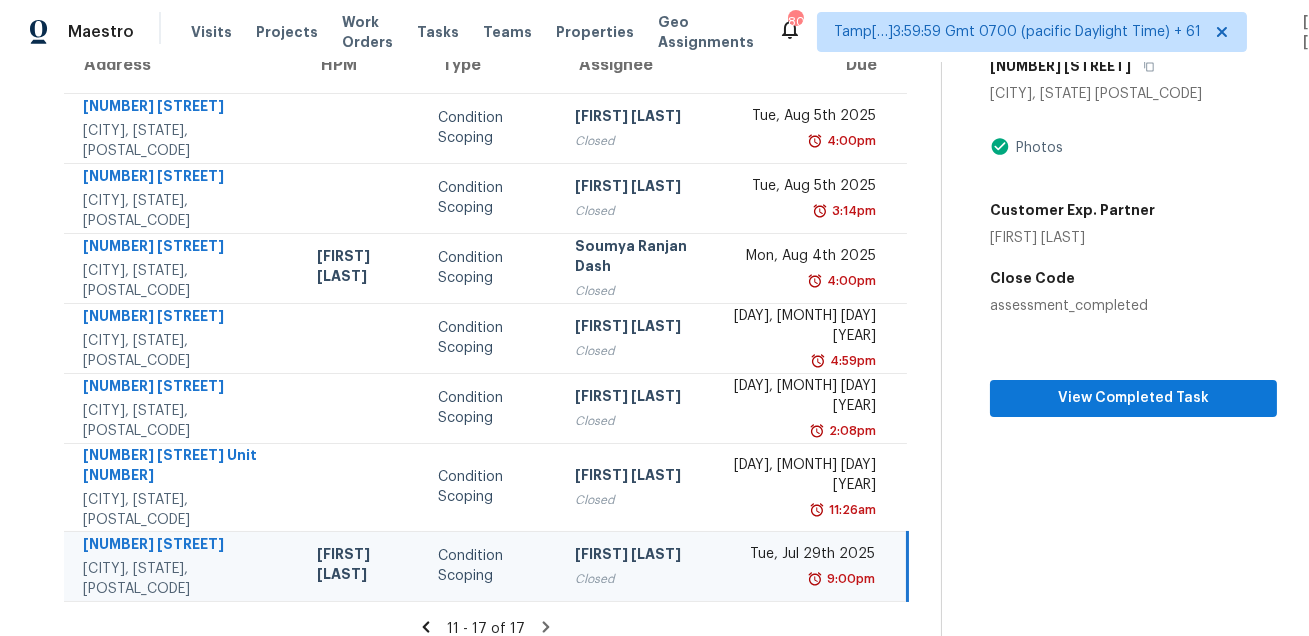 click on "Condition Scoping Jul 29th 2025 by 9:00pm 183 hours overdue 2770 Wright Ln Los Angeles, CA 90068 Photos Customer Exp. Partner Jess Young Close Code assessment_completed View Completed Task" at bounding box center (1109, 261) 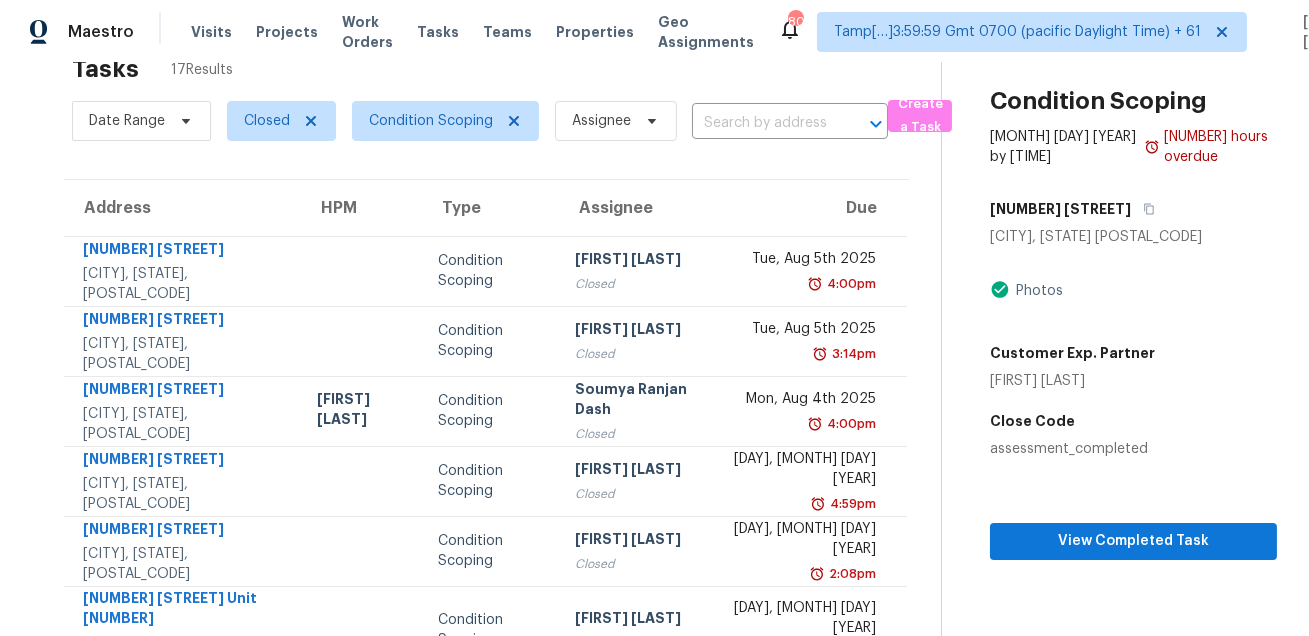 scroll, scrollTop: 0, scrollLeft: 0, axis: both 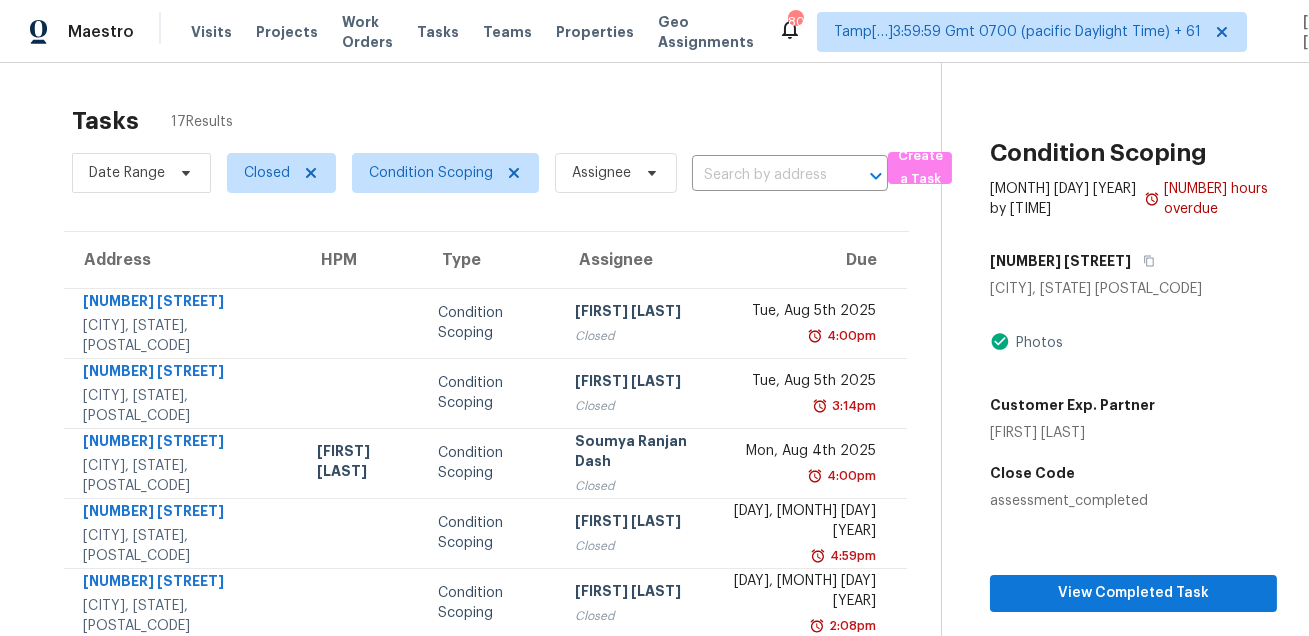 click on "Tasks 17  Results Date Range Closed Condition Scoping Assignee ​ Create a Task Address HPM Type Assignee Due 910 E Burkett Pl   Sahuarita, AZ, 85629 Condition Scoping Hariharan GV Closed Tue, Aug 5th 2025 4:00pm 39 S Harrison St   Beverly Hills, FL, 34465 Condition Scoping Hariharan GV Closed Tue, Aug 5th 2025 3:14pm 9015 Westby Ln   Port Richey, FL, 34668 Sadie Lastra Condition Scoping Soumya Ranjan Dash Closed Mon, Aug 4th 2025 4:00pm 22038 Alamogordo Rd   Santa Clarita, CA, 91350 Condition Scoping Mohammed Moshin Ali Closed Wed, Jul 30th 2025 4:59pm 10721 Crebs Ave   Porter Ranch, CA, 91326 Condition Scoping Becky Trayler Closed Wed, Jul 30th 2025 2:08pm 1191 Whitney Ranch Pkwy Unit 835 Rocklin, CA, 95765 Condition Scoping Becky Trayler Closed Wed, Jul 30th 2025 11:26am 2770 Wright Ln   Los Angeles, CA, 90068 Theodore Mirabella Condition Scoping Vigneshwaran B Closed Tue, Jul 29th 2025 9:00pm 11 - 17 of 17 Condition Scoping Jul 29th 2025 by 9:00pm 183 hours overdue 2770 Wright Ln Los Angeles, CA 90068" at bounding box center (654, 456) 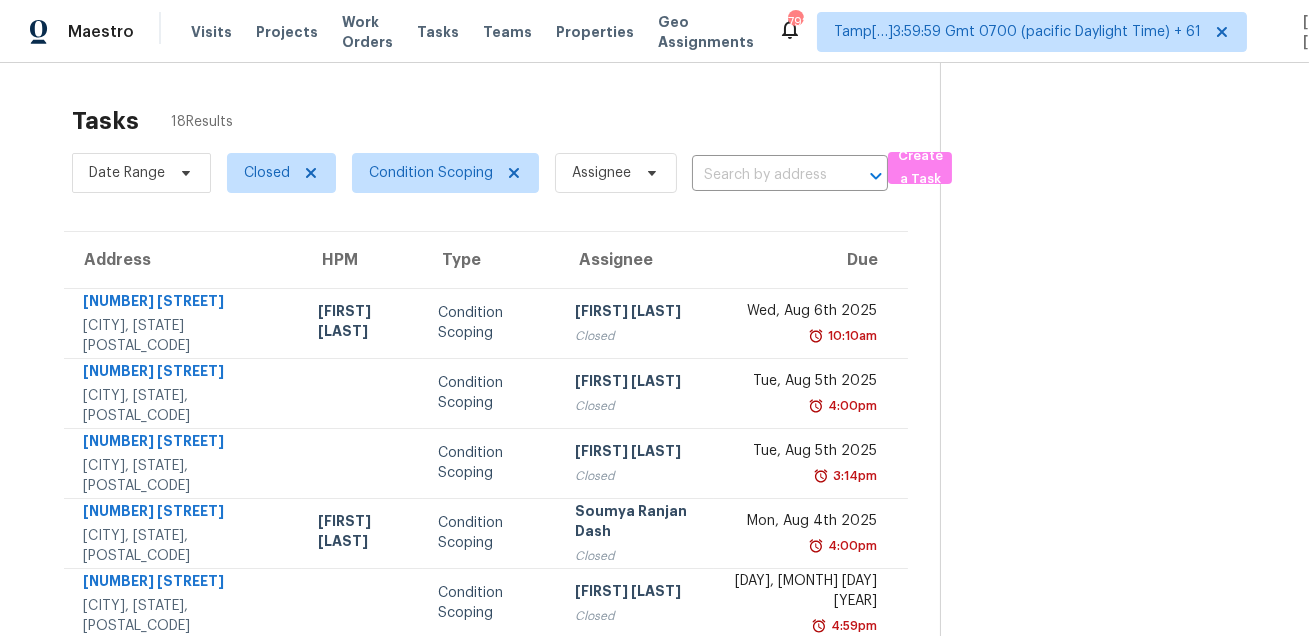 click on "Tasks 18  Results" at bounding box center (506, 121) 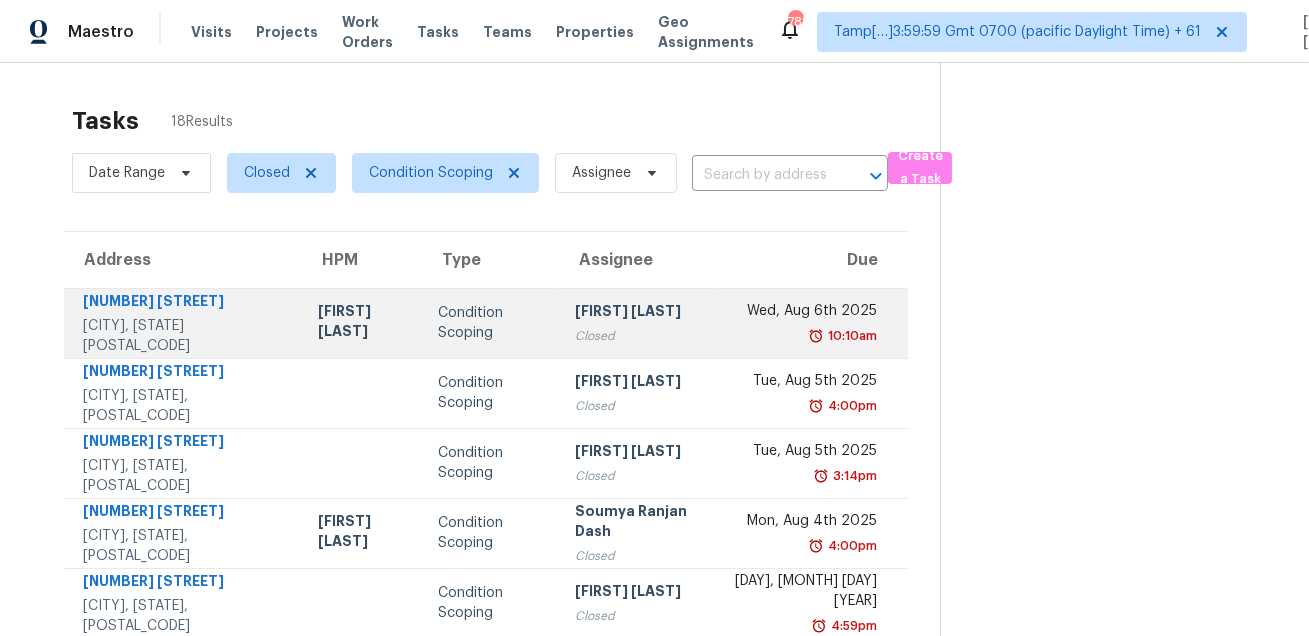 click on "Condition Scoping" at bounding box center (491, 323) 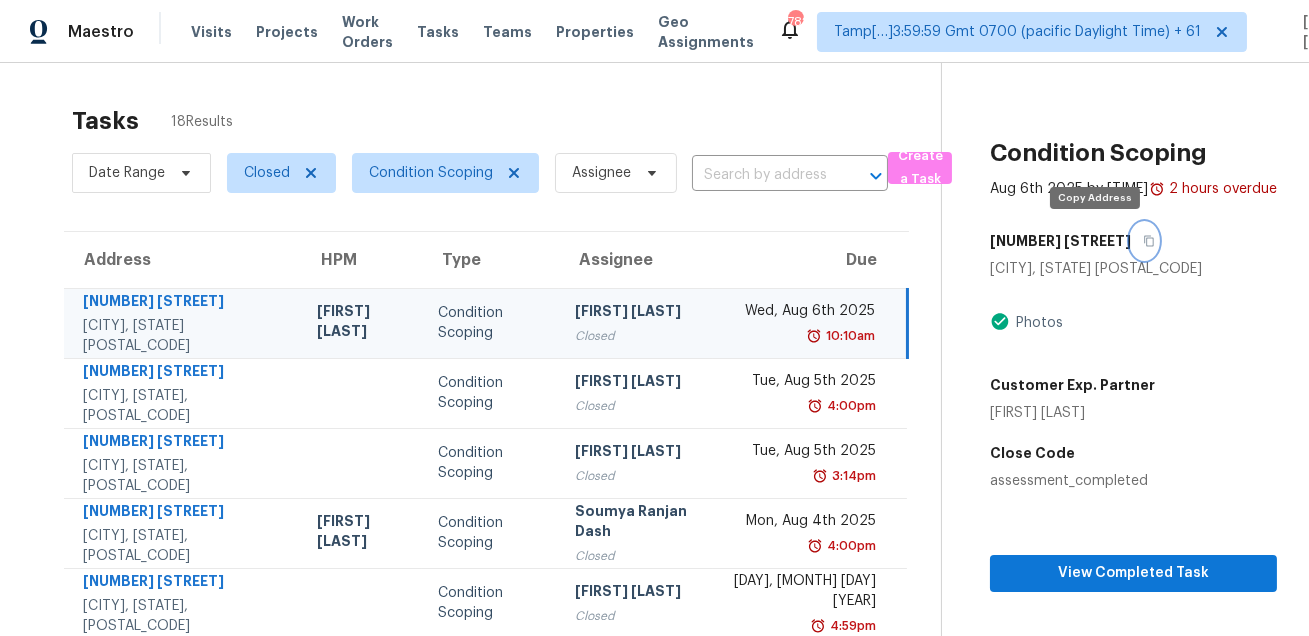 click at bounding box center [1144, 241] 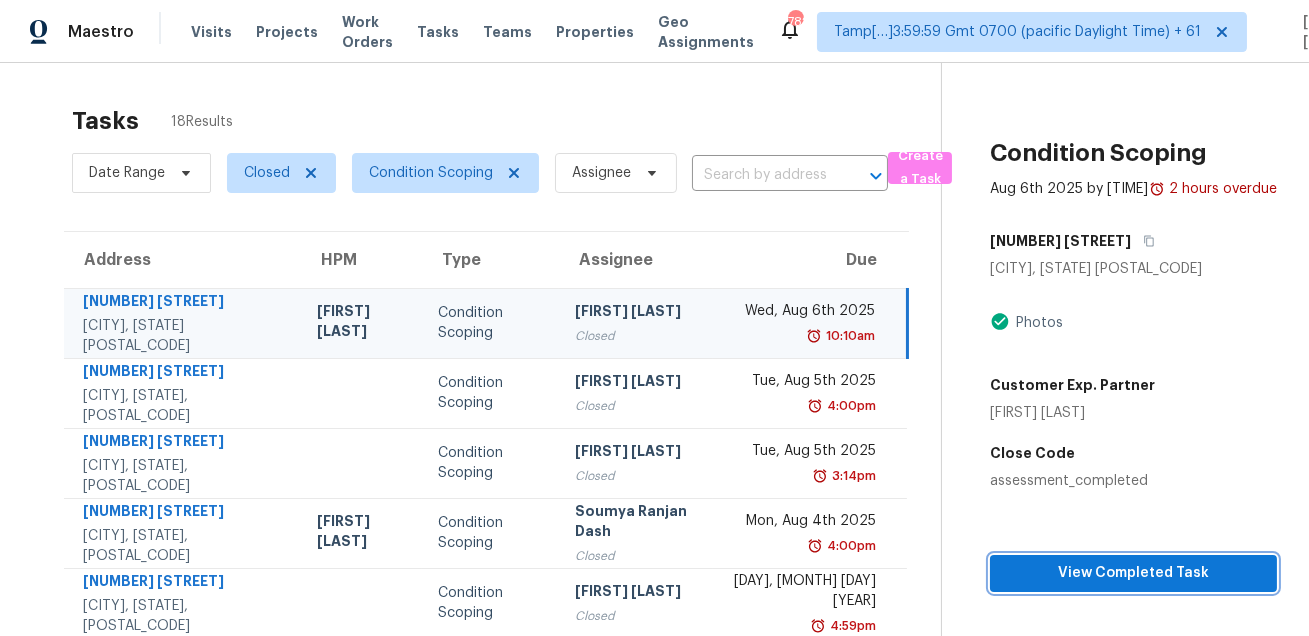 click on "View Completed Task" at bounding box center [1133, 573] 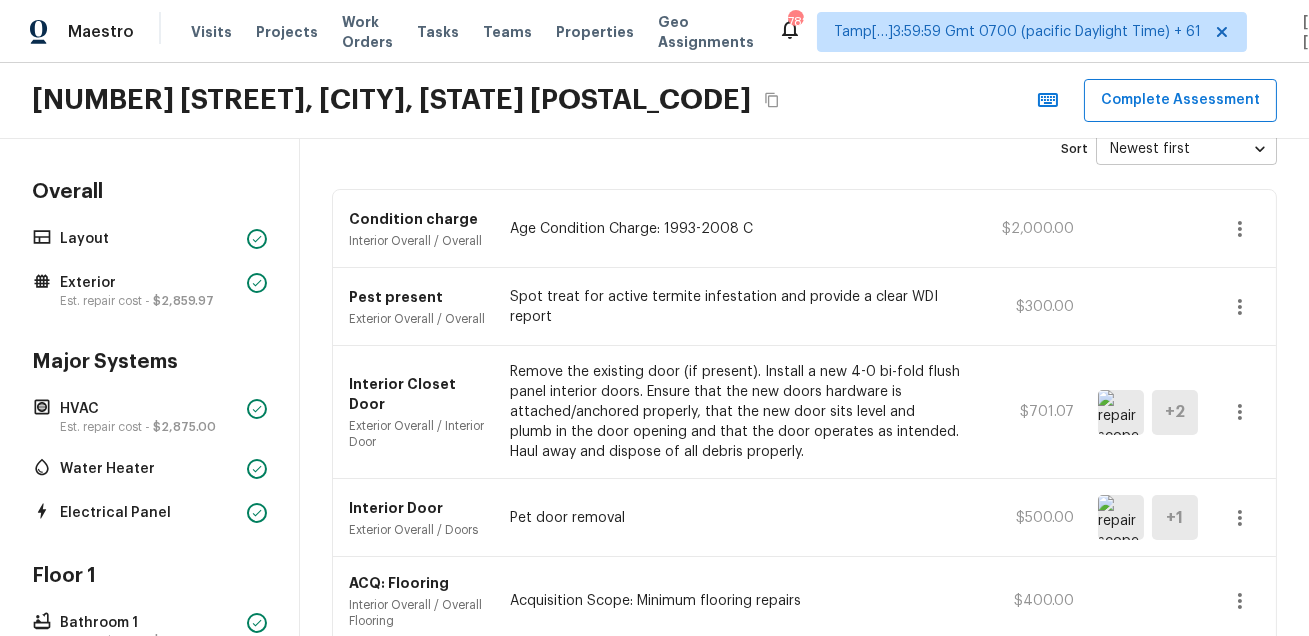 scroll, scrollTop: 109, scrollLeft: 0, axis: vertical 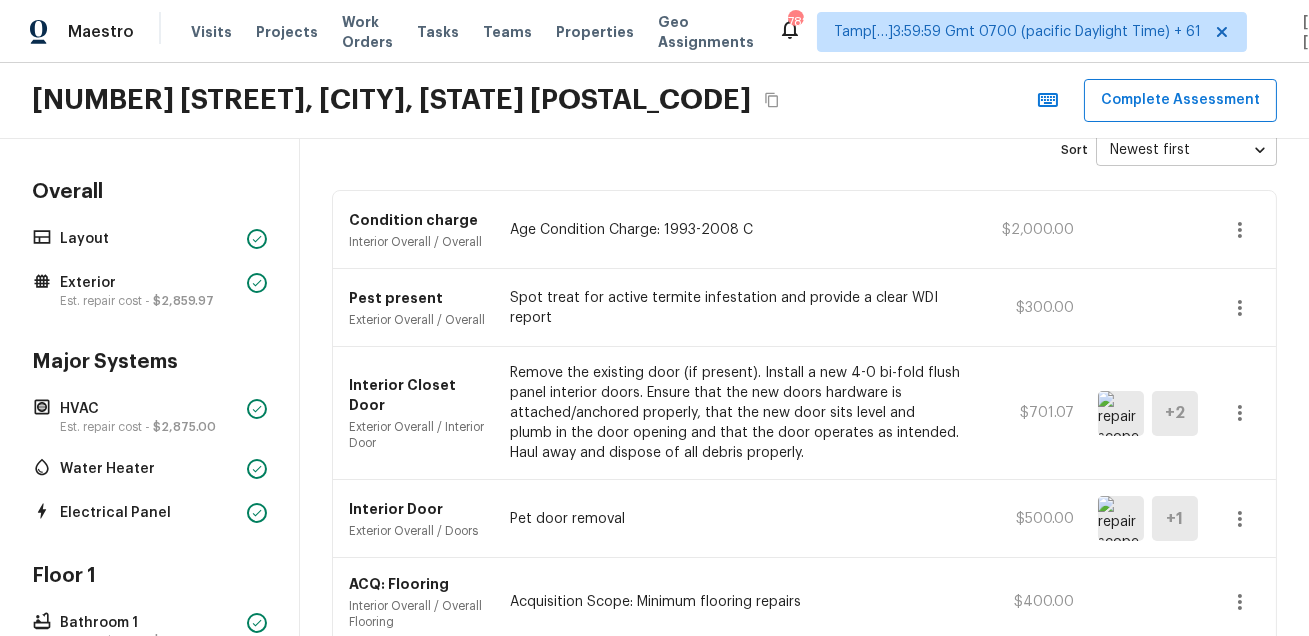 click on "Interior Closet Door" at bounding box center [417, 395] 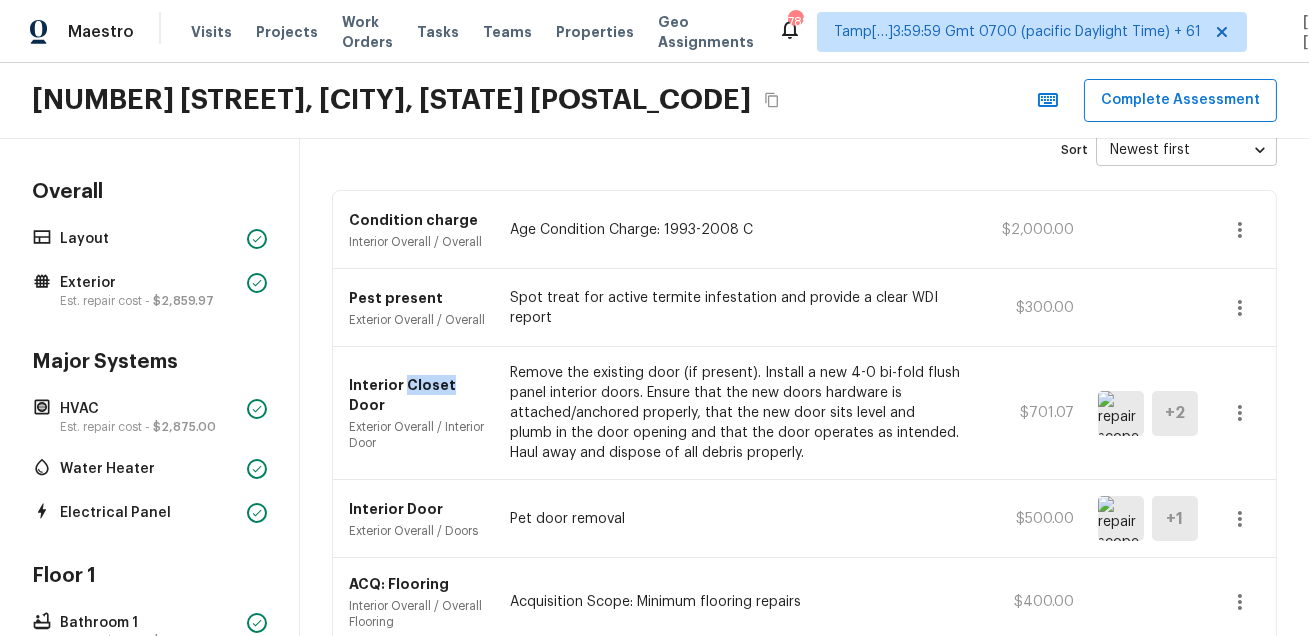 click on "Interior Closet Door" at bounding box center [417, 395] 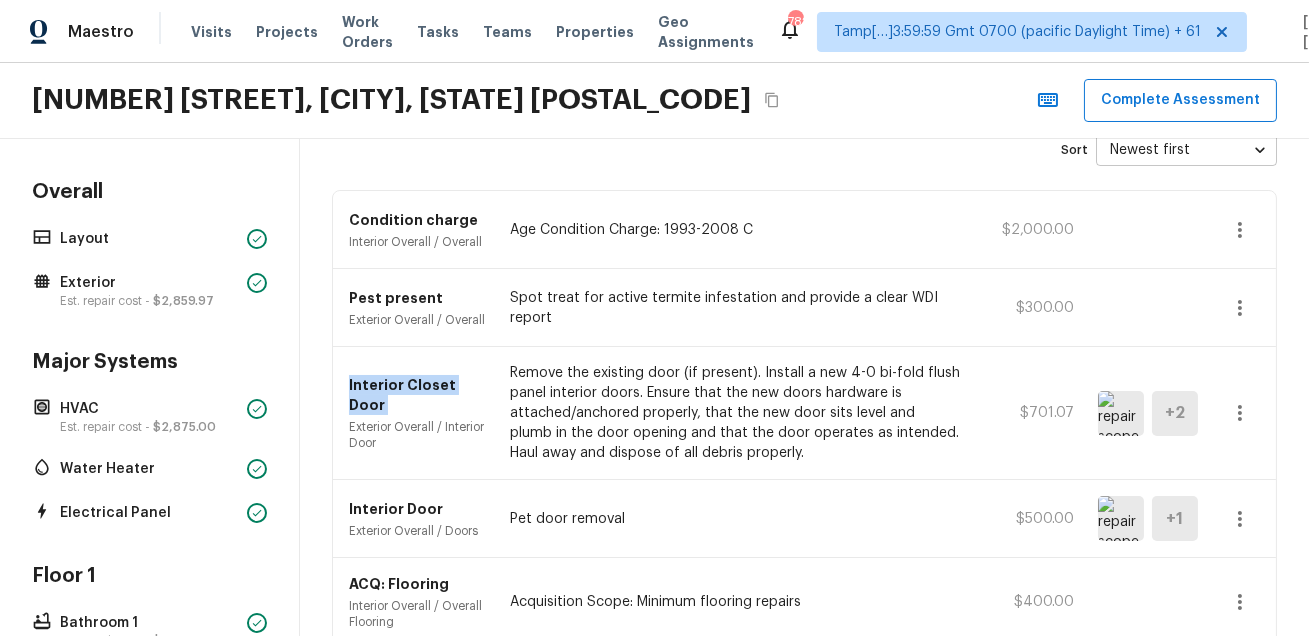 copy on "Interior Closet Door" 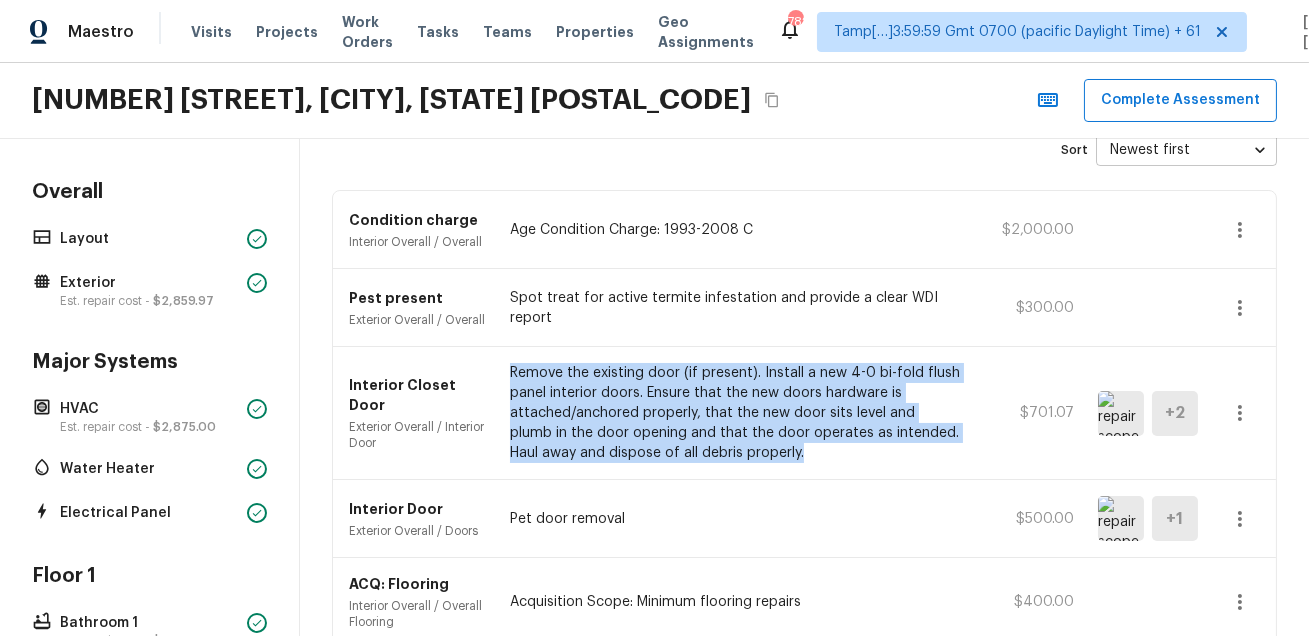 drag, startPoint x: 512, startPoint y: 378, endPoint x: 791, endPoint y: 460, distance: 290.80063 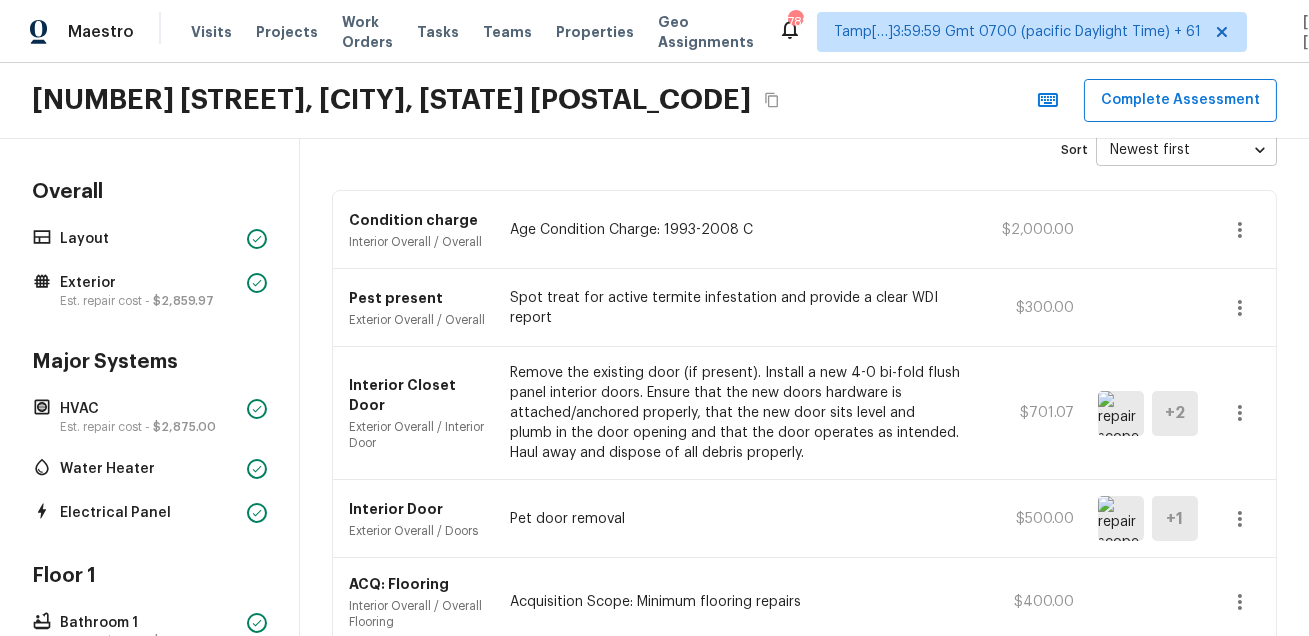 click on "$701.07" at bounding box center (1029, 413) 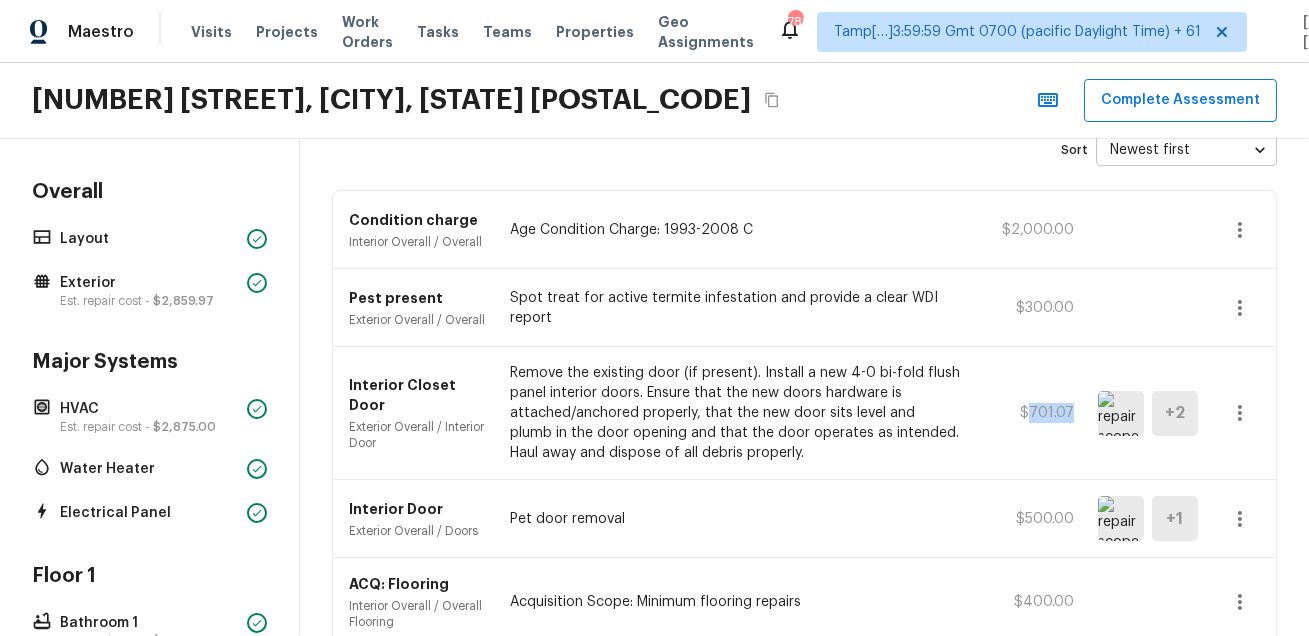 click on "$701.07" at bounding box center (1029, 413) 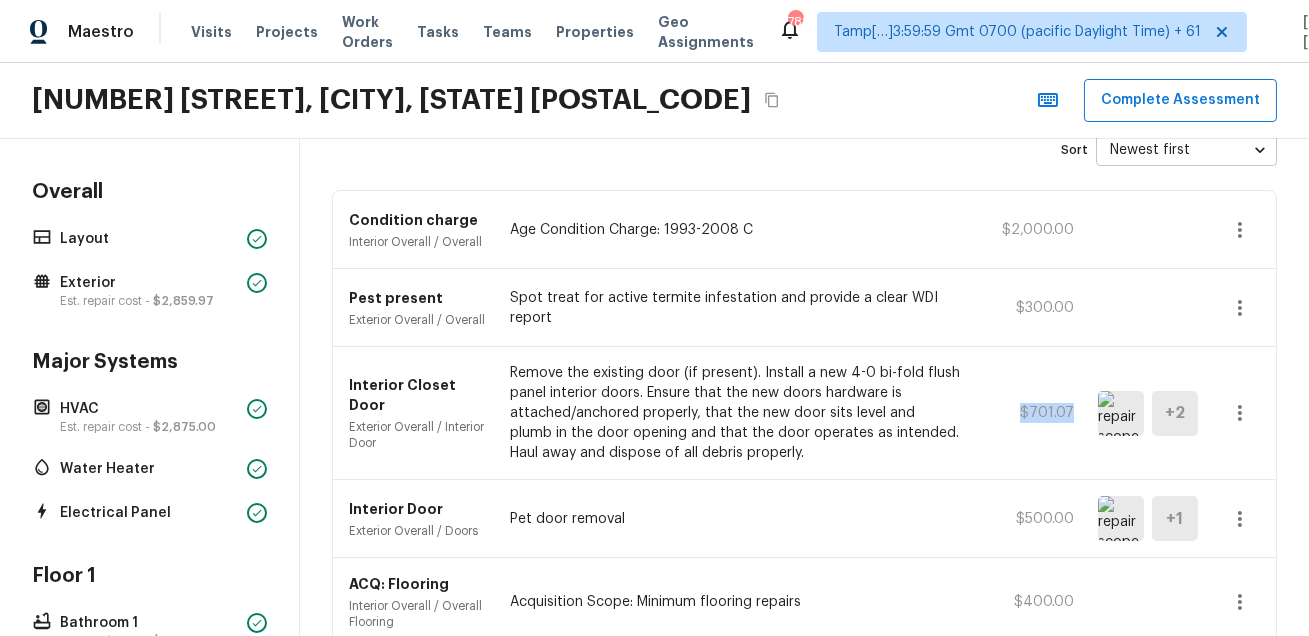 click on "$701.07" at bounding box center (1029, 413) 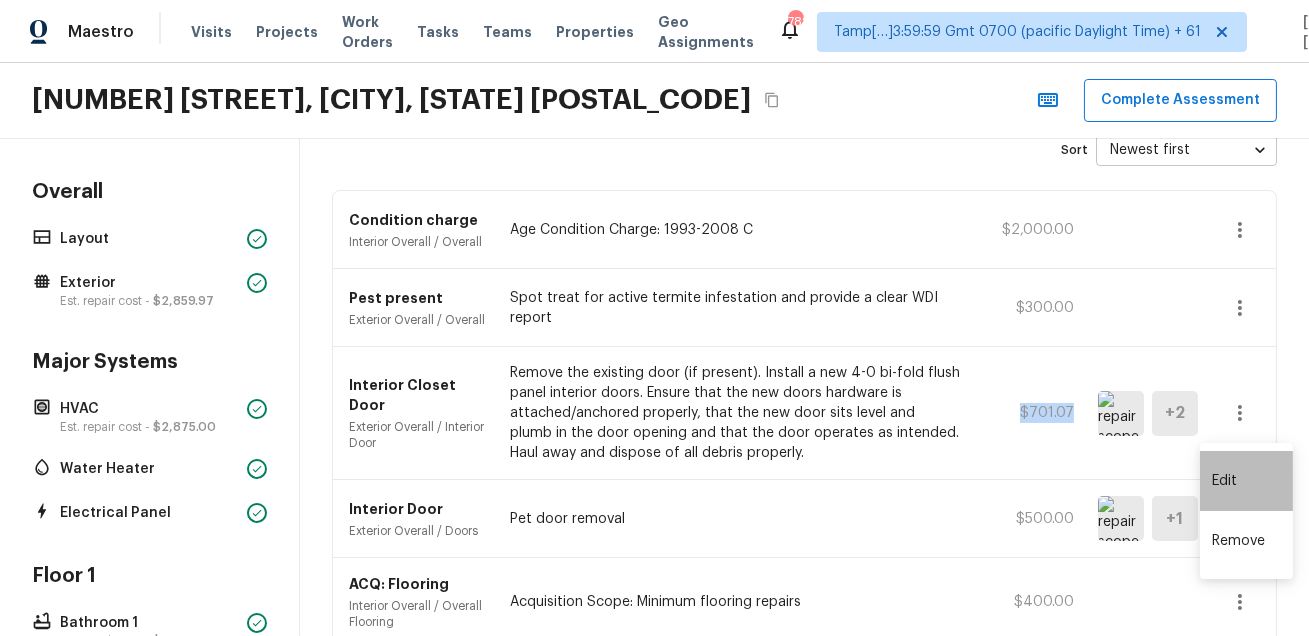 click on "Edit" at bounding box center (1246, 481) 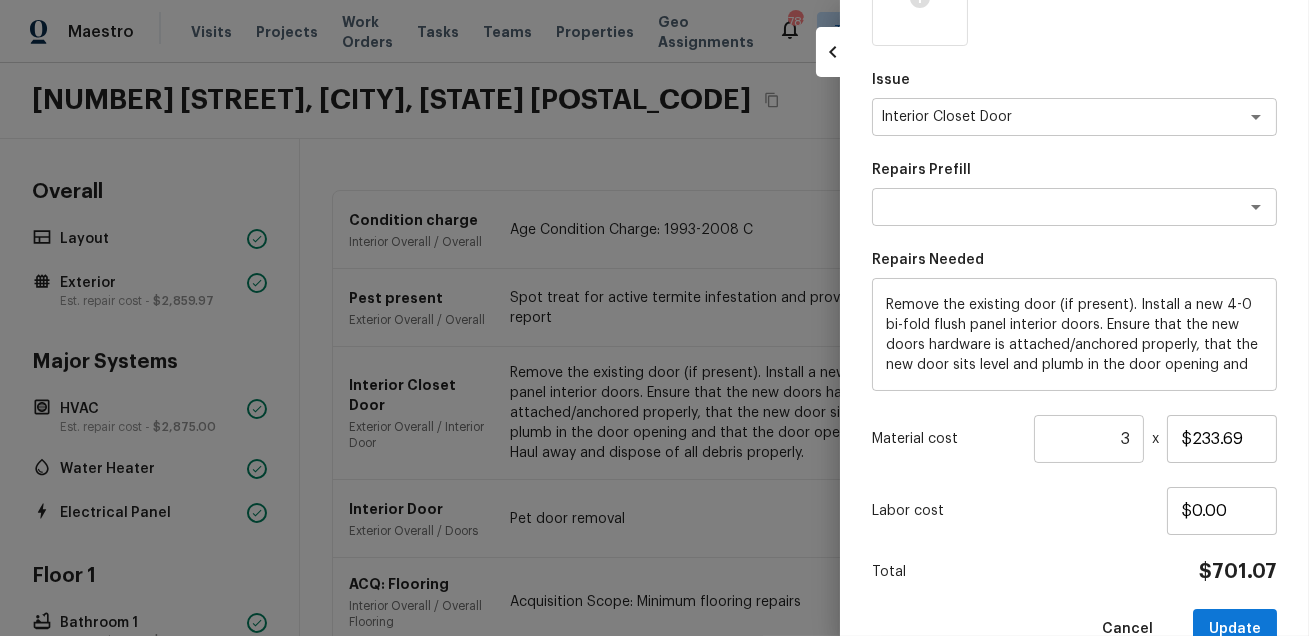 scroll, scrollTop: 485, scrollLeft: 0, axis: vertical 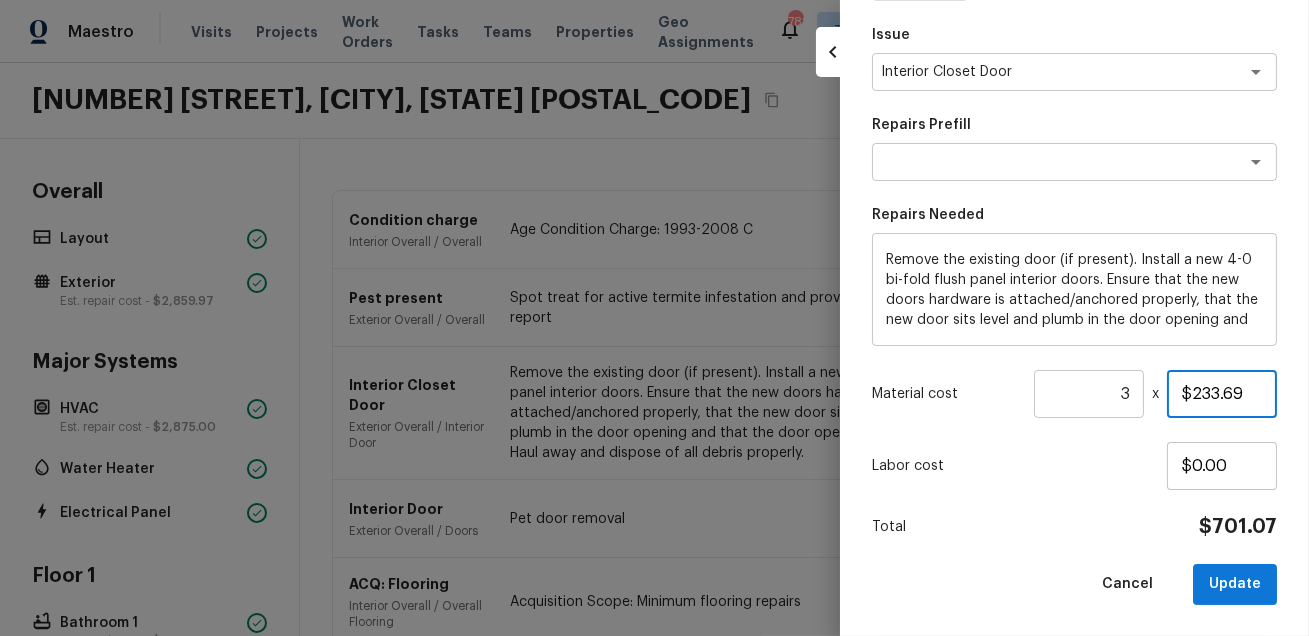 click on "$233.69" at bounding box center (1222, 394) 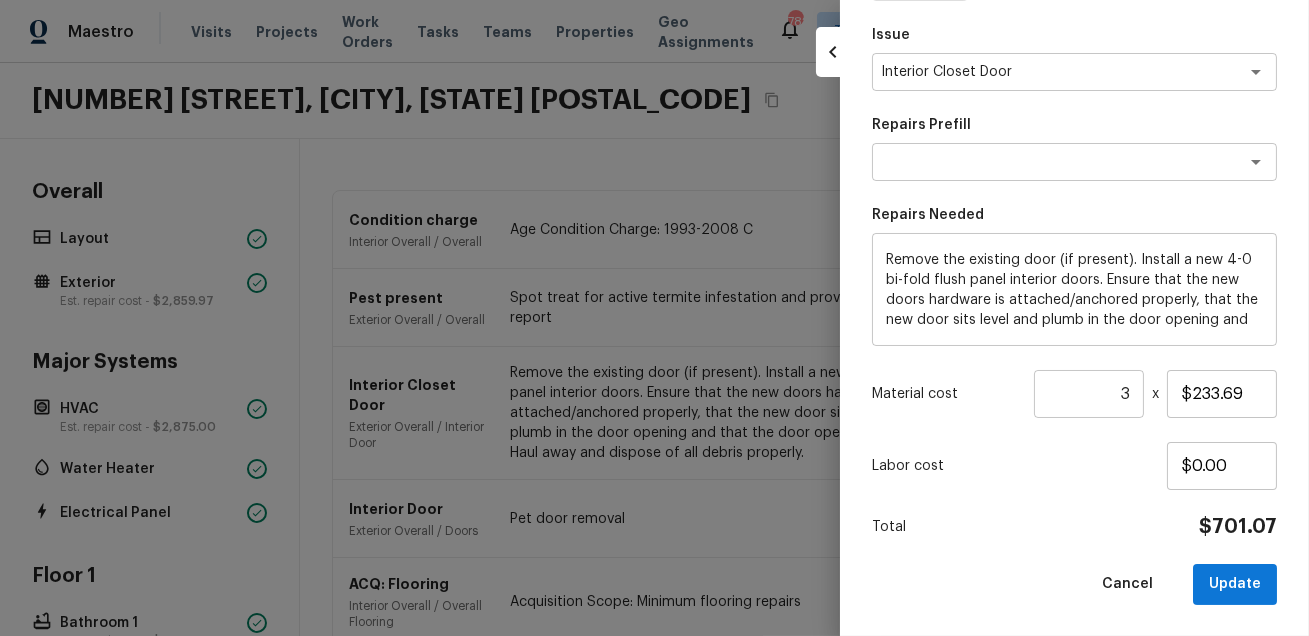 click at bounding box center [654, 318] 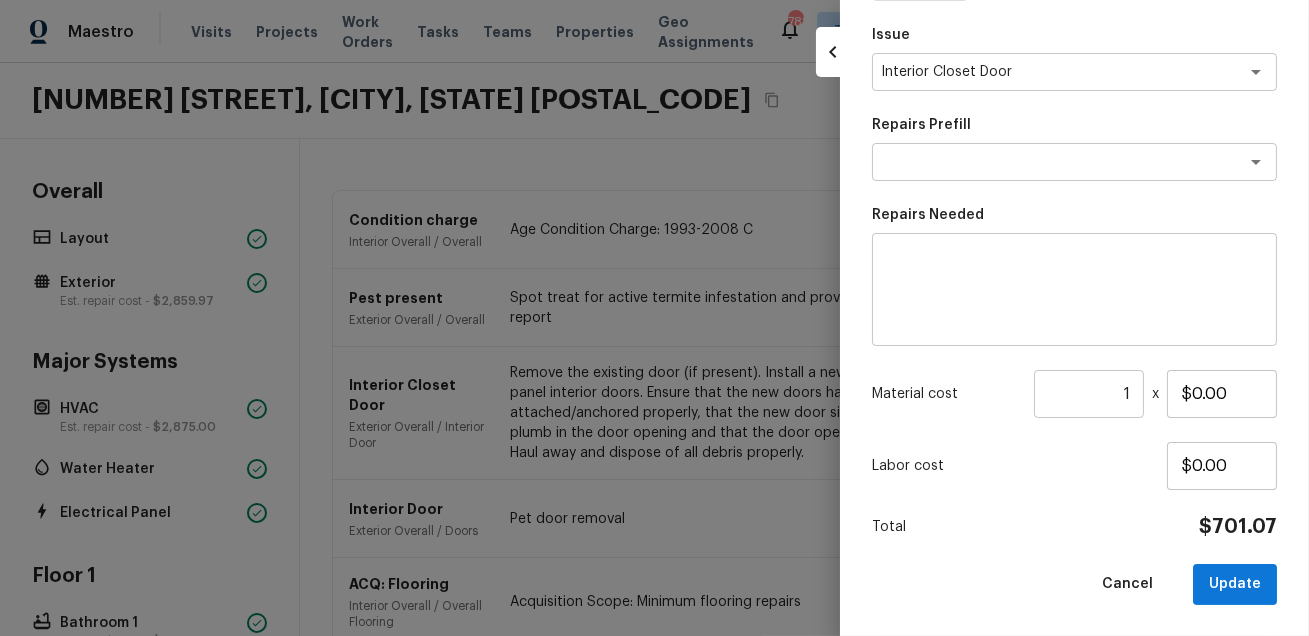type 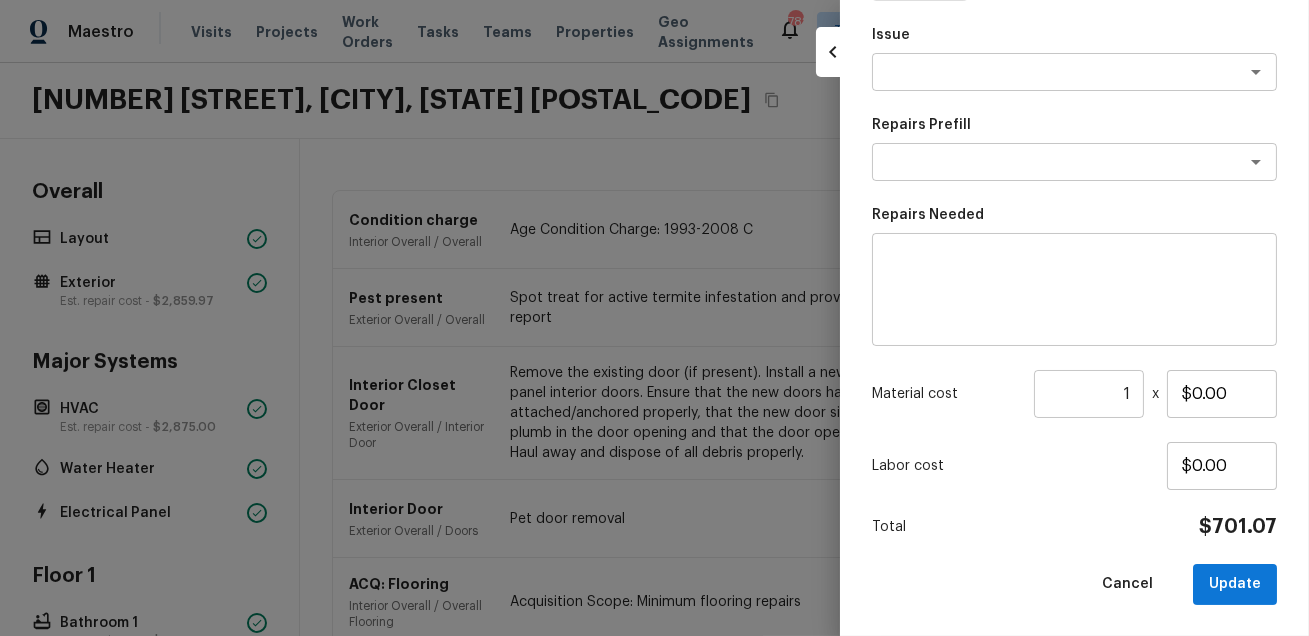 scroll, scrollTop: 373, scrollLeft: 0, axis: vertical 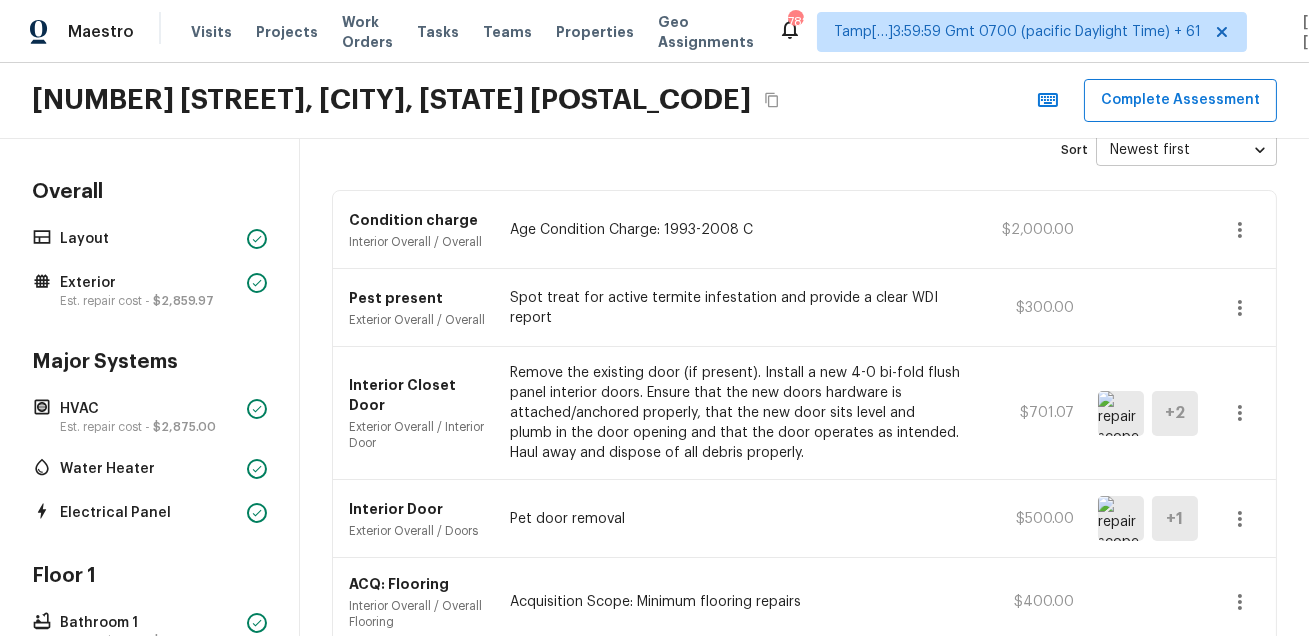 click on "Pest present" at bounding box center (417, 298) 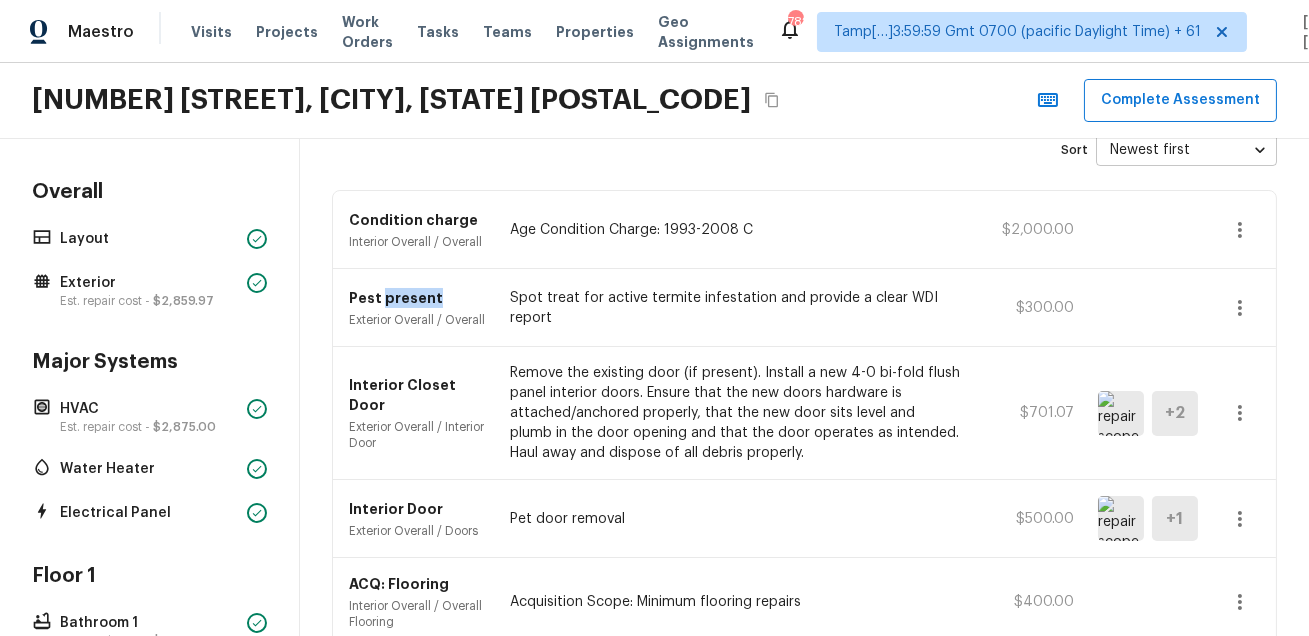 click on "Pest present" at bounding box center (417, 298) 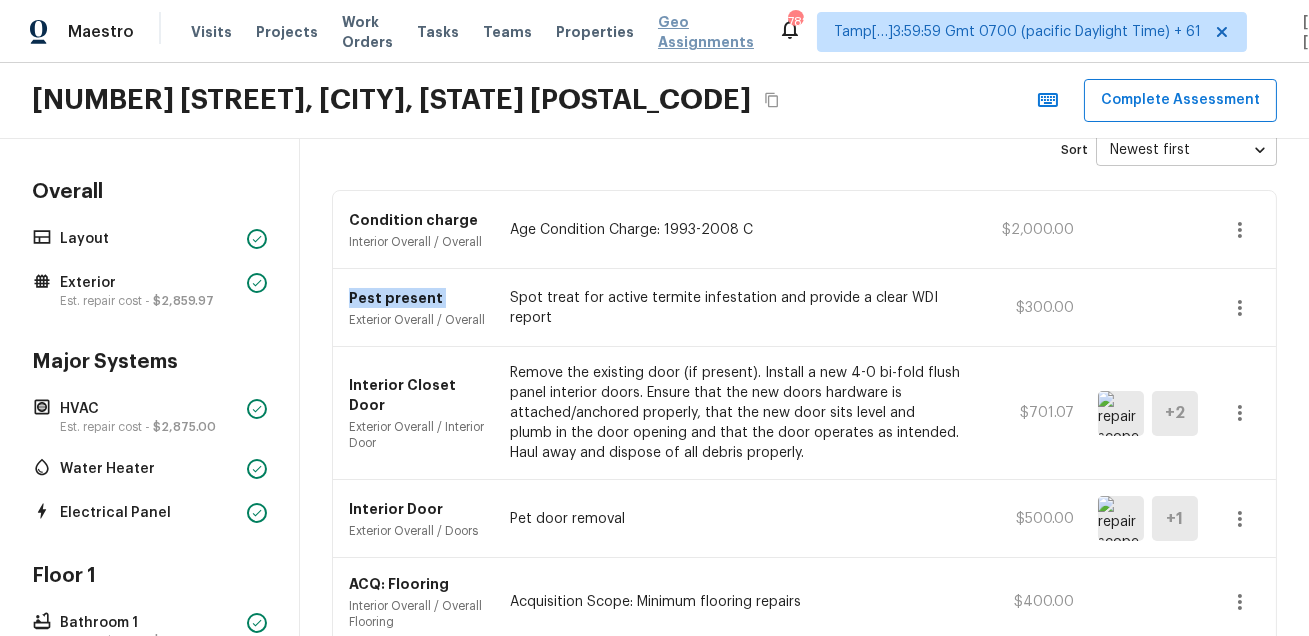 copy on "Pest present" 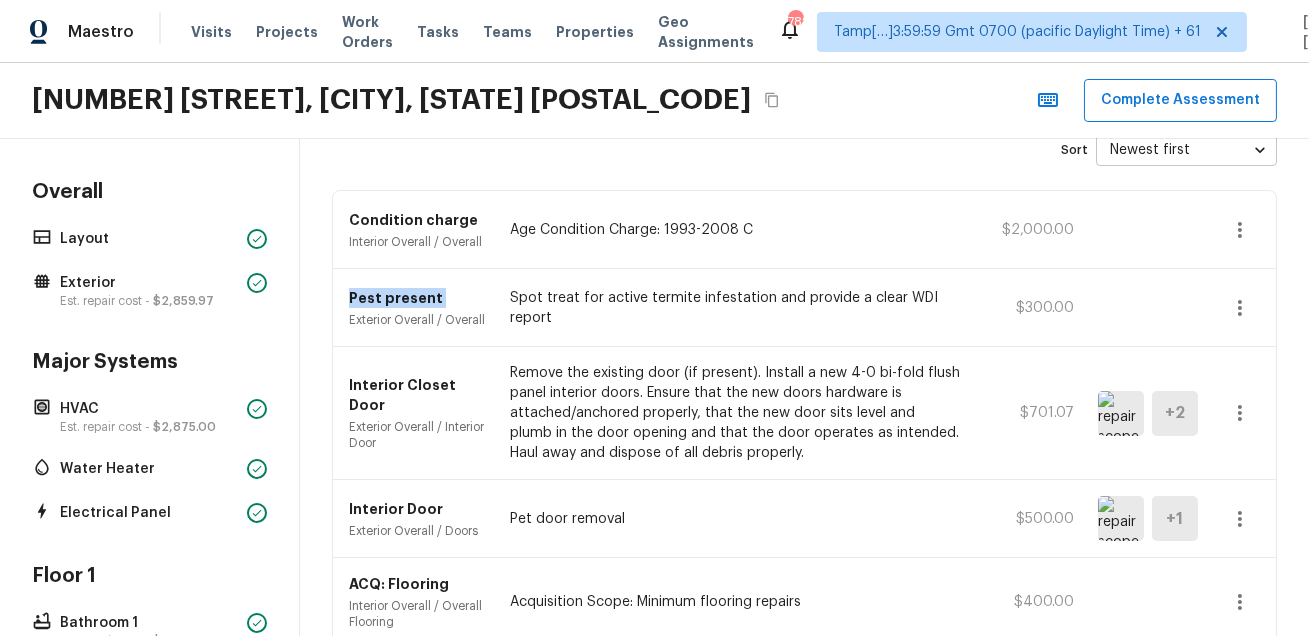 click on "Condition charge" at bounding box center [417, 220] 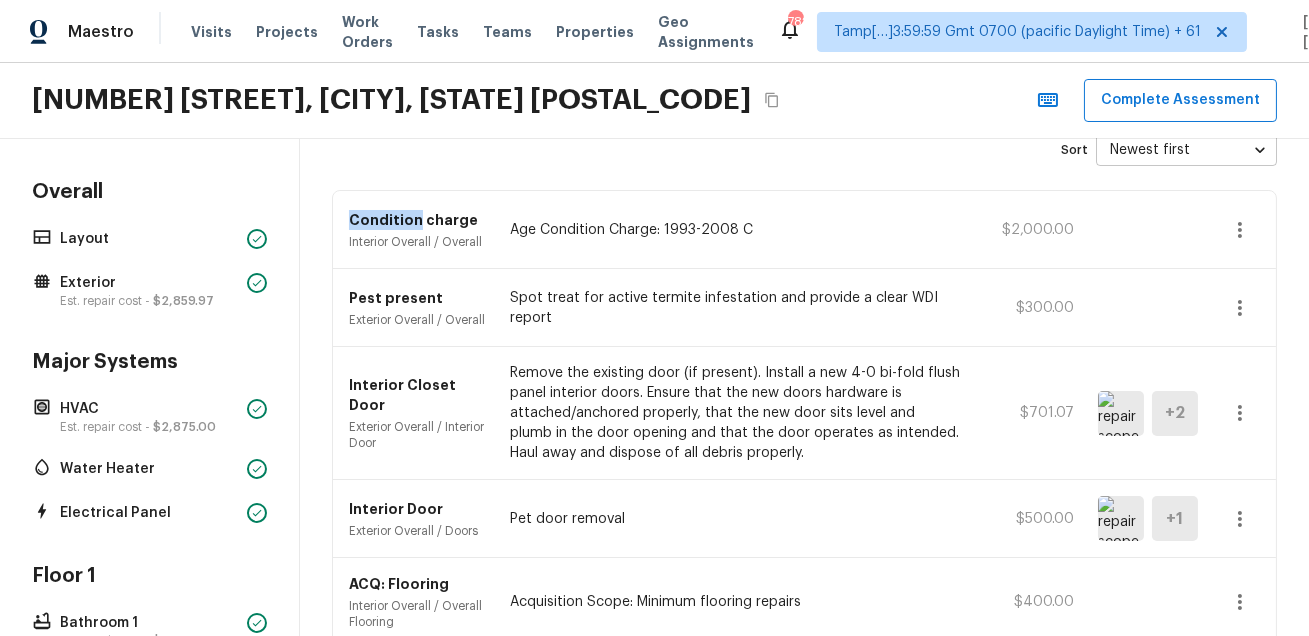 click on "Condition charge" at bounding box center (417, 220) 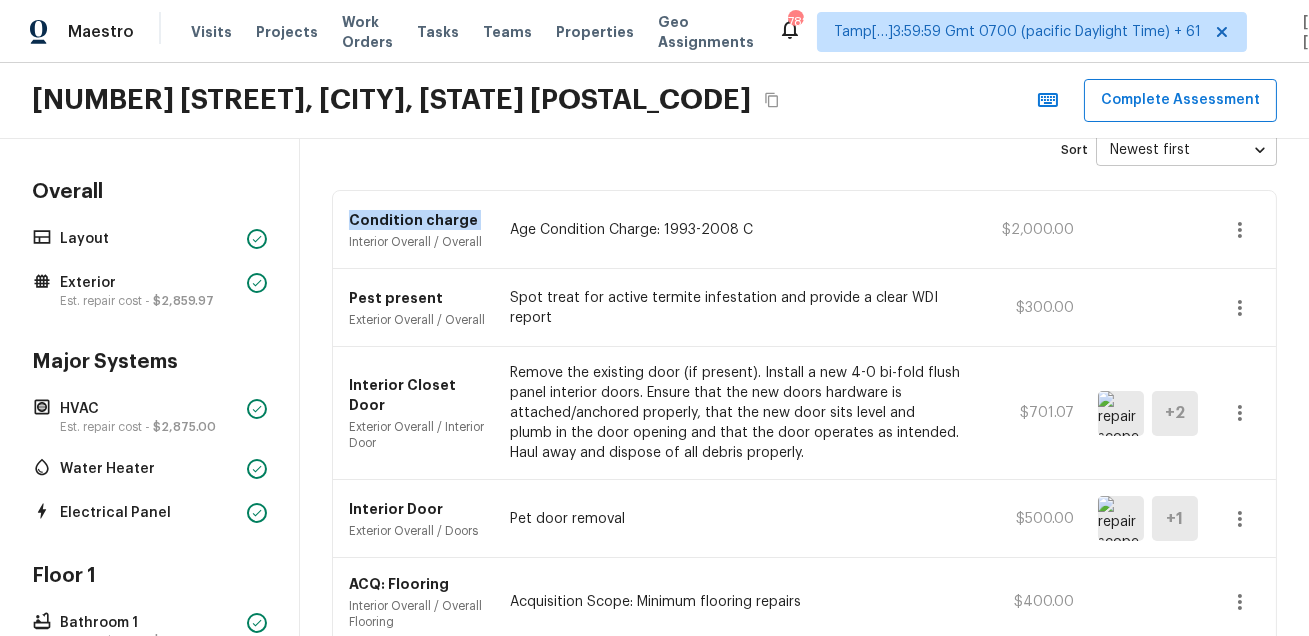 click on "Condition charge" at bounding box center [417, 220] 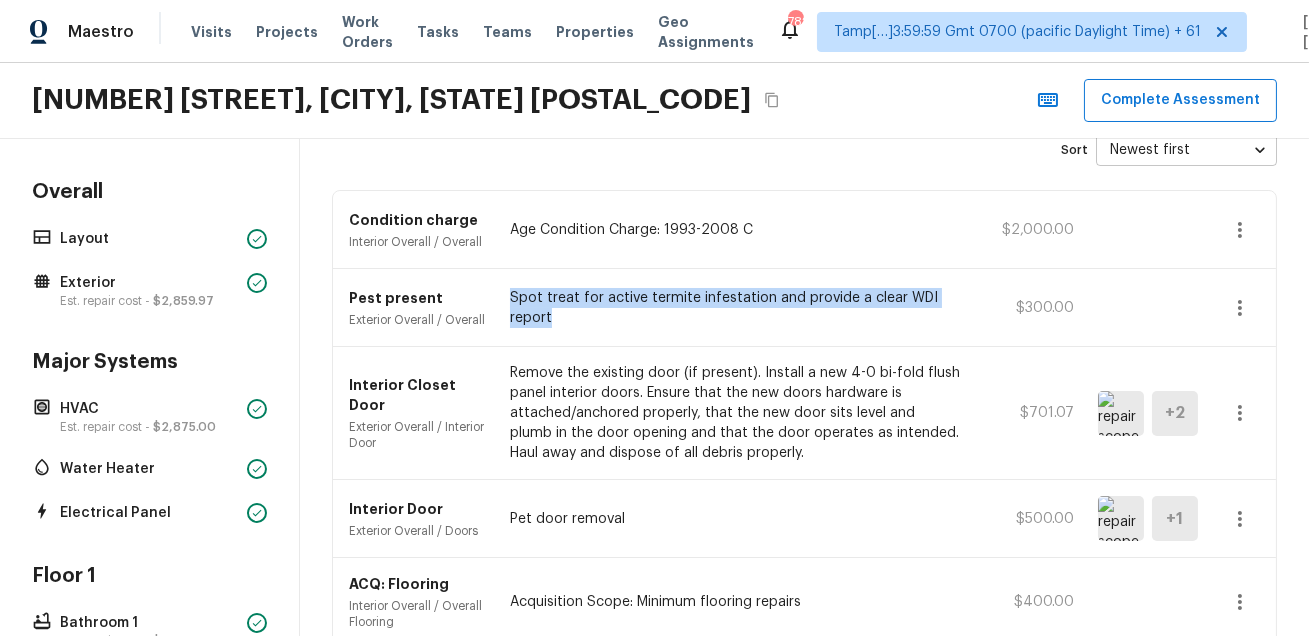 drag, startPoint x: 510, startPoint y: 297, endPoint x: 582, endPoint y: 329, distance: 78.79086 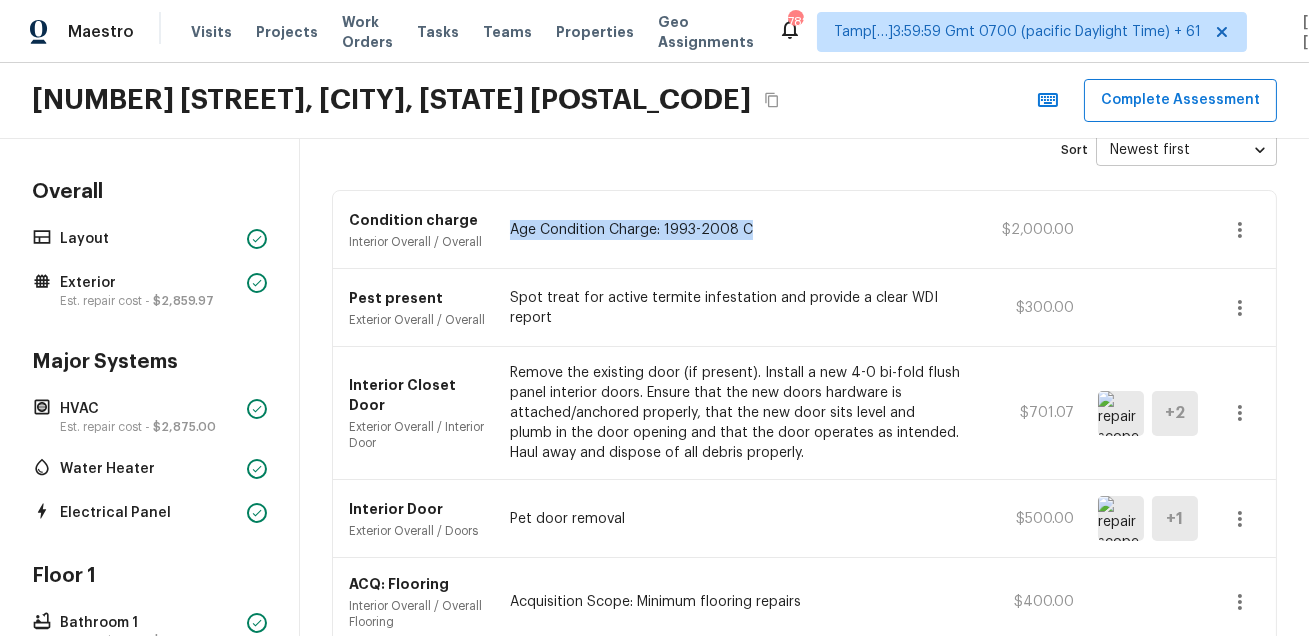 copy on "Age Condition Charge: 1993-2008 C" 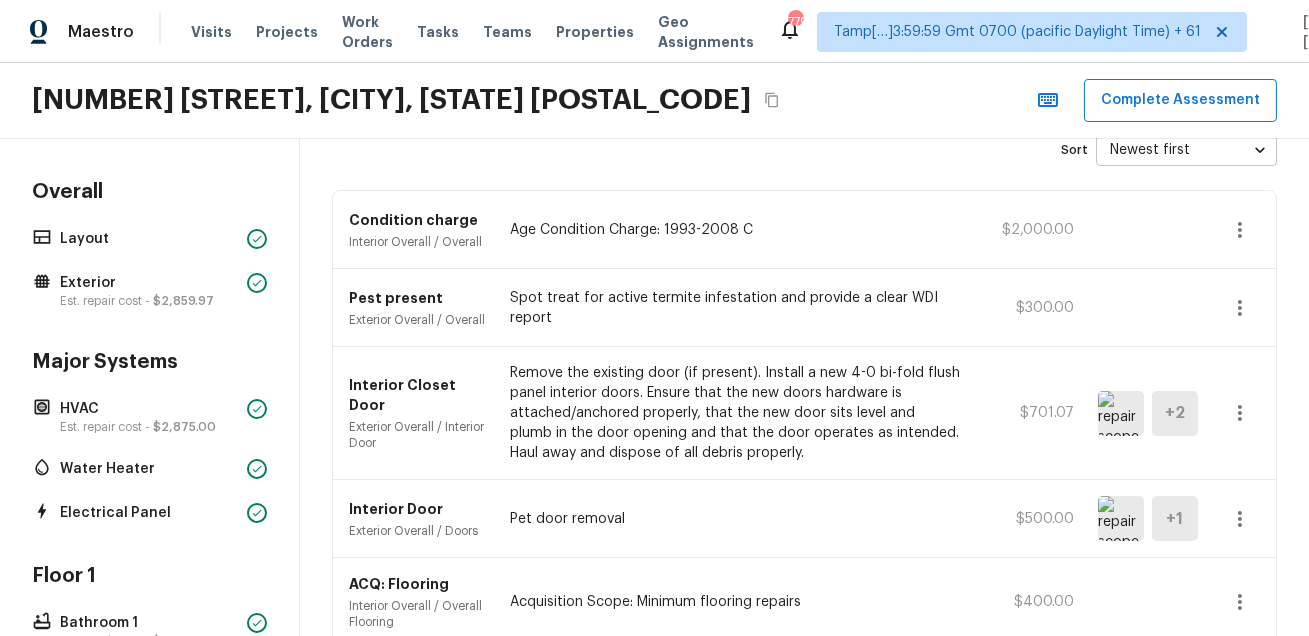 click on "3307 E Water St, Tucson, AZ 85716 Complete Assessment" at bounding box center (654, 101) 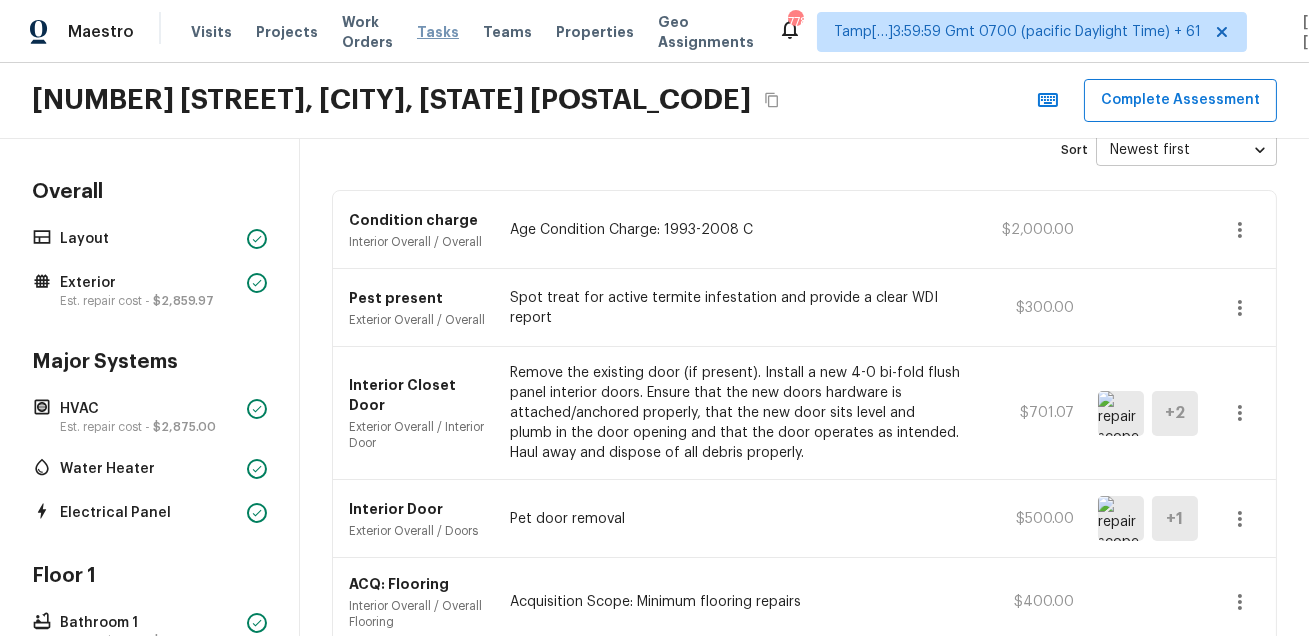 click on "Tasks" at bounding box center (438, 32) 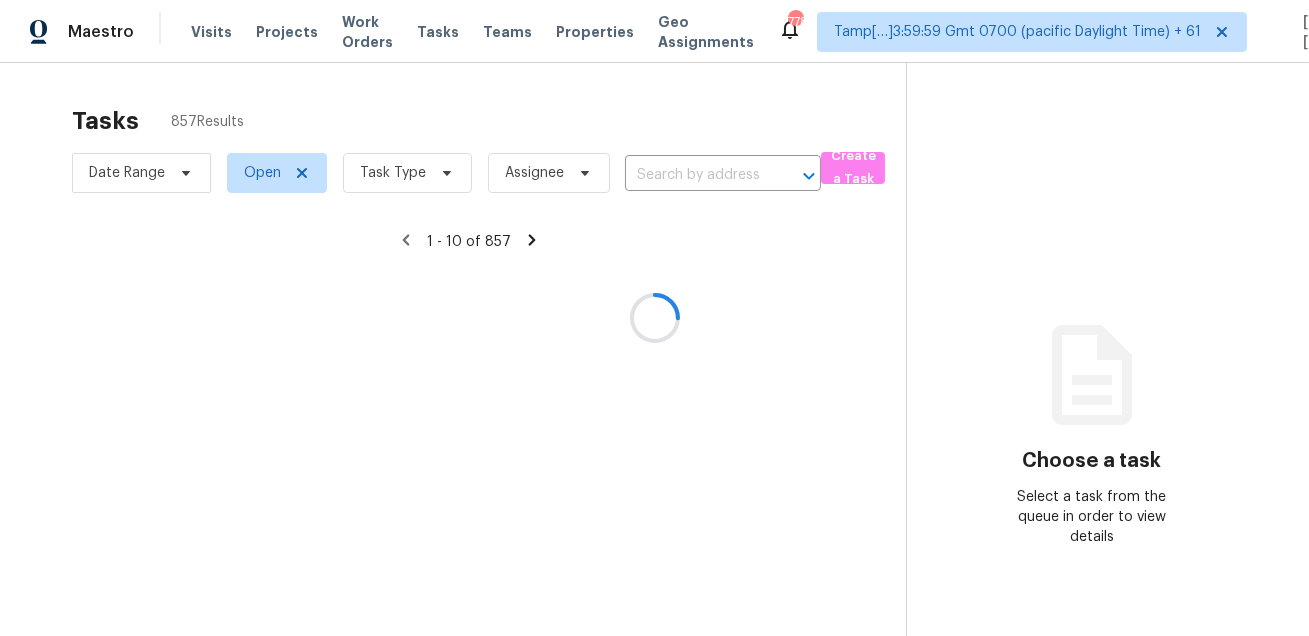 click at bounding box center (654, 318) 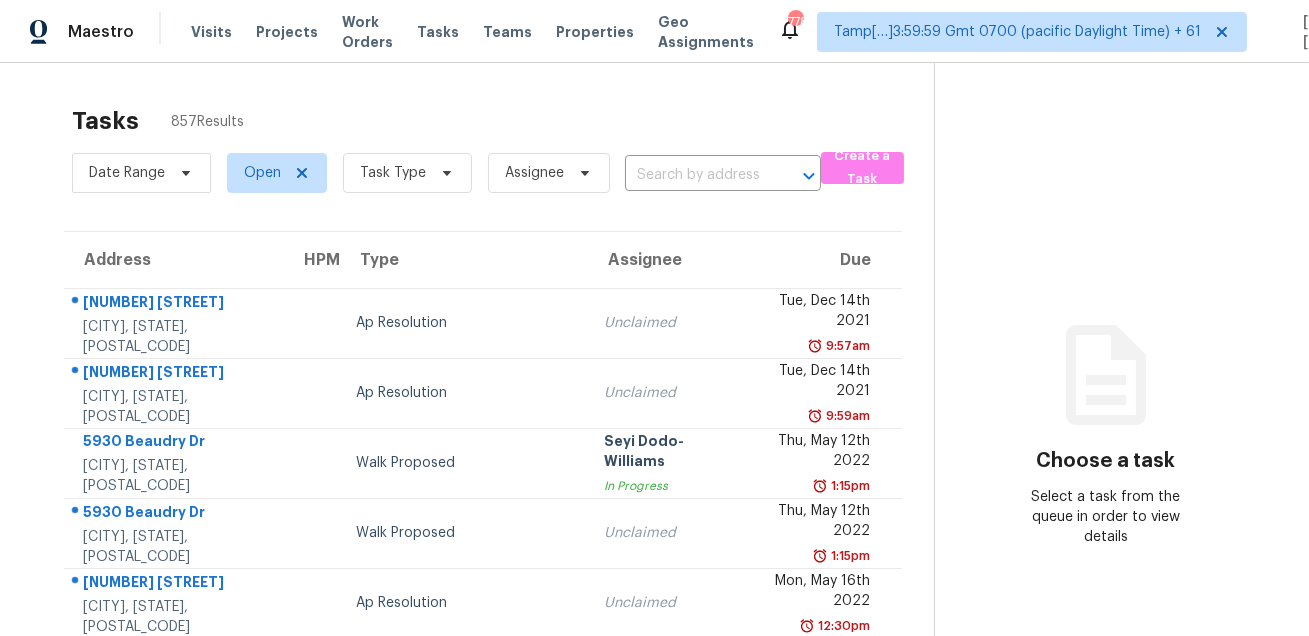 click on "Tasks 857  Results" at bounding box center [503, 121] 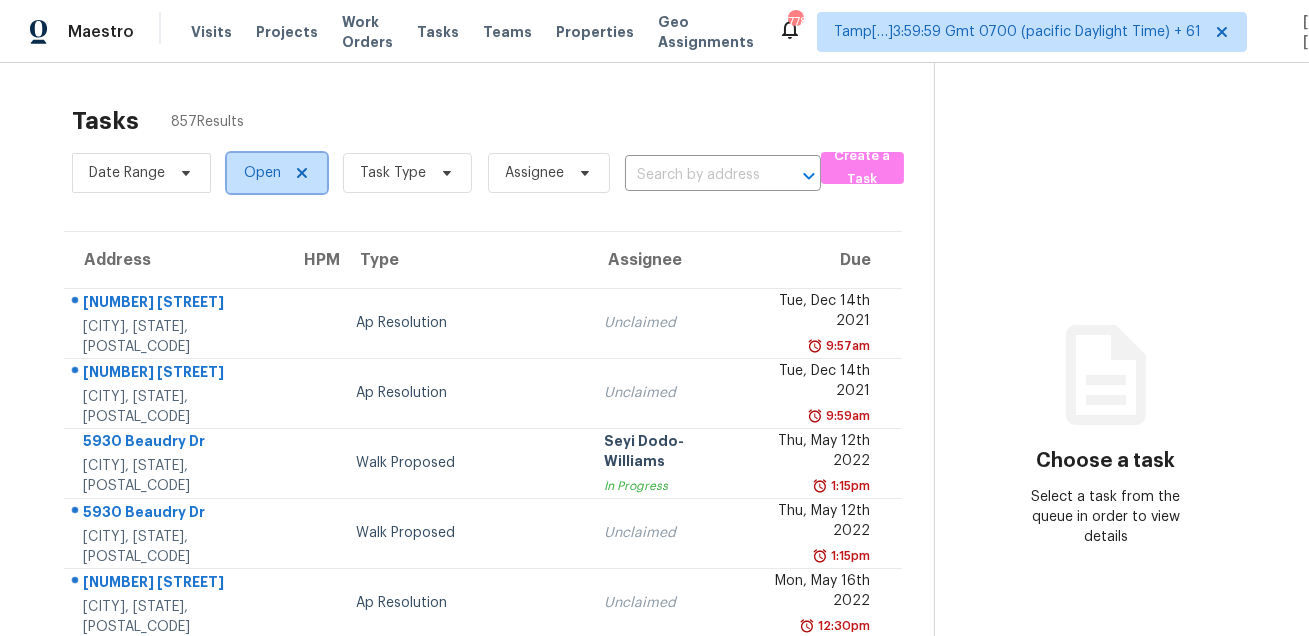 click on "Open" at bounding box center (262, 173) 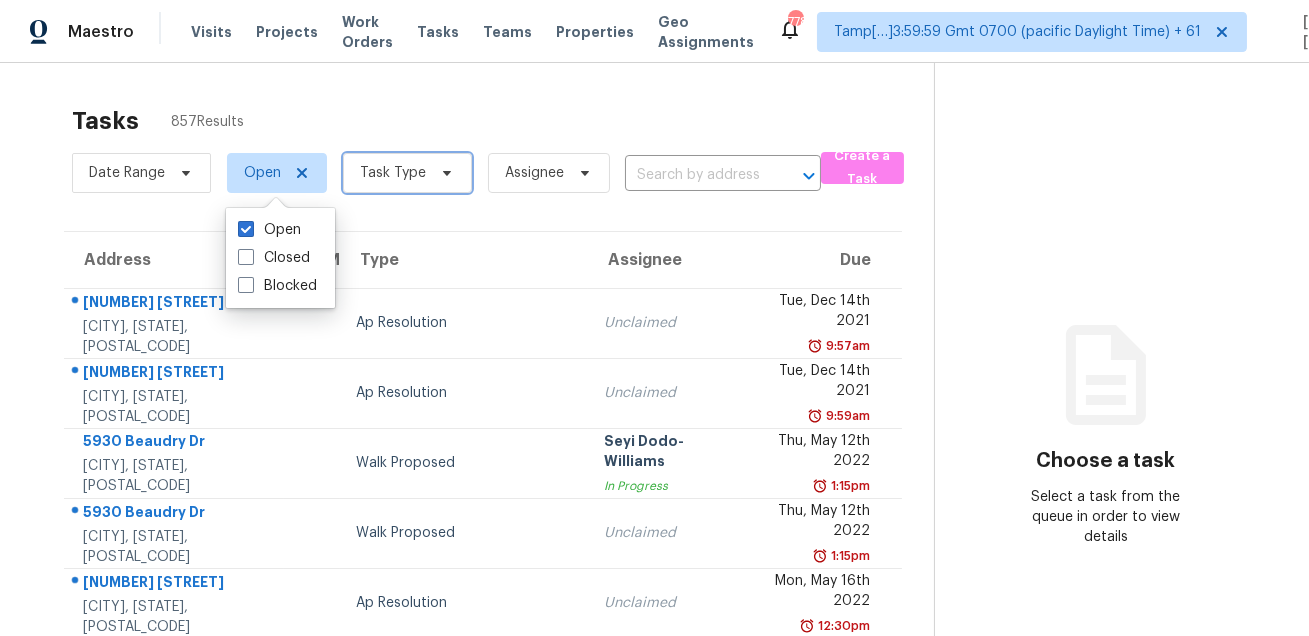 click on "Task Type" at bounding box center (407, 173) 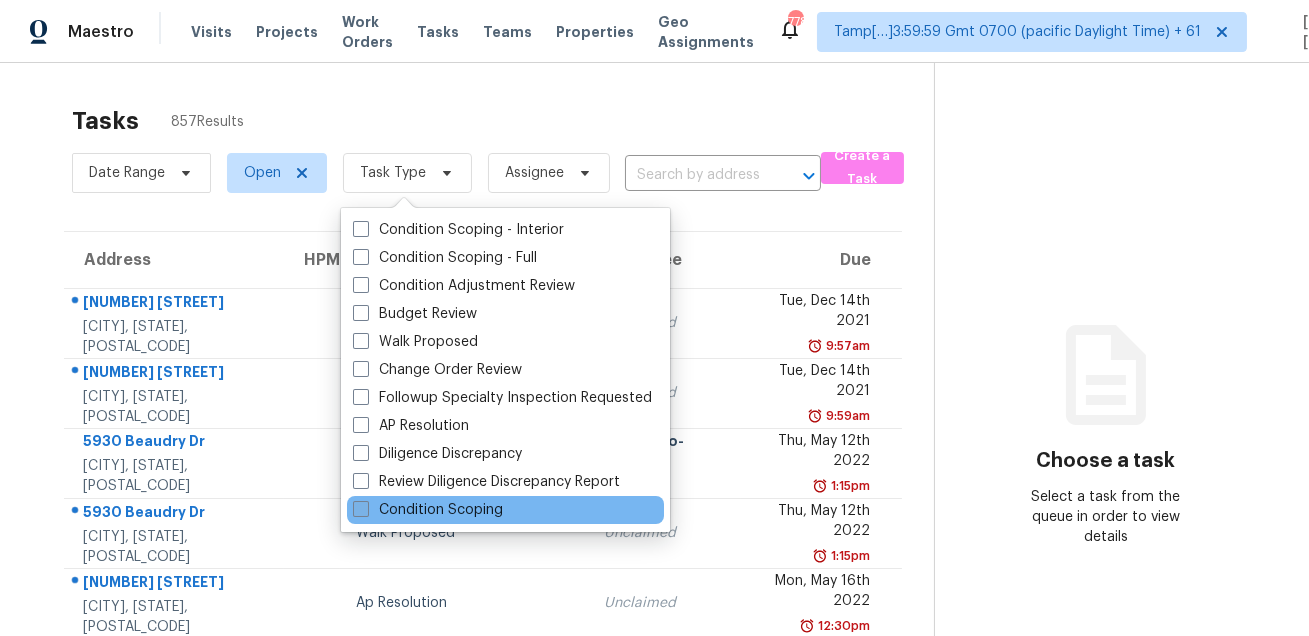 click on "Condition Scoping" at bounding box center [428, 510] 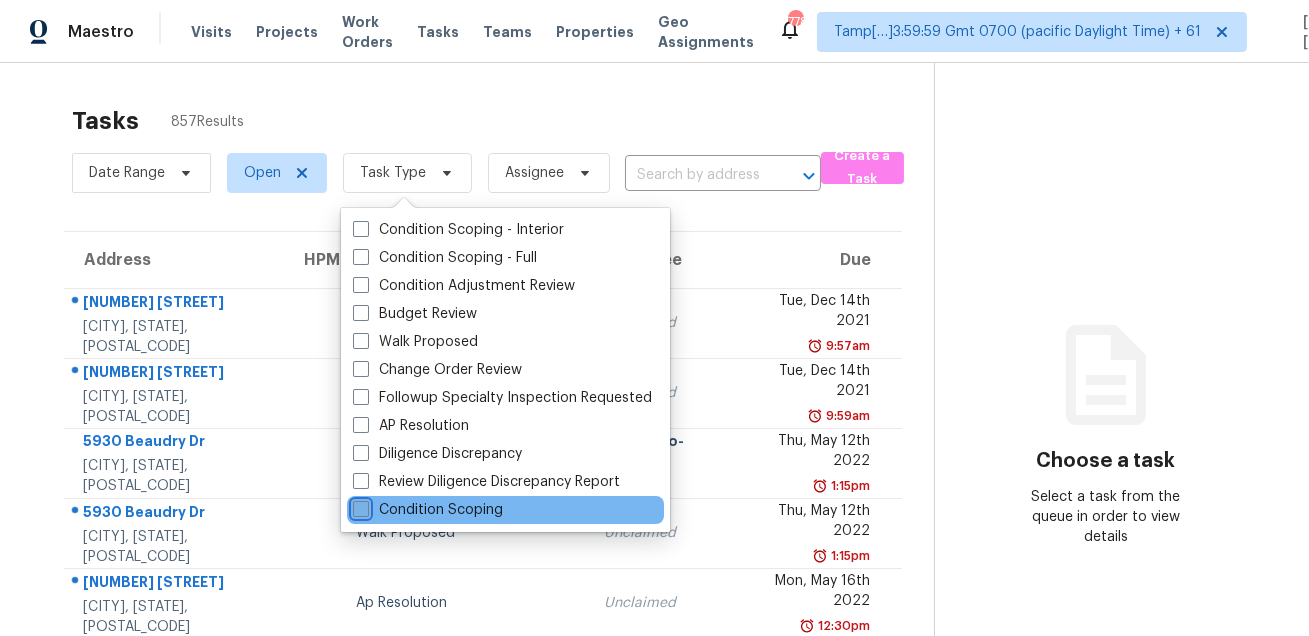 click on "Condition Scoping" at bounding box center (359, 506) 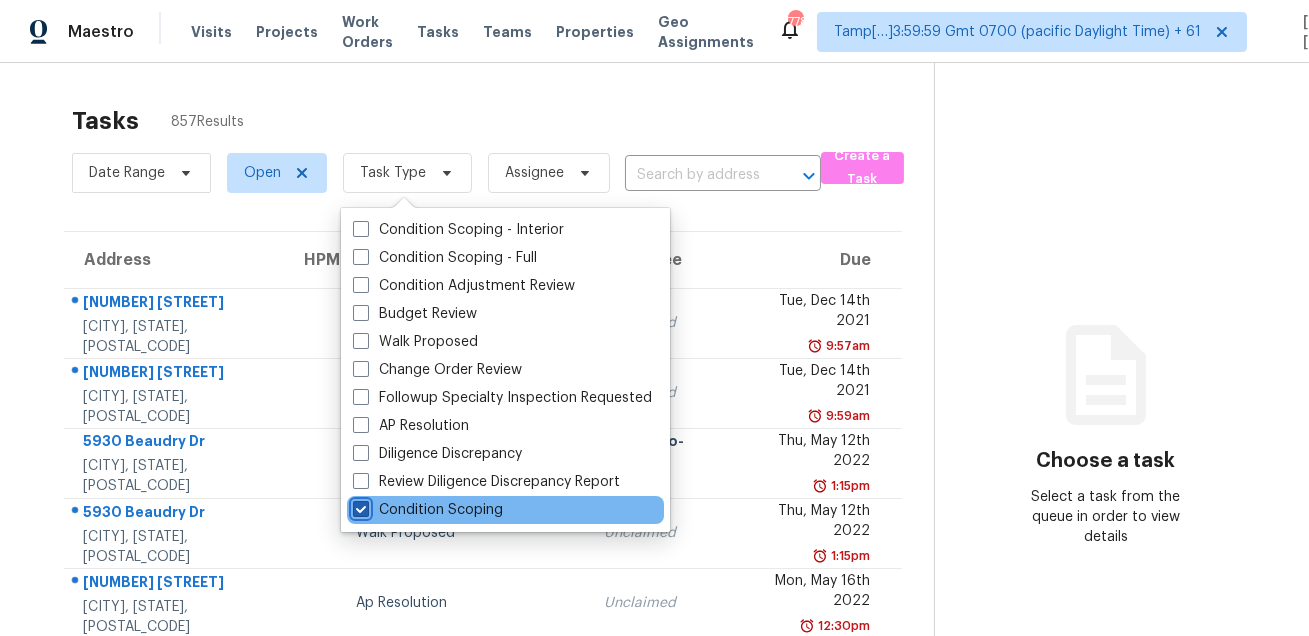 checkbox on "true" 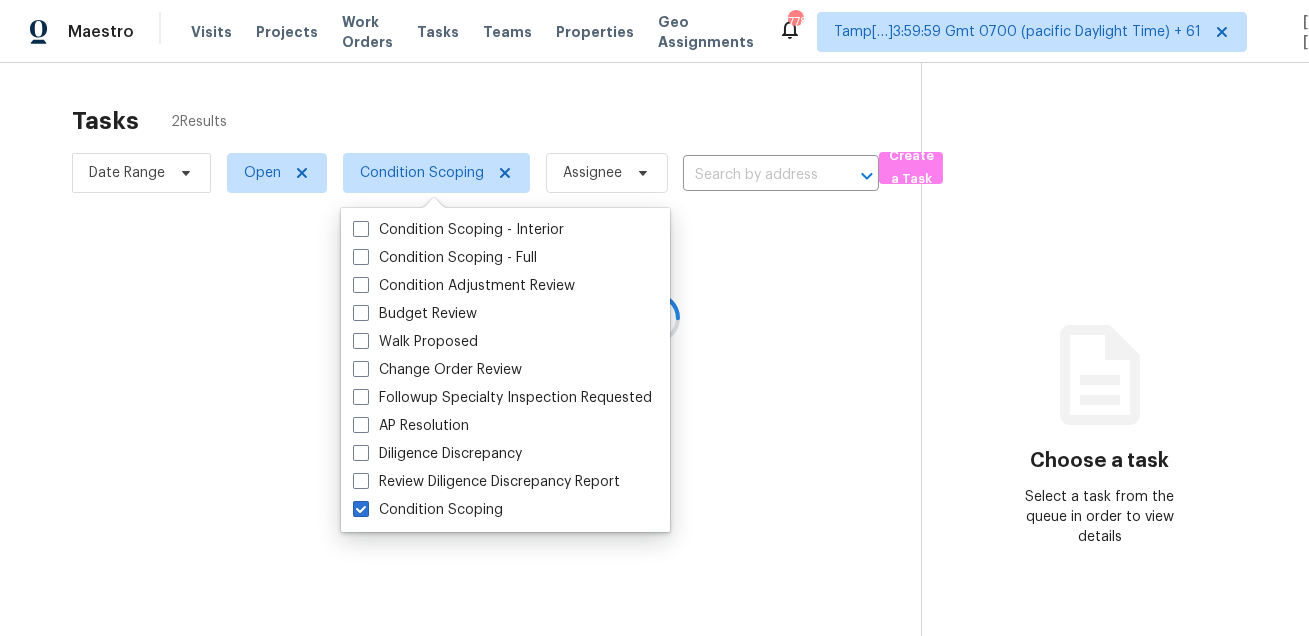 click at bounding box center (654, 318) 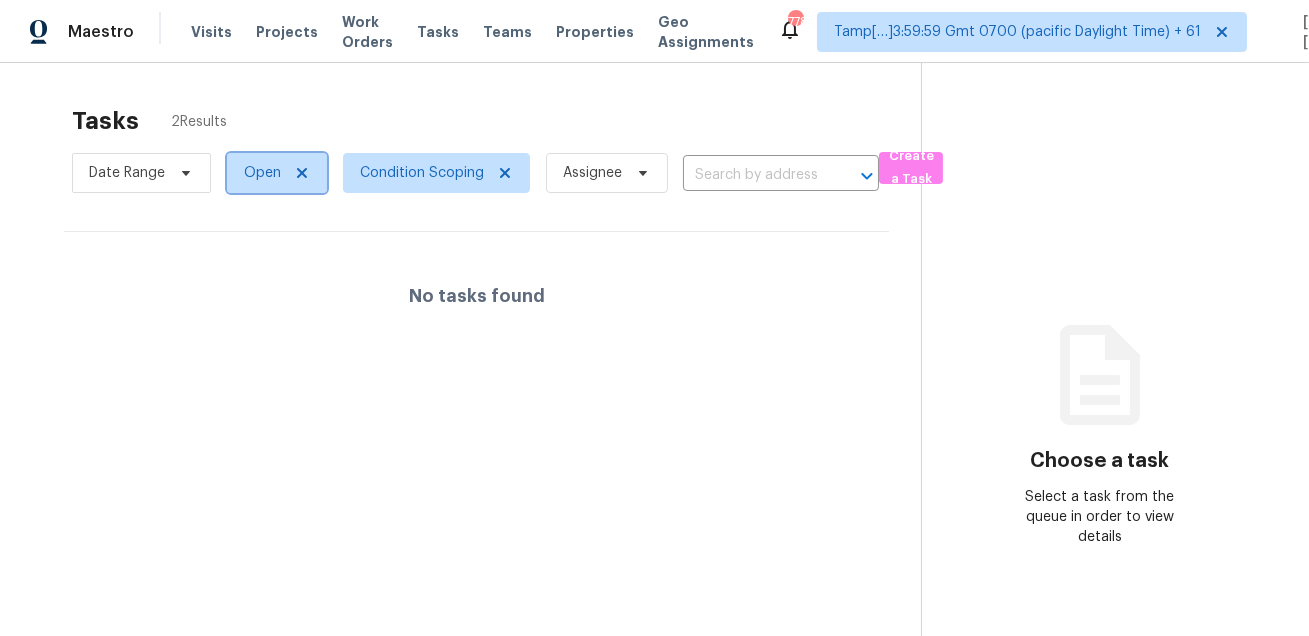 click on "Open" at bounding box center (277, 173) 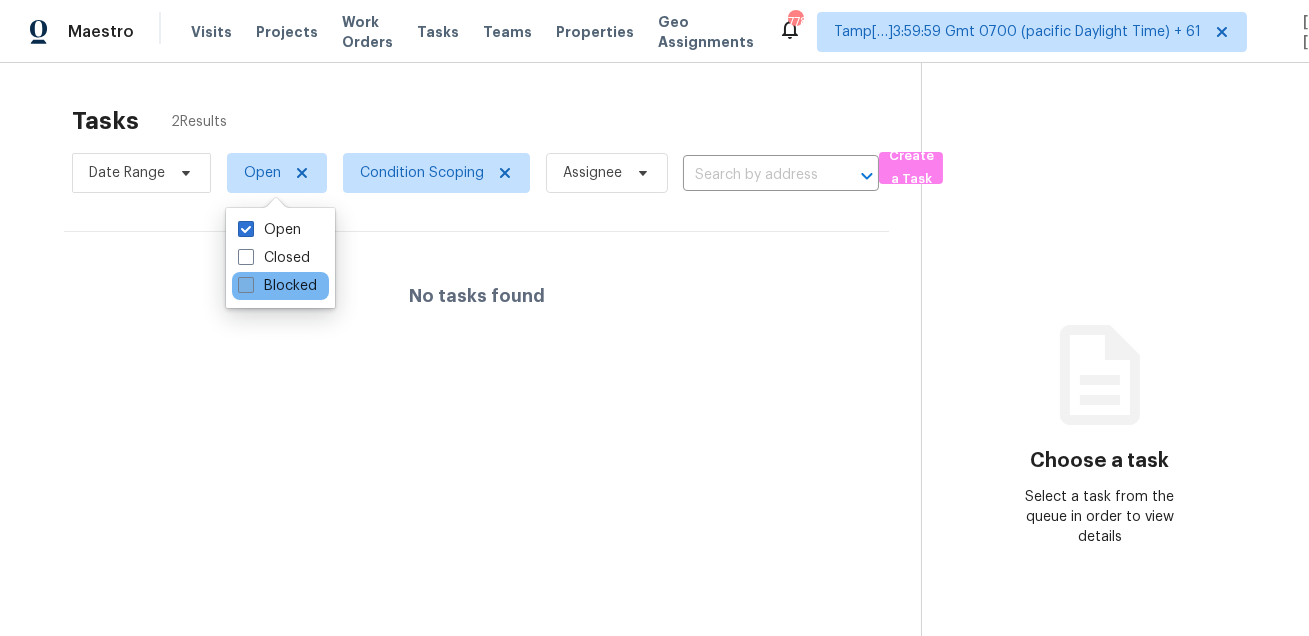 click on "Blocked" at bounding box center [277, 286] 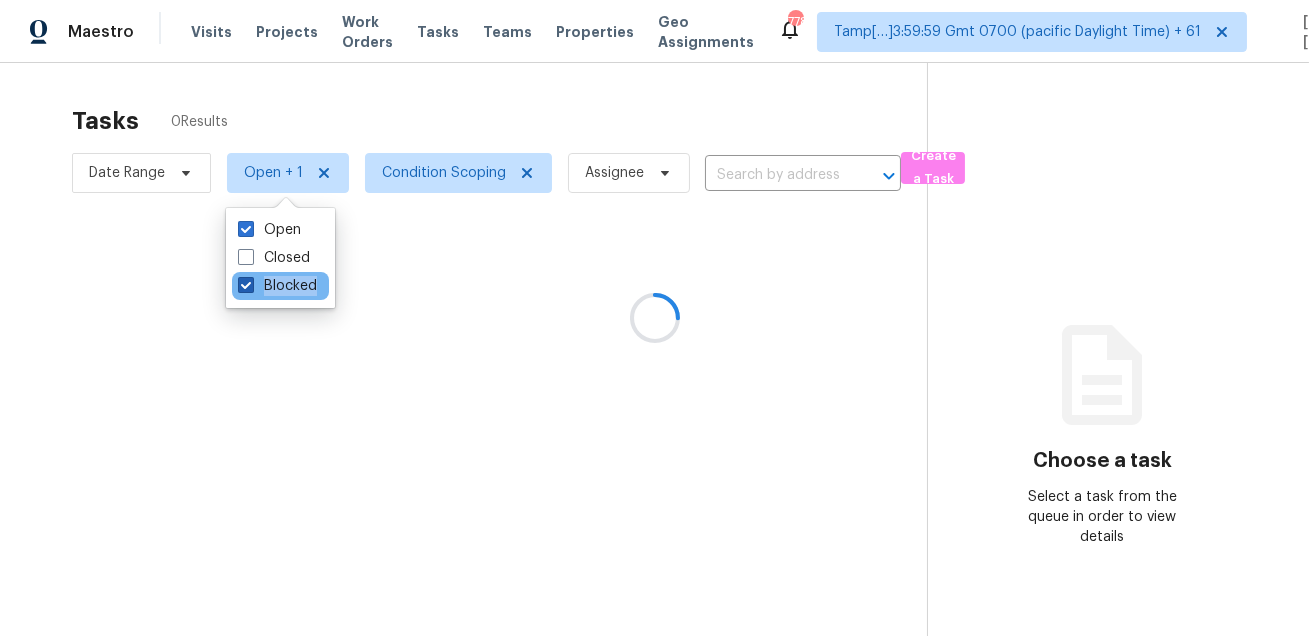 click on "Blocked" at bounding box center (277, 286) 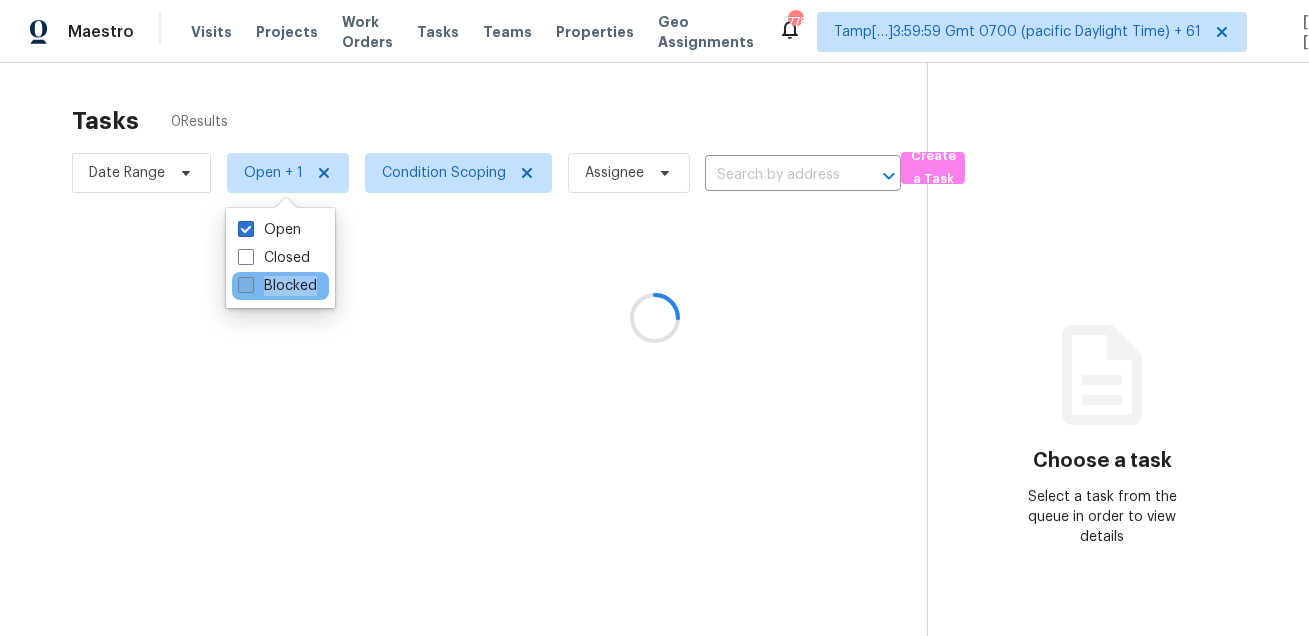 checkbox on "false" 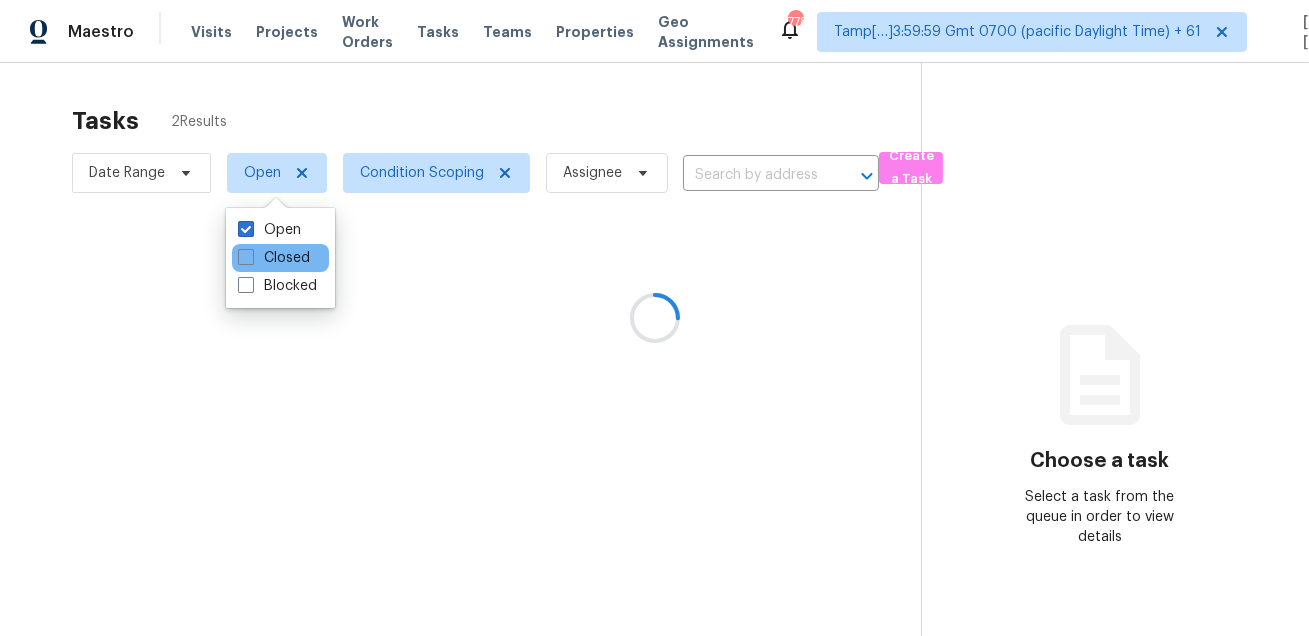 click on "Closed" at bounding box center [280, 258] 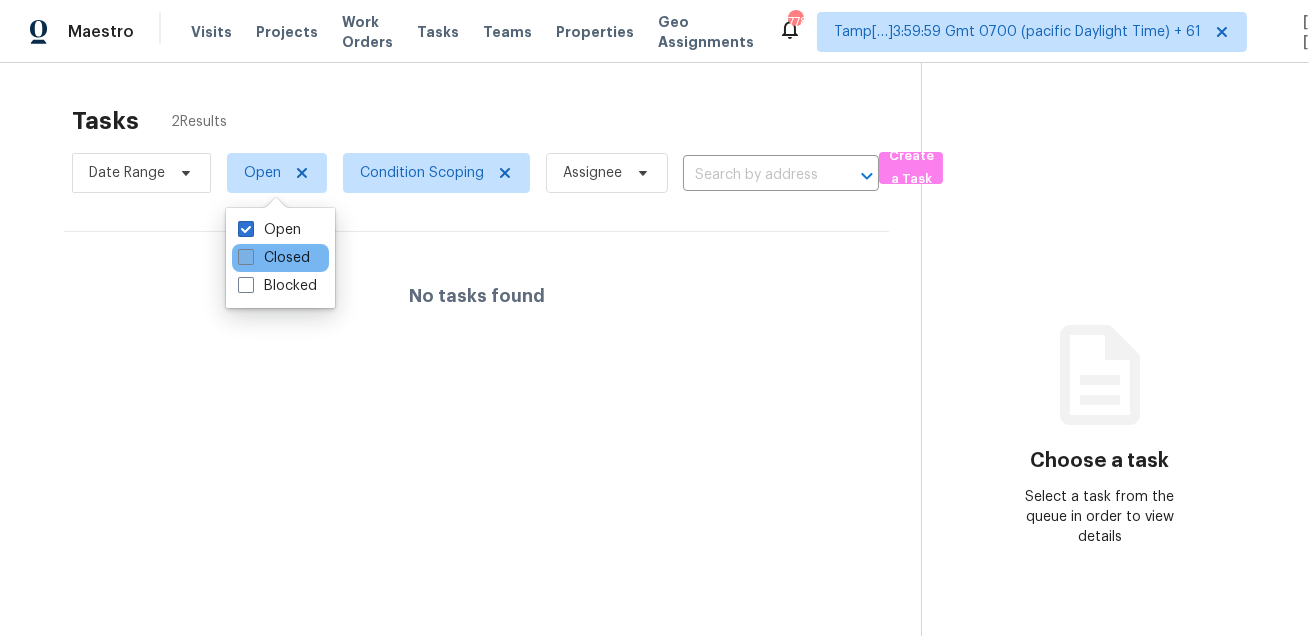 click on "Closed" at bounding box center (274, 258) 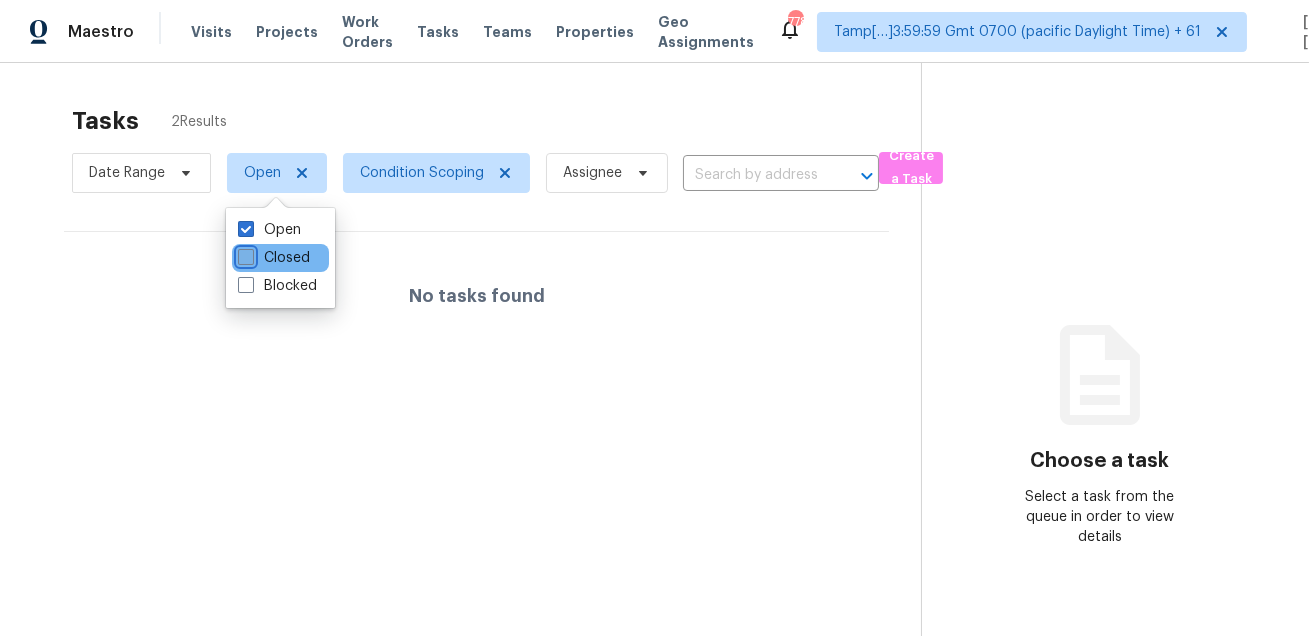 click on "Closed" at bounding box center [244, 254] 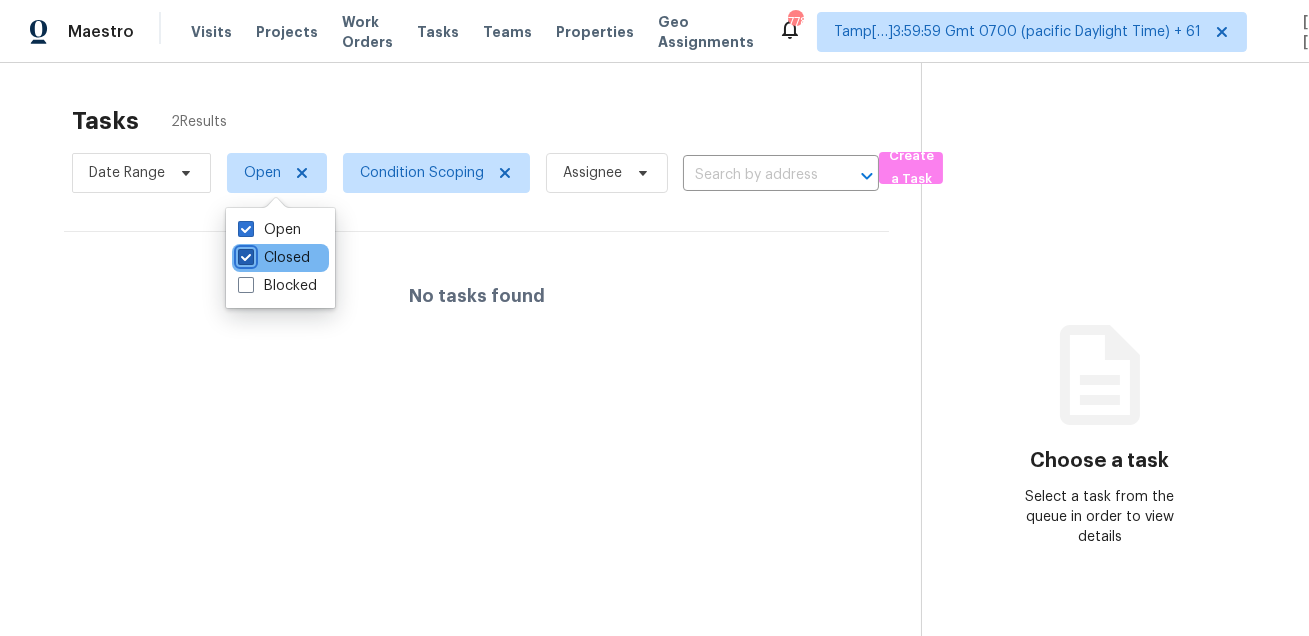 checkbox on "true" 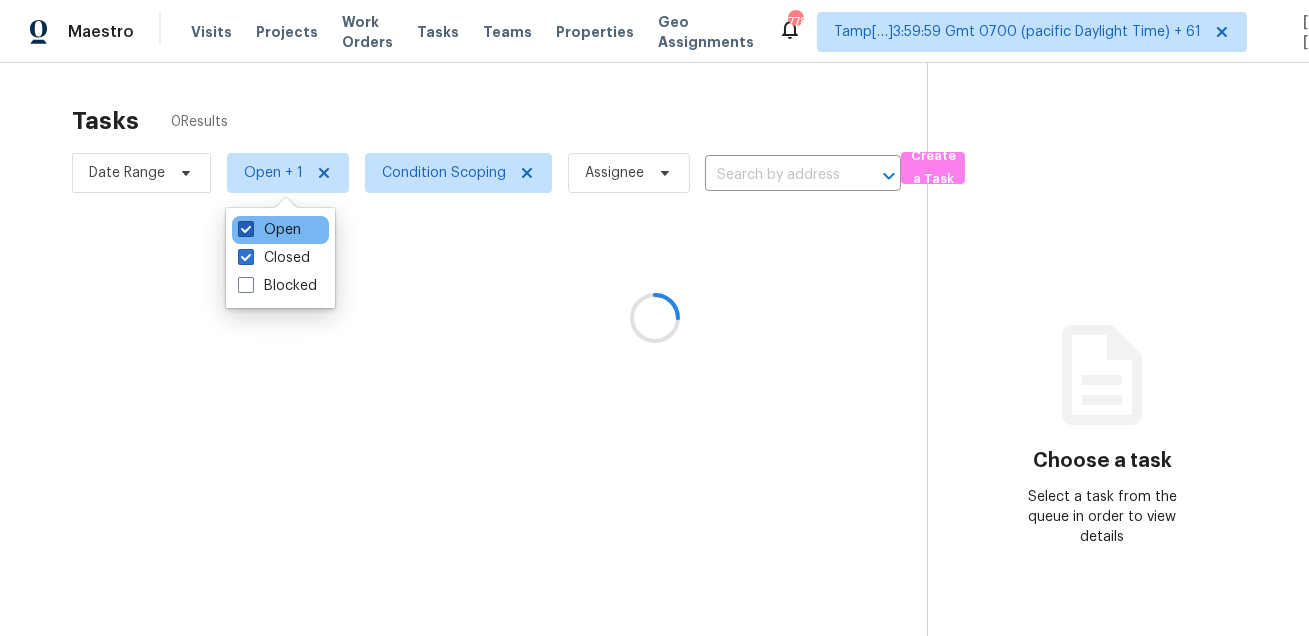 click on "Open" at bounding box center [269, 230] 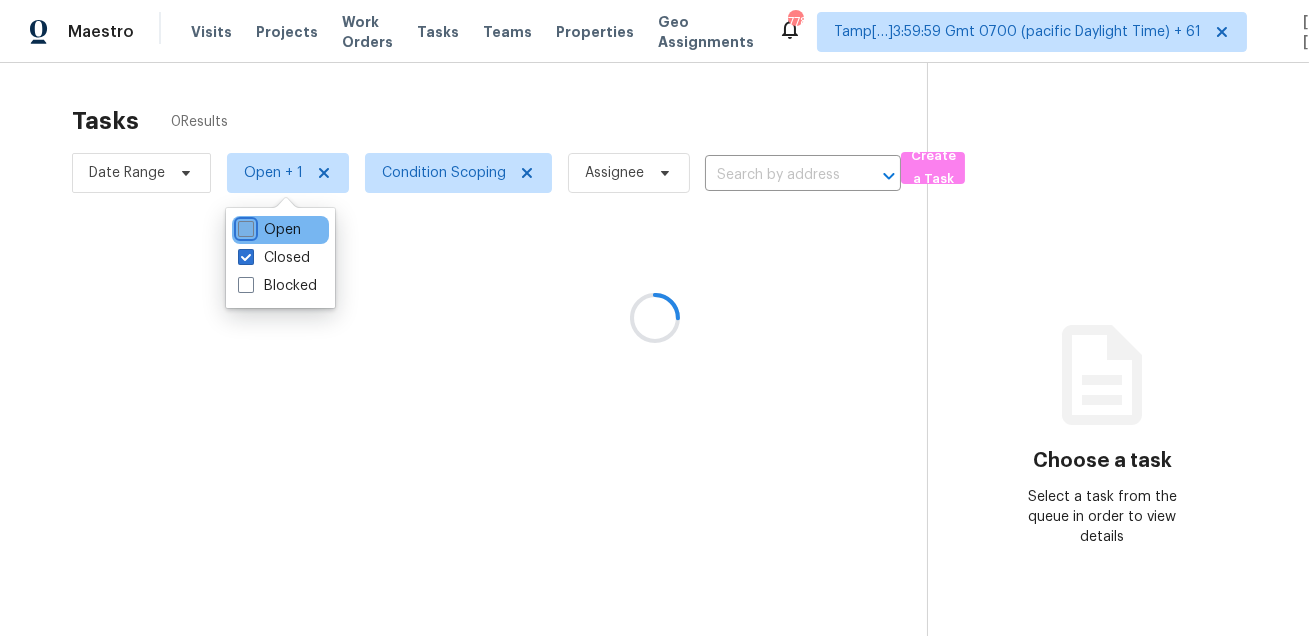 checkbox on "false" 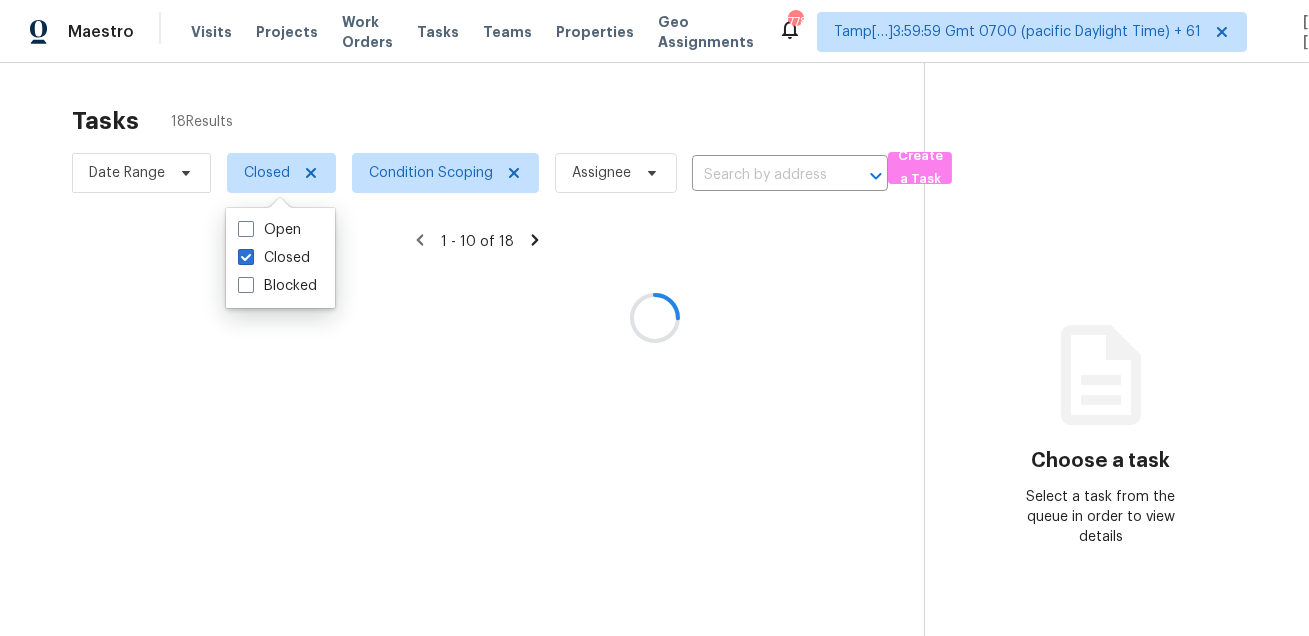 click at bounding box center (654, 318) 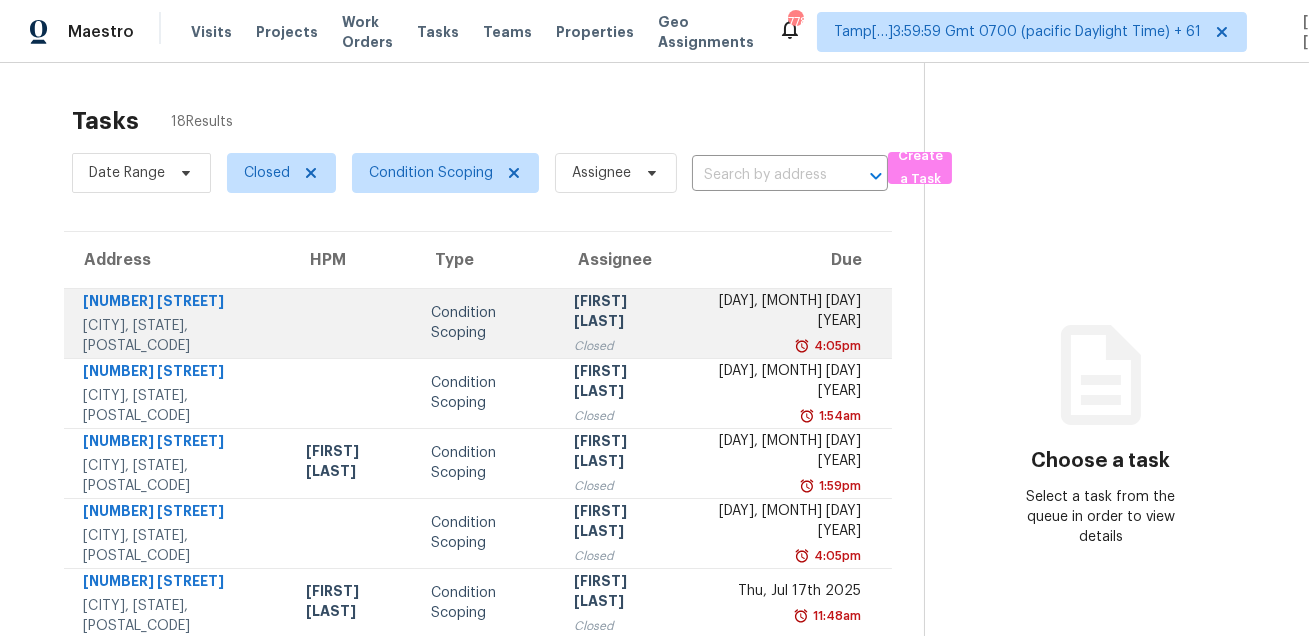 scroll, scrollTop: 405, scrollLeft: 0, axis: vertical 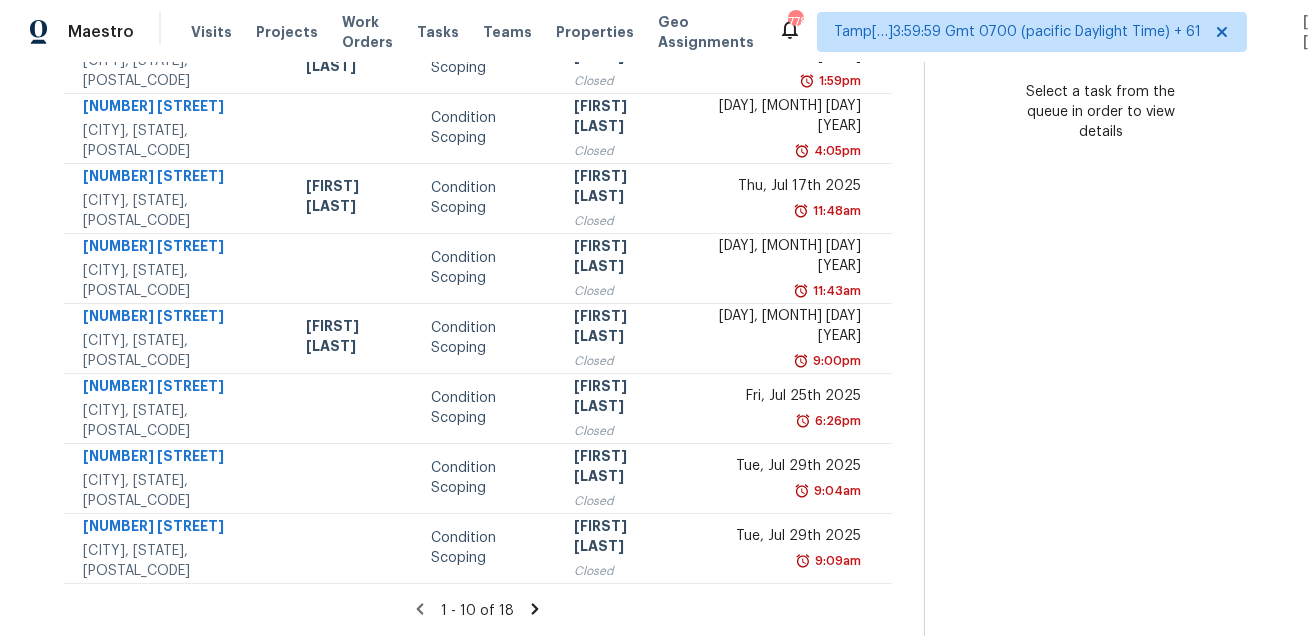 click 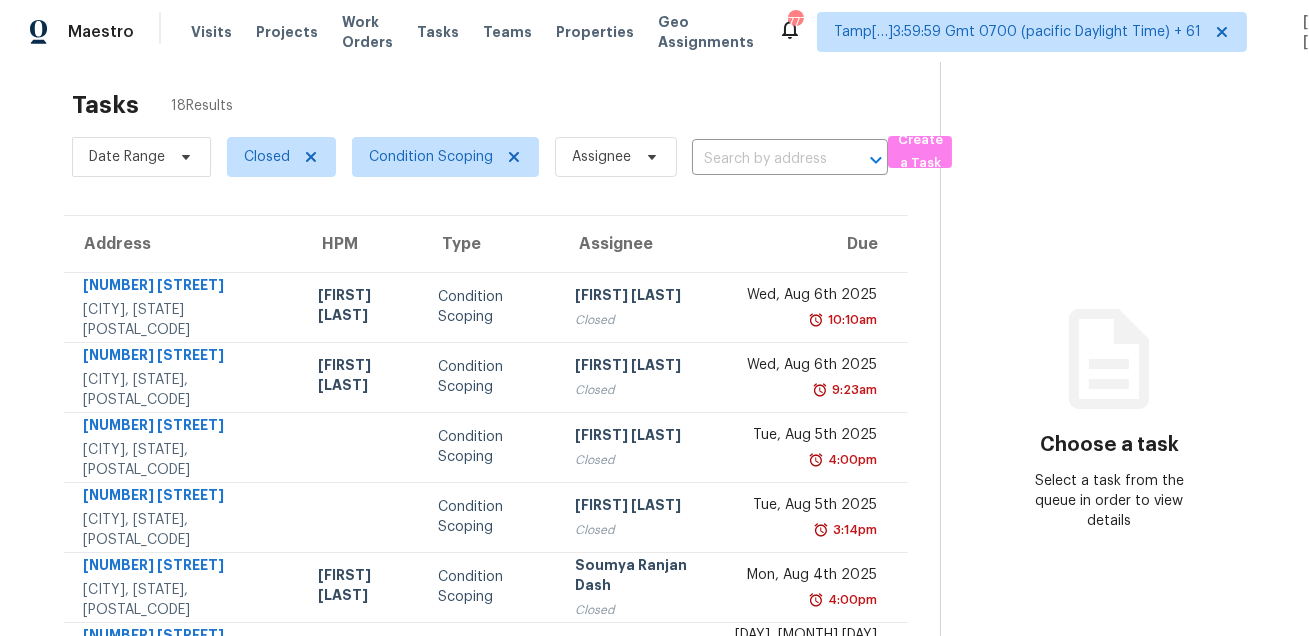 scroll, scrollTop: 0, scrollLeft: 0, axis: both 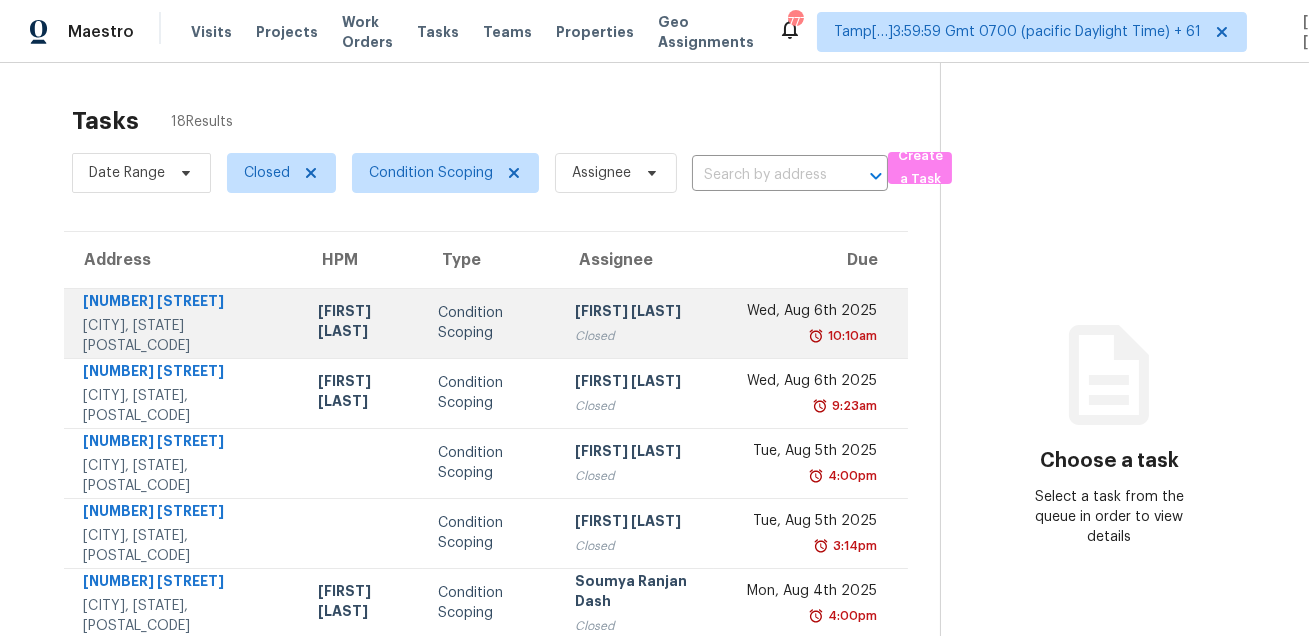 click on "Condition Scoping" at bounding box center [491, 323] 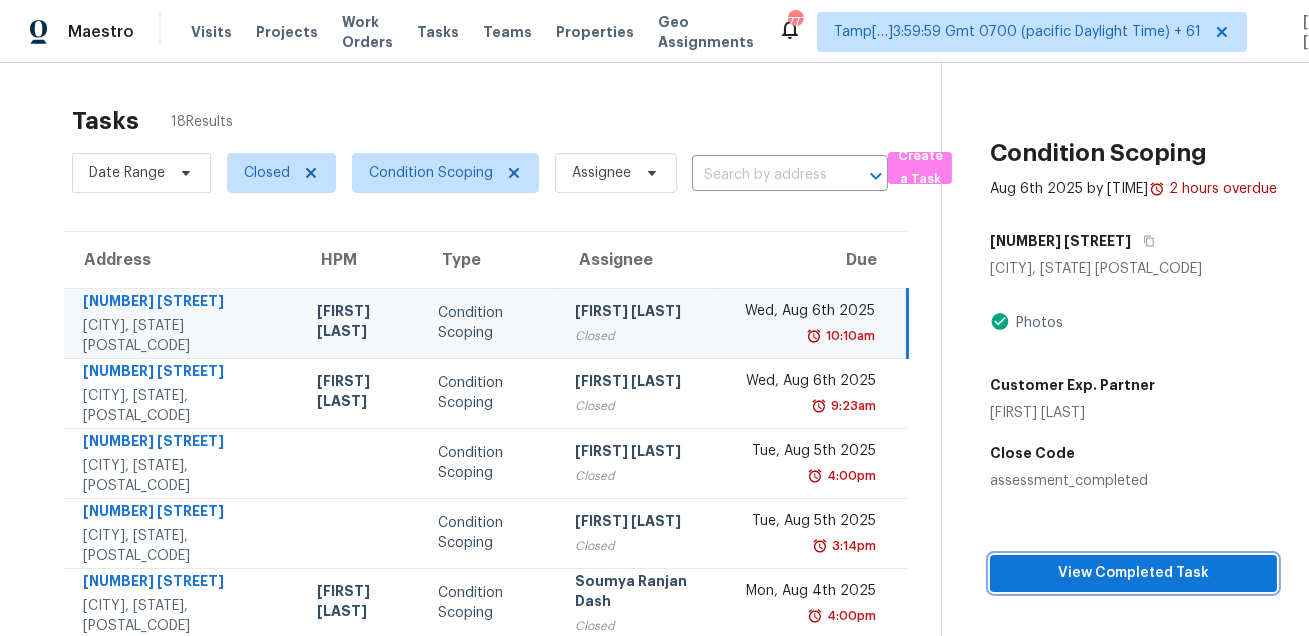 click on "View Completed Task" at bounding box center (1133, 573) 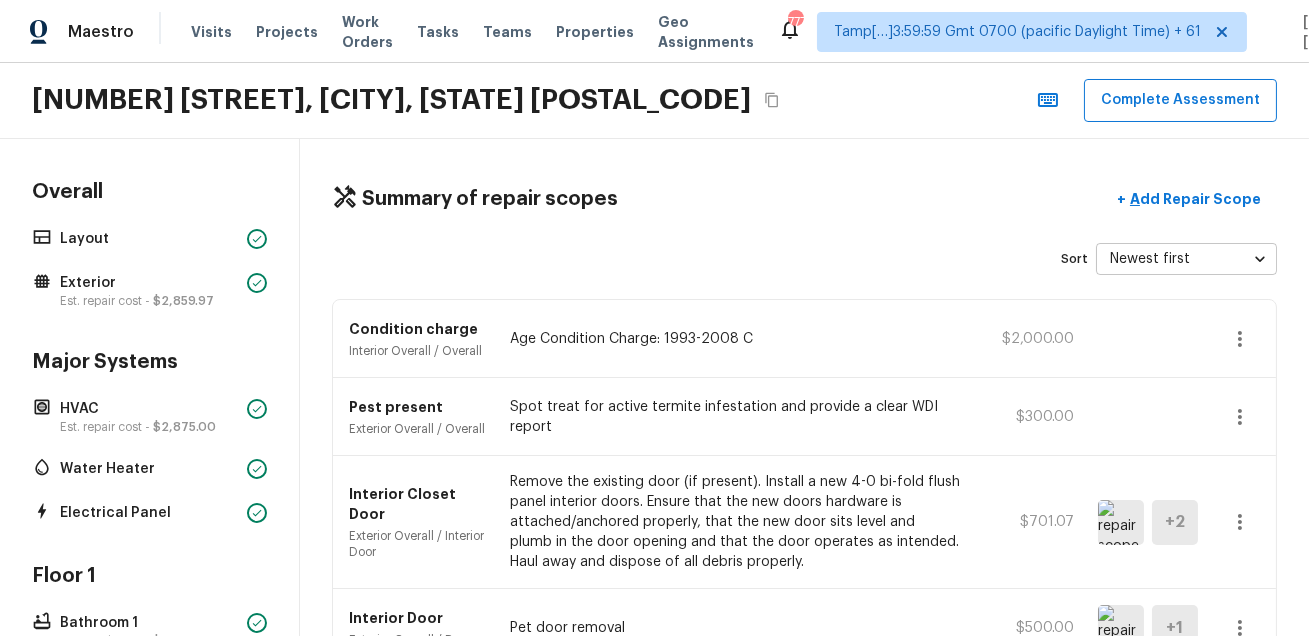 click on "3307 E Water St, Tucson, AZ 85716 Complete Assessment" at bounding box center (654, 101) 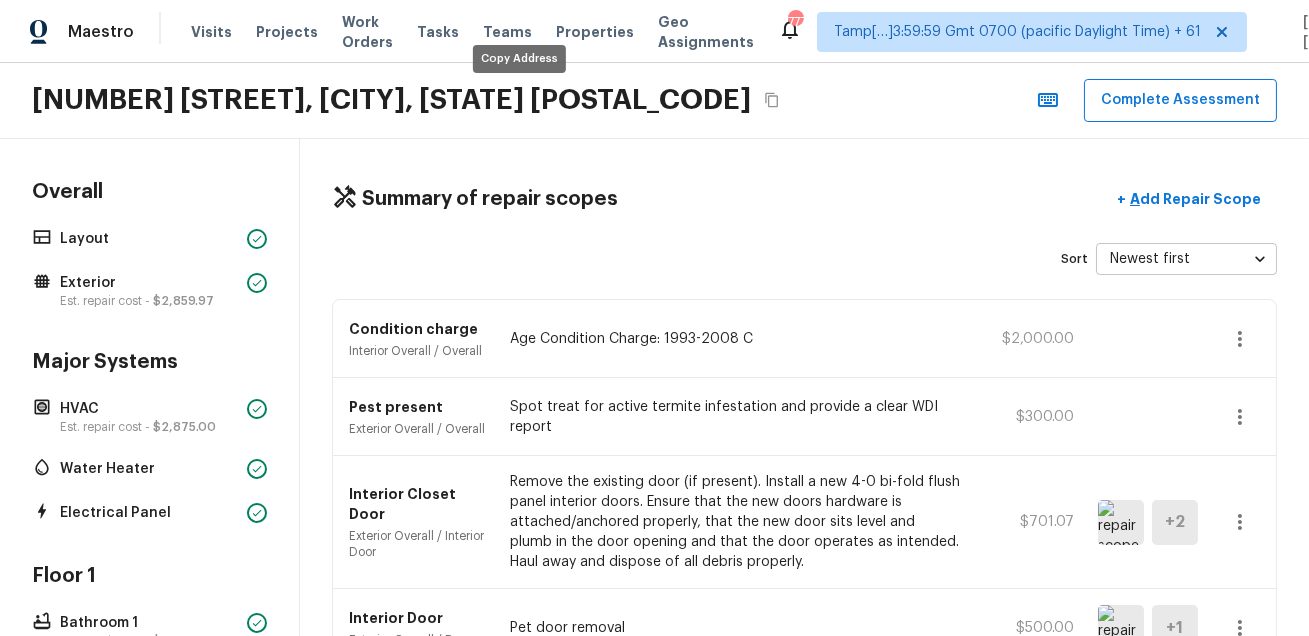 click 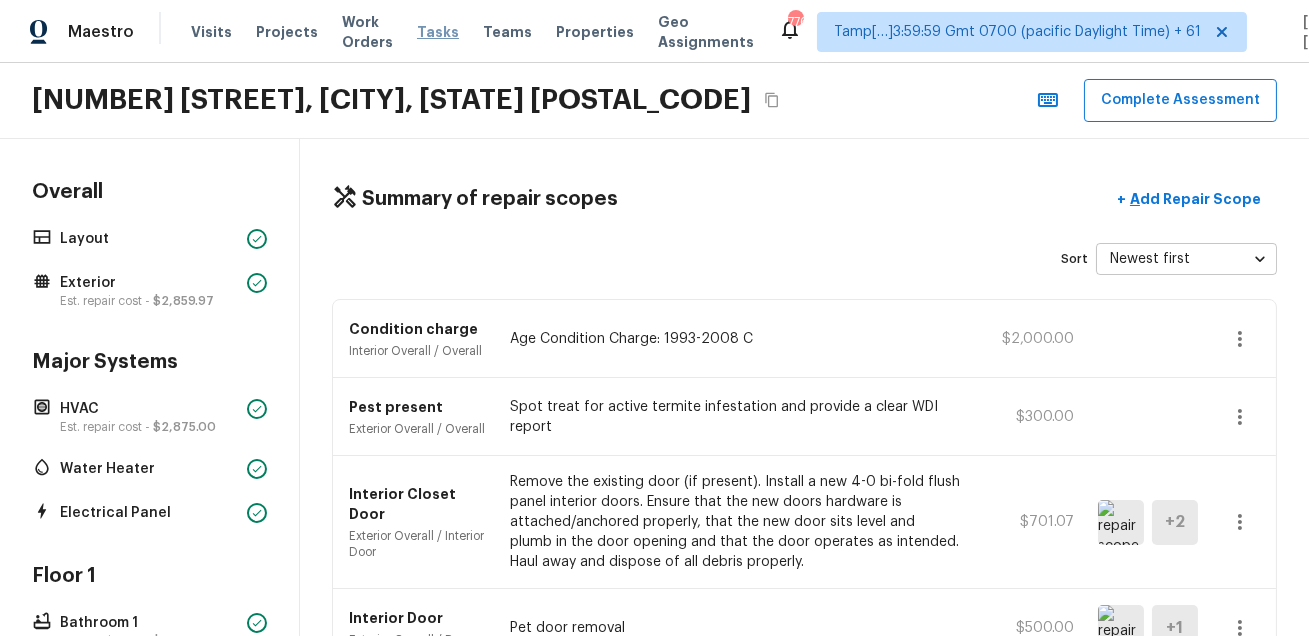 click on "Tasks" at bounding box center [438, 32] 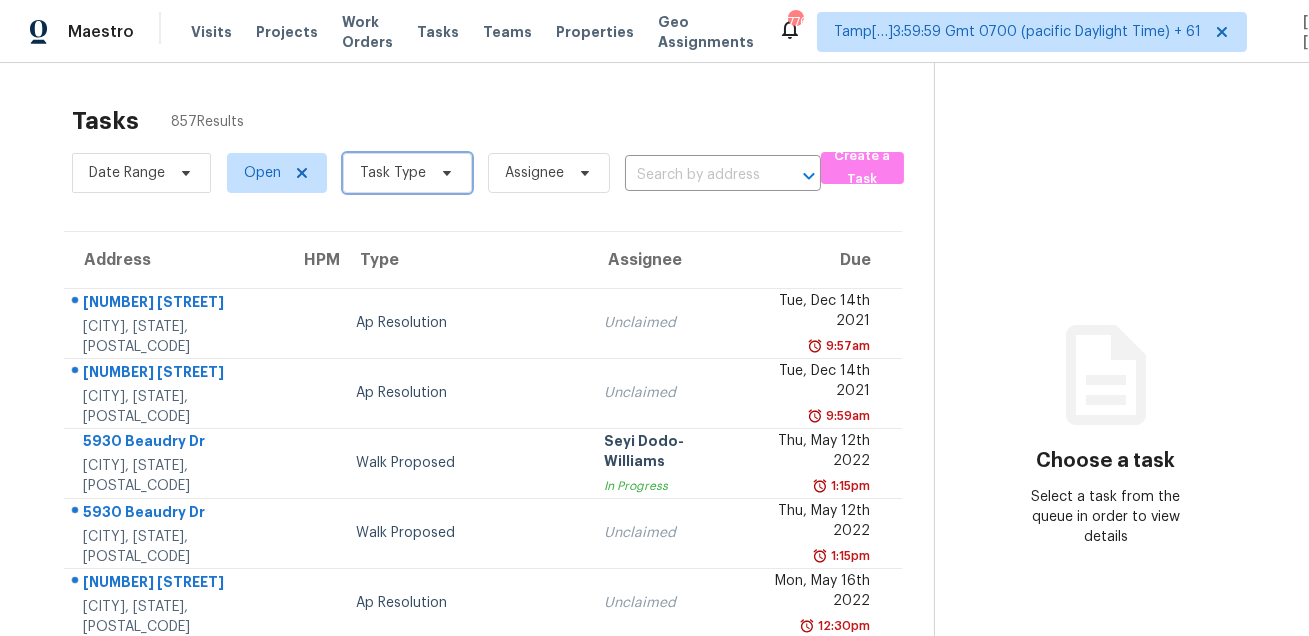 click on "Task Type" at bounding box center (407, 173) 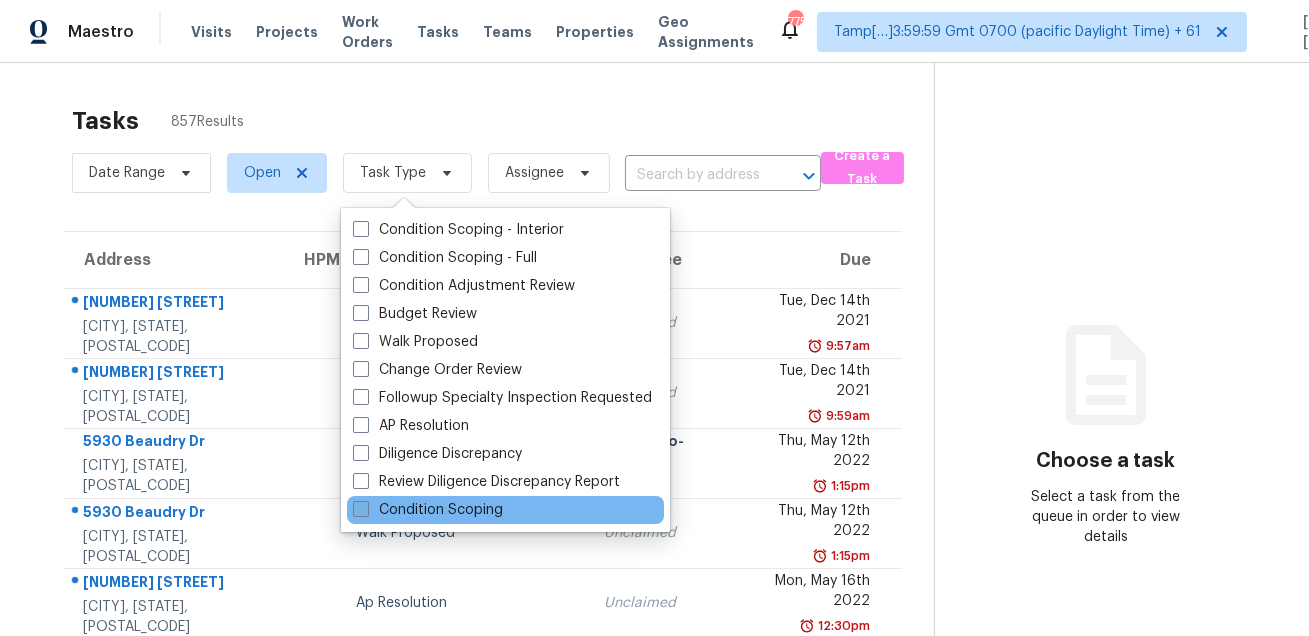 click on "Condition Scoping" at bounding box center [428, 510] 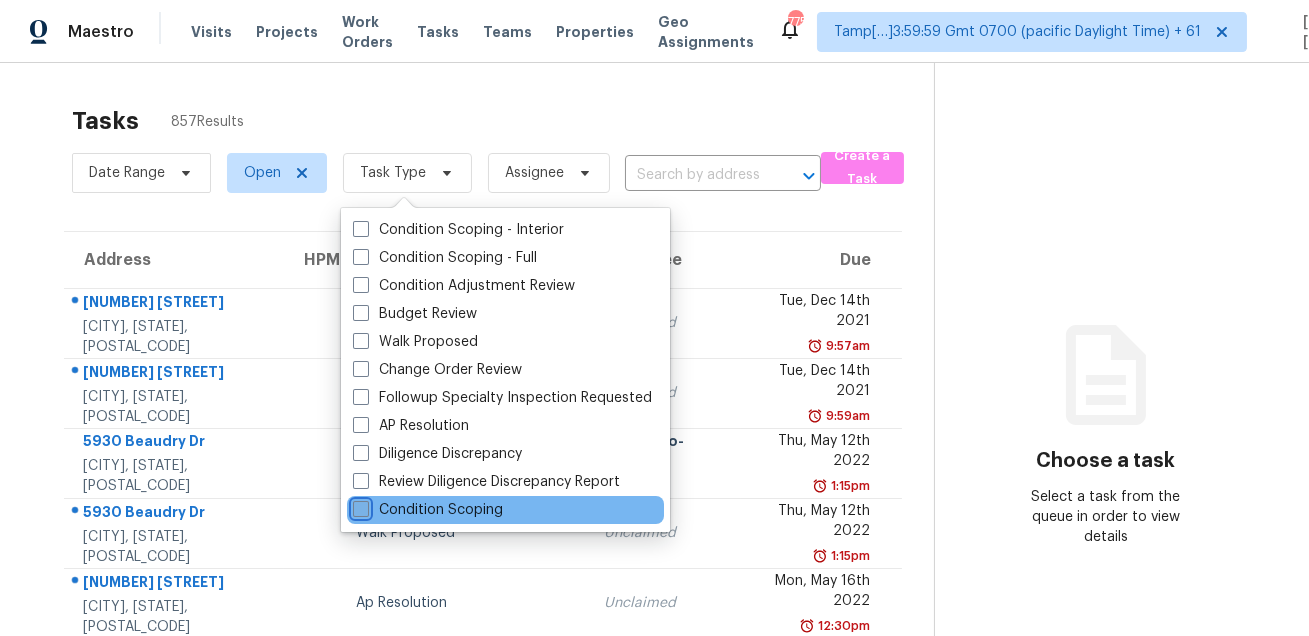 click on "Condition Scoping" at bounding box center [359, 506] 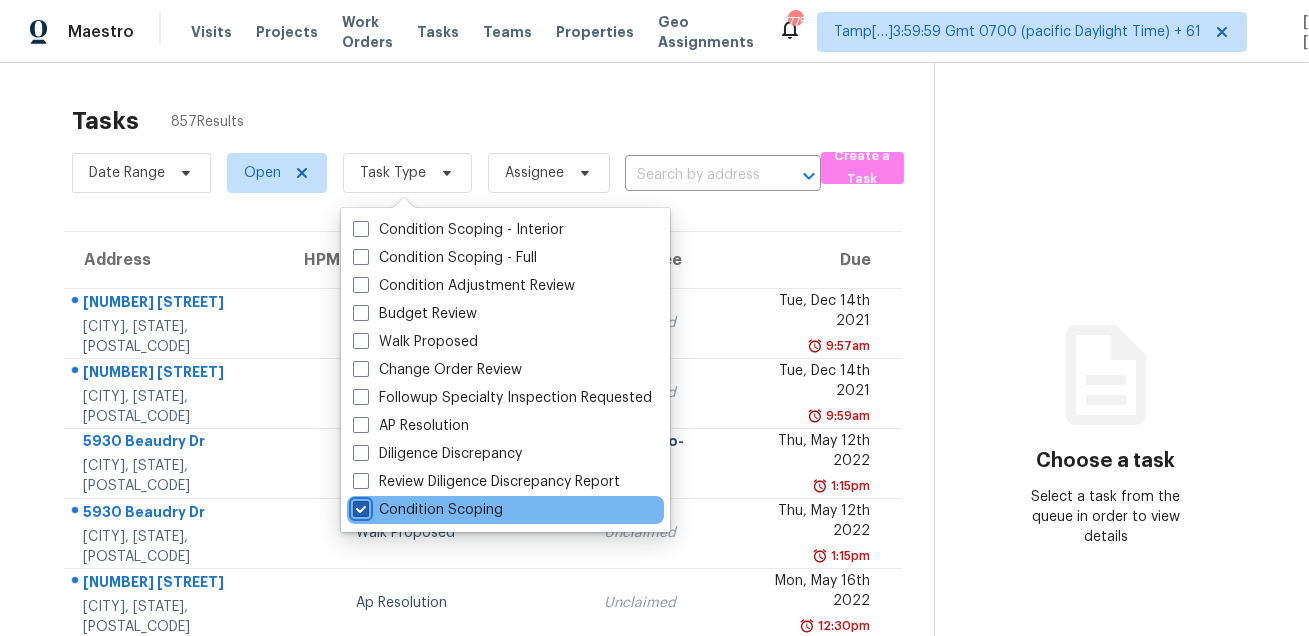 checkbox on "true" 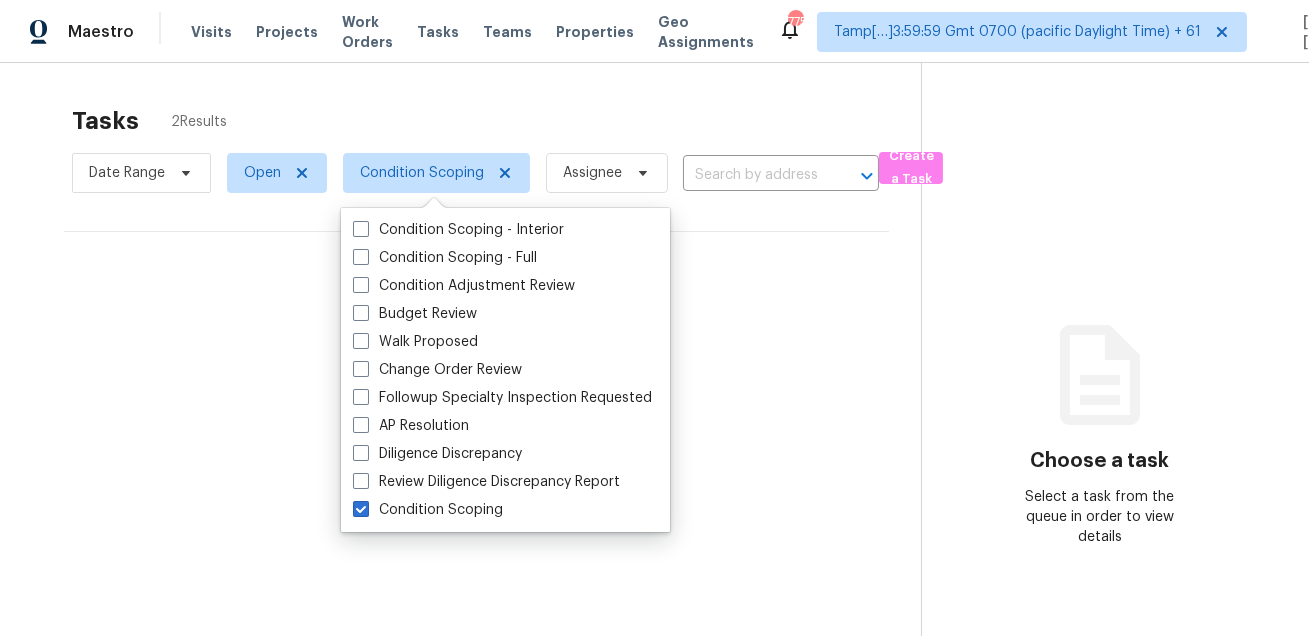 click on "Tasks 2  Results" at bounding box center (496, 121) 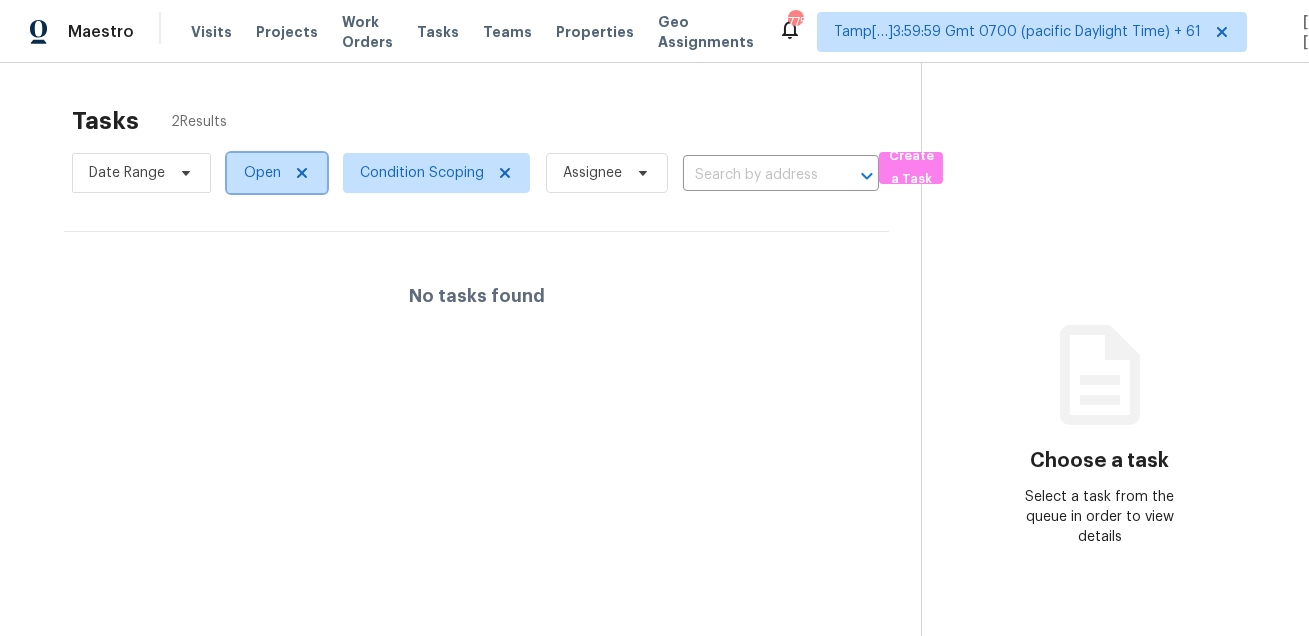 click on "Open" at bounding box center (277, 173) 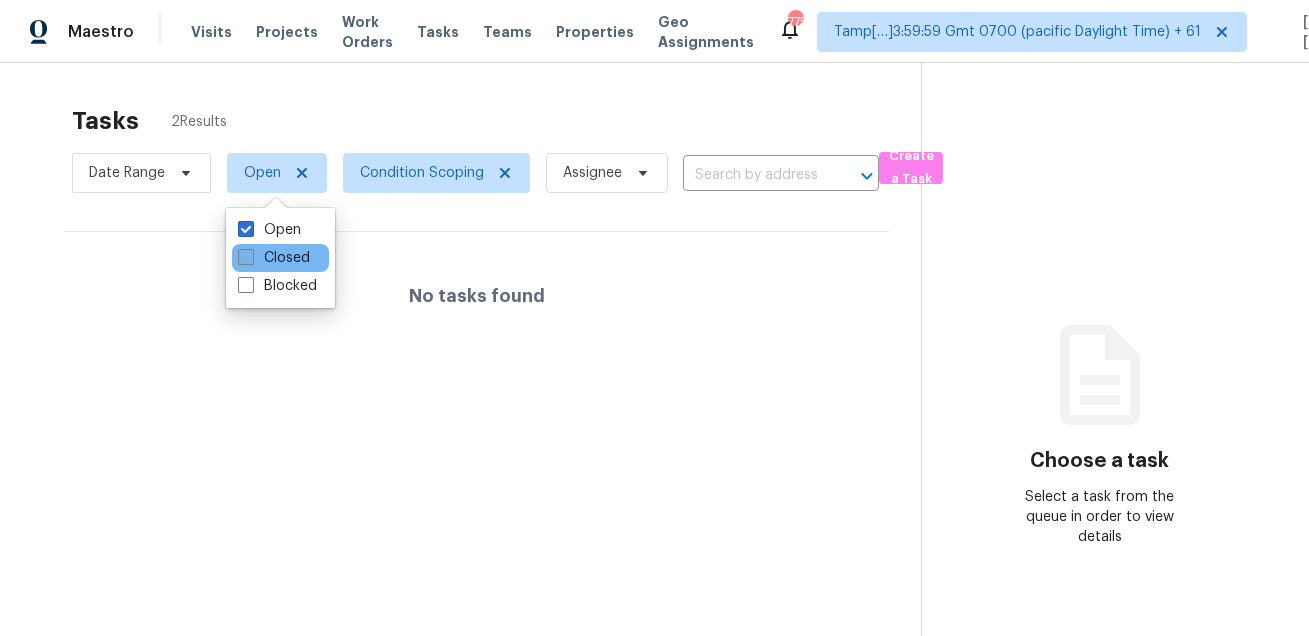 click on "Closed" at bounding box center (274, 258) 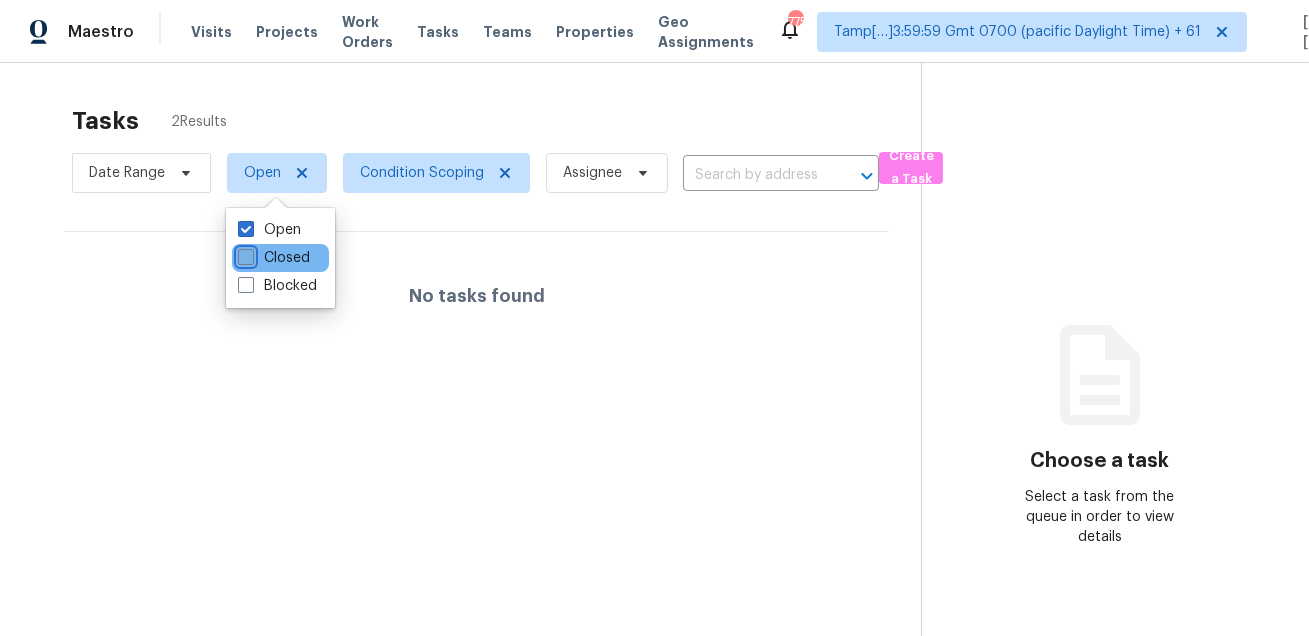 click on "Closed" at bounding box center (244, 254) 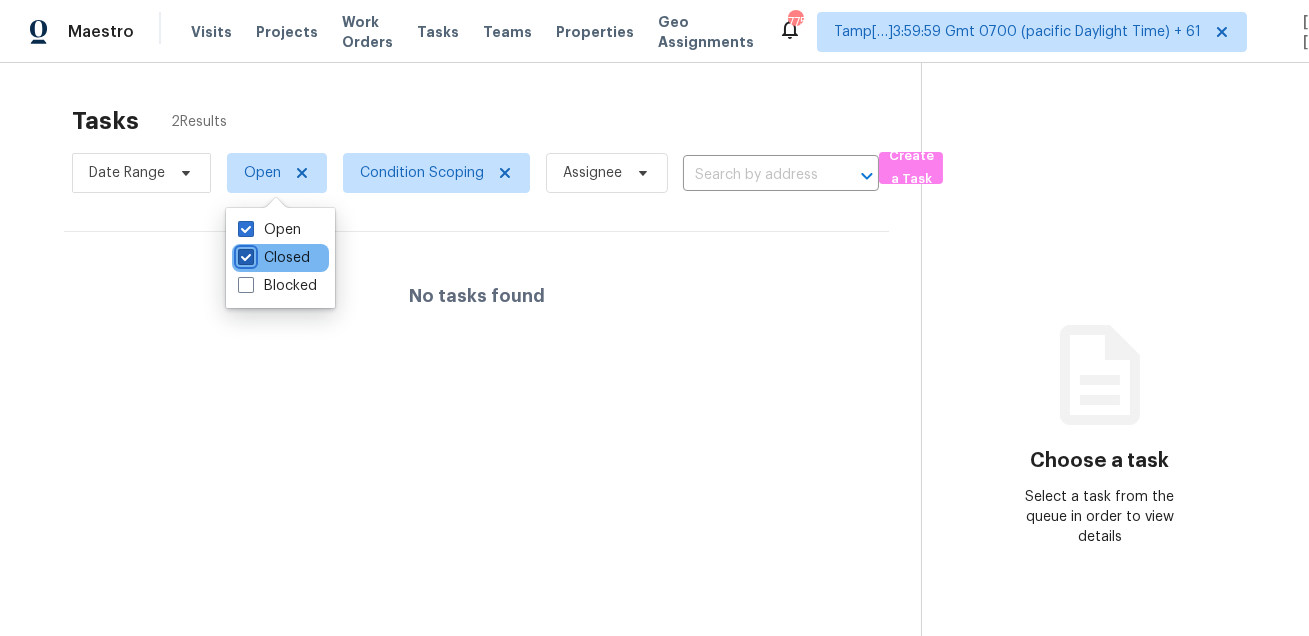 checkbox on "true" 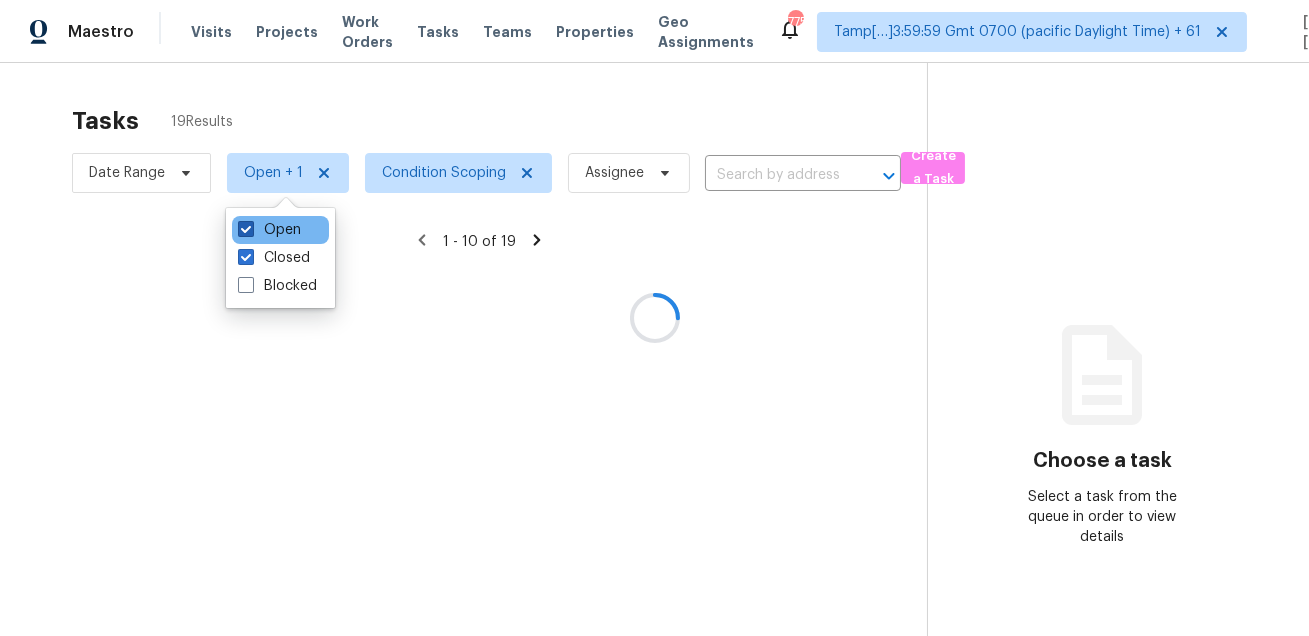 click on "Open" at bounding box center [269, 230] 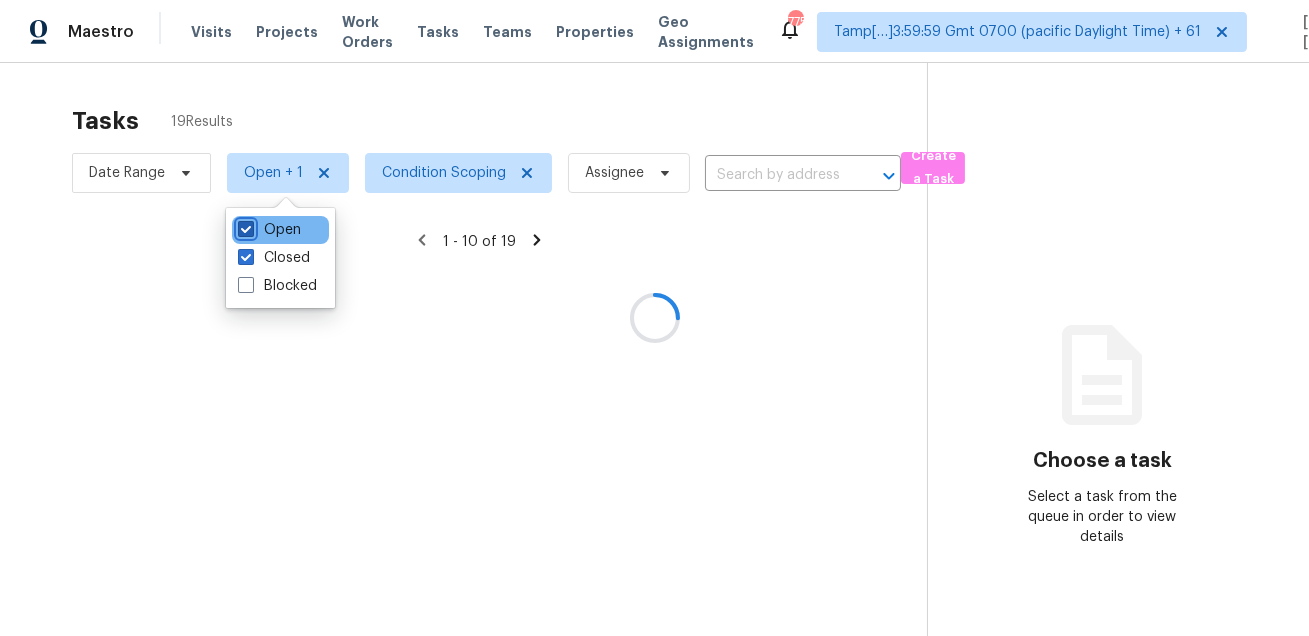 checkbox on "false" 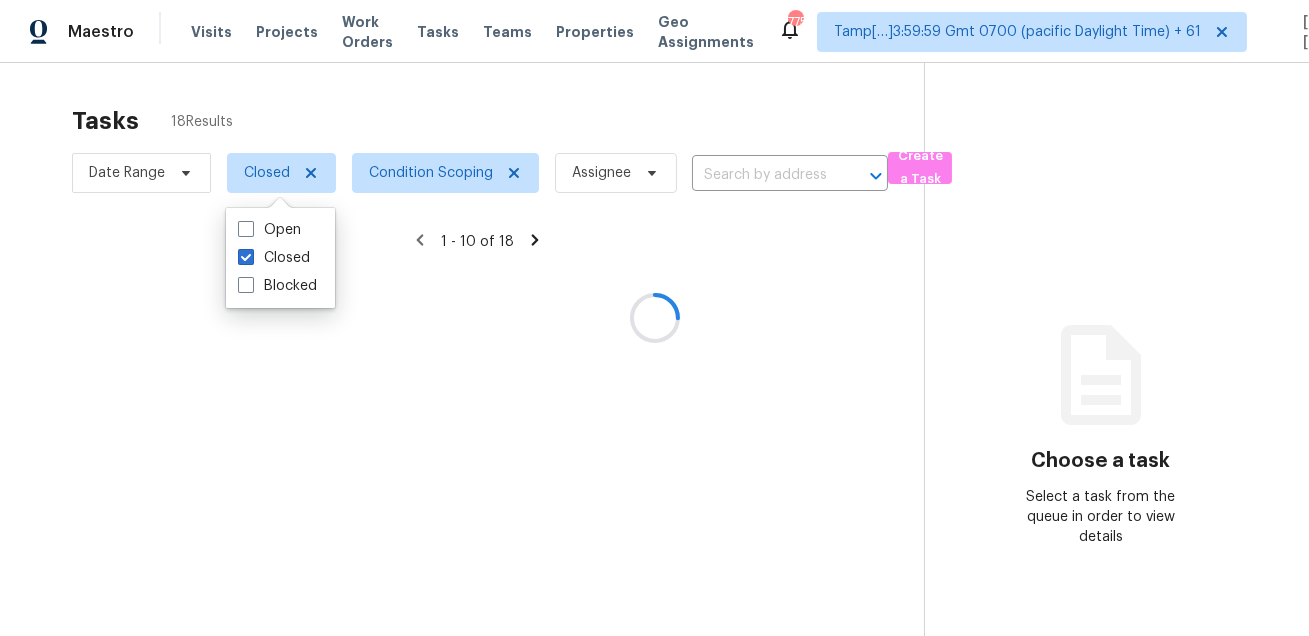 click at bounding box center (654, 318) 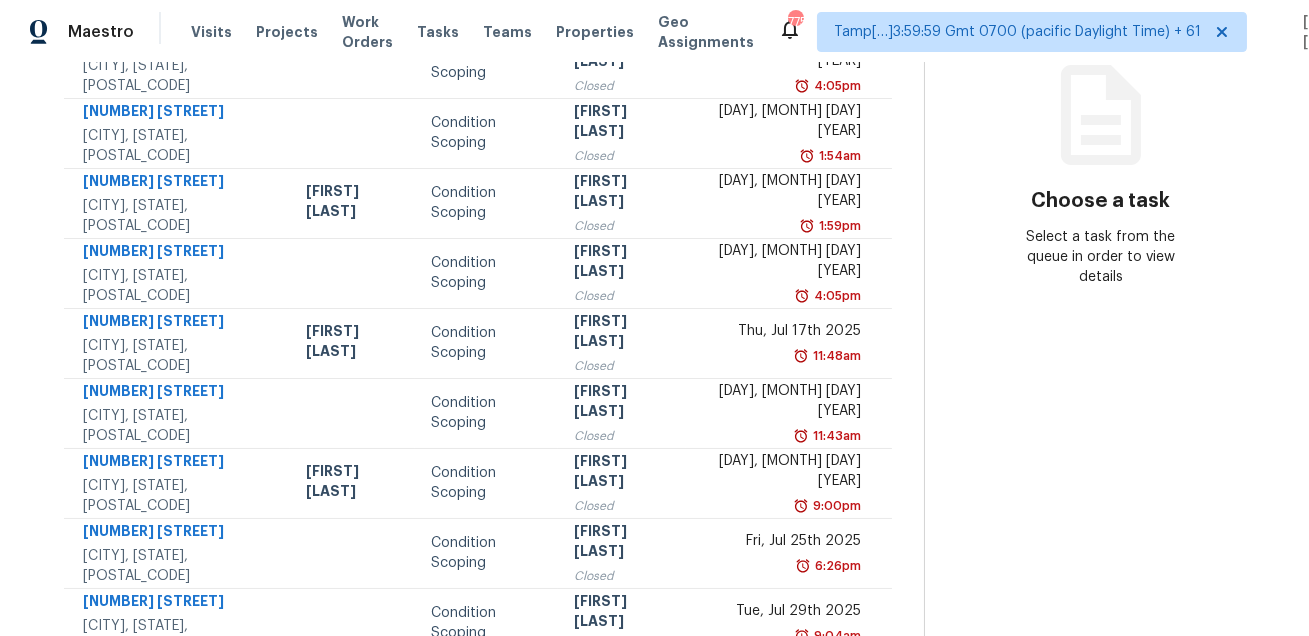 scroll, scrollTop: 405, scrollLeft: 0, axis: vertical 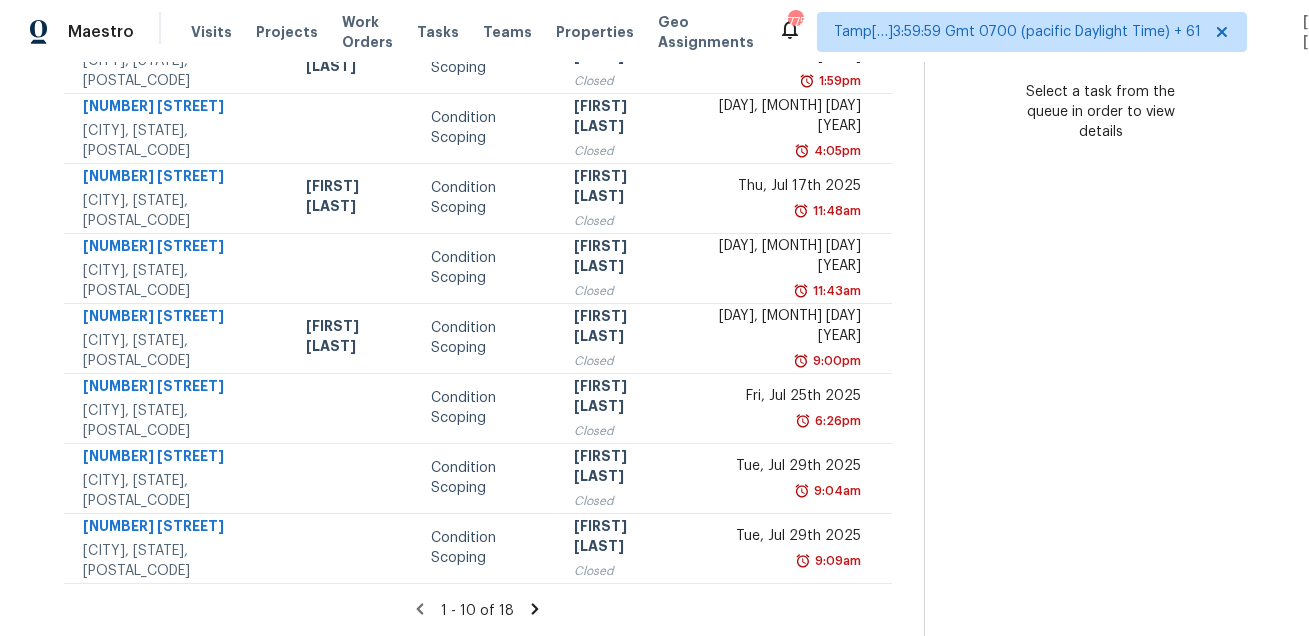 click 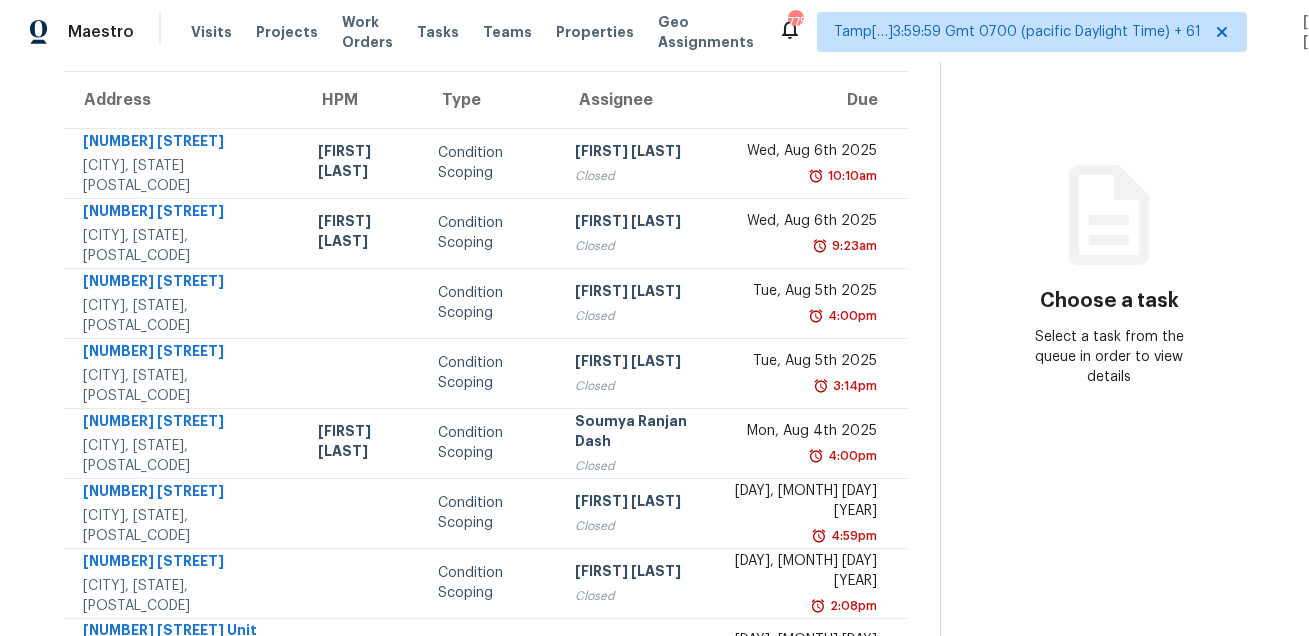 scroll, scrollTop: 154, scrollLeft: 0, axis: vertical 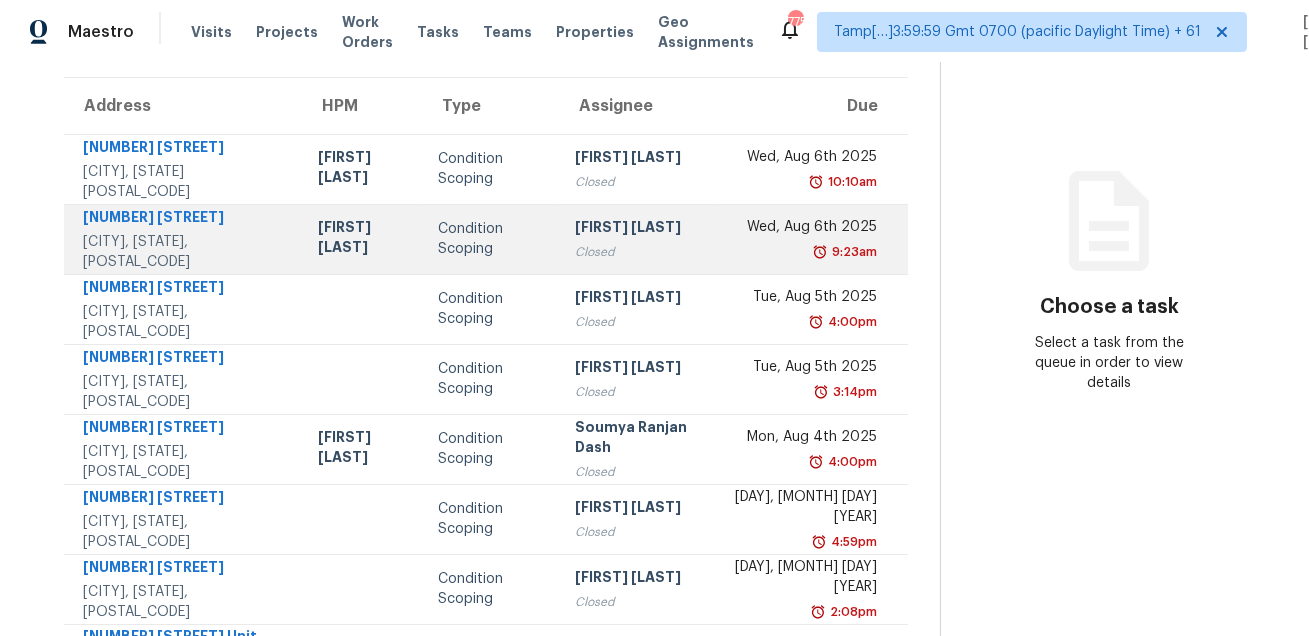 click on "[FIRST] [LAST]" at bounding box center [637, 229] 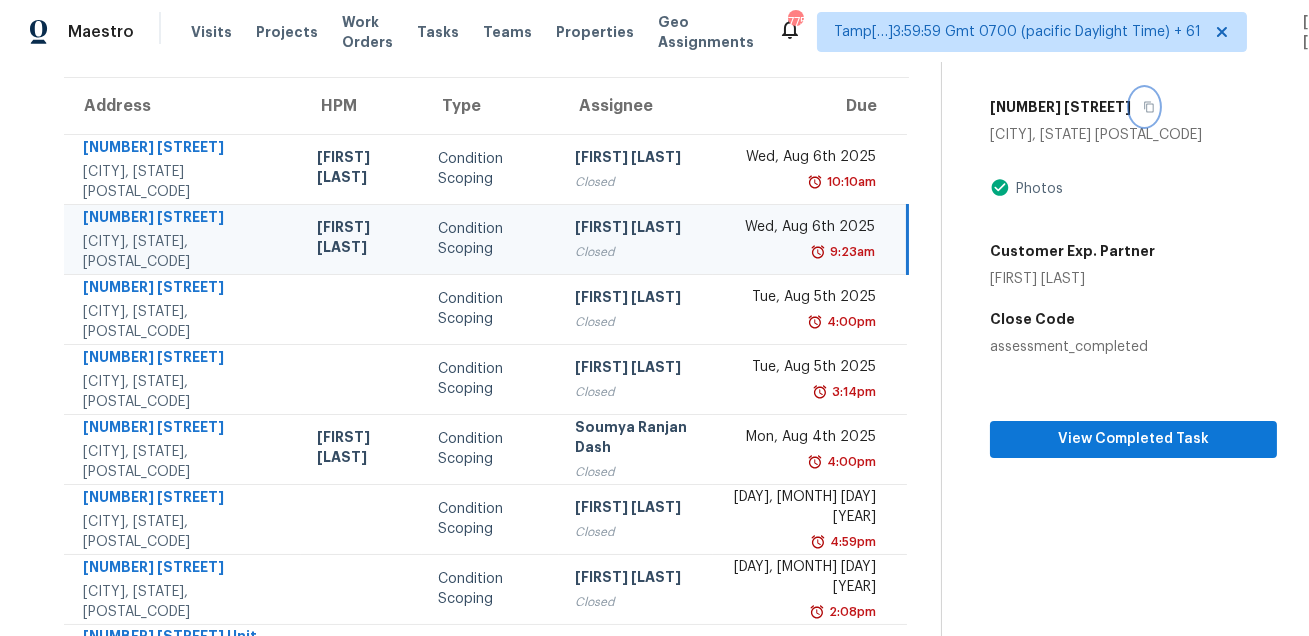 click 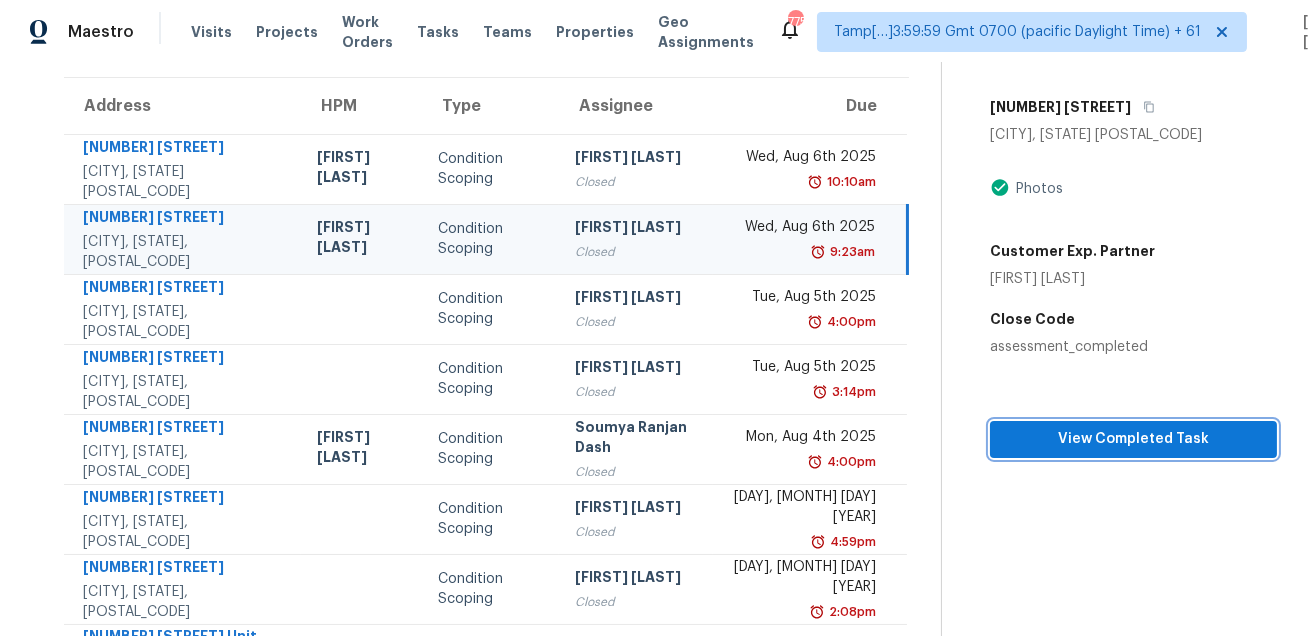 click on "View Completed Task" at bounding box center [1133, 439] 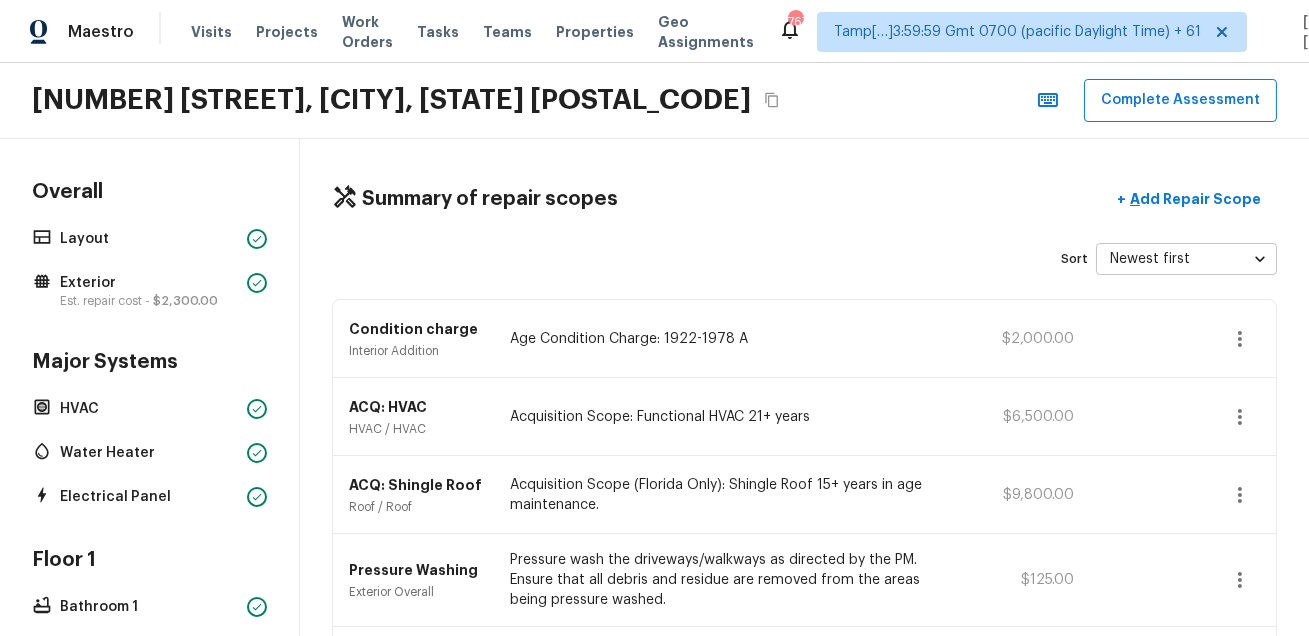 click on "1446 Normandy Blvd, Holiday, FL 34691 Complete Assessment" at bounding box center (654, 101) 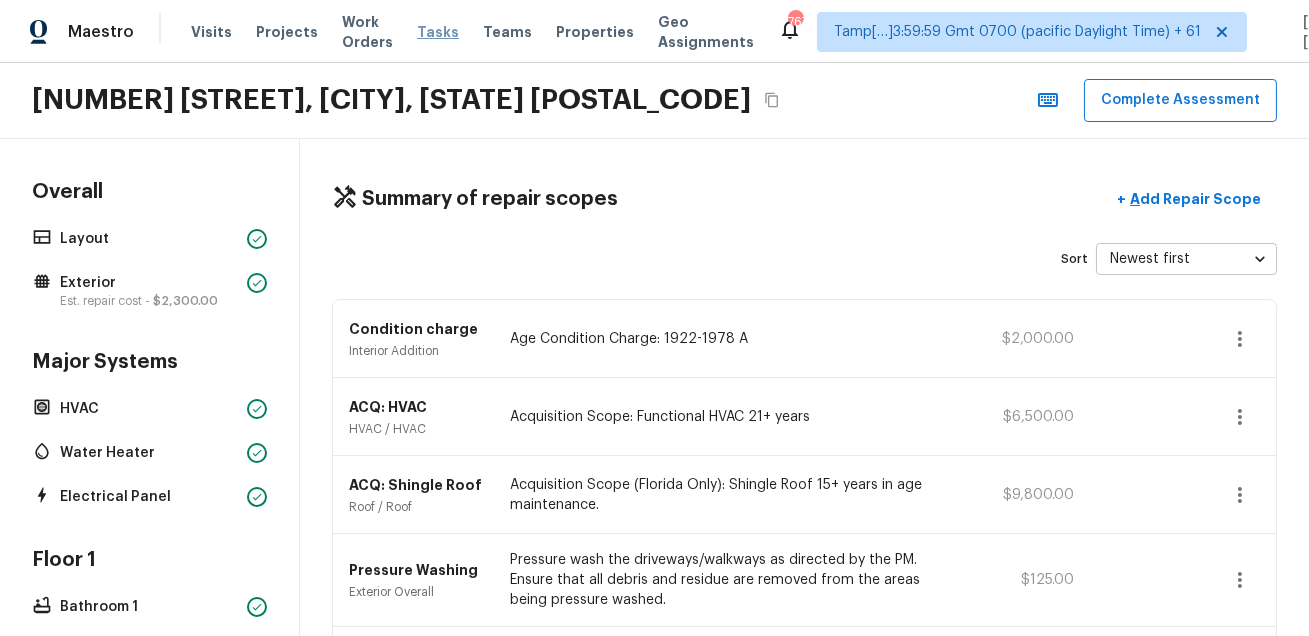 click on "Tasks" at bounding box center (438, 32) 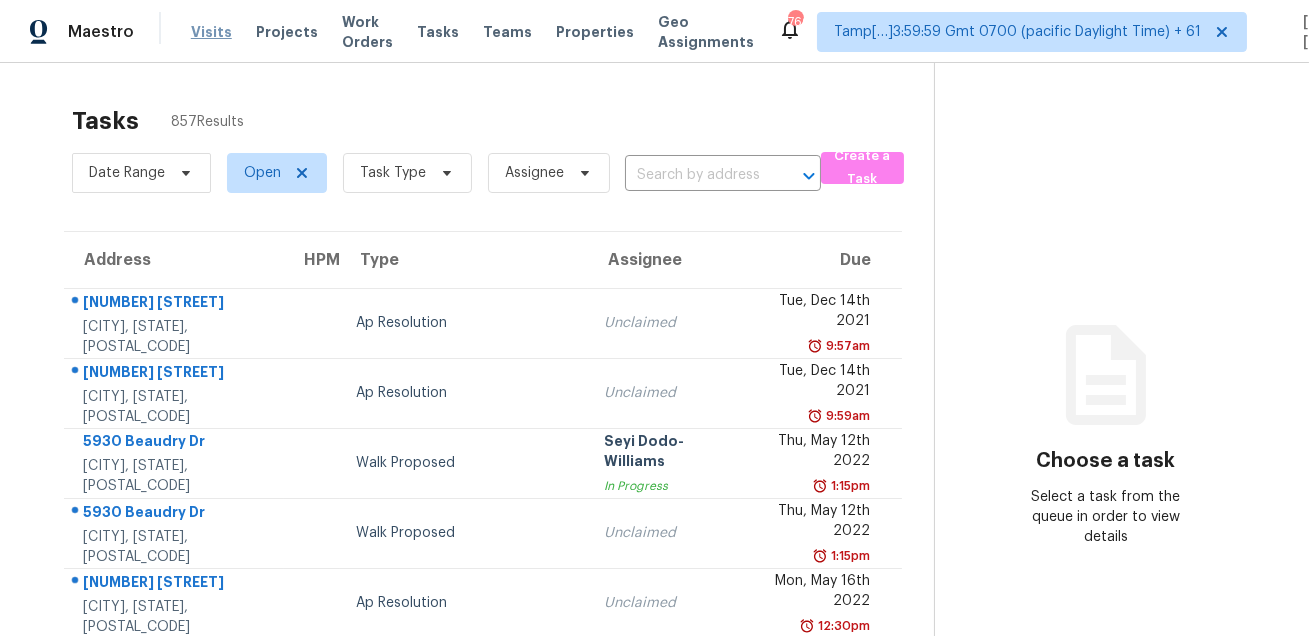 click on "Visits" at bounding box center (211, 32) 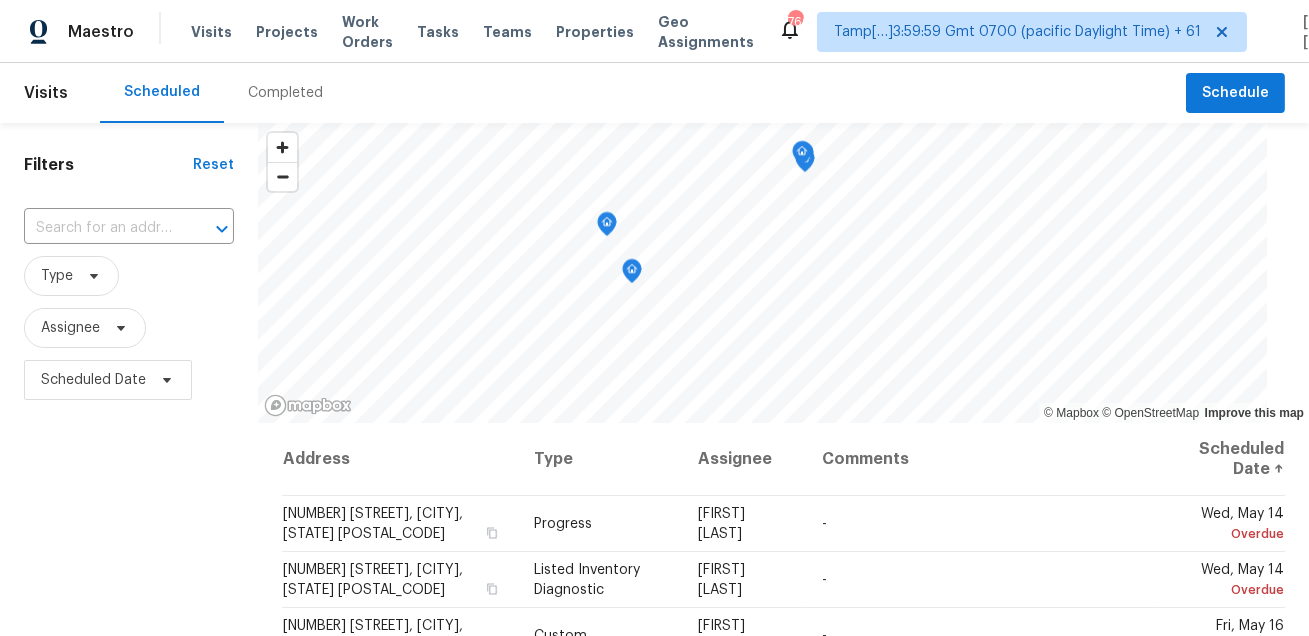 click on "Completed" at bounding box center (285, 93) 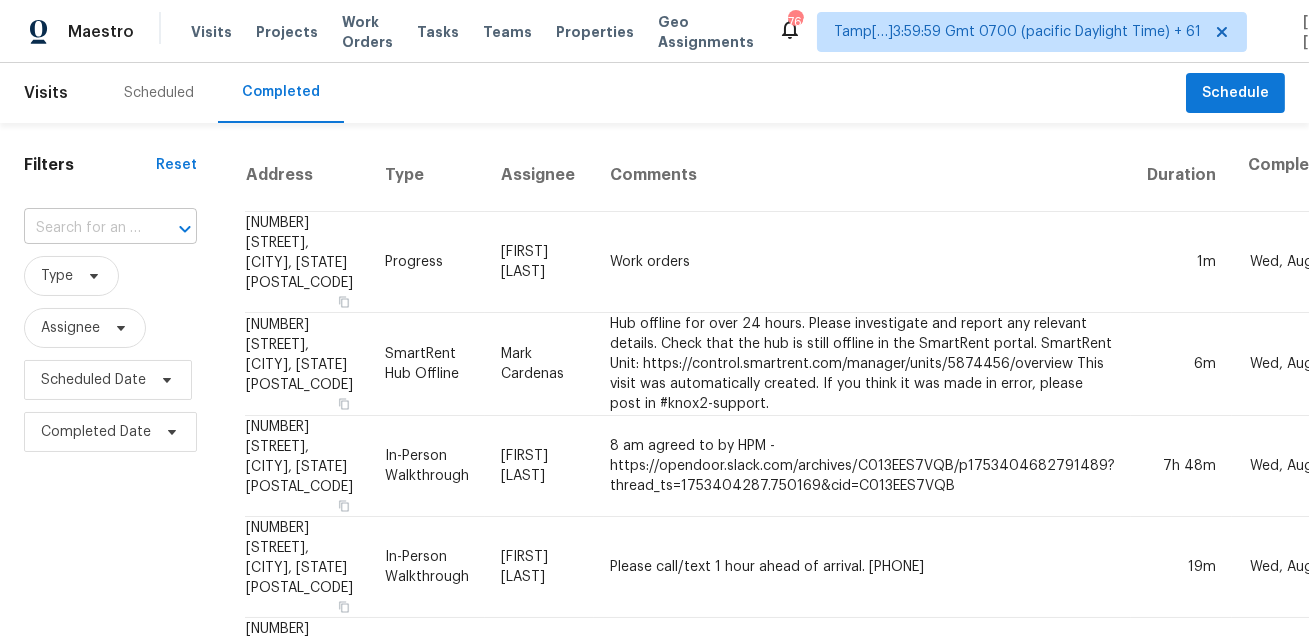 click at bounding box center (82, 228) 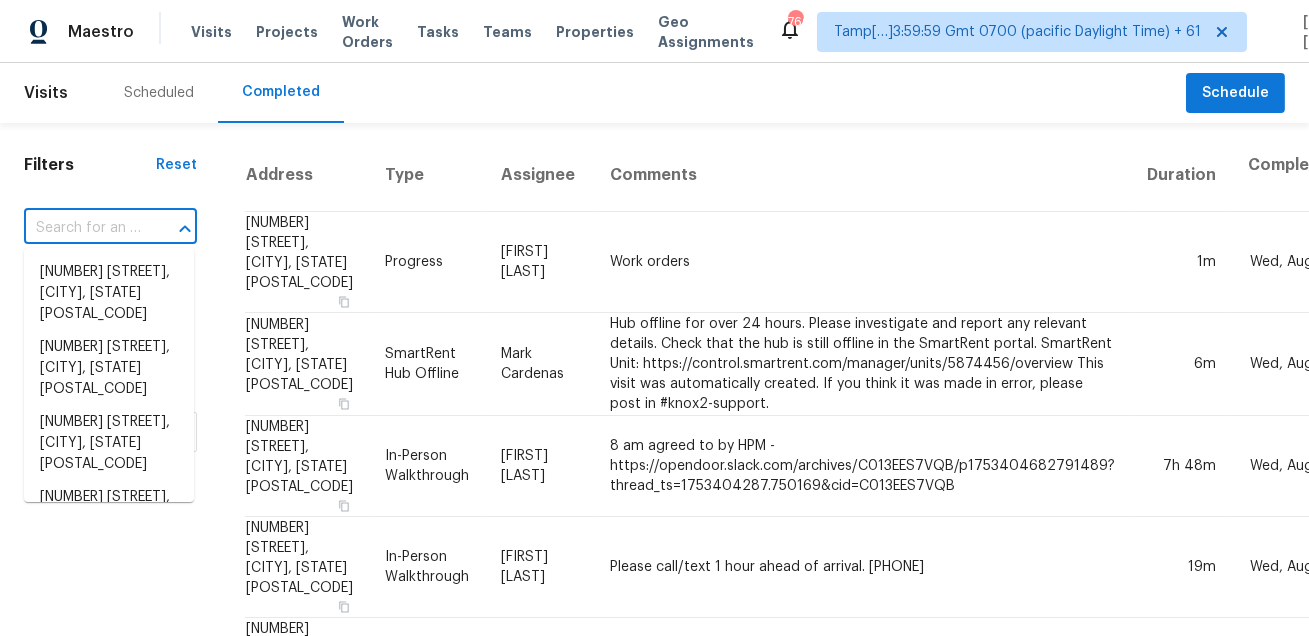 paste on "4422 Magin Meadow Dr, Austin, TX 78744" 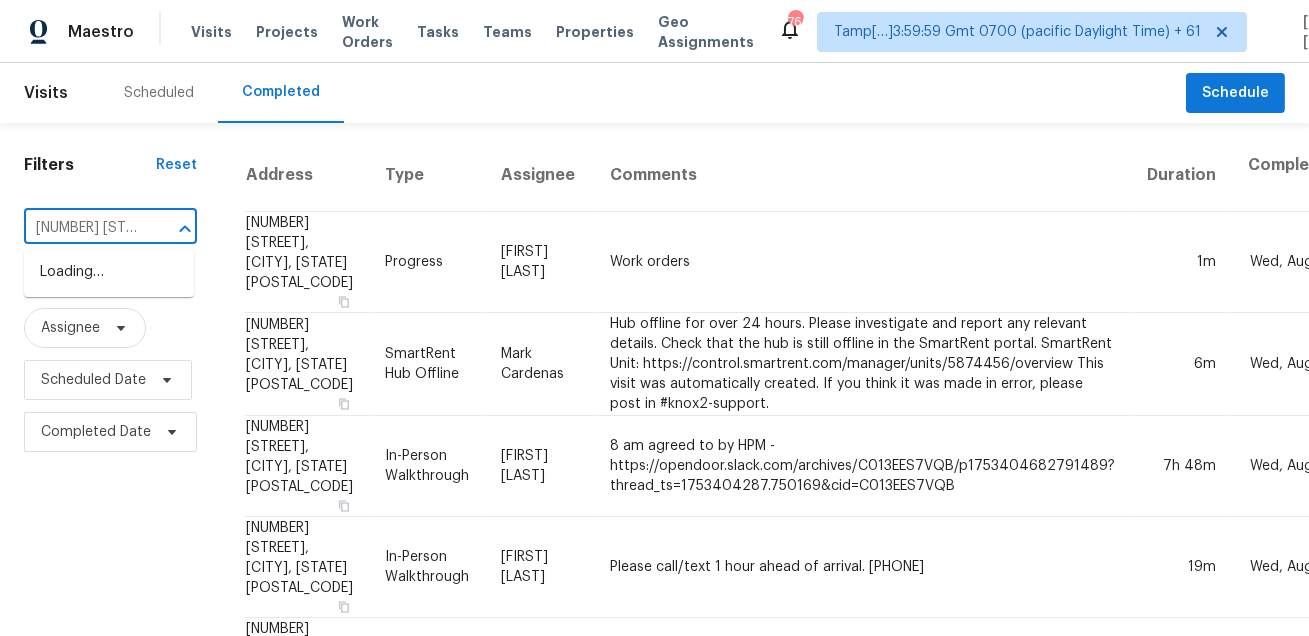 scroll, scrollTop: 0, scrollLeft: 167, axis: horizontal 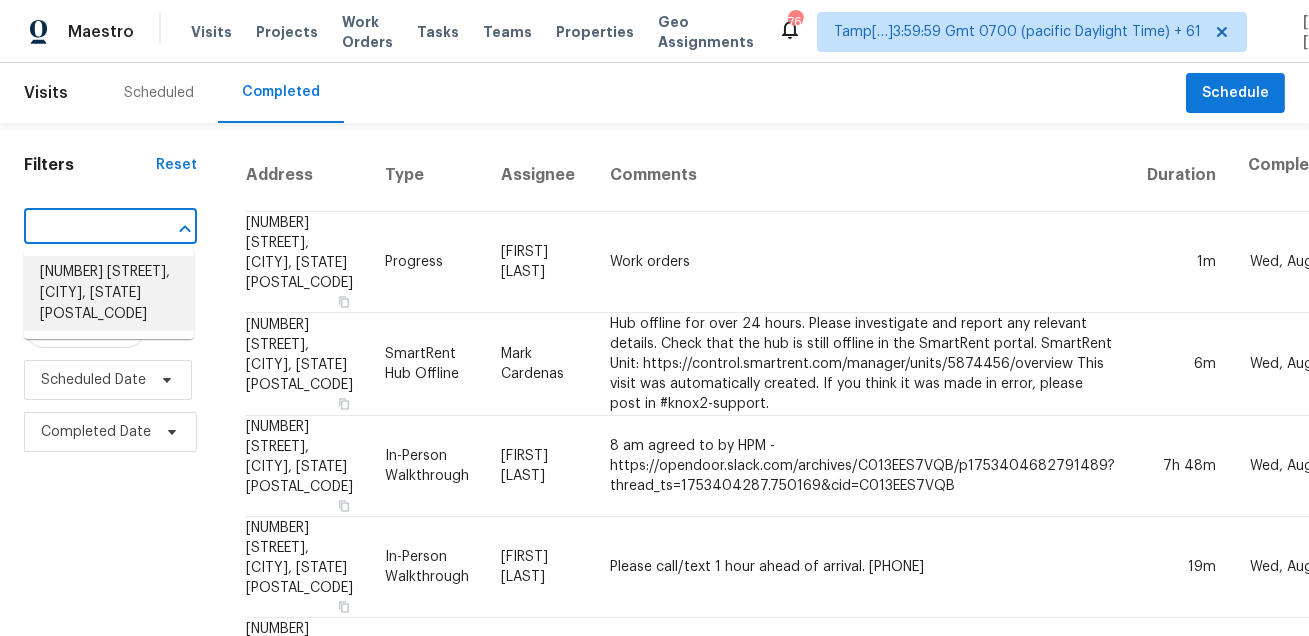click on "4422 Magin Meadow Dr, Austin, TX 78744" at bounding box center [109, 293] 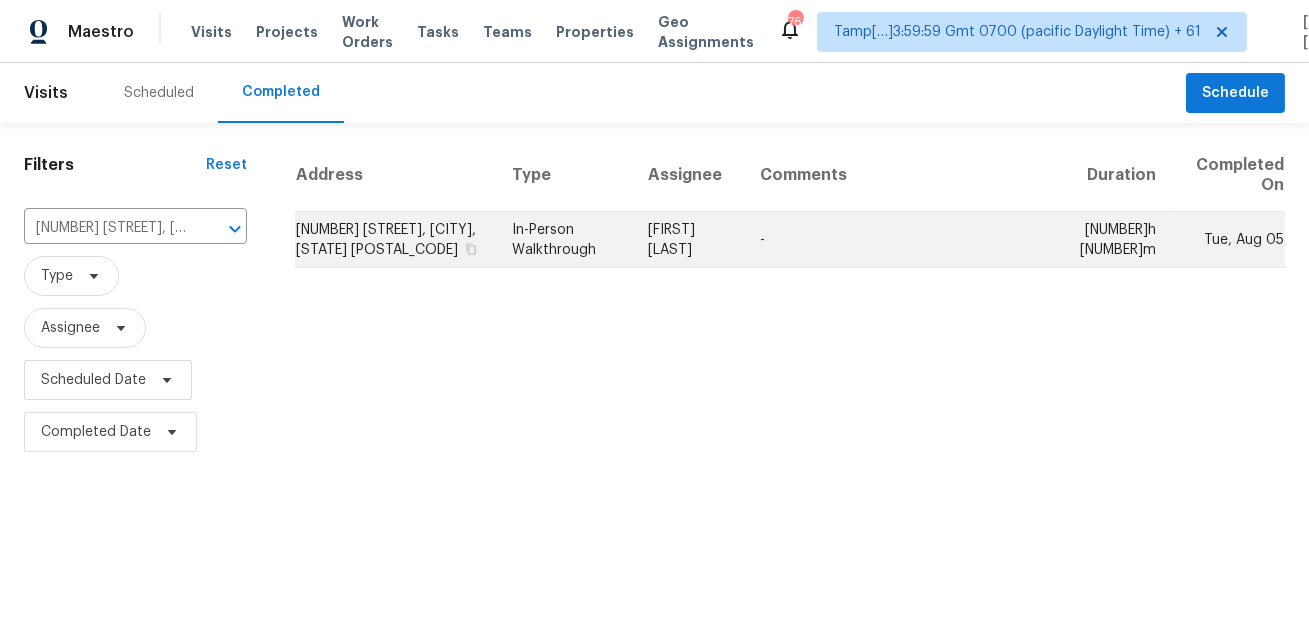 click on "In-Person Walkthrough" at bounding box center (564, 240) 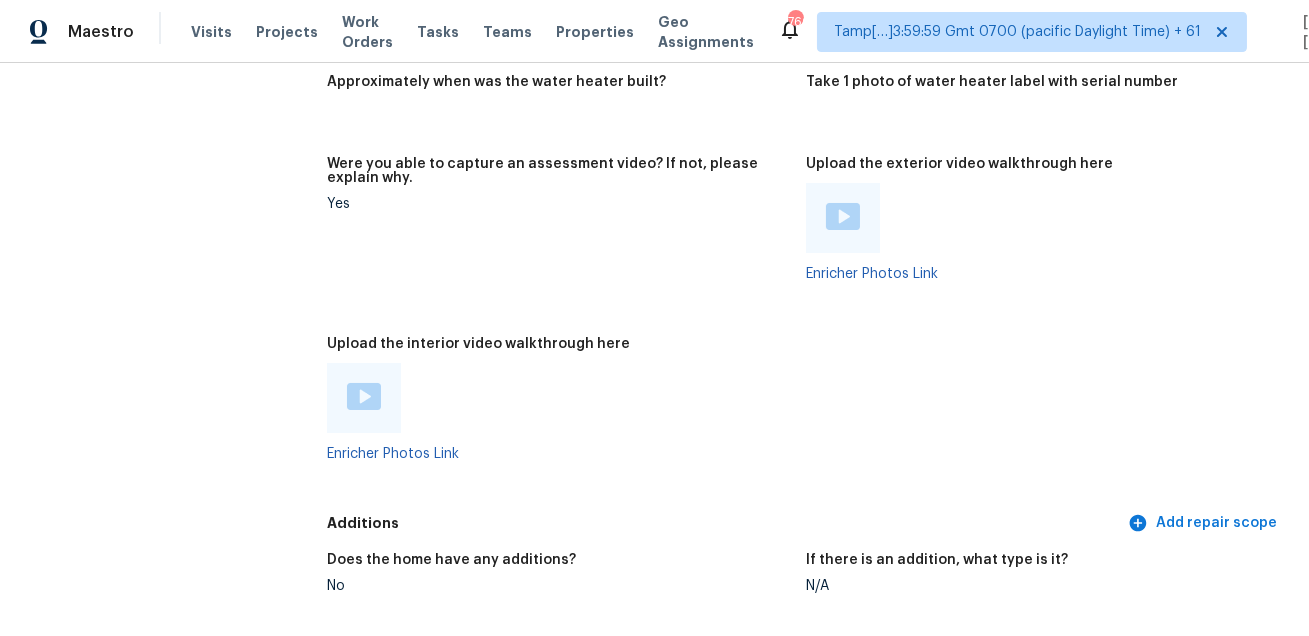 scroll, scrollTop: 4336, scrollLeft: 0, axis: vertical 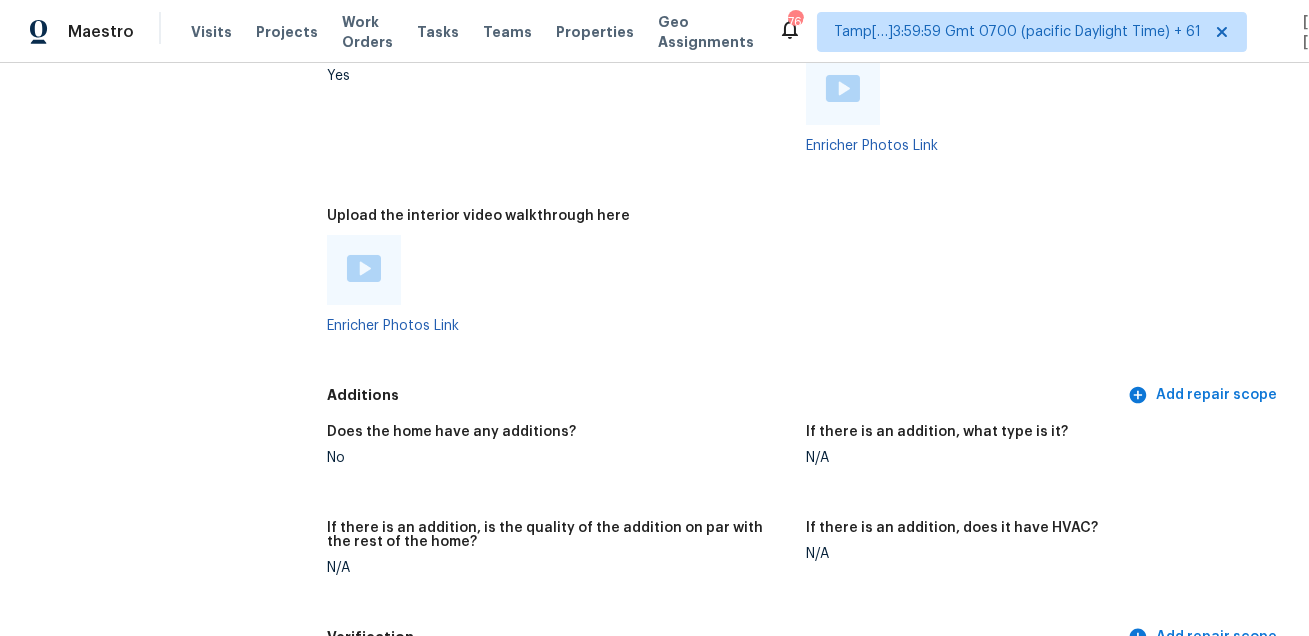 click at bounding box center [364, 268] 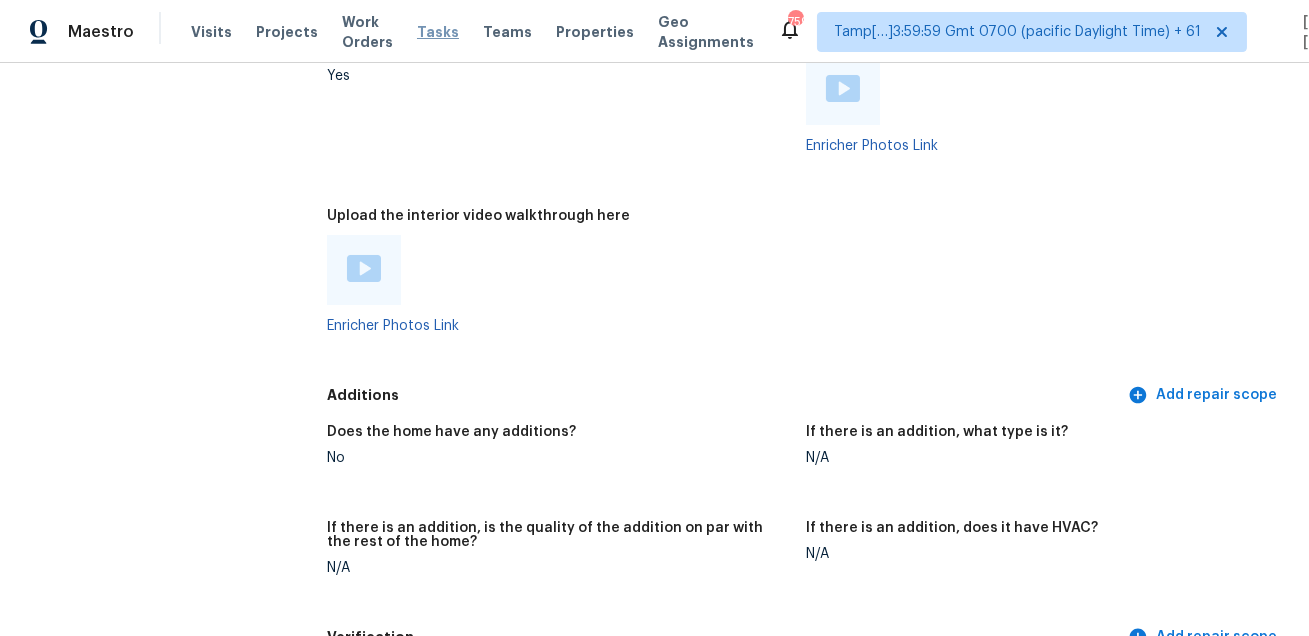 click on "Tasks" at bounding box center (438, 32) 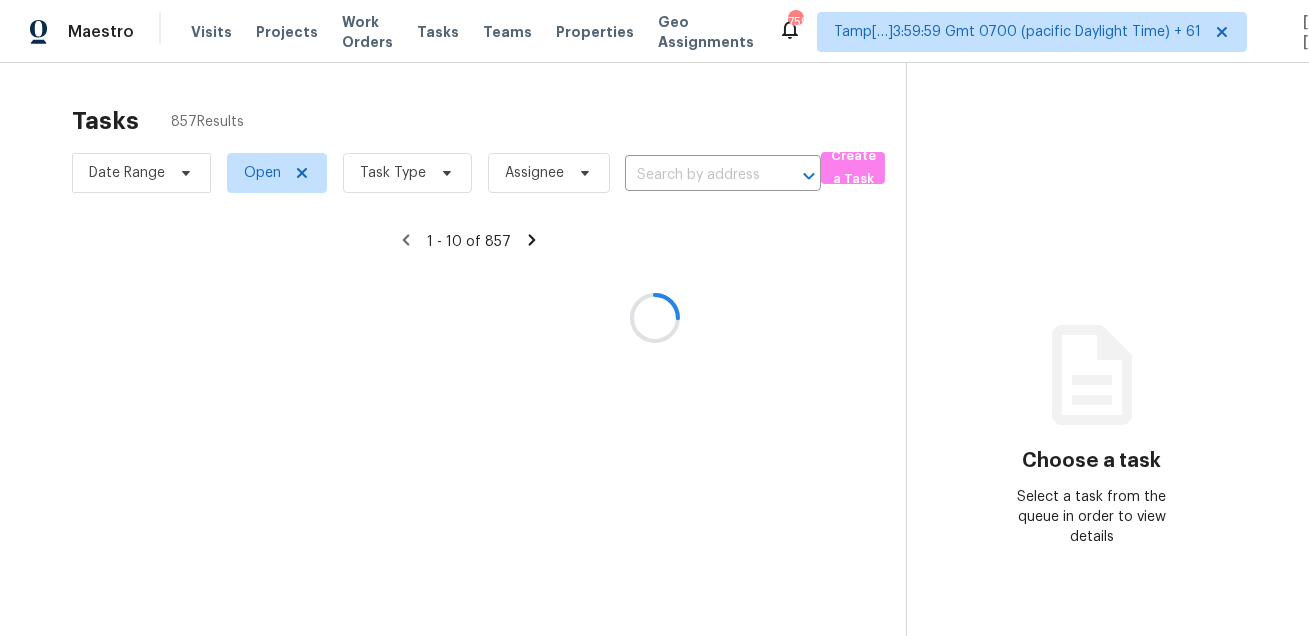 click at bounding box center [654, 318] 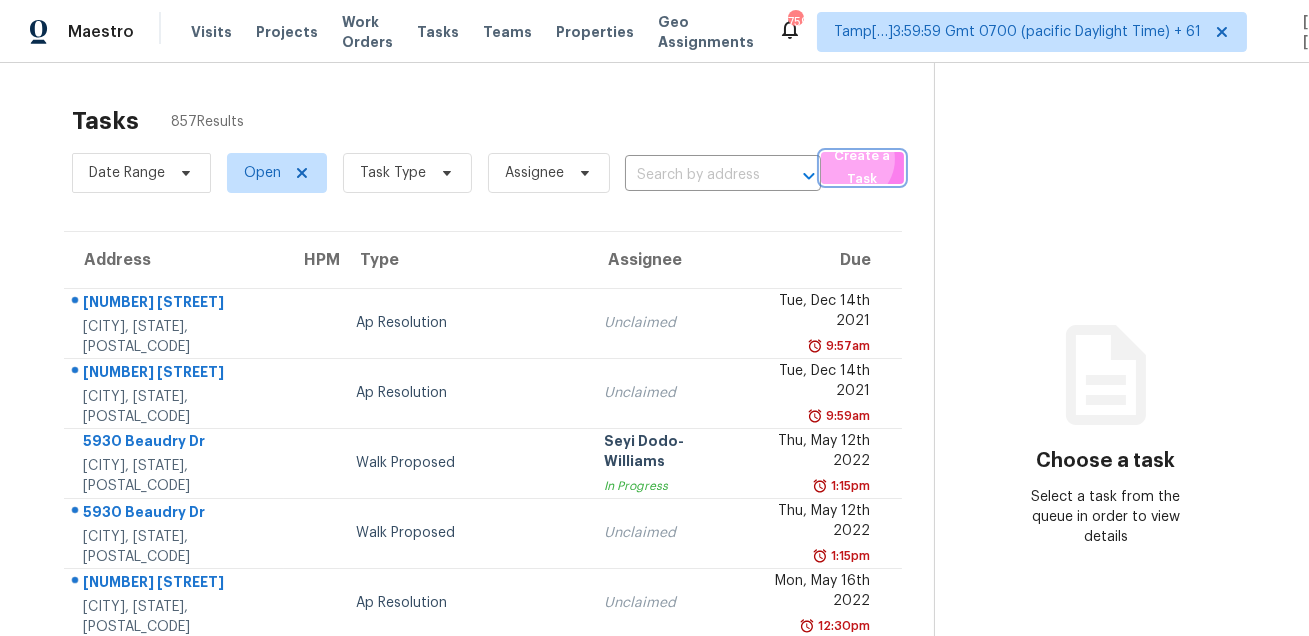 click on "Create a Task" at bounding box center [862, 168] 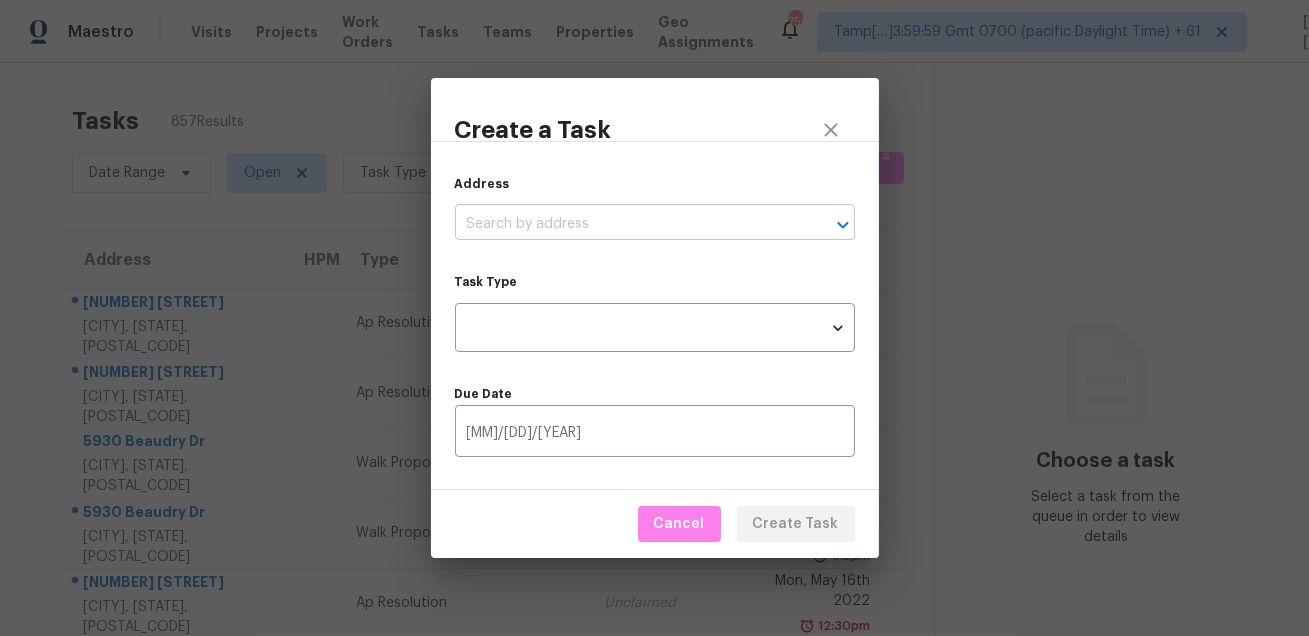 click at bounding box center [627, 224] 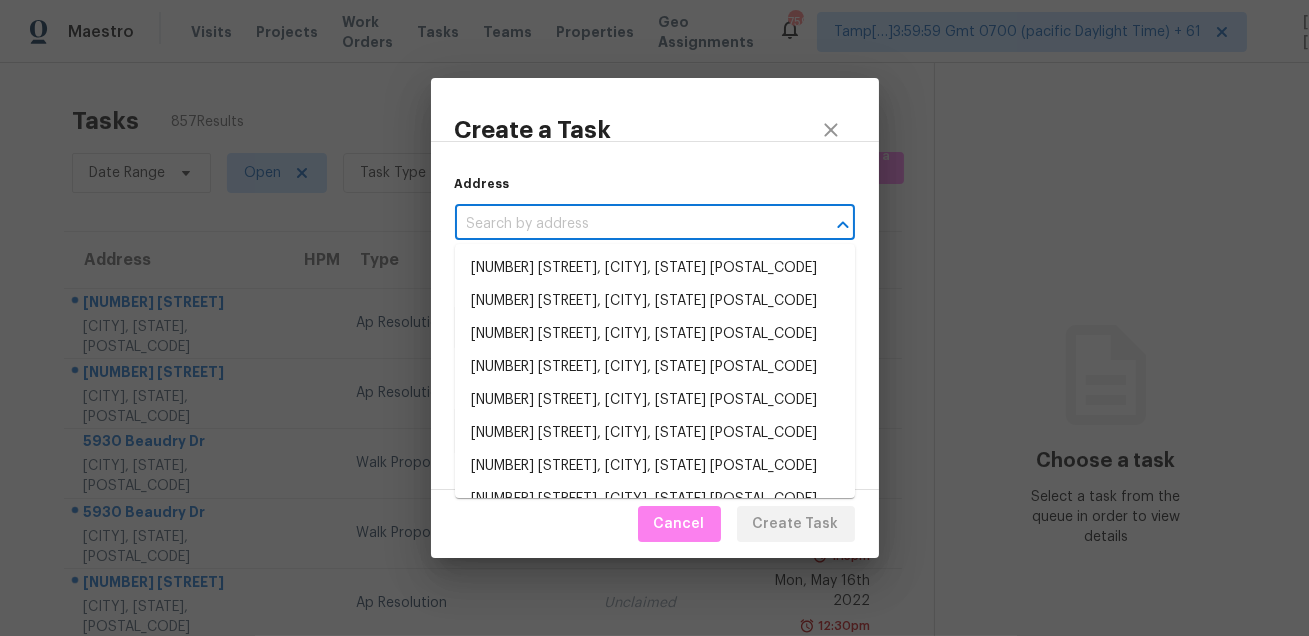 paste on "2378 Dundee Ct E, Orange Park, FL 32065" 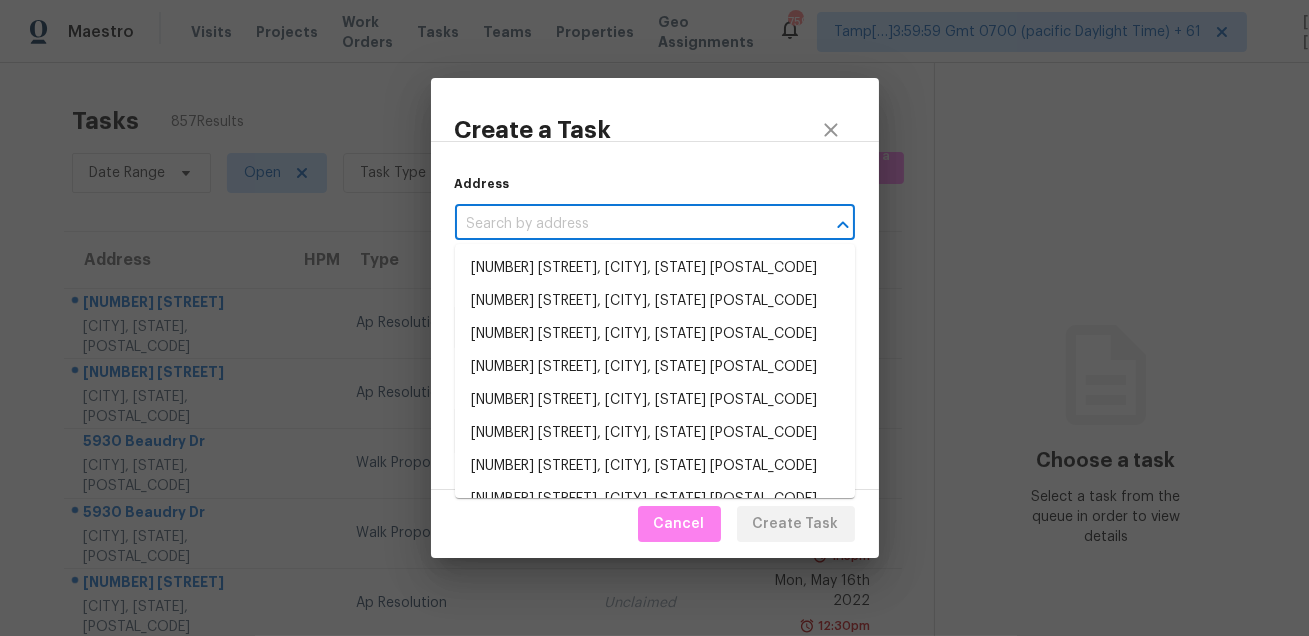 type on "2378 Dundee Ct E, Orange Park, FL 32065" 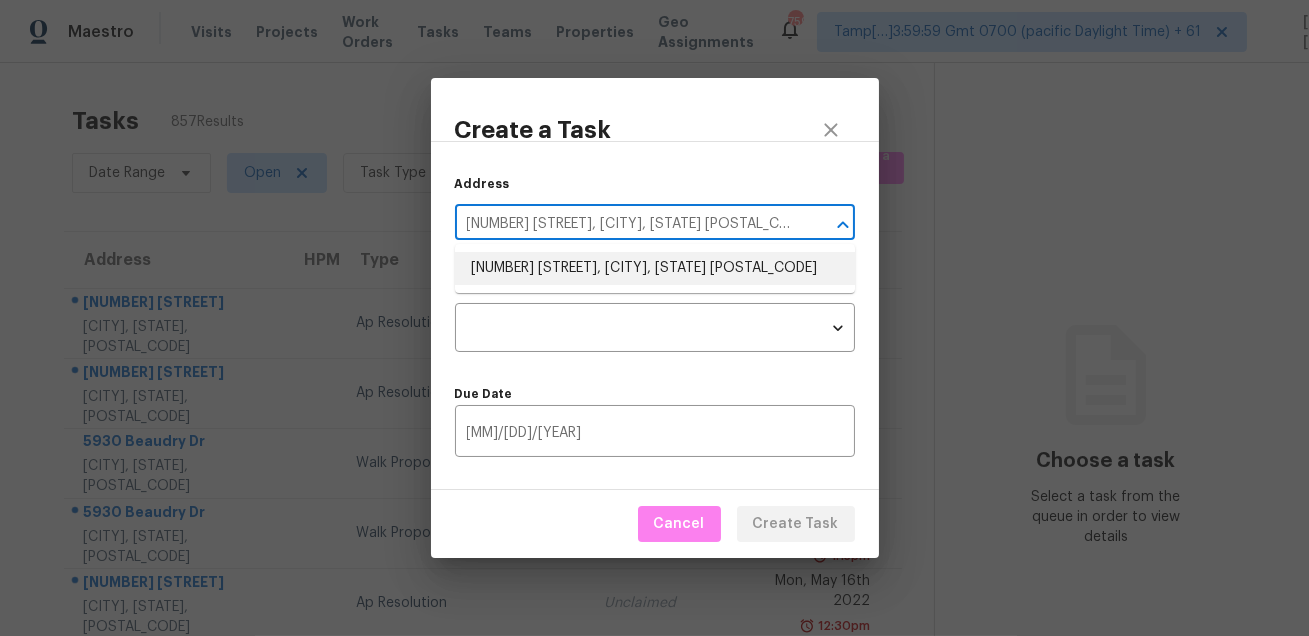 click on "2378 Dundee Ct E, Orange Park, FL 32065" at bounding box center [655, 268] 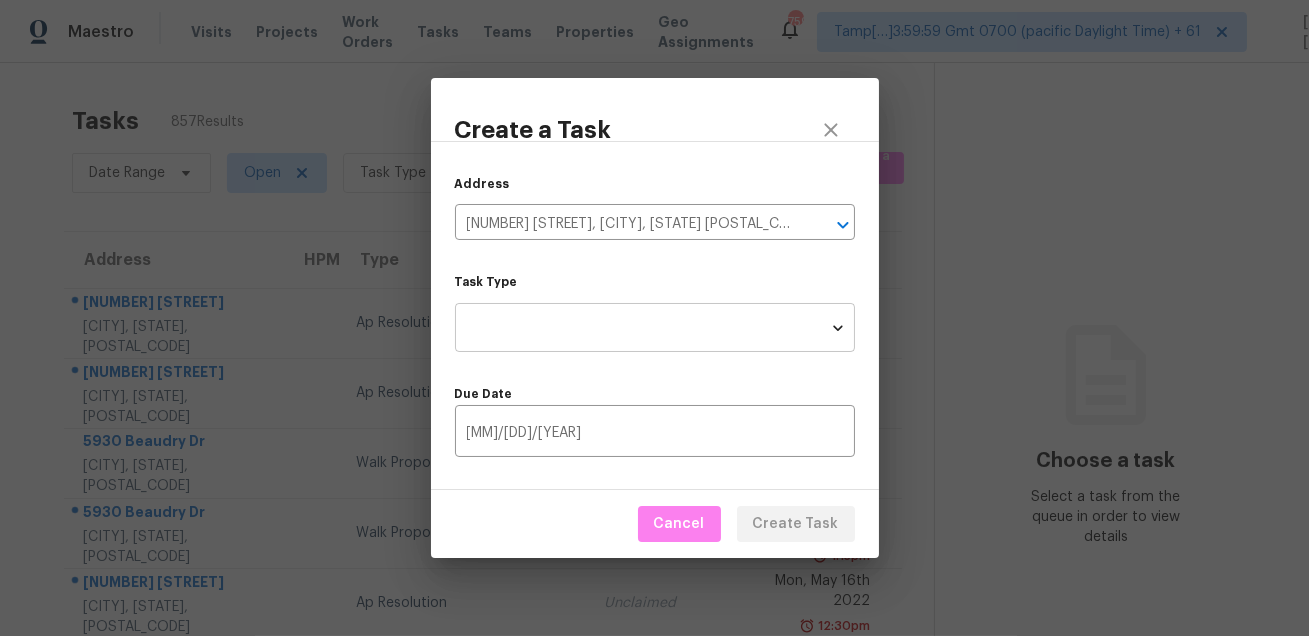 click on "Maestro Visits Projects Work Orders Tasks Teams Properties Geo Assignments 759 Tamp[…]3:59:59 Gmt 0700 (pacific Daylight Time) + 61 Mohammed Moshin Ali Tasks 857  Results Date Range Open Task Type Assignee ​ Create a Task Address HPM Type Assignee Due 3728 W Turtle Hill Dr   Anthem, AZ, 85086 Ap Resolution Unclaimed Tue, Dec 14th 2021 9:57am 1642 W Tuckey Ln   Phoenix, AZ, 85015 Ap Resolution Unclaimed Tue, Dec 14th 2021 9:59am 5930 Beaudry Dr   Houston, TX, 77035 Walk Proposed Seyi Dodo-Williams In Progress Thu, May 12th 2022 1:15pm 5930 Beaudry Dr   Houston, TX, 77035 Walk Proposed Unclaimed Thu, May 12th 2022 1:15pm 2021 W Natal Cir   Mesa, AZ, 85202 Ap Resolution Unclaimed Mon, May 16th 2022 12:30pm 4523 Tangle Creek Ln   Spring, TX, 77388 Followup Specialty Inspection Requested Saleena Pulliam In Progress Thu, Jun 2nd 2022 10:08am 4523 Tangle Creek Ln   Spring, TX, 77388 Followup Specialty Inspection Requested Unclaimed Thu, Jun 2nd 2022 10:08am 3218 Hawkins Glen Ln   Katy, TX, 77449 Ap Resolution" at bounding box center [654, 318] 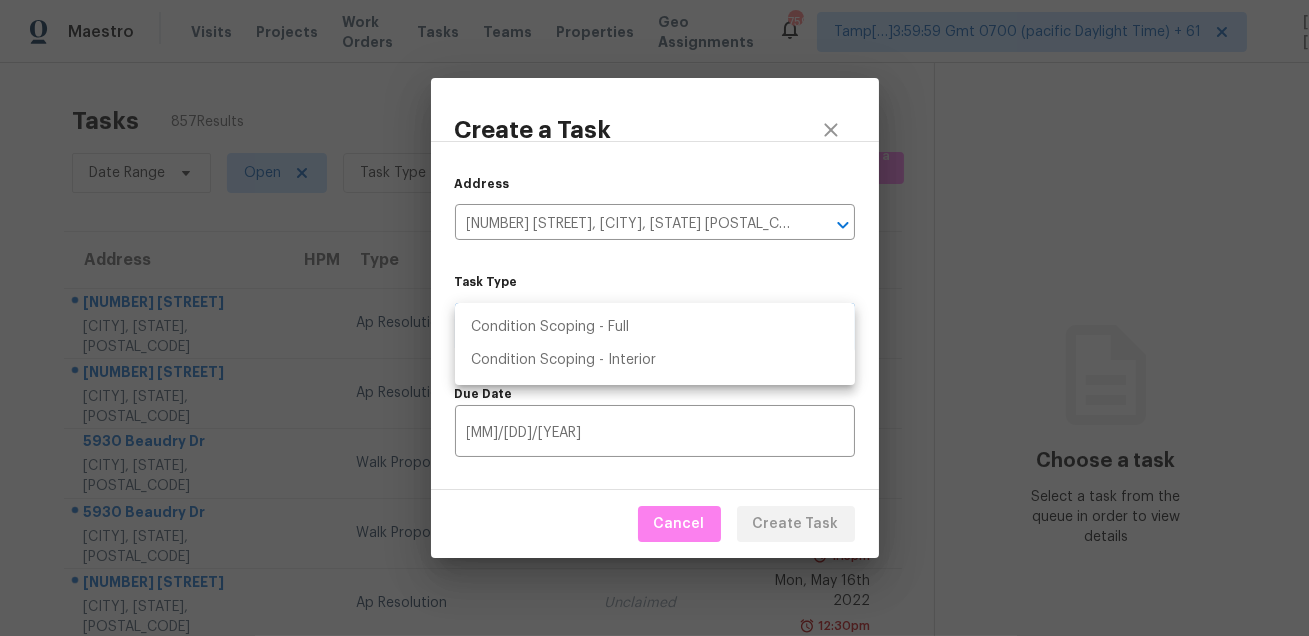 click on "Condition Scoping - Full" at bounding box center (655, 327) 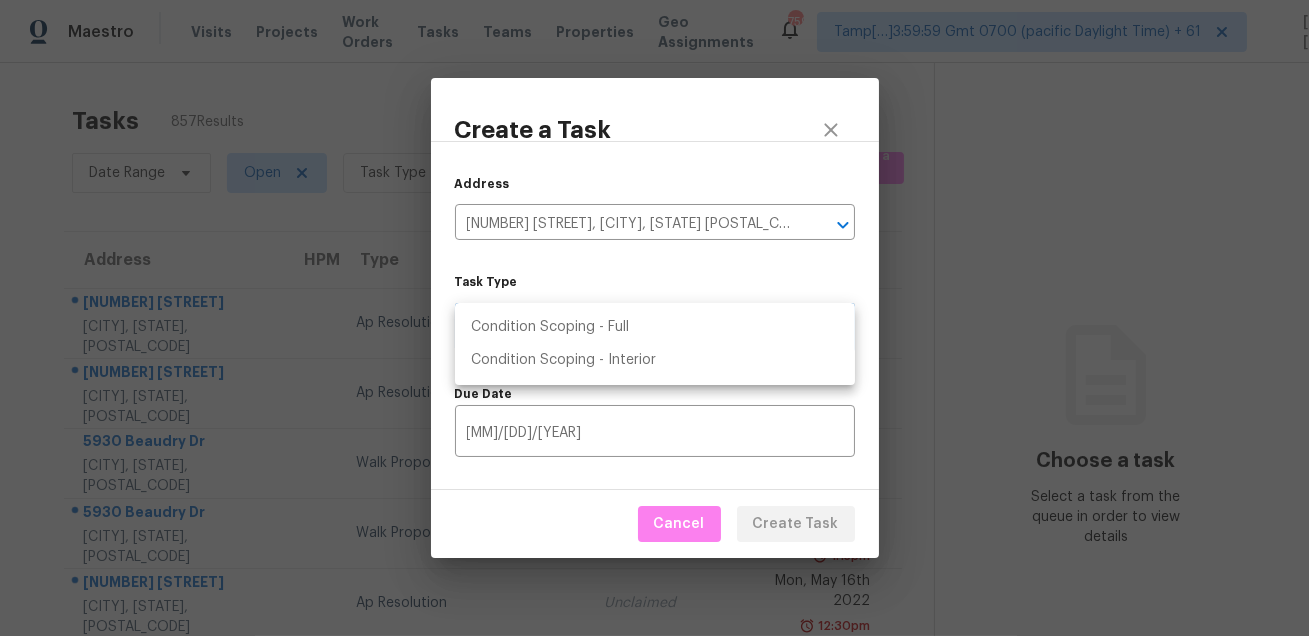type on "virtual_full_assessment" 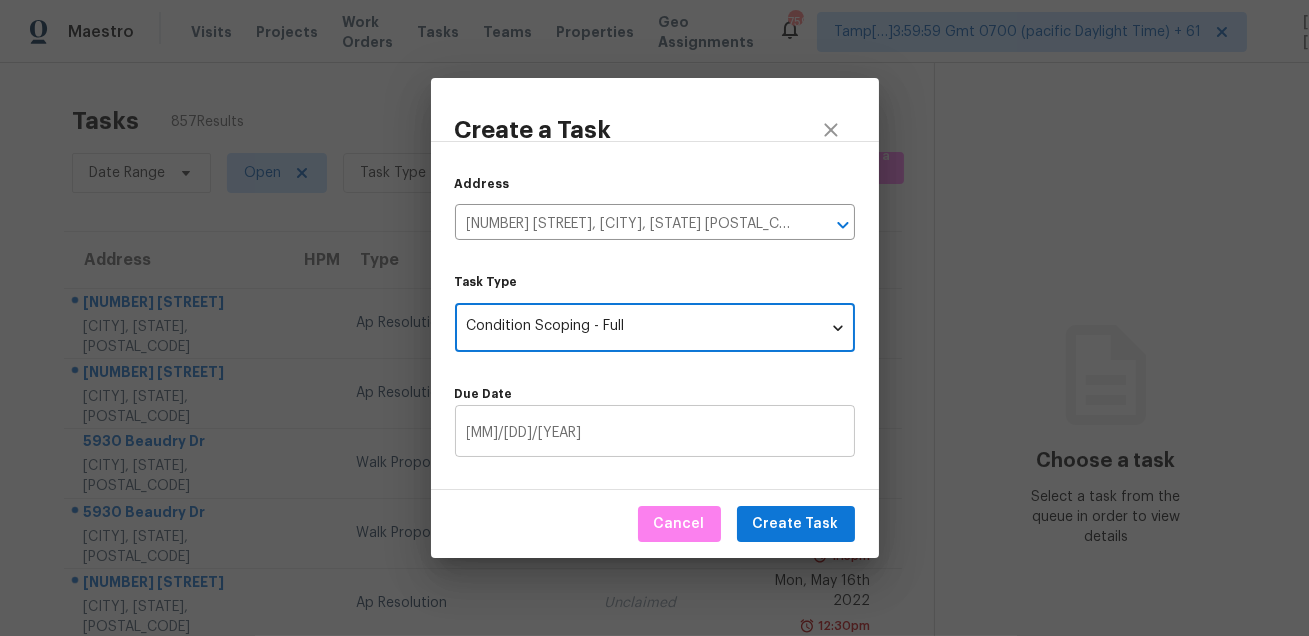 click on "08/06/2025" at bounding box center [655, 433] 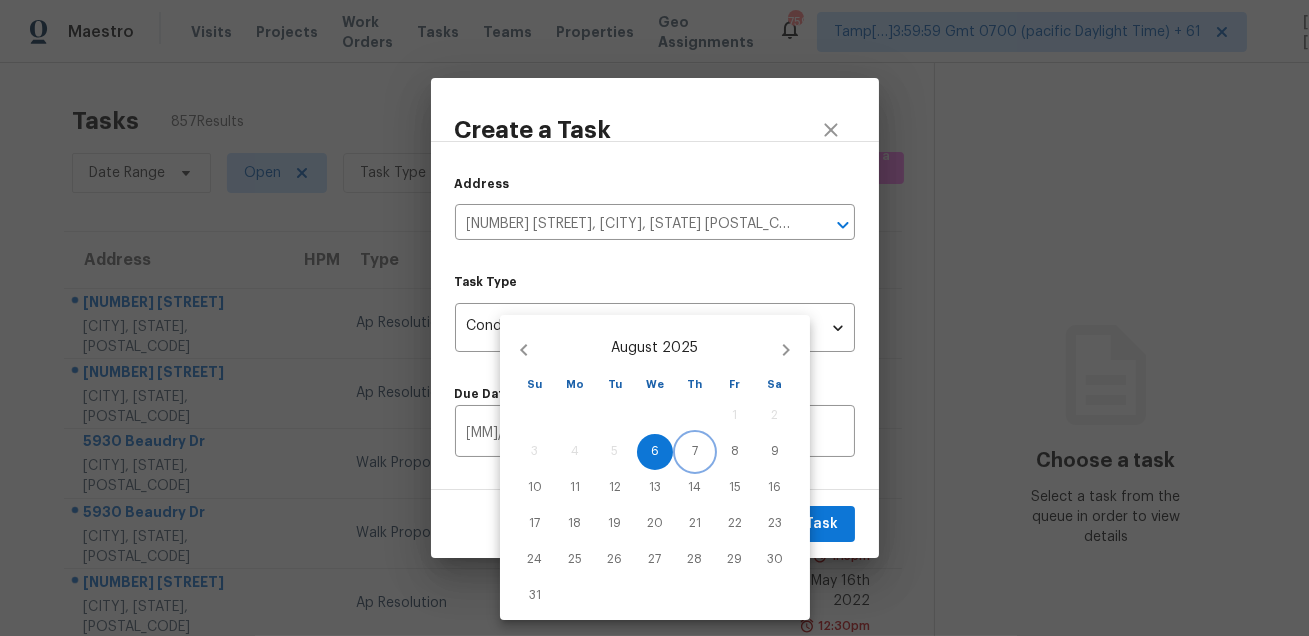 click on "7" at bounding box center [695, 451] 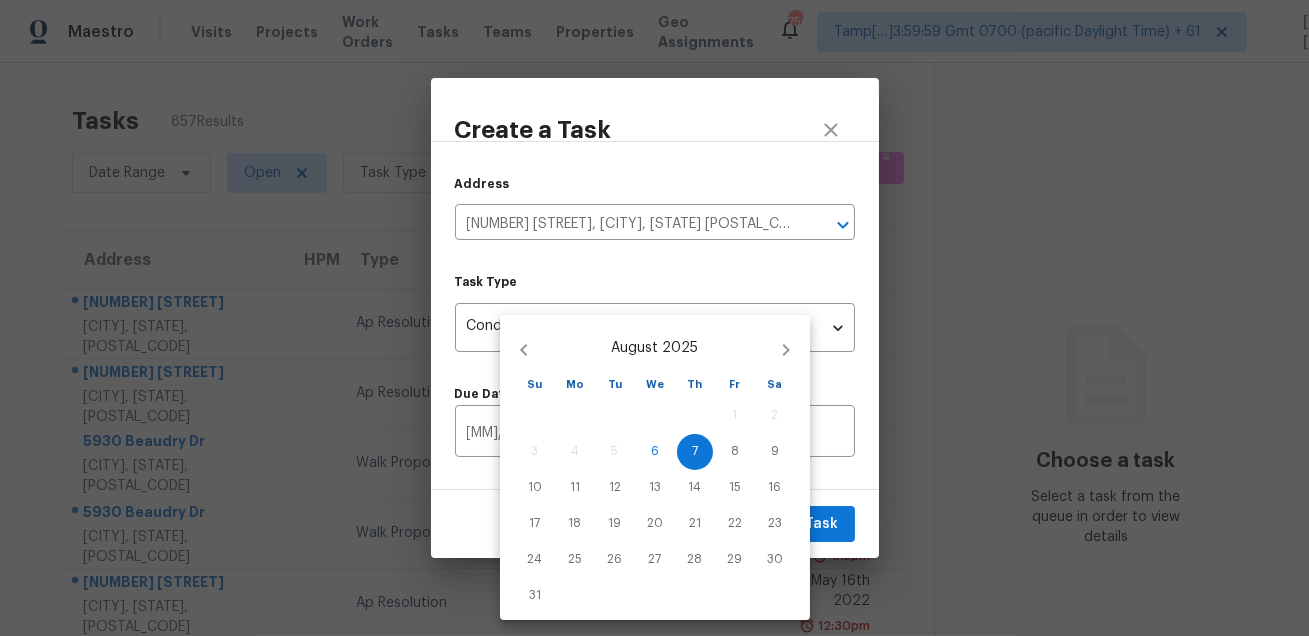 click at bounding box center [654, 318] 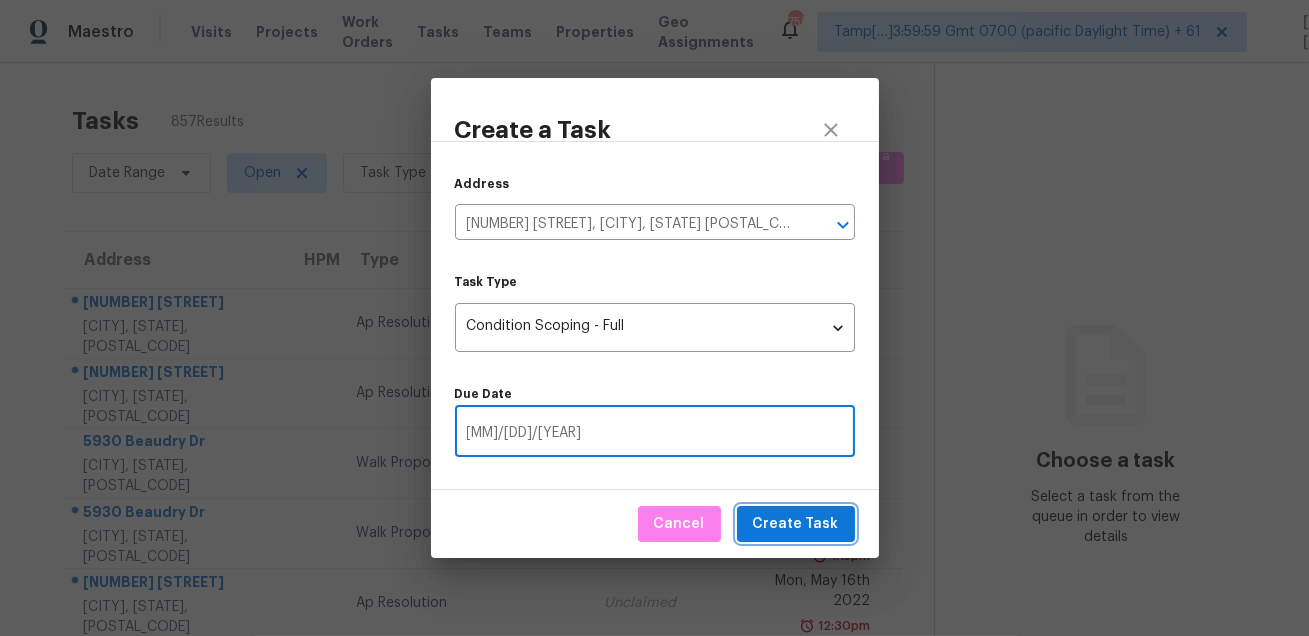 click on "Create Task" at bounding box center (796, 524) 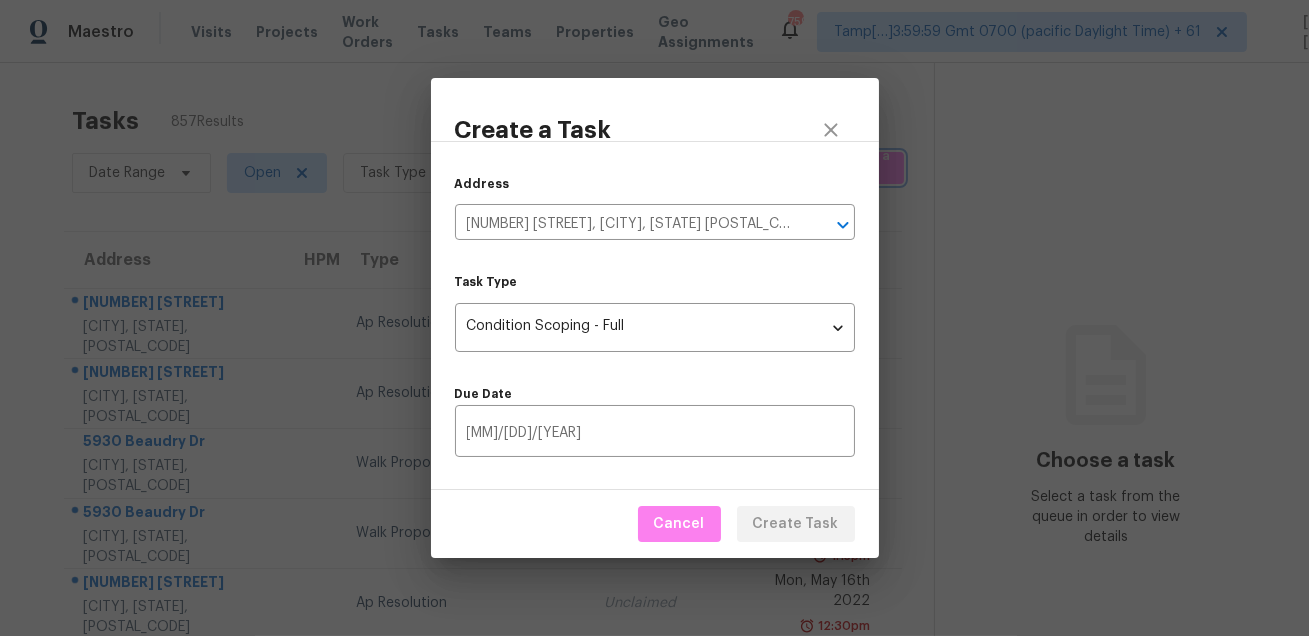 type 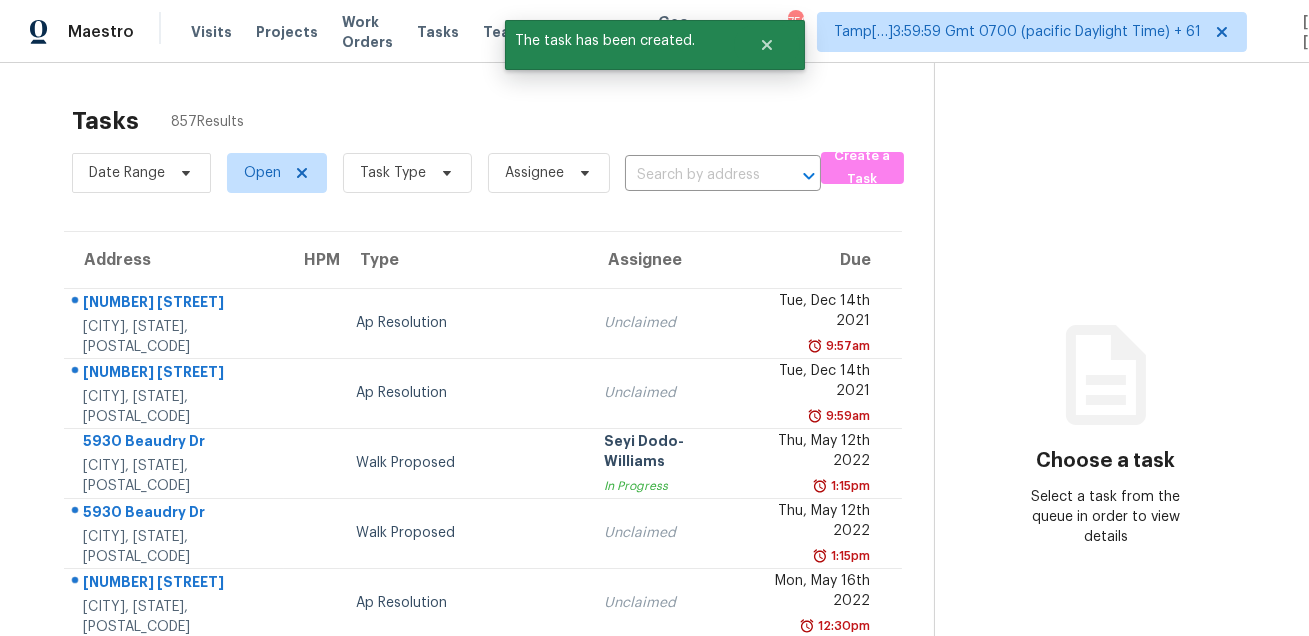 click on "Tasks 857  Results" at bounding box center (503, 121) 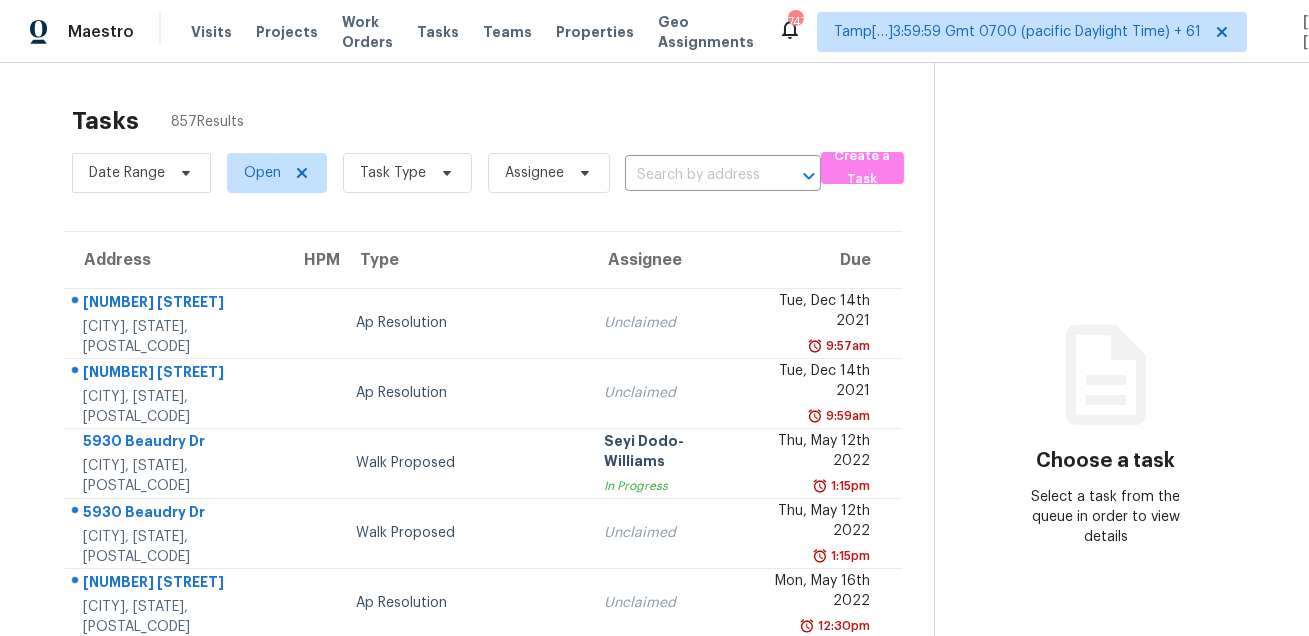 click on "Tasks 857  Results Date Range Open Task Type Assignee ​ Create a Task Address HPM Type Assignee Due 3728 W Turtle Hill Dr   Anthem, AZ, 85086 Ap Resolution Unclaimed Tue, Dec 14th 2021 9:57am 1642 W Tuckey Ln   Phoenix, AZ, 85015 Ap Resolution Unclaimed Tue, Dec 14th 2021 9:59am 5930 Beaudry Dr   Houston, TX, 77035 Walk Proposed Seyi Dodo-Williams In Progress Thu, May 12th 2022 1:15pm 5930 Beaudry Dr   Houston, TX, 77035 Walk Proposed Unclaimed Thu, May 12th 2022 1:15pm 2021 W Natal Cir   Mesa, AZ, 85202 Ap Resolution Unclaimed Mon, May 16th 2022 12:30pm 4523 Tangle Creek Ln   Spring, TX, 77388 Followup Specialty Inspection Requested Saleena Pulliam In Progress Thu, Jun 2nd 2022 10:08am 4523 Tangle Creek Ln   Spring, TX, 77388 Followup Specialty Inspection Requested Unclaimed Thu, Jun 2nd 2022 10:08am 3218 Hawkins Glen Ln   Katy, TX, 77449 Ap Resolution Unclaimed Tue, Jun 28th 2022 2:53pm 5055 E Hannibal St   Mesa, AZ, 85205 Ap Resolution Unclaimed Mon, Jul 25th 2022 10:57am 14651 Via Del Norte Dr   10:06am" at bounding box center (654, 552) 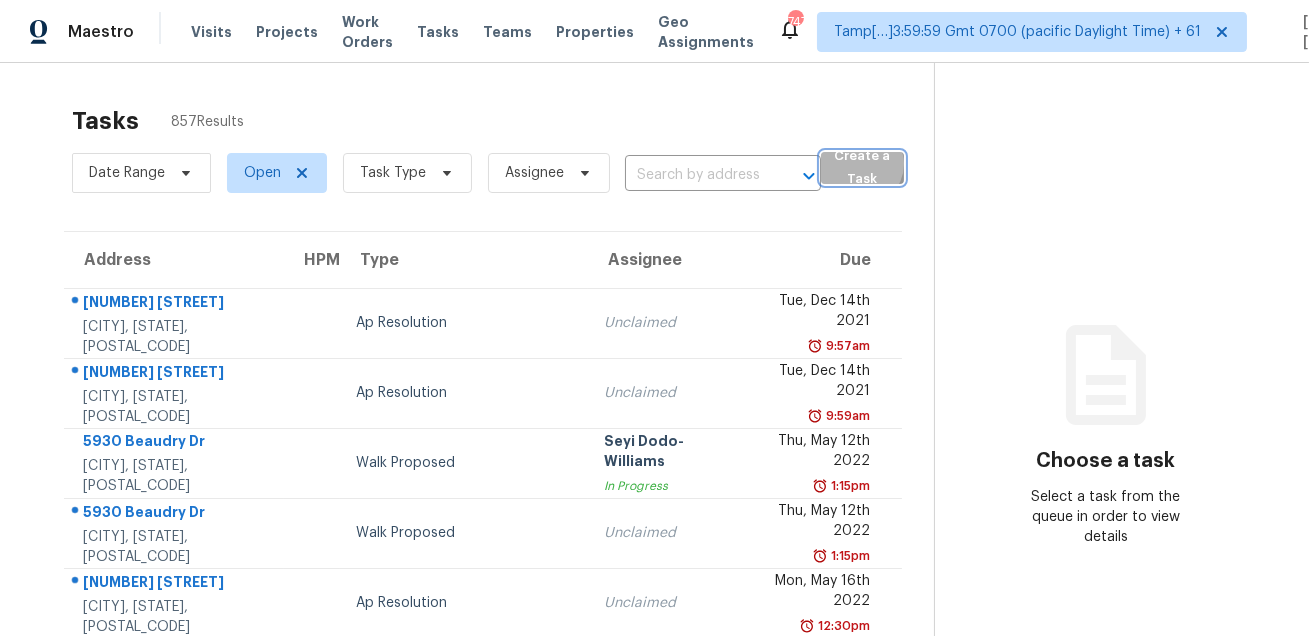 click on "Create a Task" at bounding box center [862, 168] 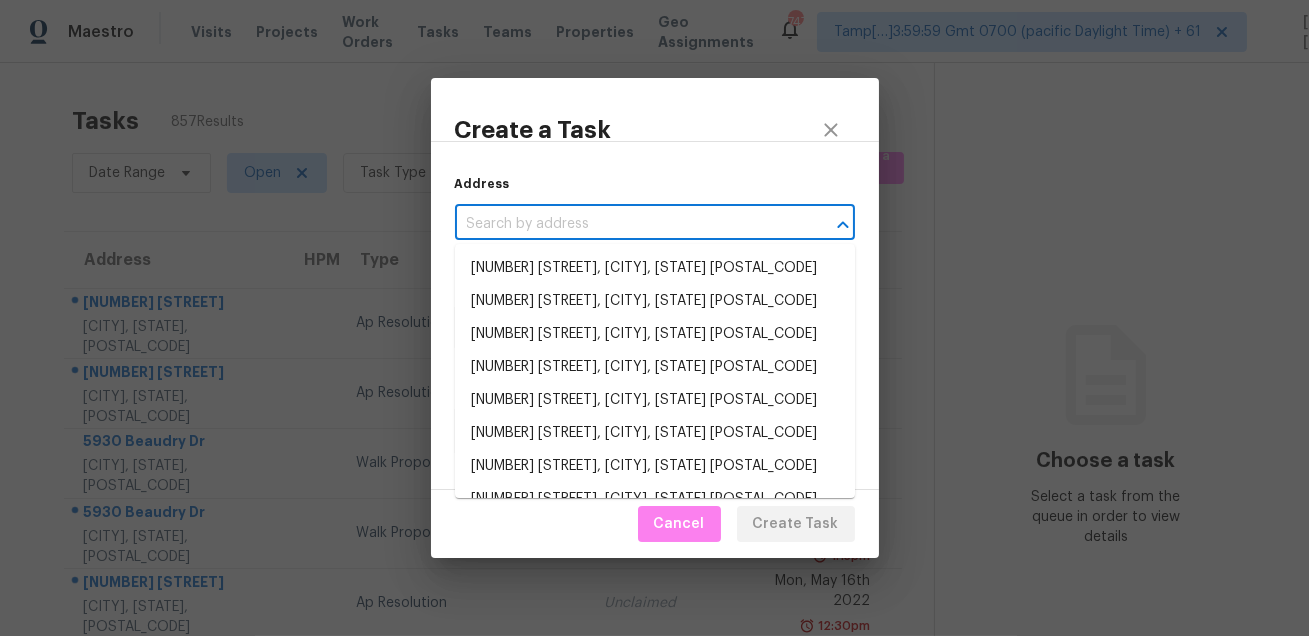 click at bounding box center (627, 224) 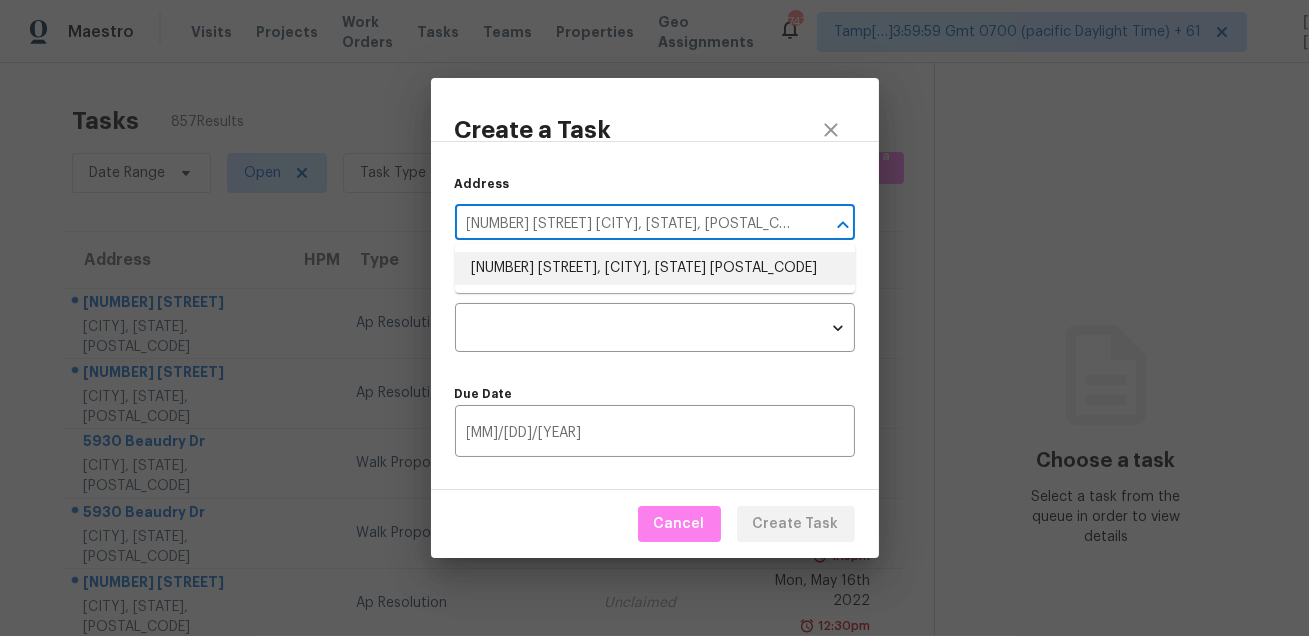 click on "19994 W Glenrosa Ave, Litchfield Park, AZ 85340" at bounding box center (655, 268) 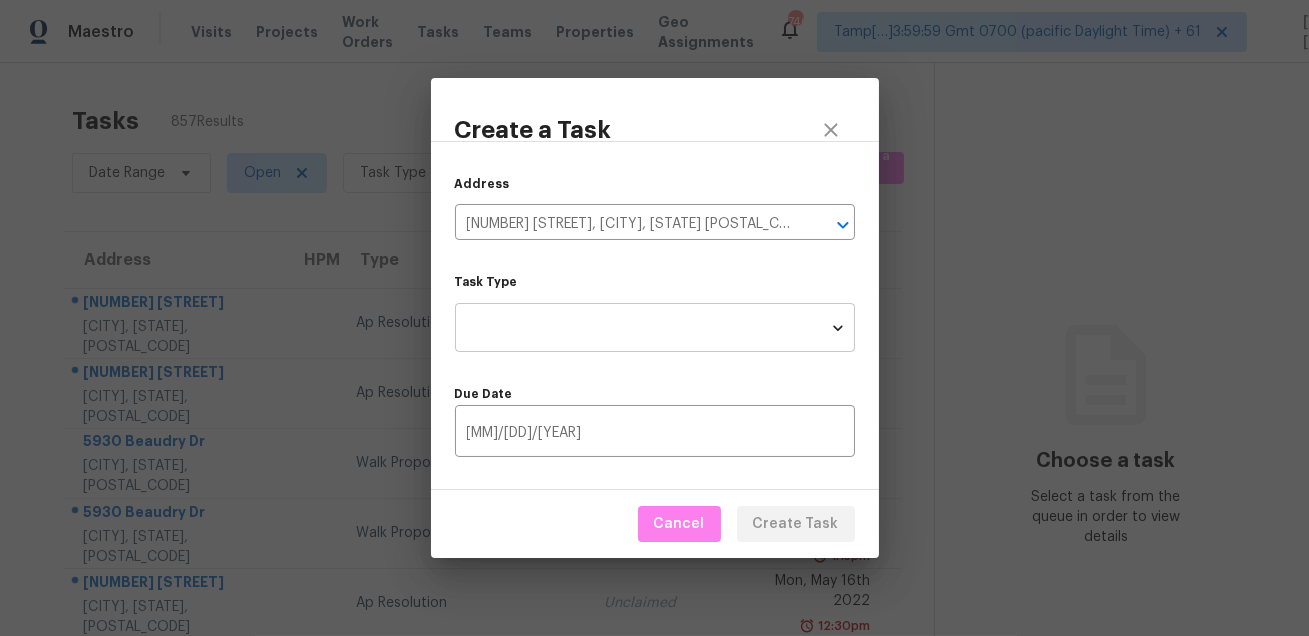 click on "Maestro Visits Projects Work Orders Tasks Teams Properties Geo Assignments 746 Tamp[…]3:59:59 Gmt 0700 (pacific Daylight Time) + 61 Mohammed Moshin Ali Tasks 857  Results Date Range Open Task Type Assignee ​ Create a Task Address HPM Type Assignee Due 3728 W Turtle Hill Dr   Anthem, AZ, 85086 Ap Resolution Unclaimed Tue, Dec 14th 2021 9:57am 1642 W Tuckey Ln   Phoenix, AZ, 85015 Ap Resolution Unclaimed Tue, Dec 14th 2021 9:59am 5930 Beaudry Dr   Houston, TX, 77035 Walk Proposed Seyi Dodo-Williams In Progress Thu, May 12th 2022 1:15pm 5930 Beaudry Dr   Houston, TX, 77035 Walk Proposed Unclaimed Thu, May 12th 2022 1:15pm 2021 W Natal Cir   Mesa, AZ, 85202 Ap Resolution Unclaimed Mon, May 16th 2022 12:30pm 4523 Tangle Creek Ln   Spring, TX, 77388 Followup Specialty Inspection Requested Saleena Pulliam In Progress Thu, Jun 2nd 2022 10:08am 4523 Tangle Creek Ln   Spring, TX, 77388 Followup Specialty Inspection Requested Unclaimed Thu, Jun 2nd 2022 10:08am 3218 Hawkins Glen Ln   Katy, TX, 77449 Ap Resolution" at bounding box center [654, 318] 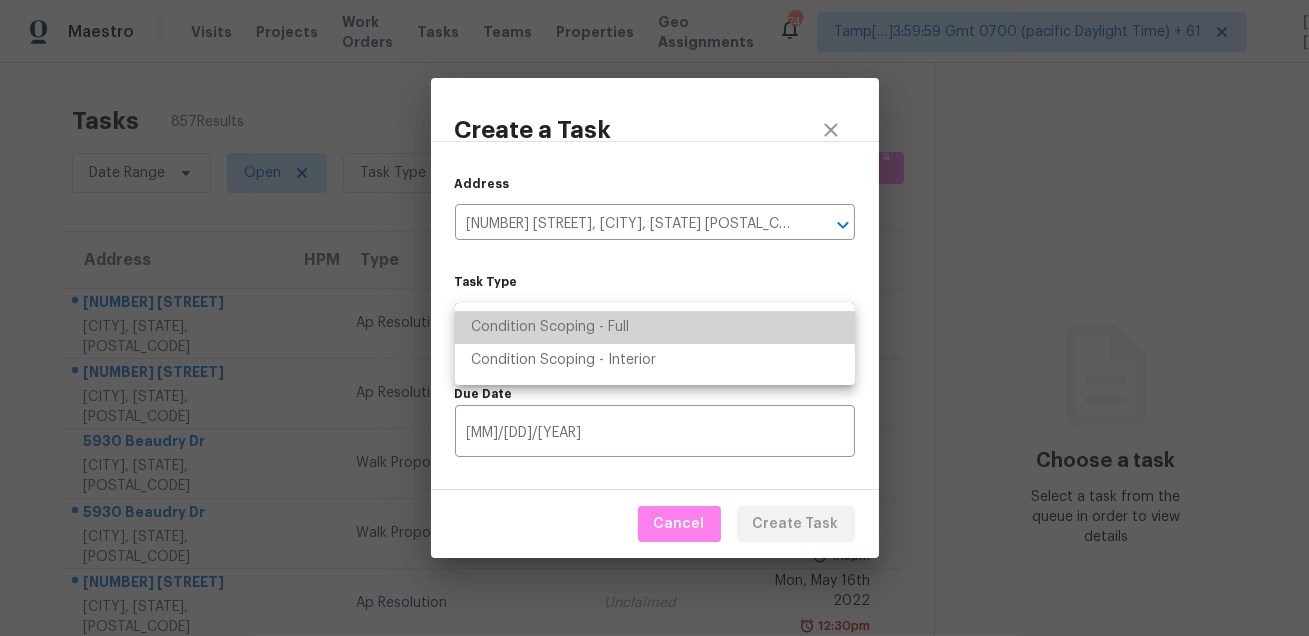 click on "Condition Scoping - Full" at bounding box center (655, 327) 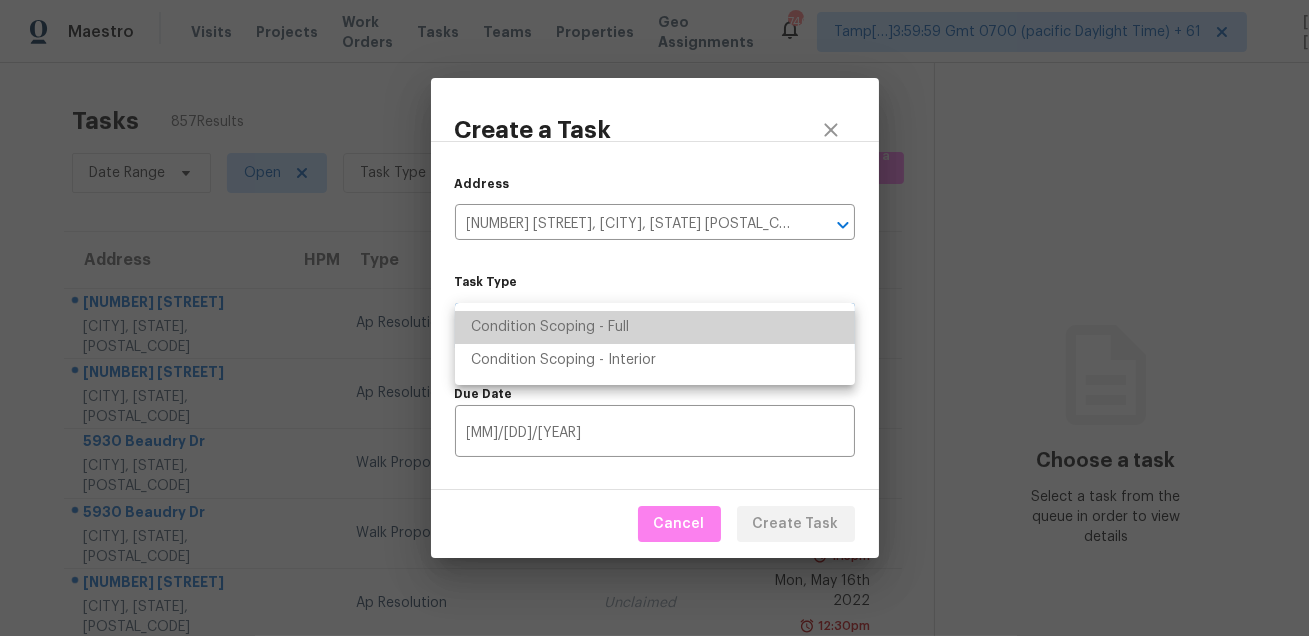 type on "virtual_full_assessment" 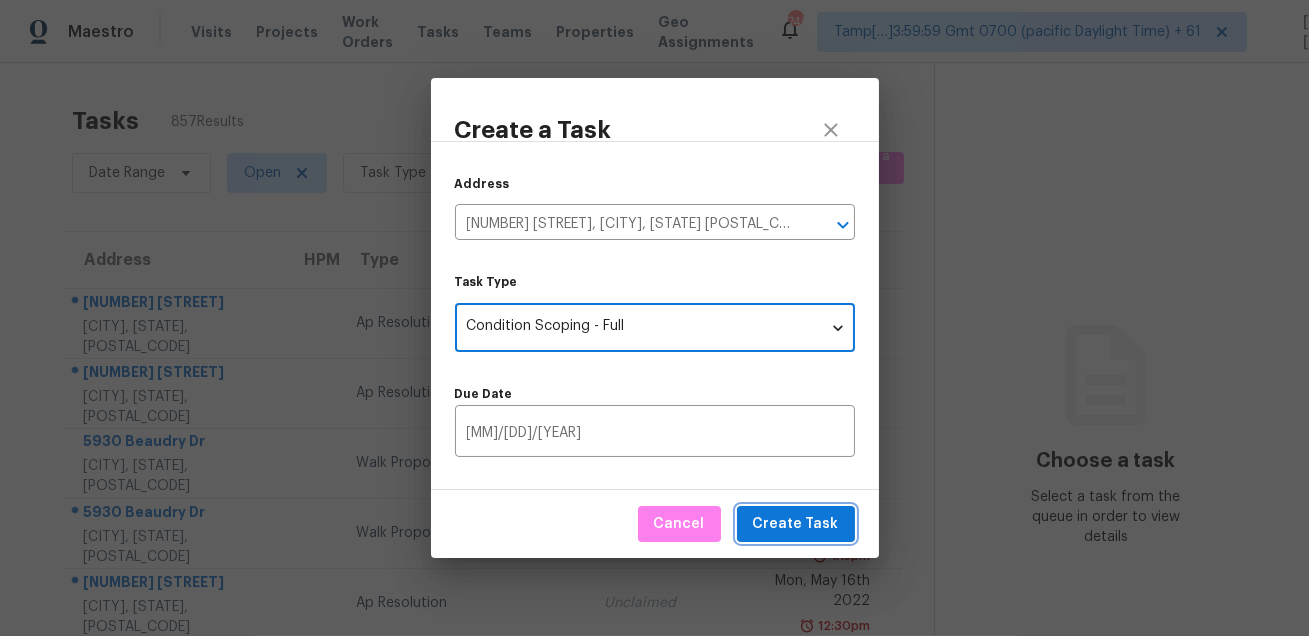 click on "Create Task" at bounding box center [796, 524] 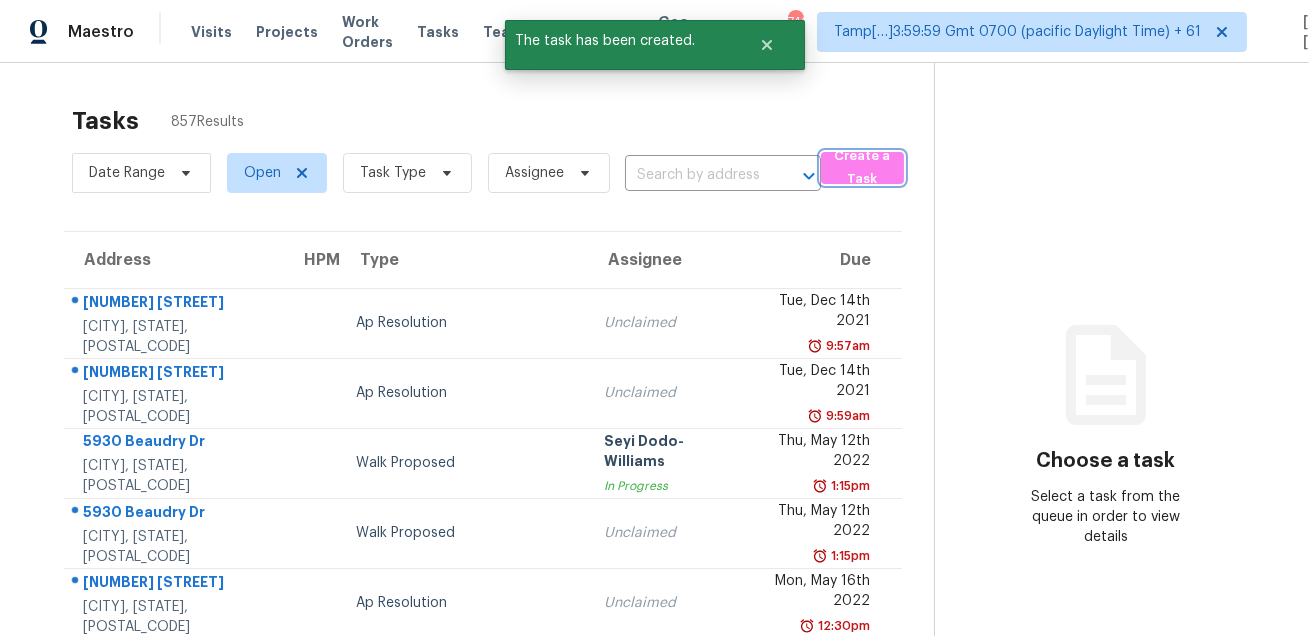 type 